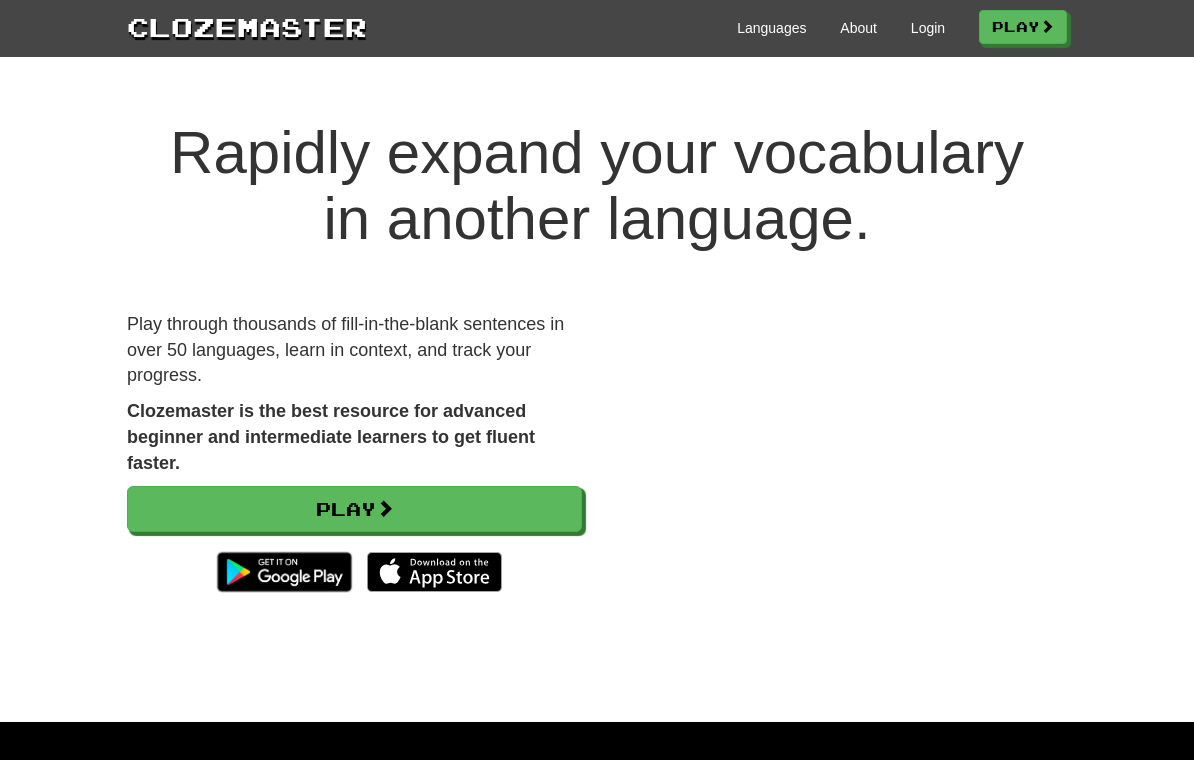 scroll, scrollTop: 74, scrollLeft: 0, axis: vertical 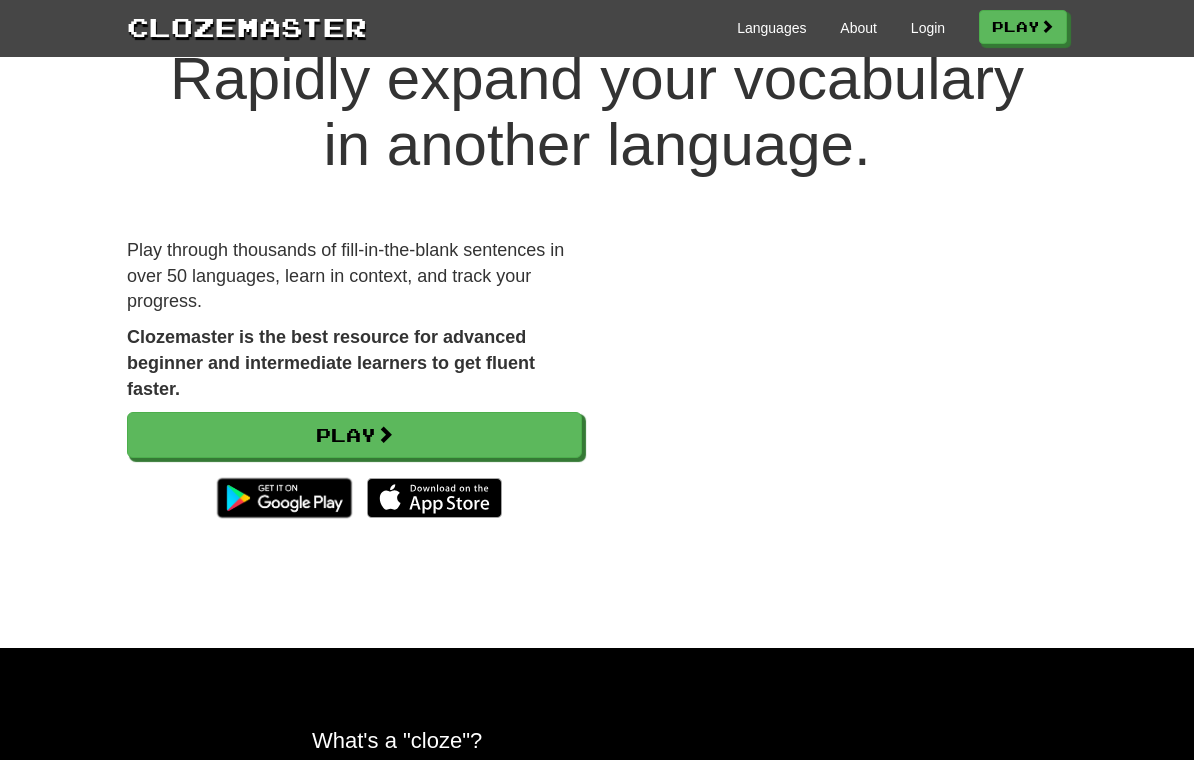 click on "Login" at bounding box center [928, 28] 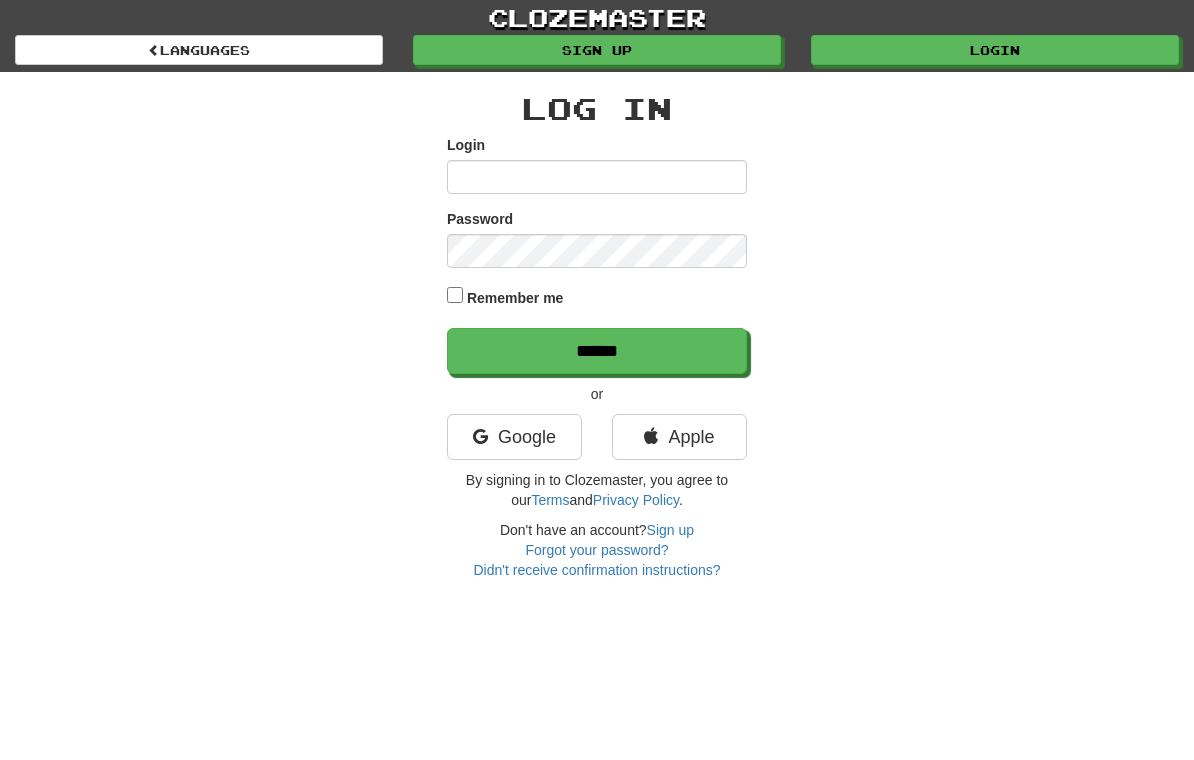 scroll, scrollTop: 0, scrollLeft: 0, axis: both 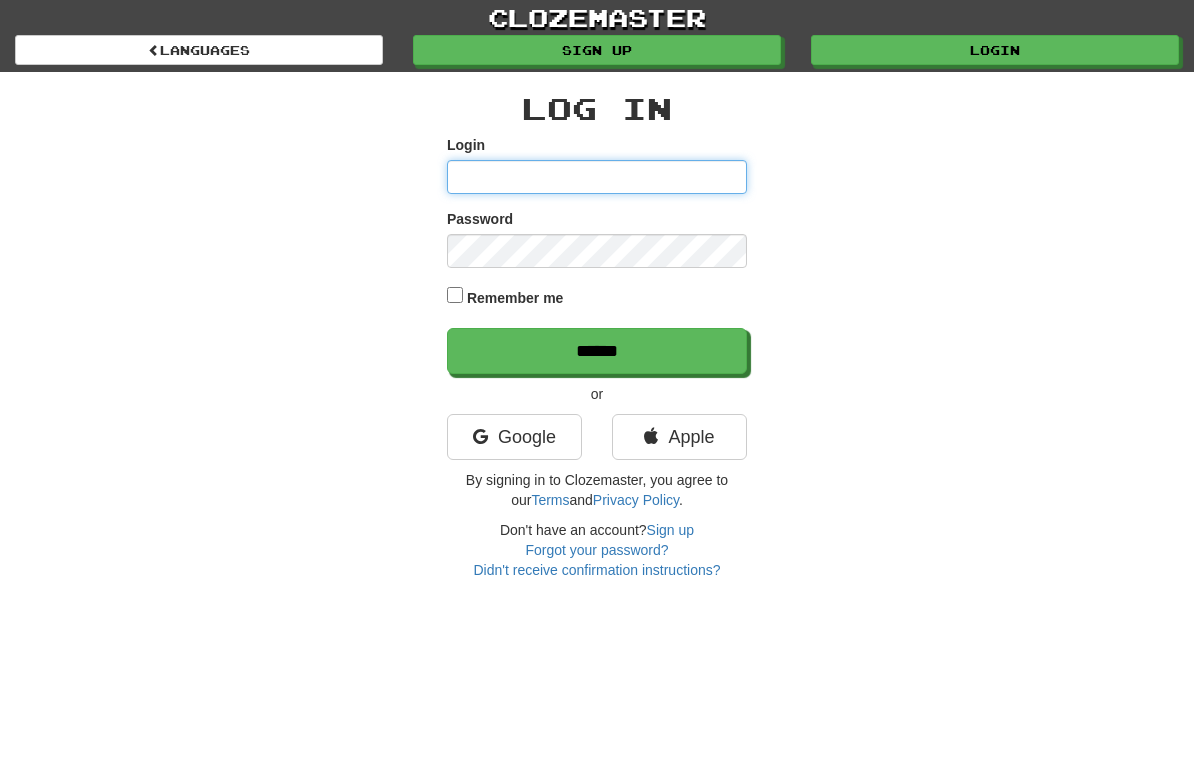 type on "**********" 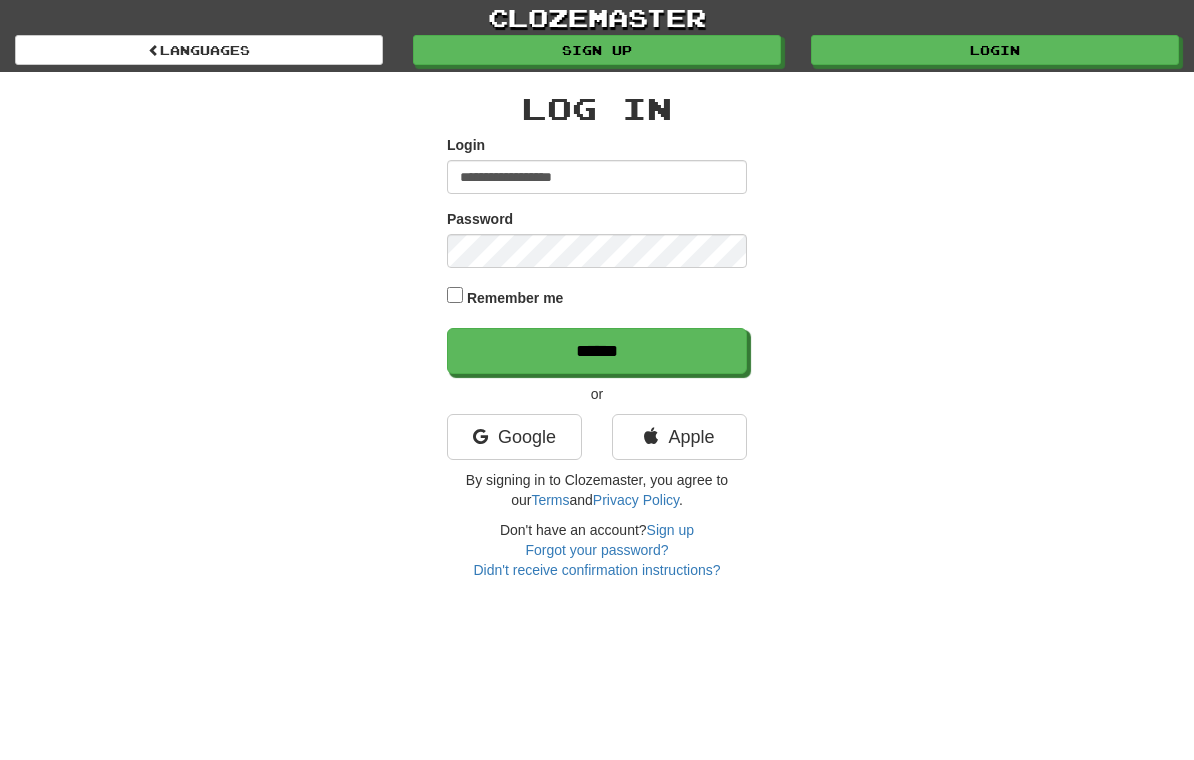 click on "******" at bounding box center (597, 351) 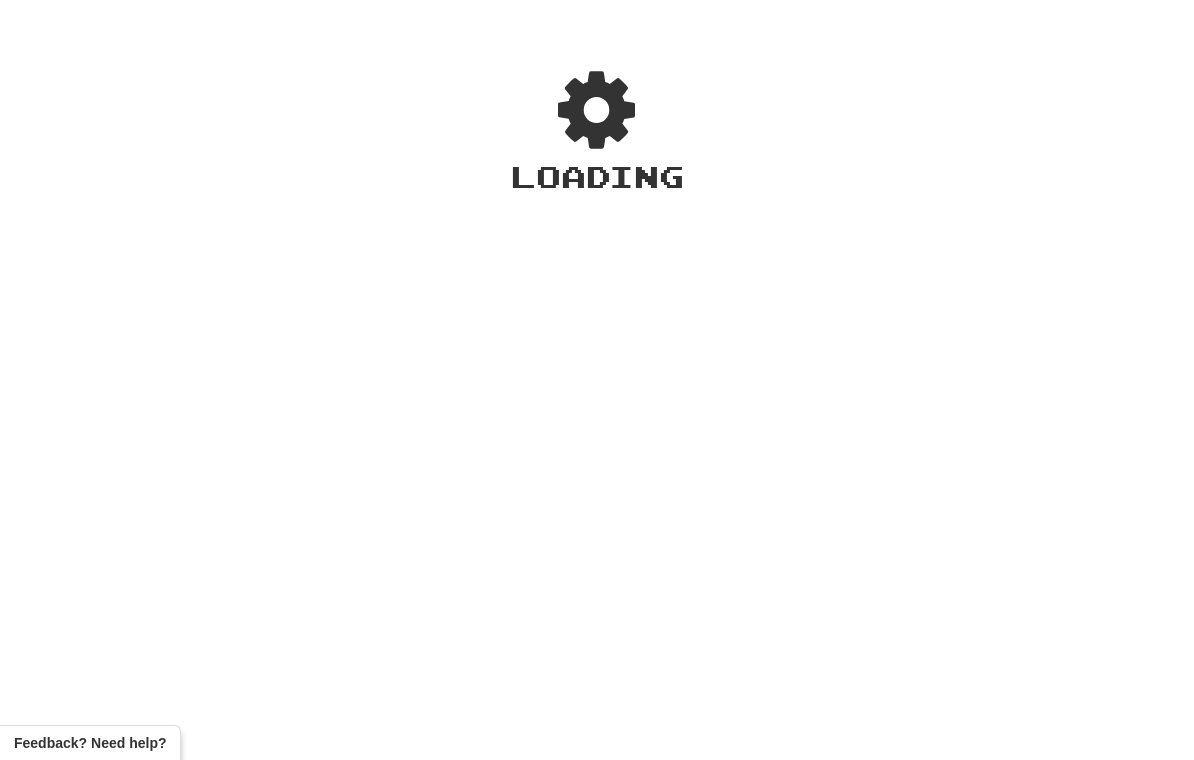 scroll, scrollTop: 0, scrollLeft: 0, axis: both 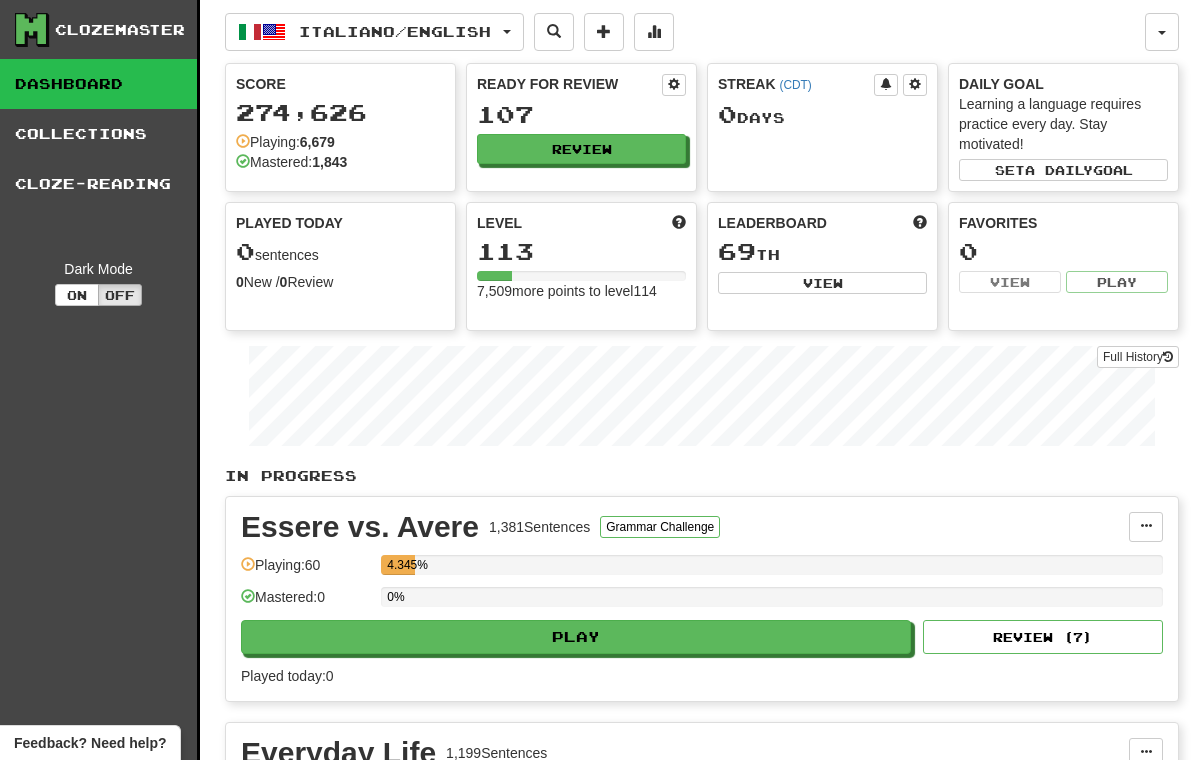 click on "Review ( 7 )" at bounding box center (1043, 637) 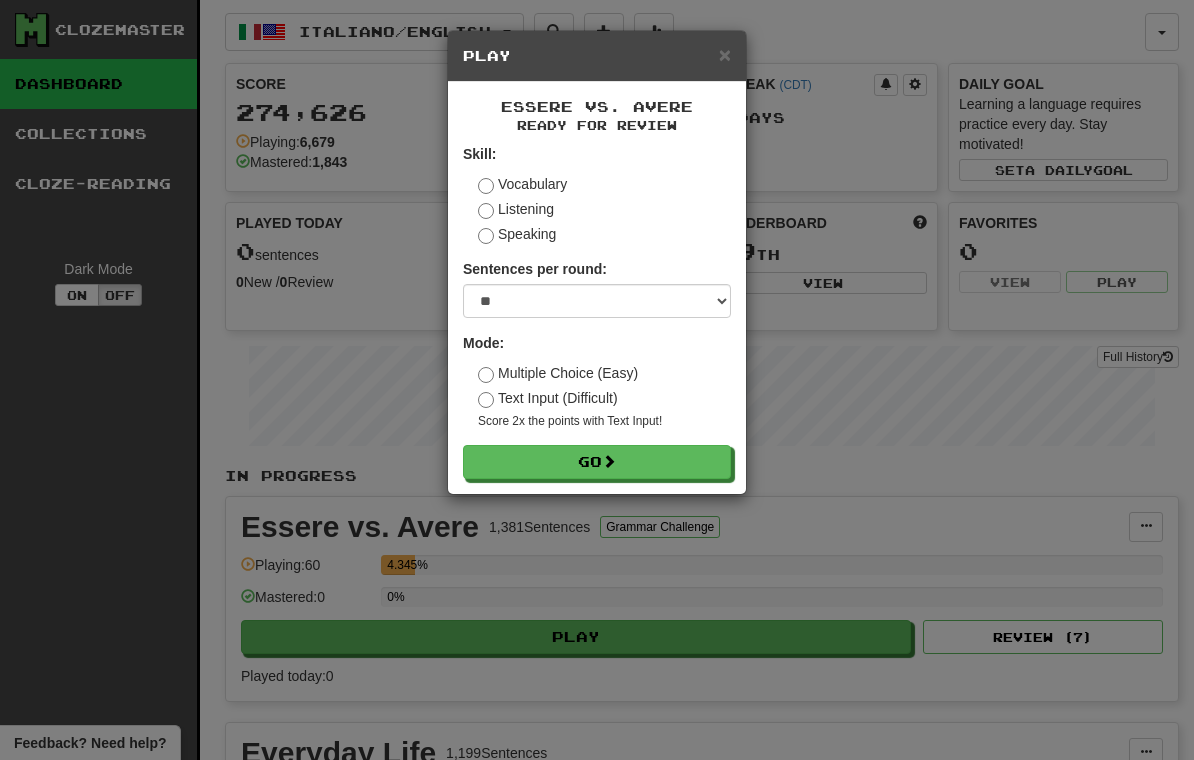 click on "Go" at bounding box center [597, 462] 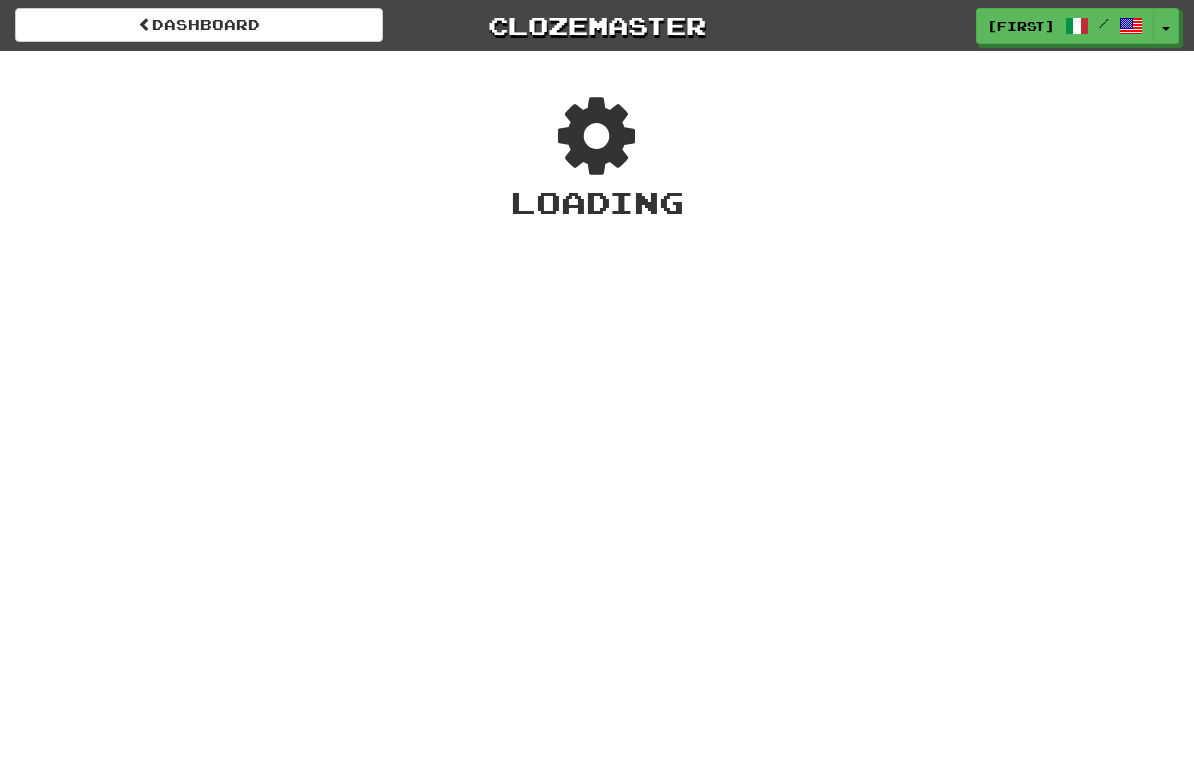 scroll, scrollTop: 0, scrollLeft: 0, axis: both 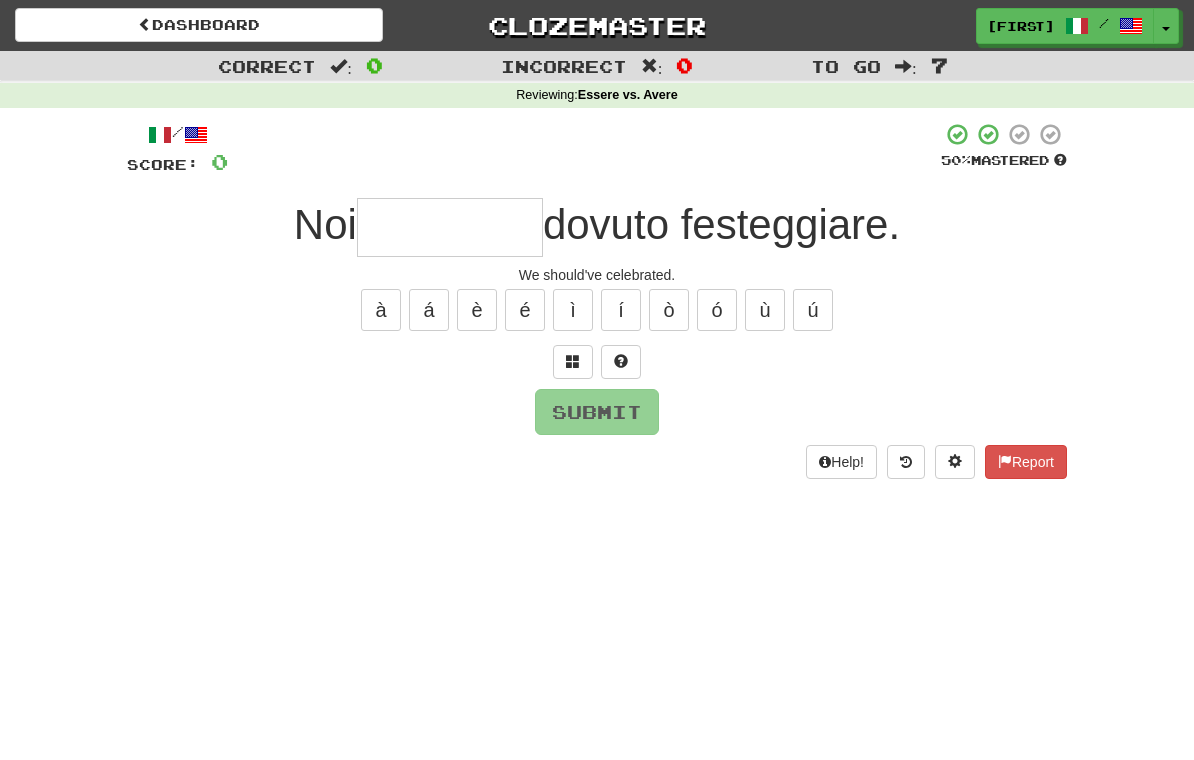 click at bounding box center (450, 227) 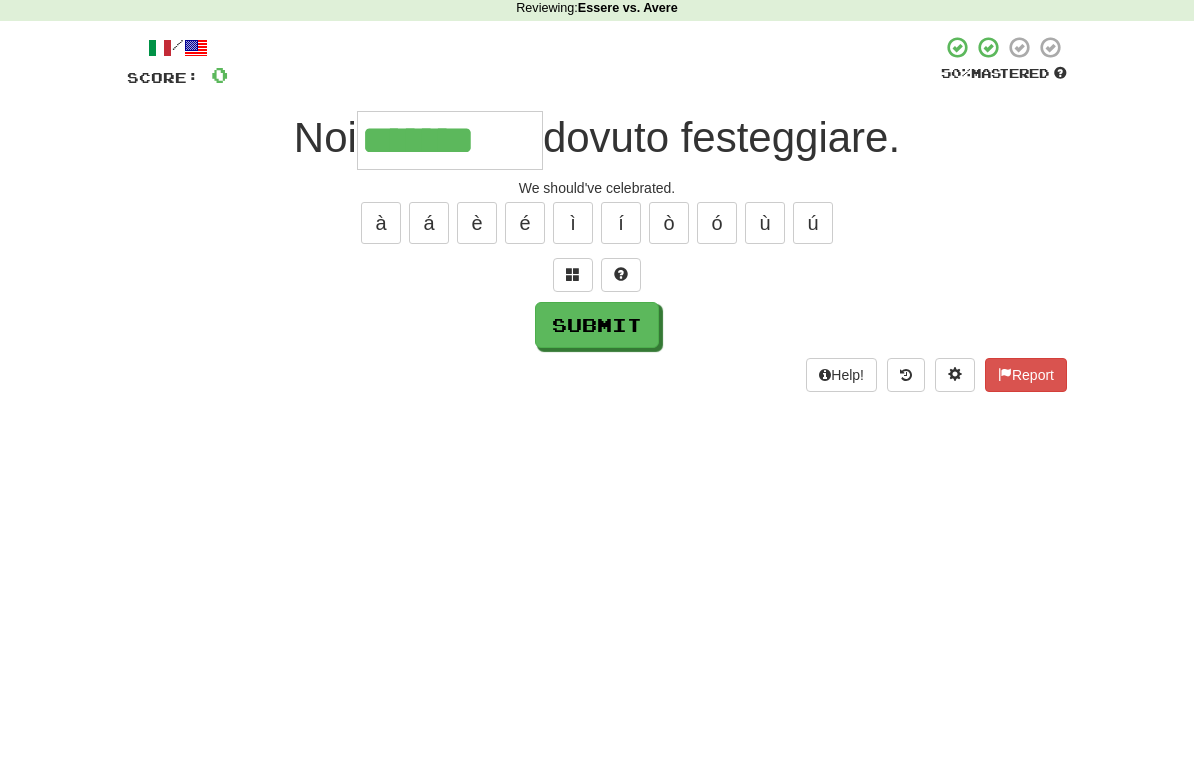 type on "*******" 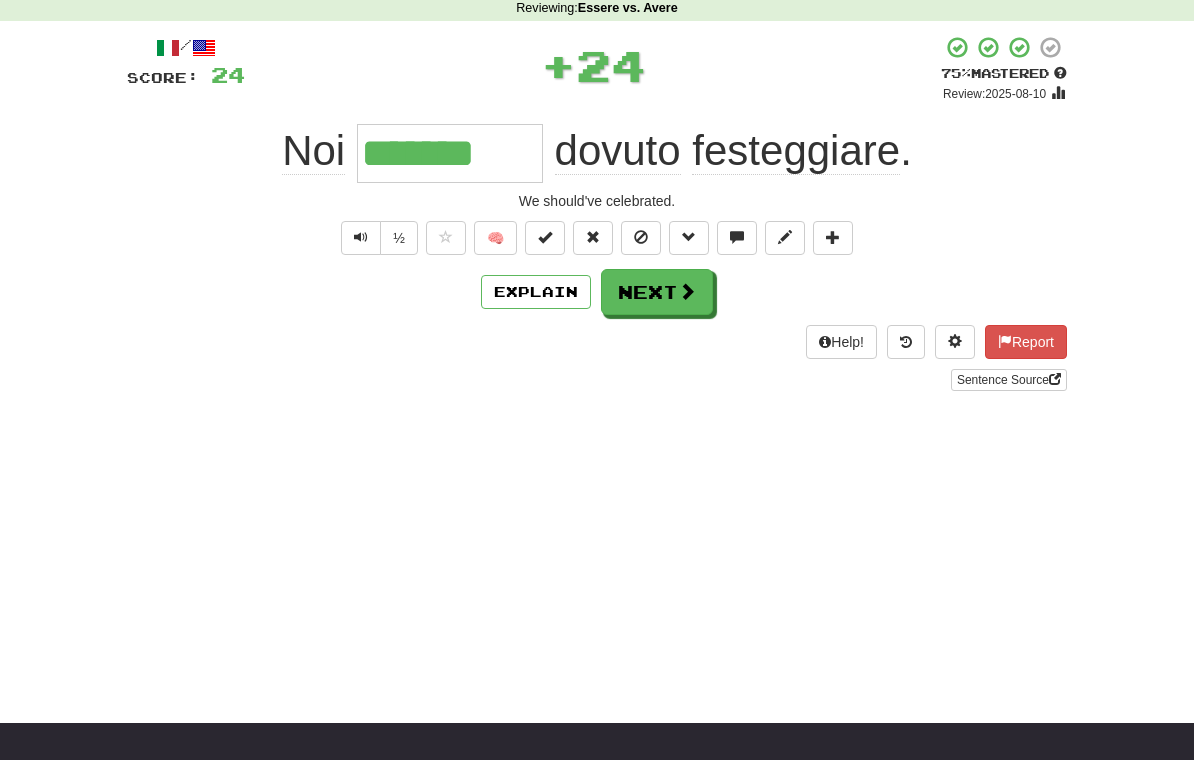 click at bounding box center (687, 291) 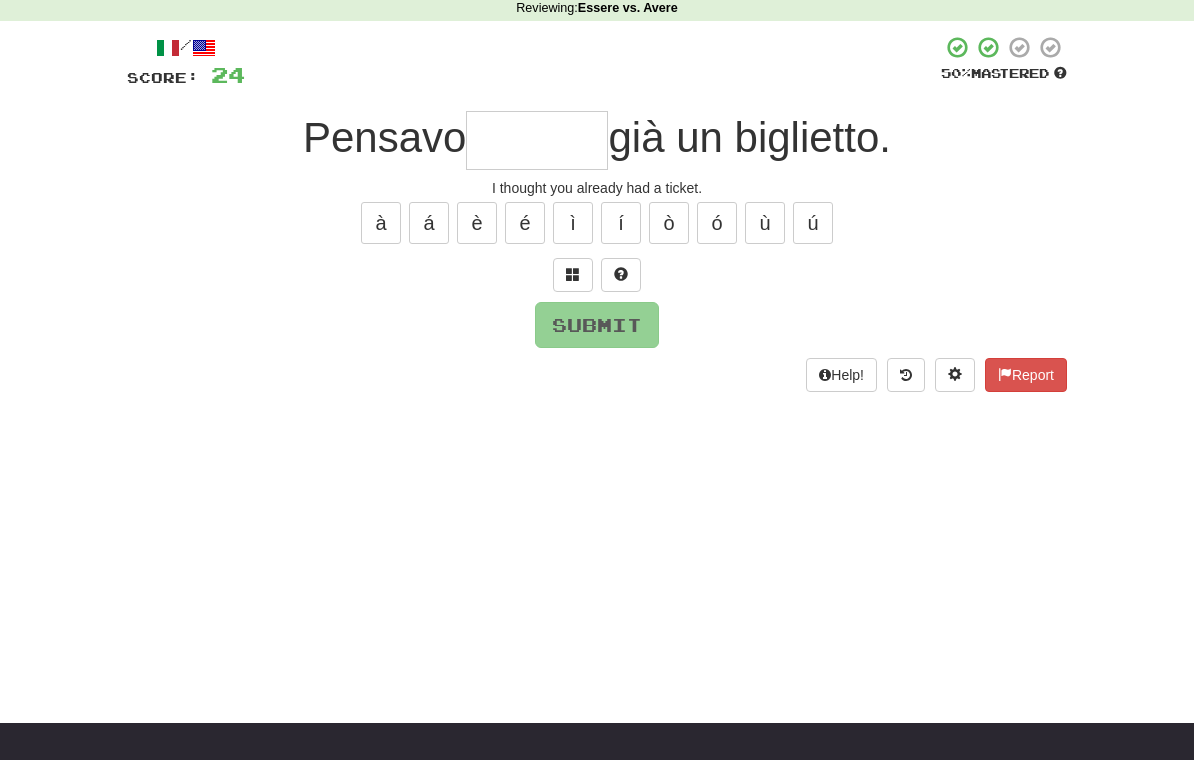 scroll, scrollTop: 86, scrollLeft: 0, axis: vertical 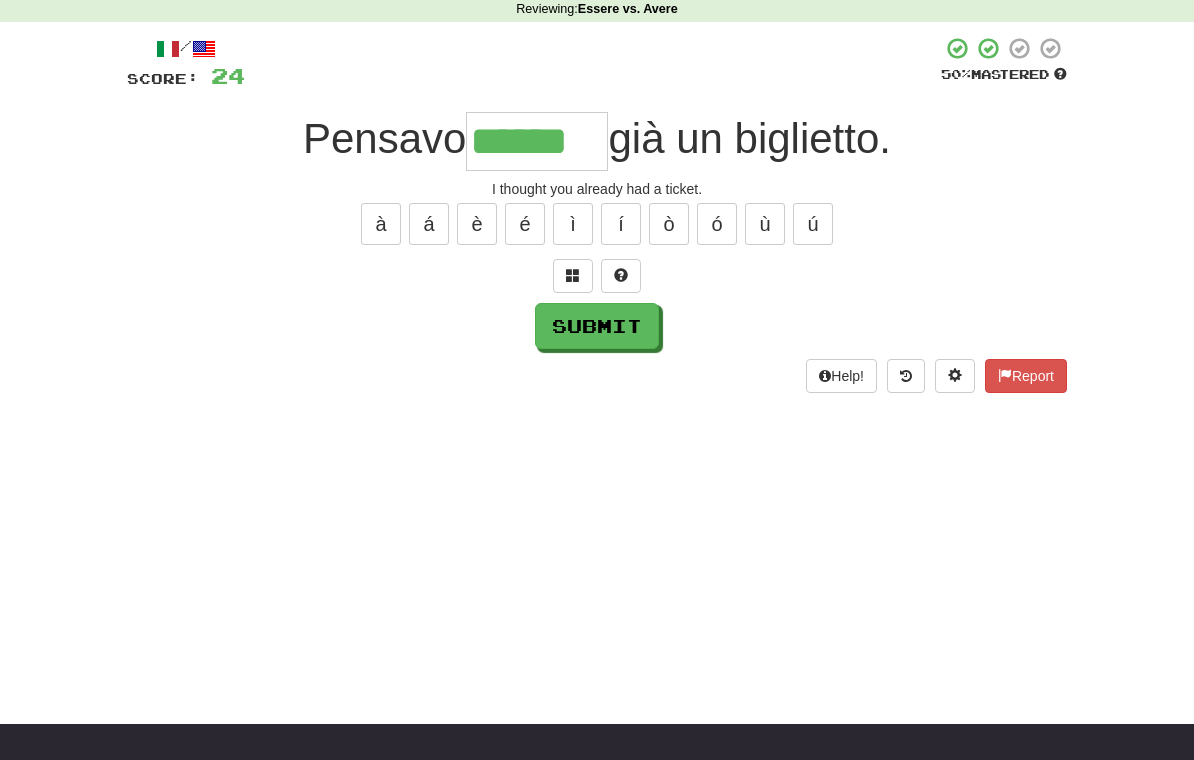 type on "******" 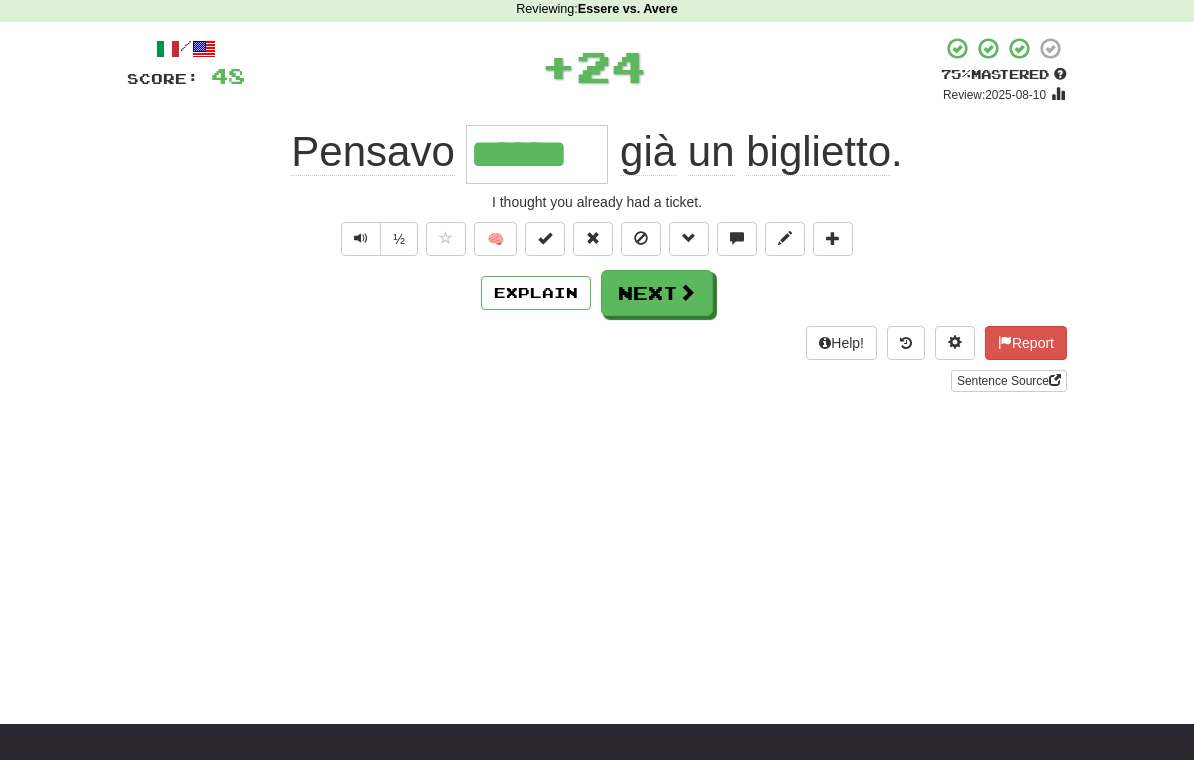 scroll, scrollTop: 87, scrollLeft: 0, axis: vertical 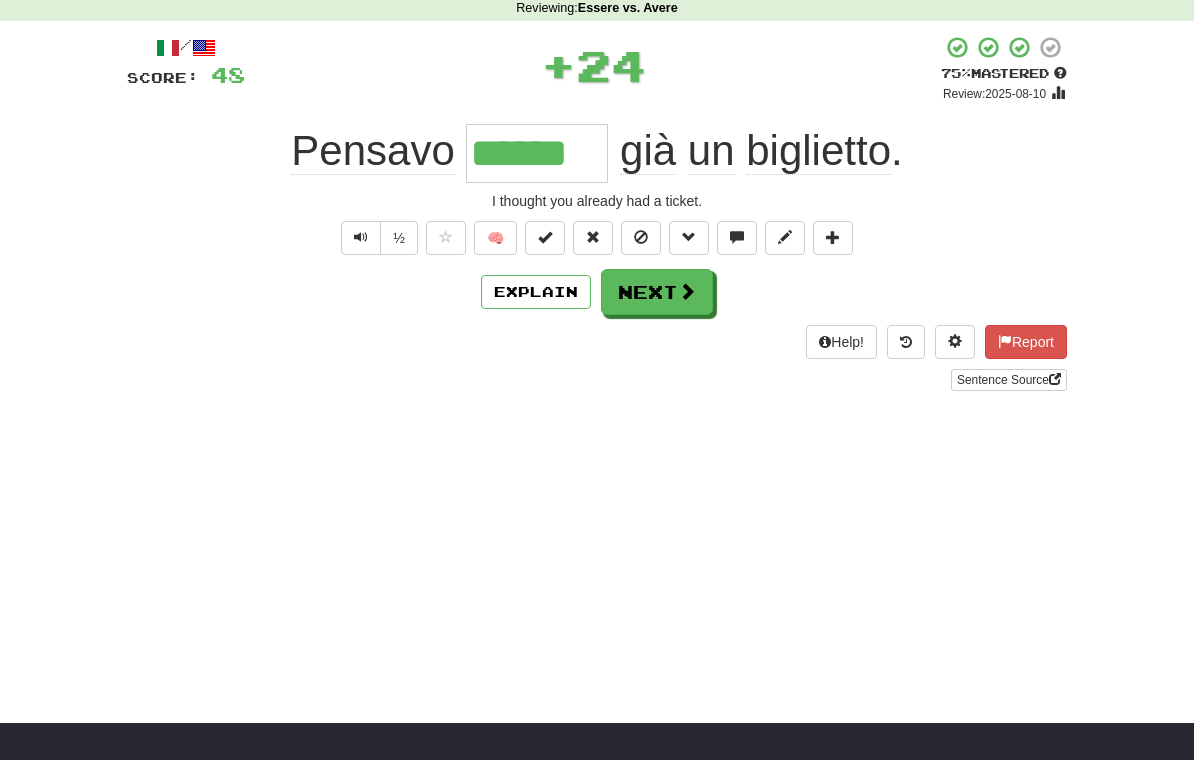 click at bounding box center [687, 291] 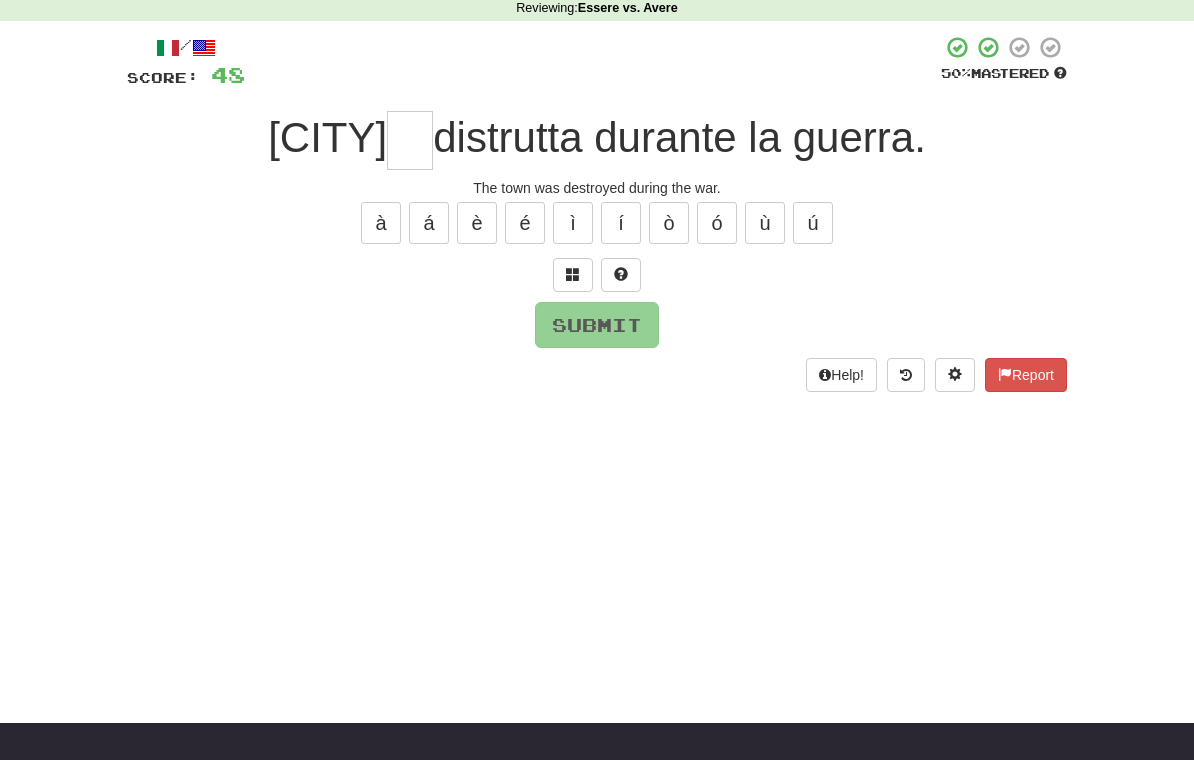 scroll, scrollTop: 86, scrollLeft: 0, axis: vertical 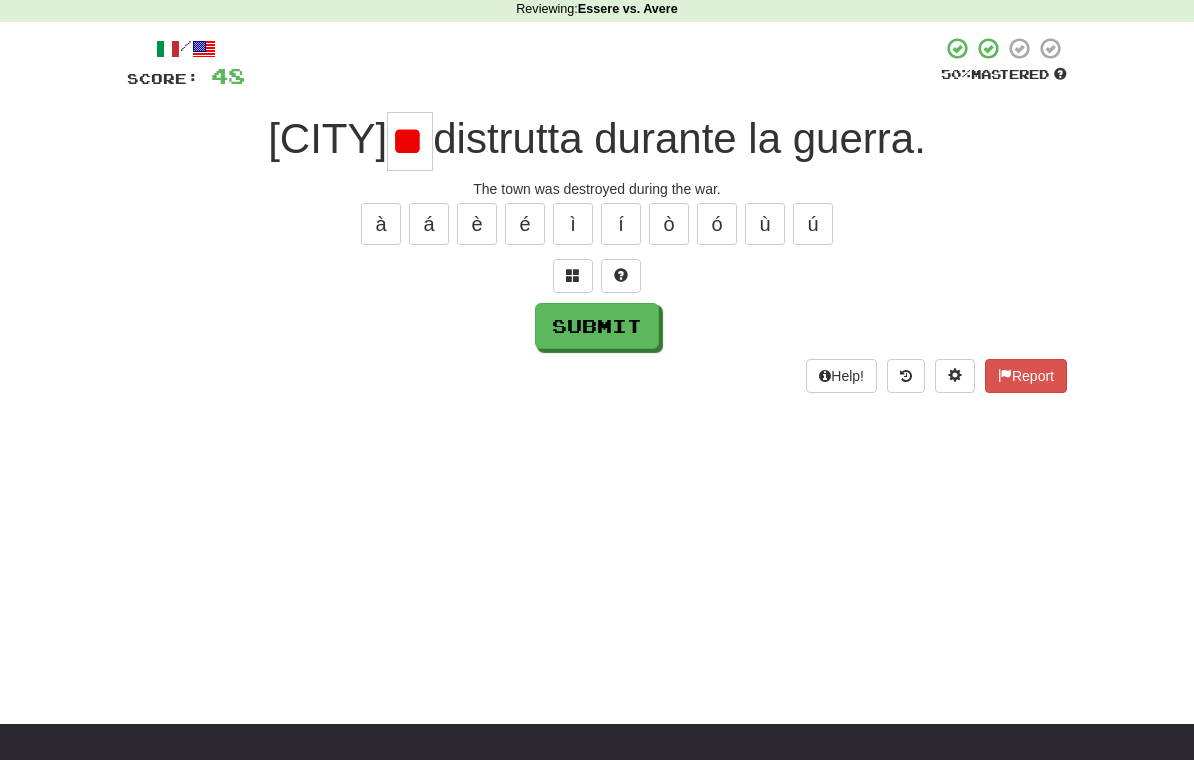 type on "*" 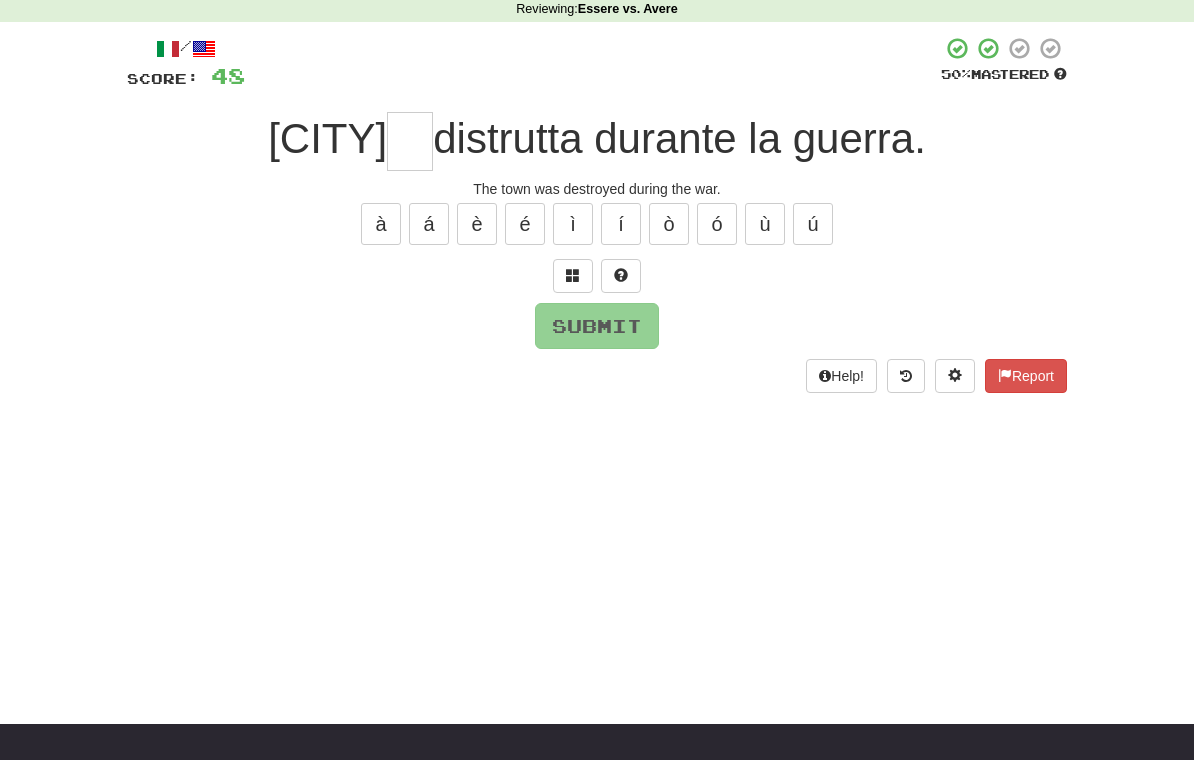 click on "è" at bounding box center [477, 224] 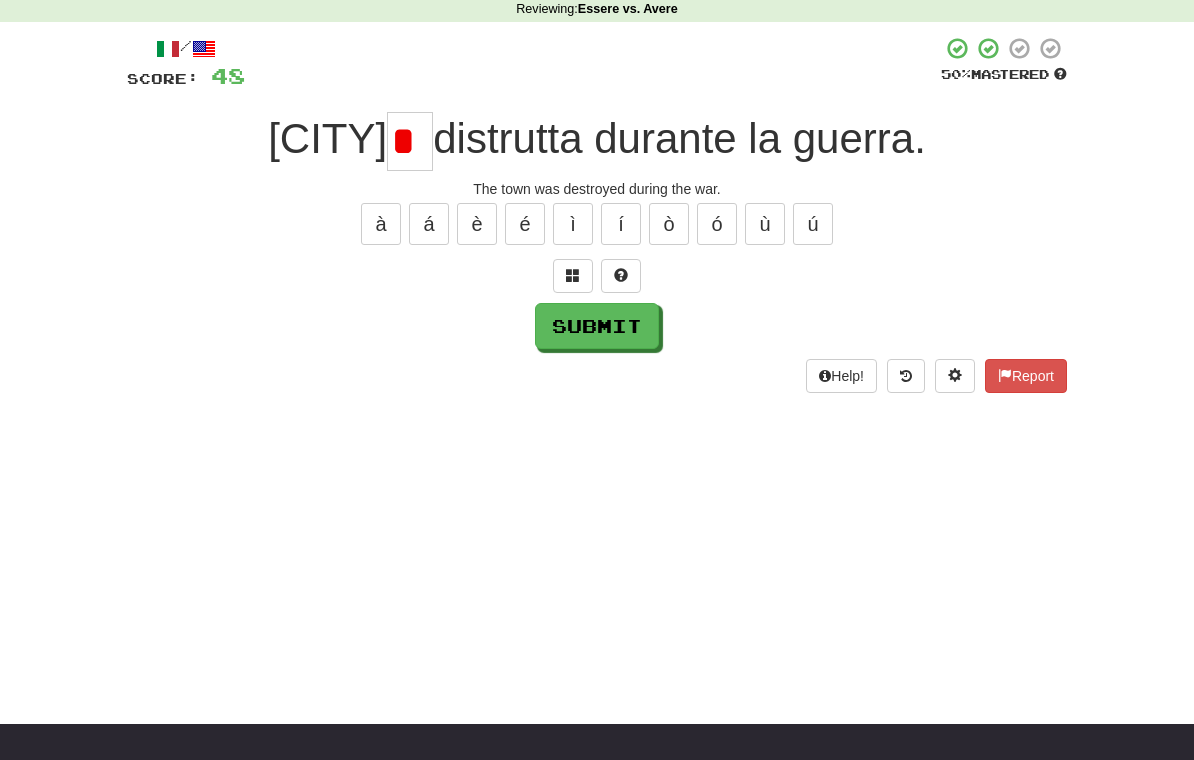 click on "é" at bounding box center [525, 224] 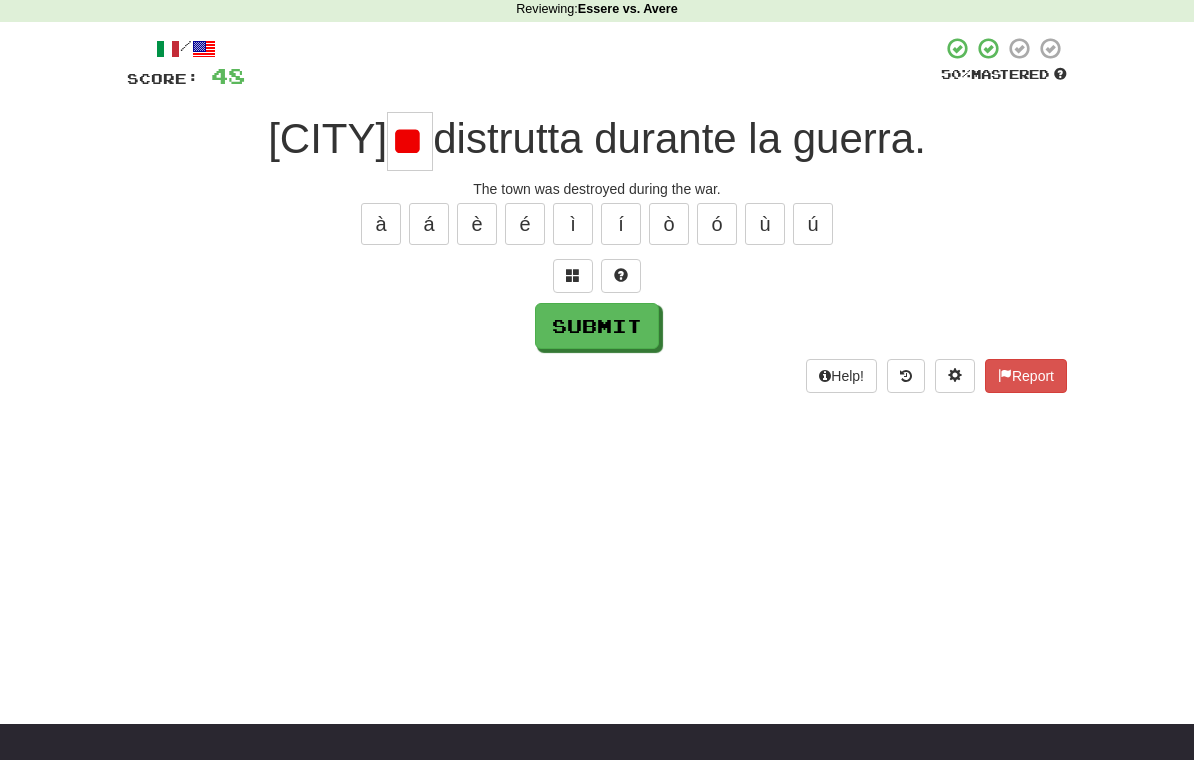 type on "*" 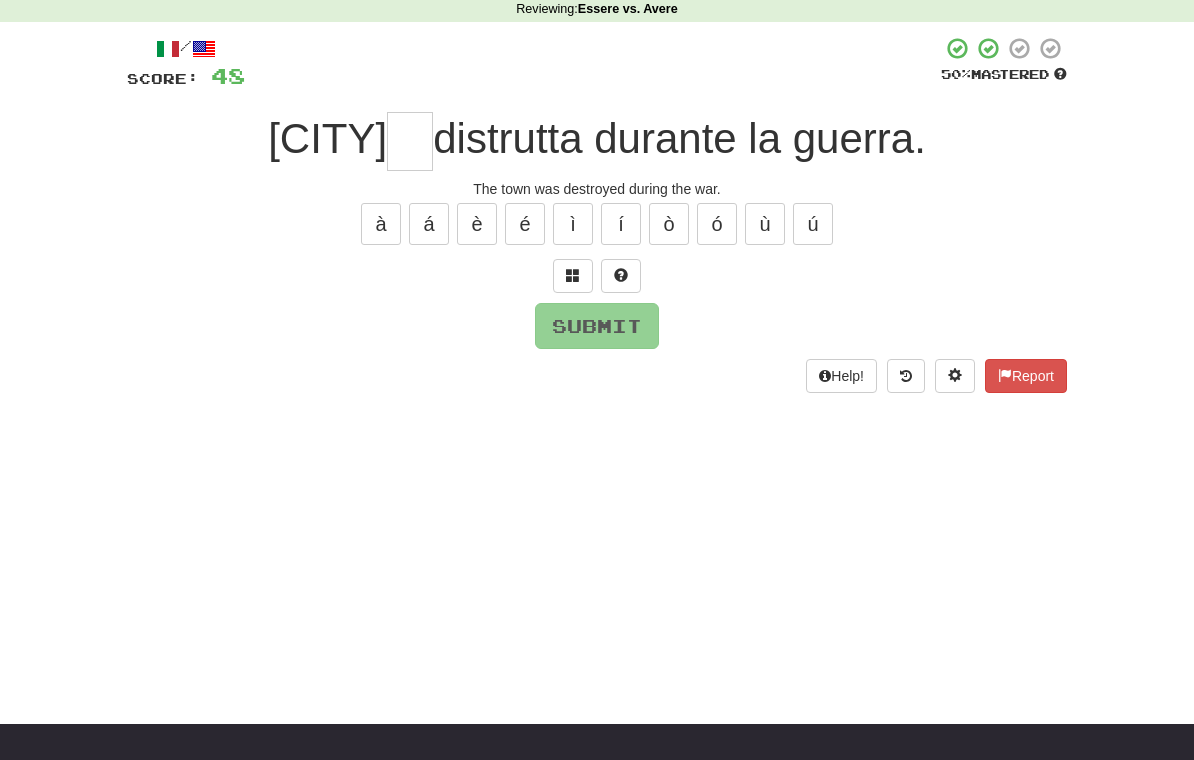 click on "é" at bounding box center [525, 224] 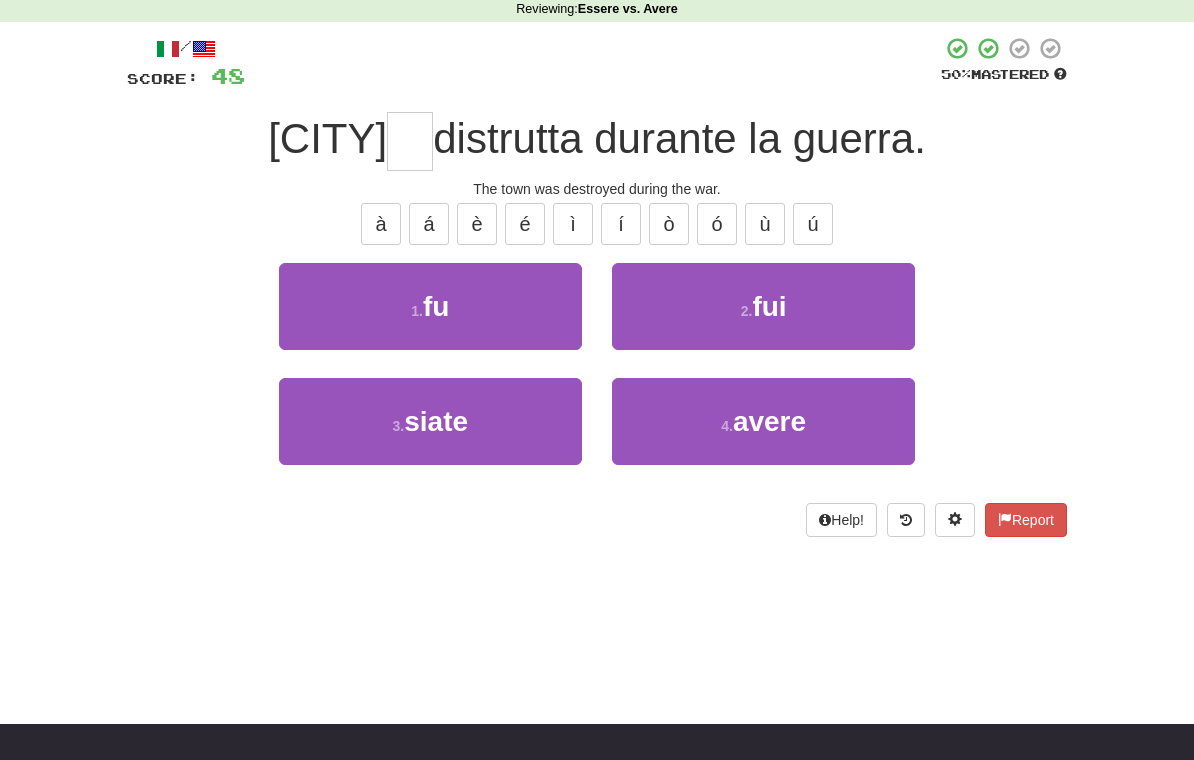 click on "1 .  fu" at bounding box center (430, 306) 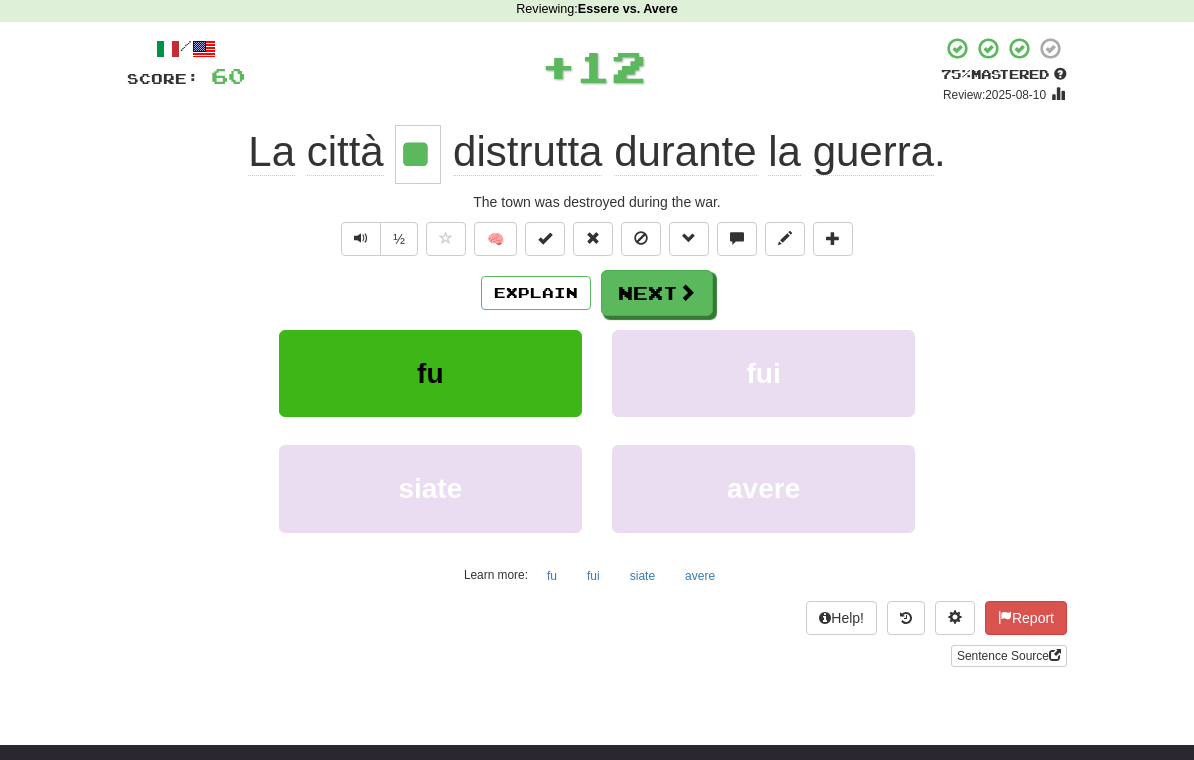 scroll, scrollTop: 87, scrollLeft: 0, axis: vertical 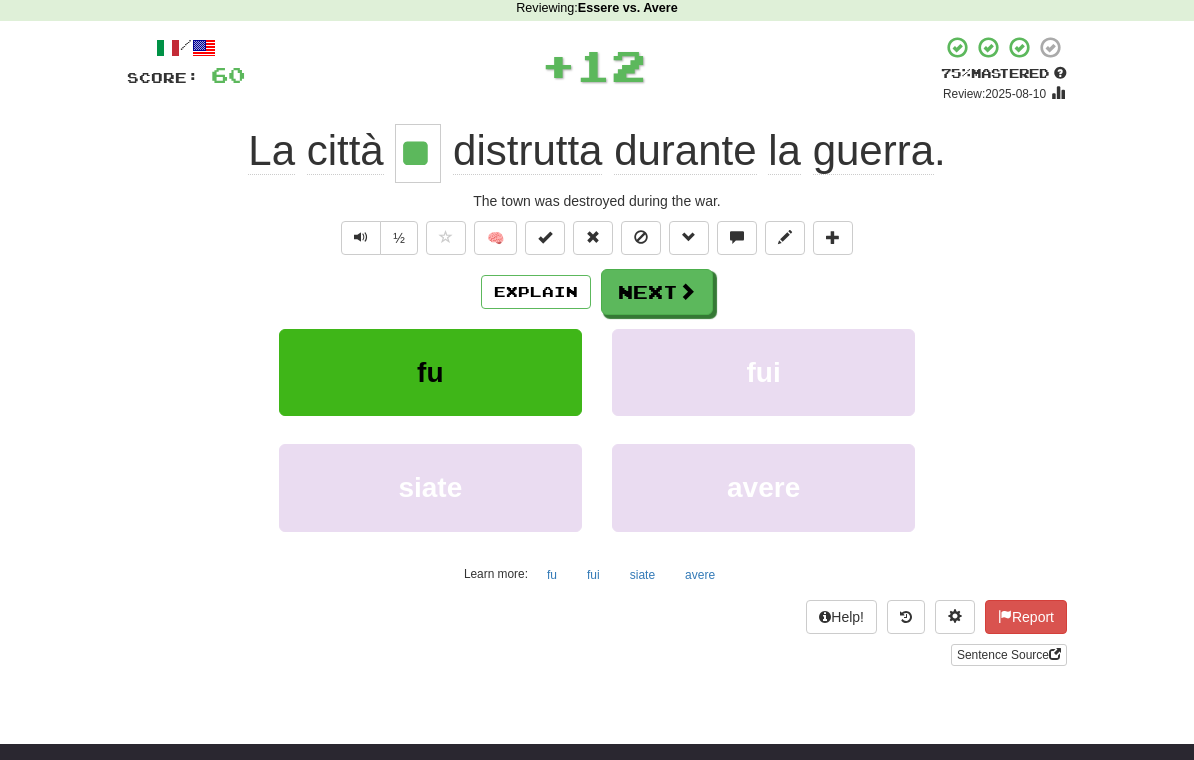 click on "Next" at bounding box center [657, 292] 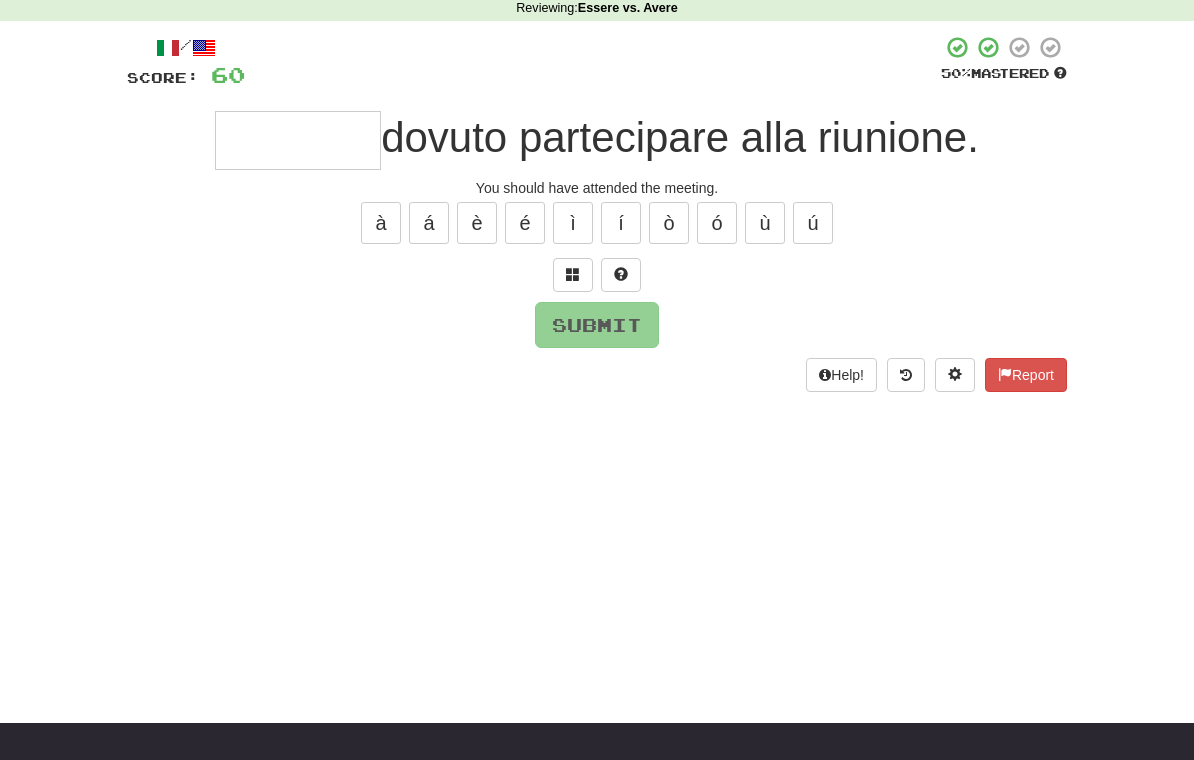 scroll, scrollTop: 86, scrollLeft: 0, axis: vertical 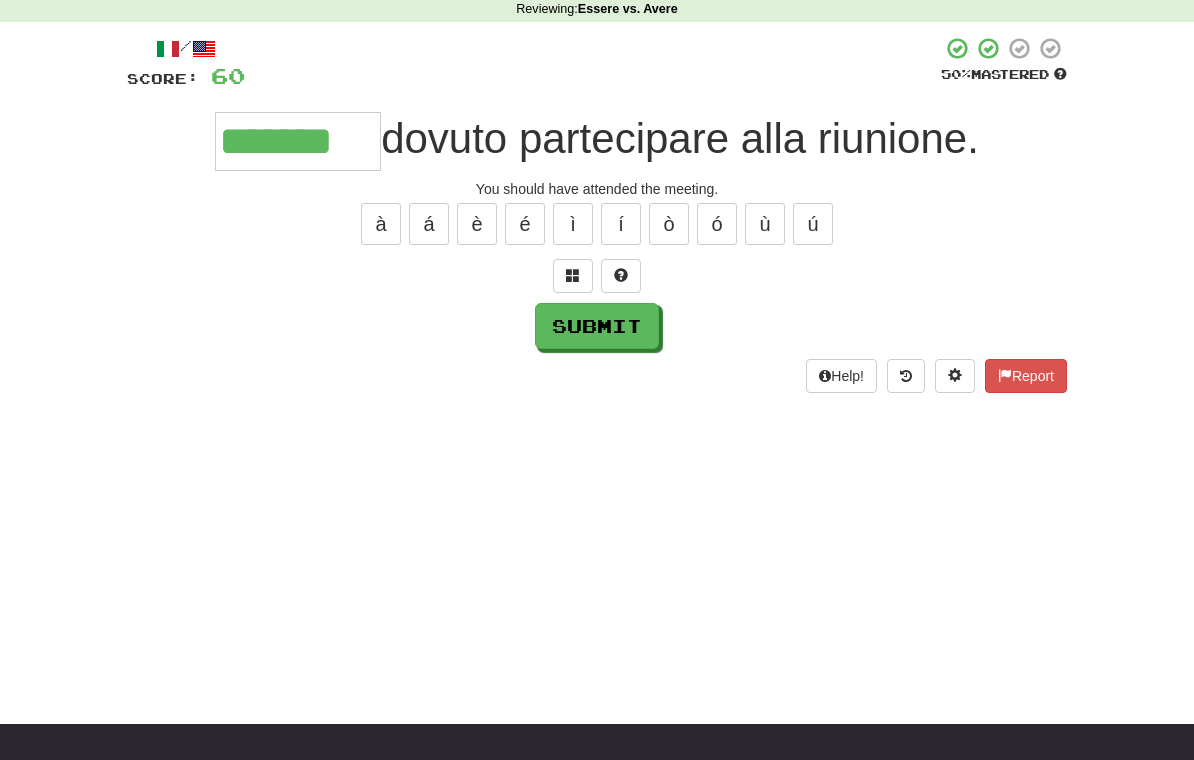 click on "Submit" at bounding box center (597, 326) 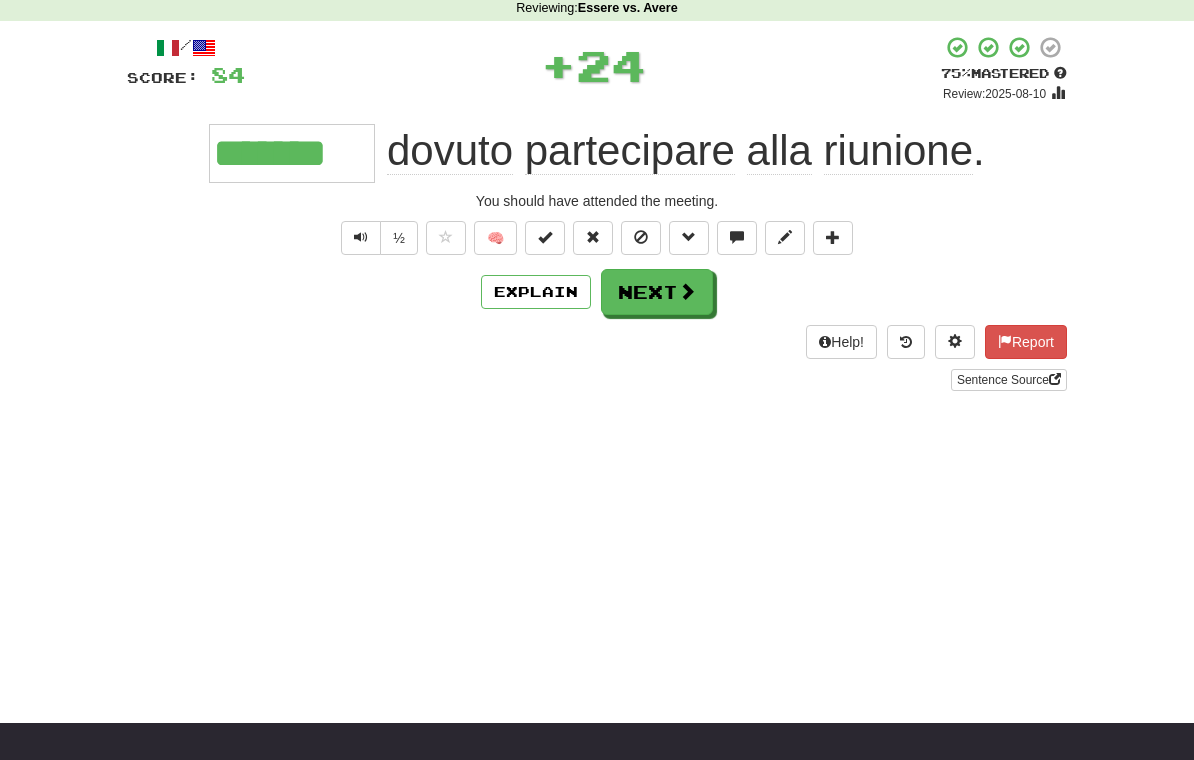 click on "Next" at bounding box center (657, 292) 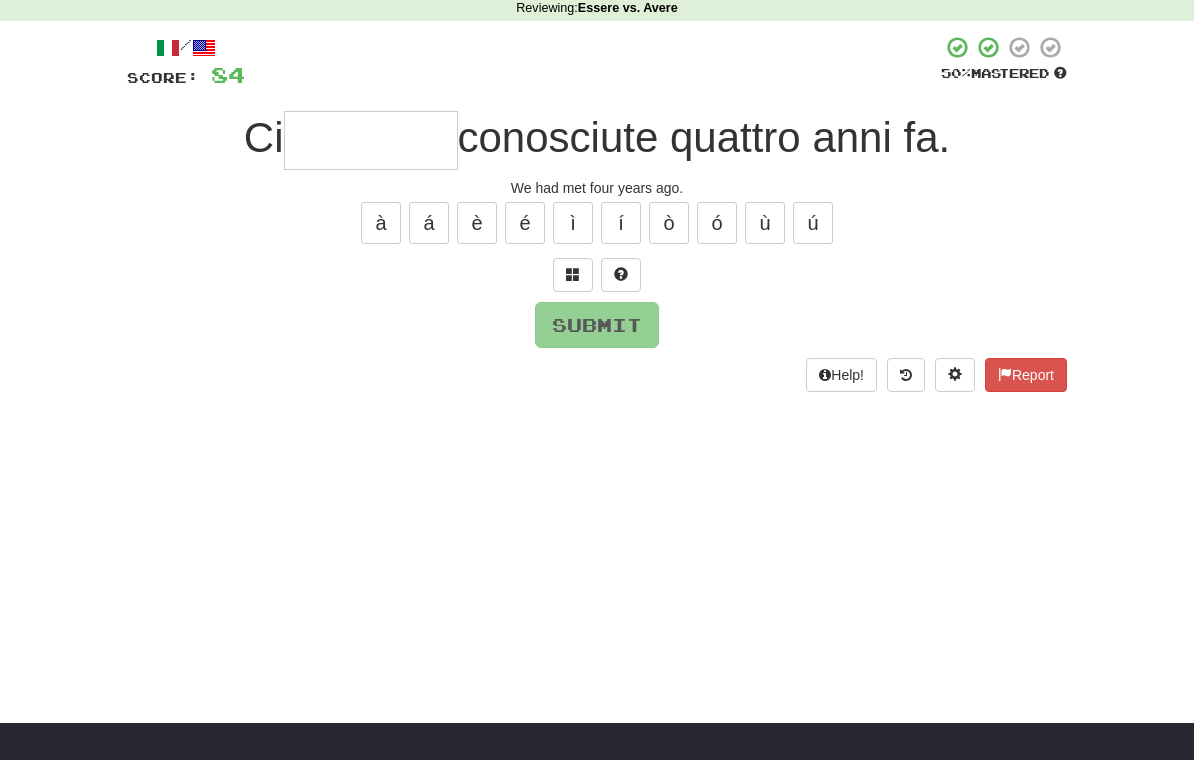 scroll, scrollTop: 86, scrollLeft: 0, axis: vertical 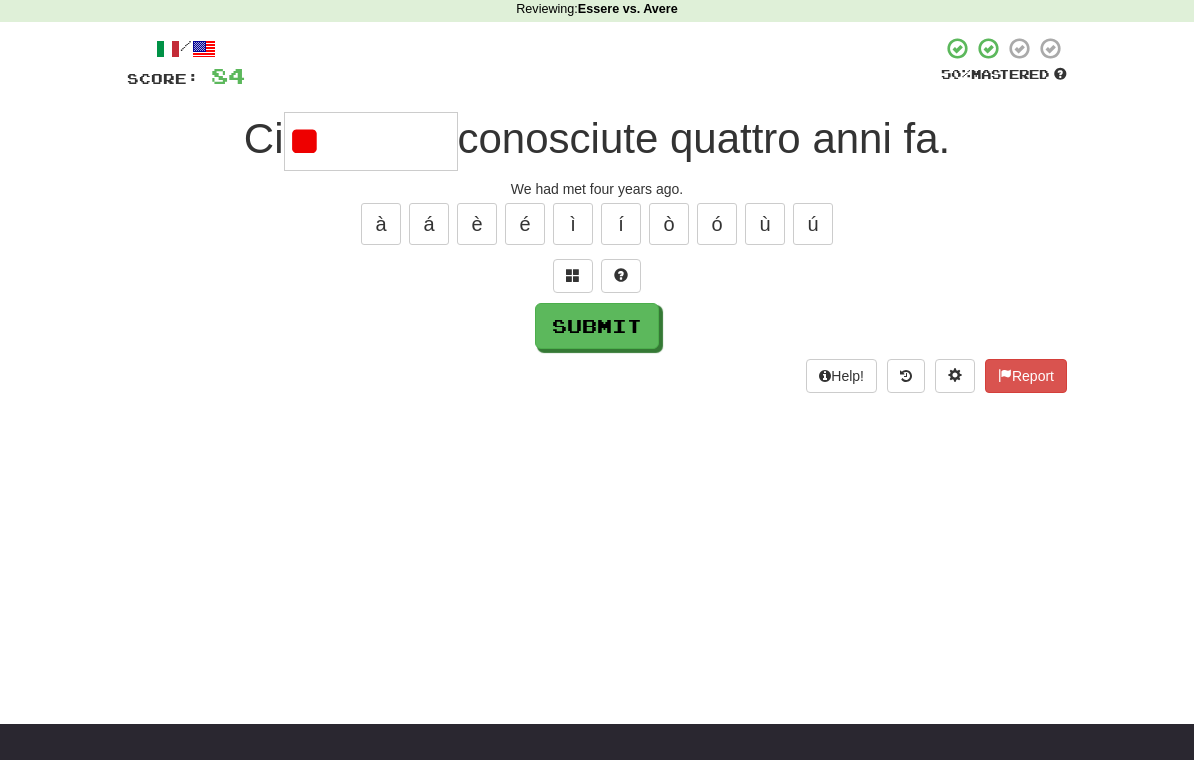 type on "*" 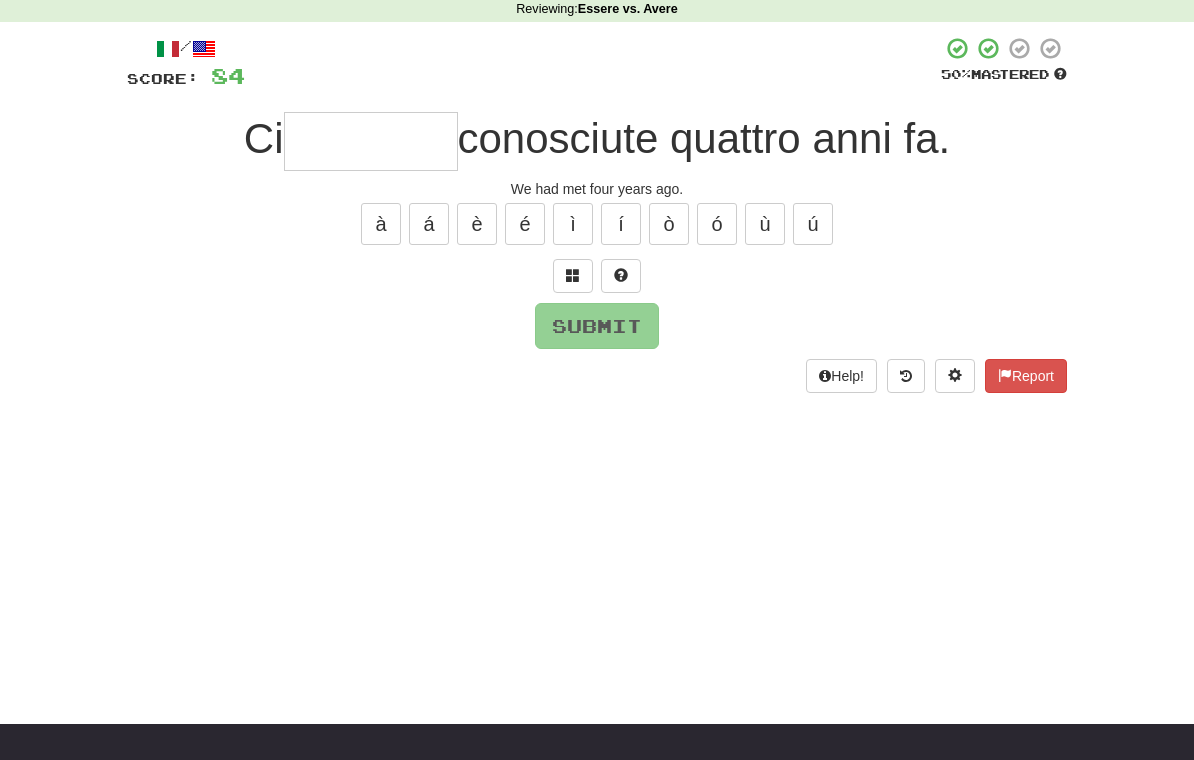 type on "*" 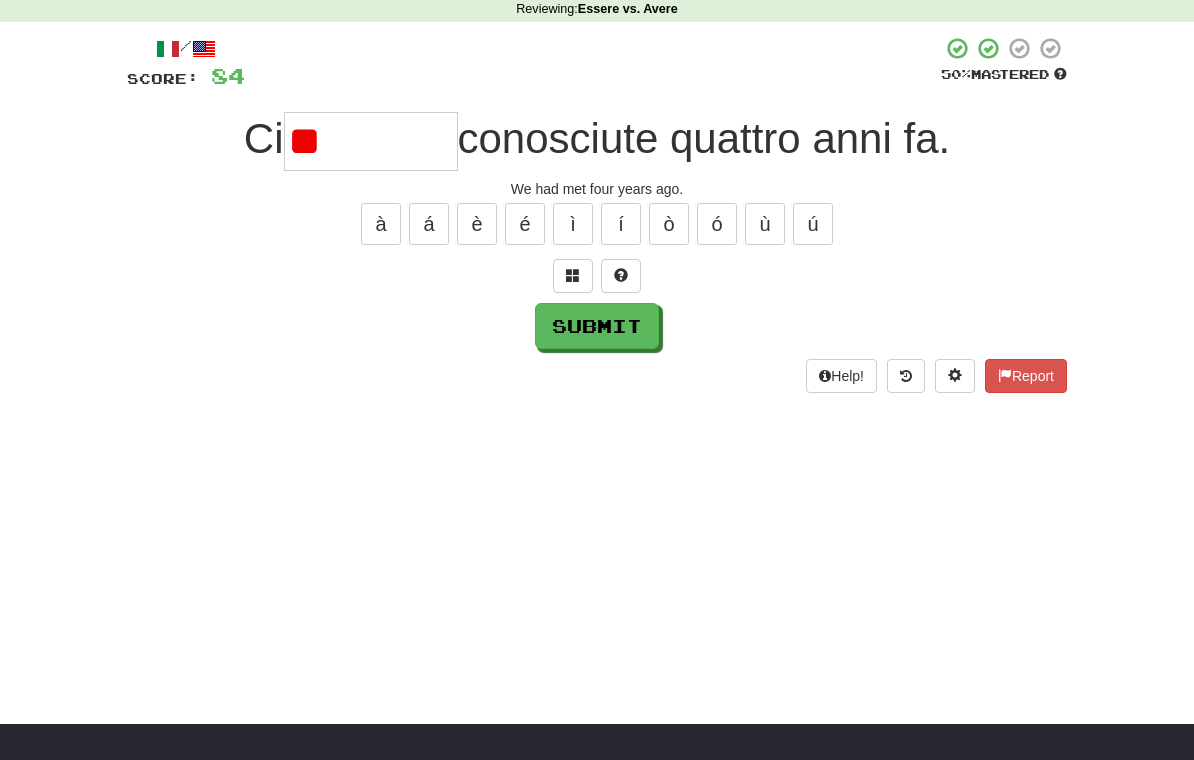 type on "*" 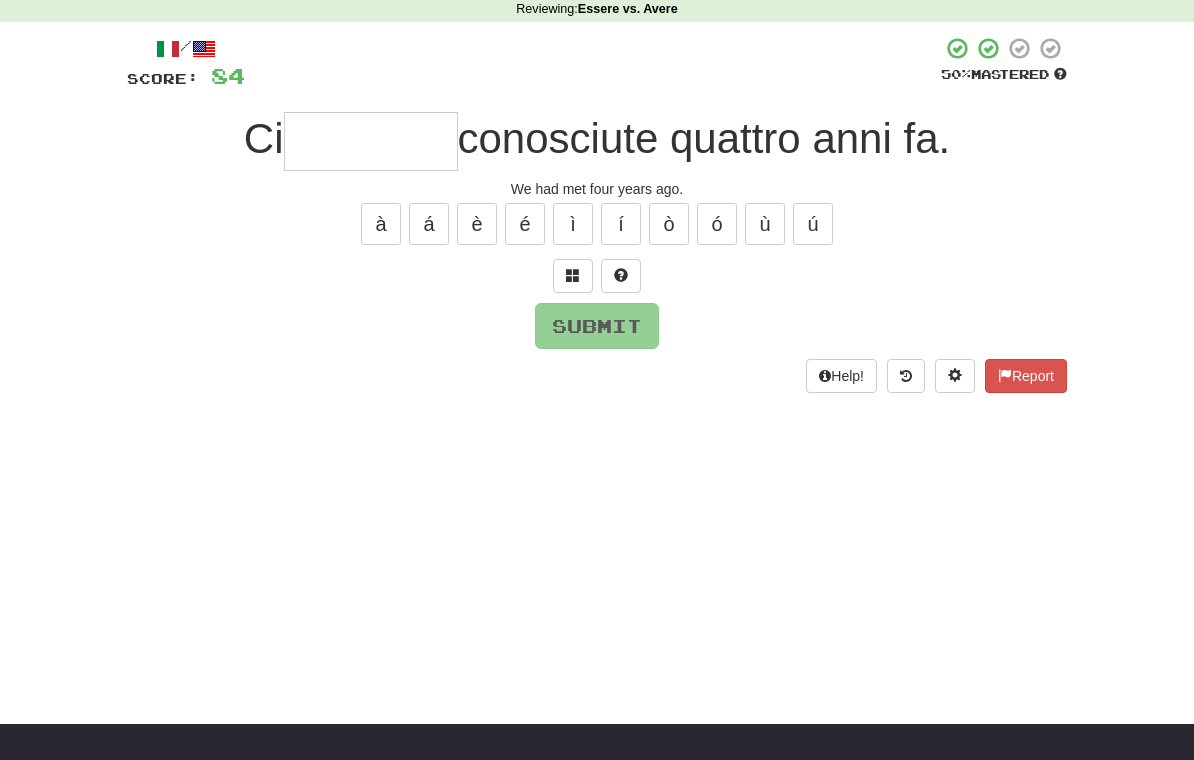 click at bounding box center [573, 275] 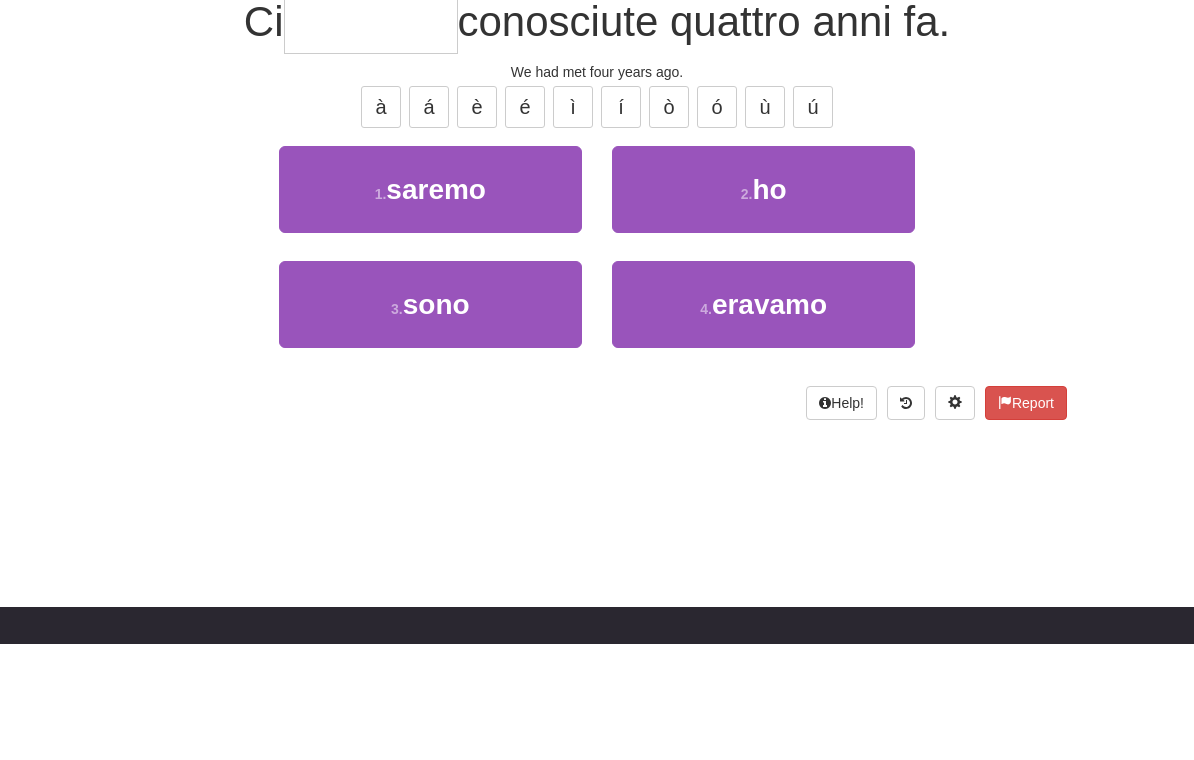 click on "eravamo" at bounding box center [769, 421] 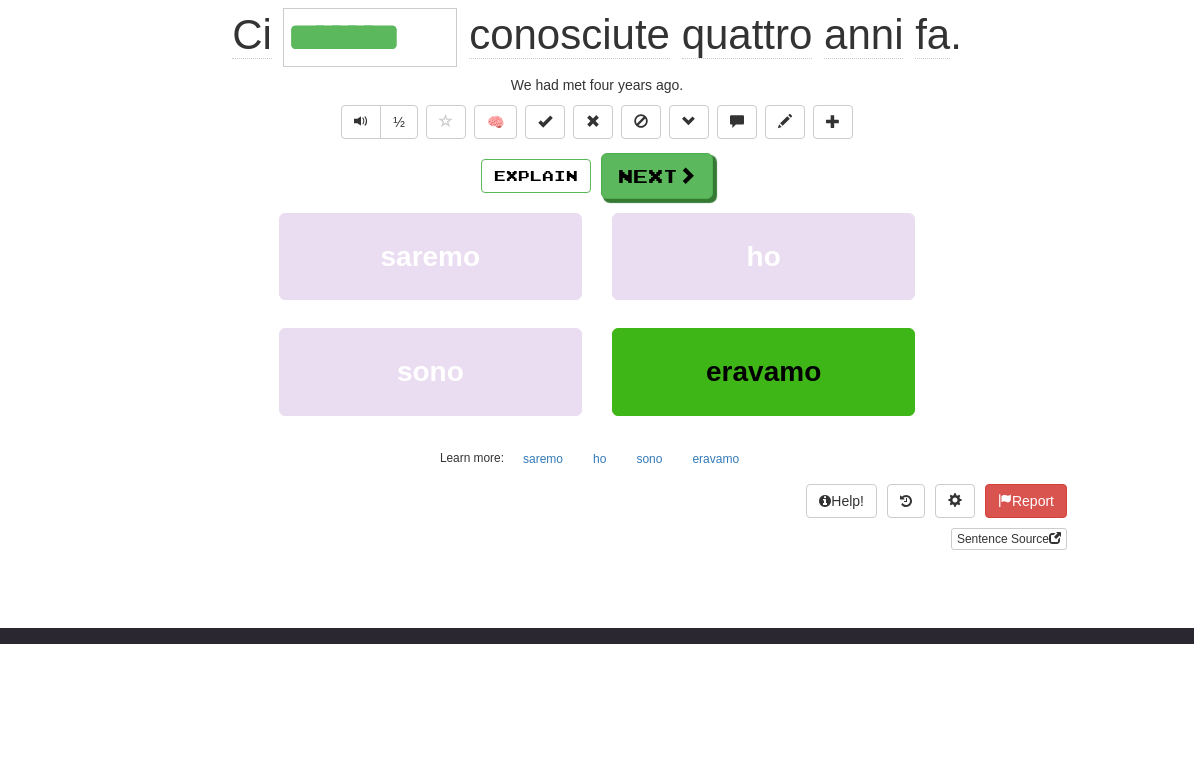 scroll, scrollTop: 203, scrollLeft: 0, axis: vertical 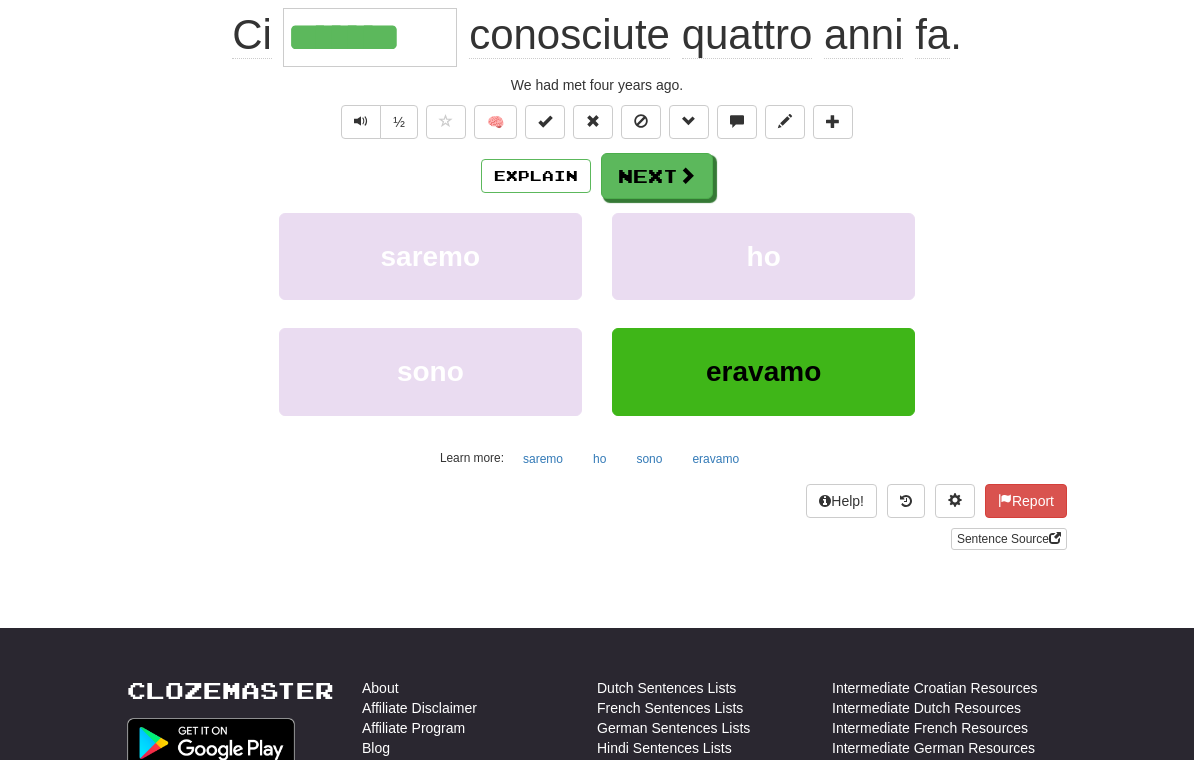click at bounding box center (687, 175) 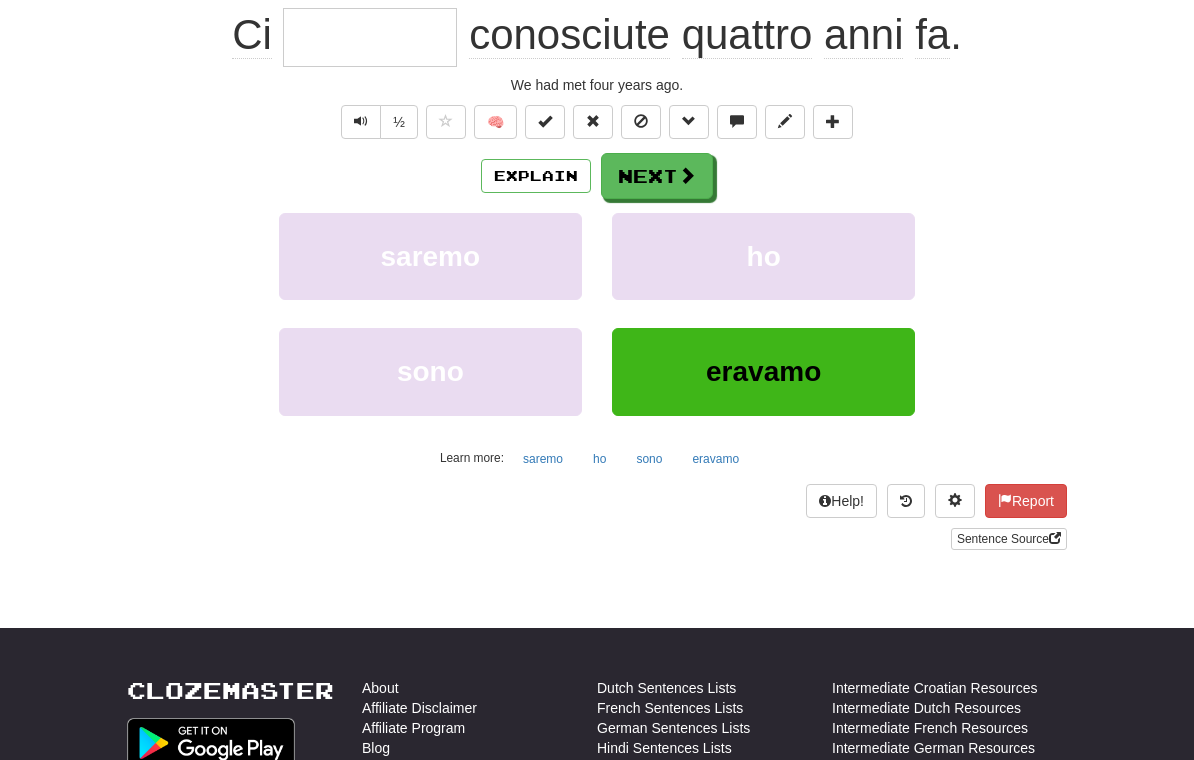 scroll, scrollTop: 44, scrollLeft: 0, axis: vertical 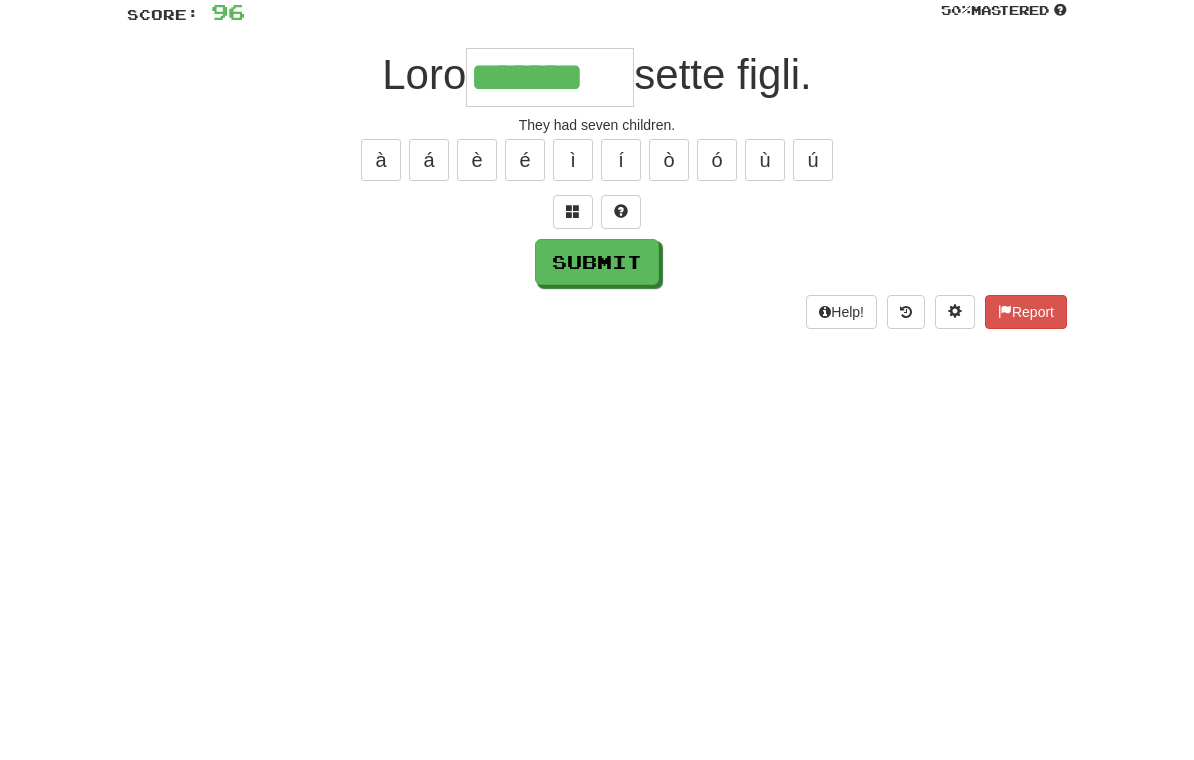 type on "*******" 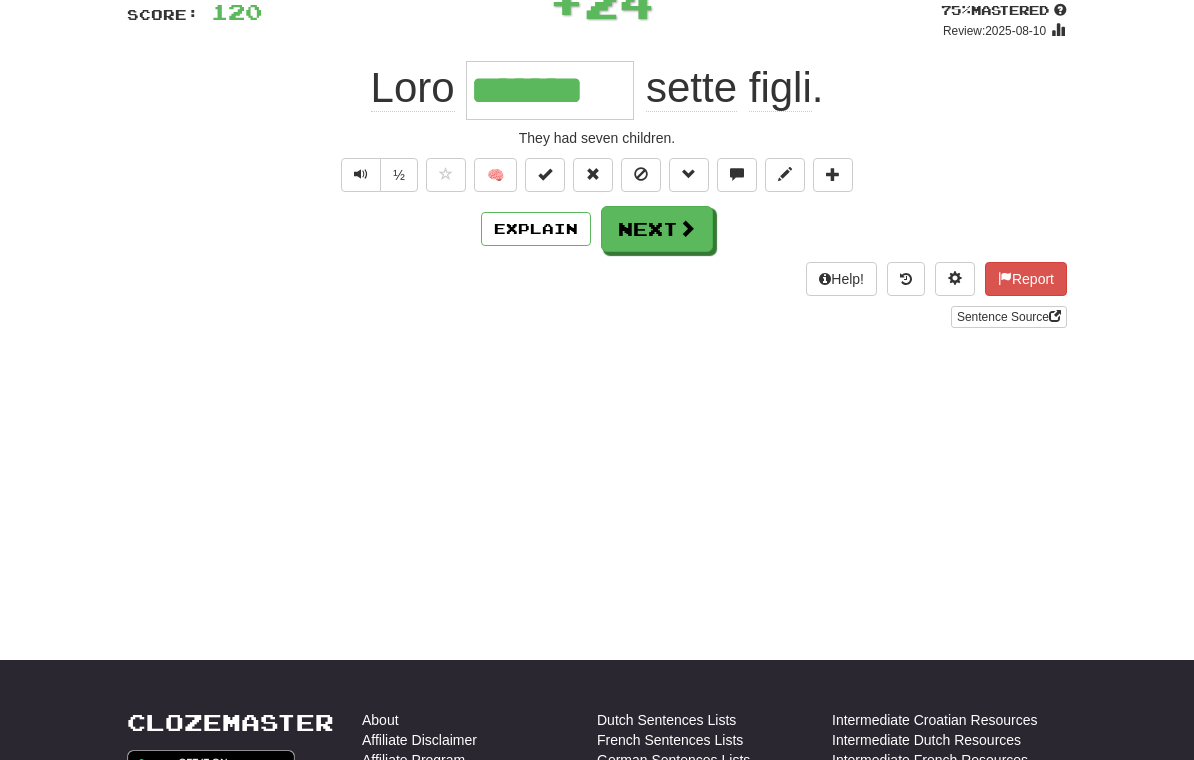 click on "Next" at bounding box center [657, 229] 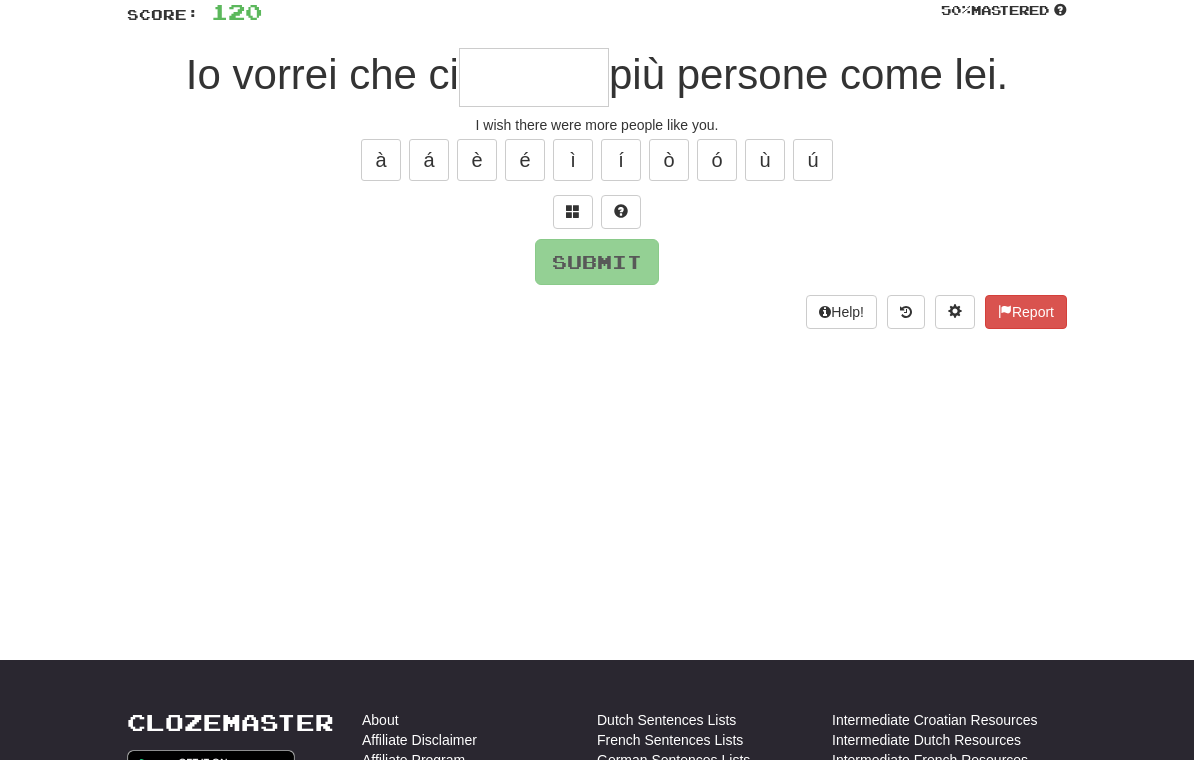 scroll, scrollTop: 149, scrollLeft: 0, axis: vertical 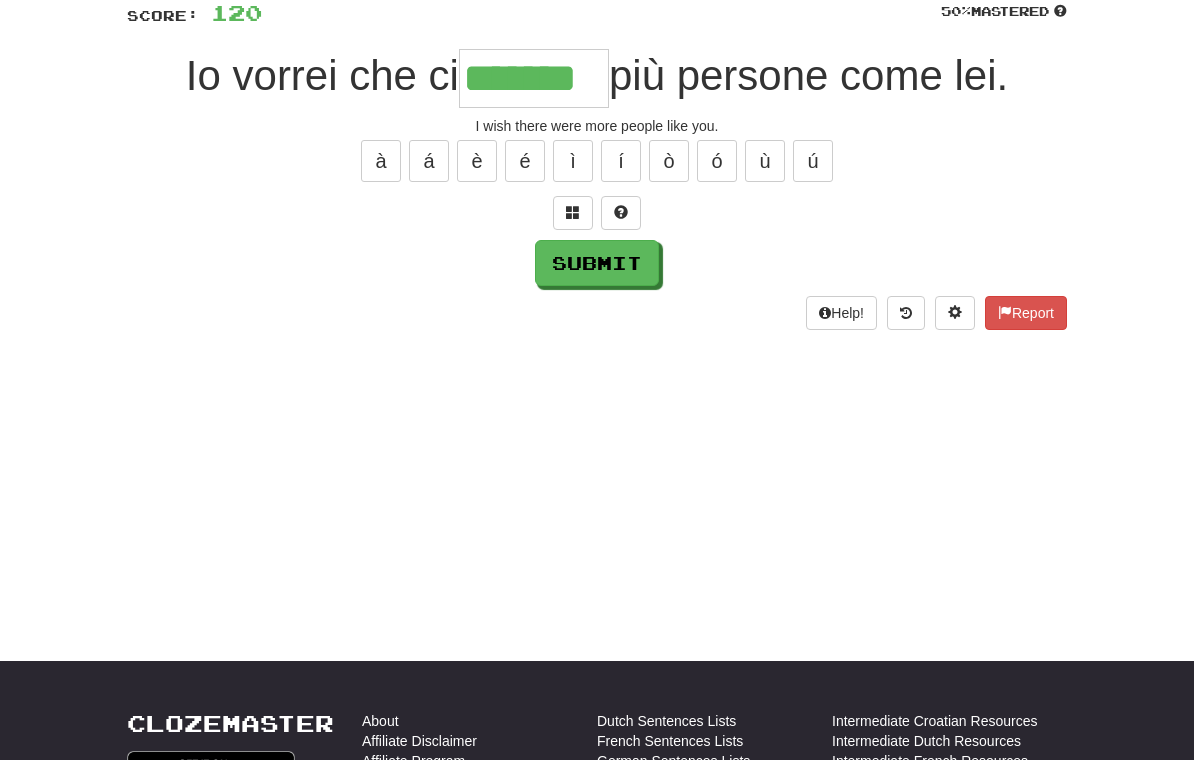 type on "*******" 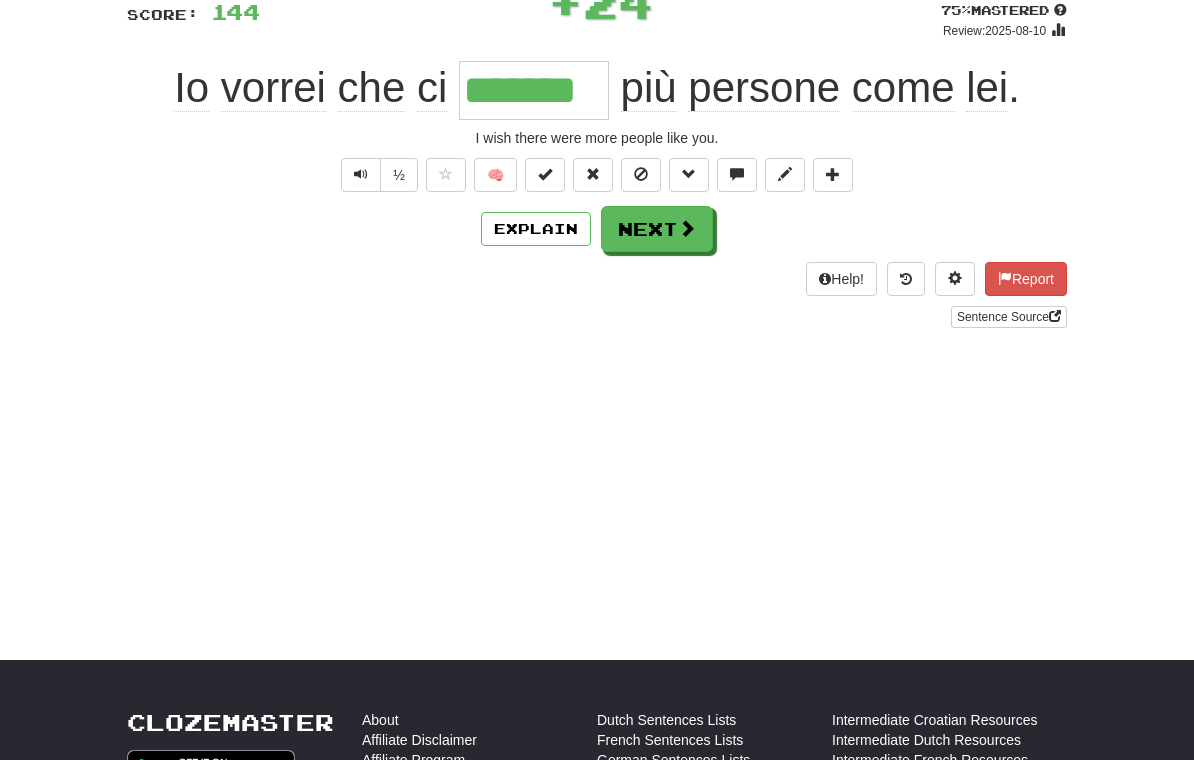 click on "Next" at bounding box center [657, 229] 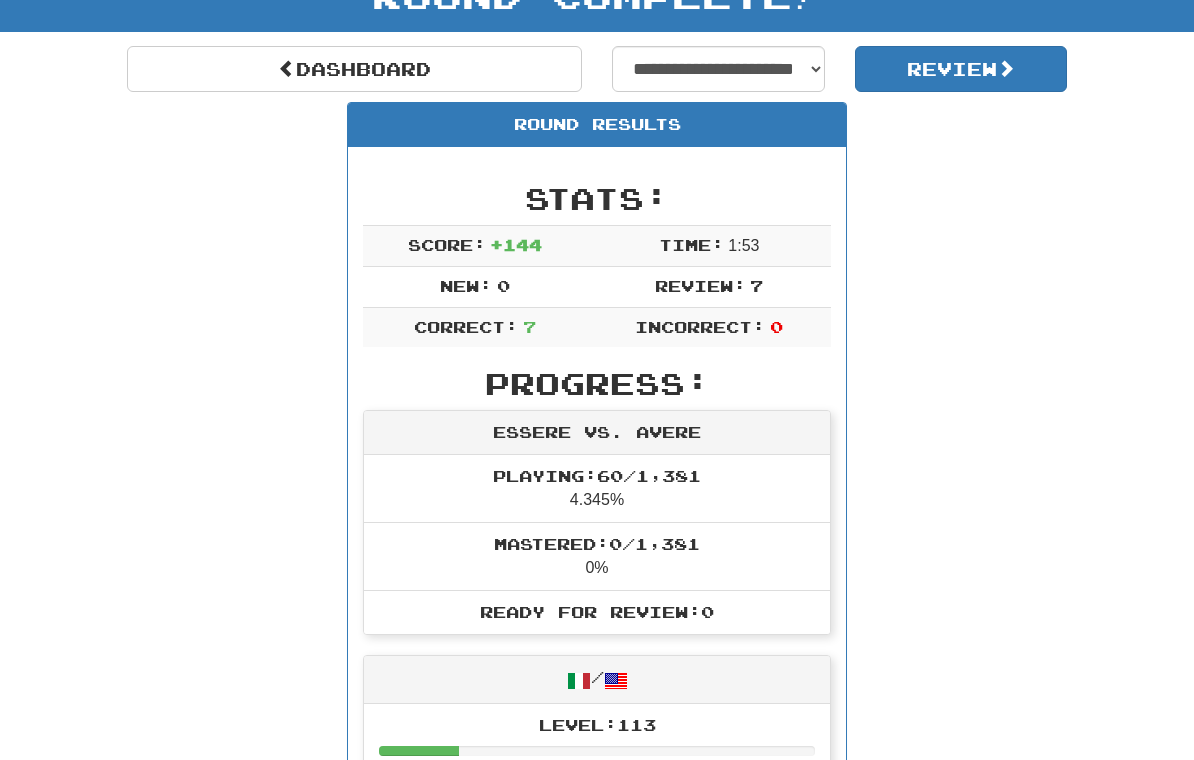 click on "Review" at bounding box center (961, 69) 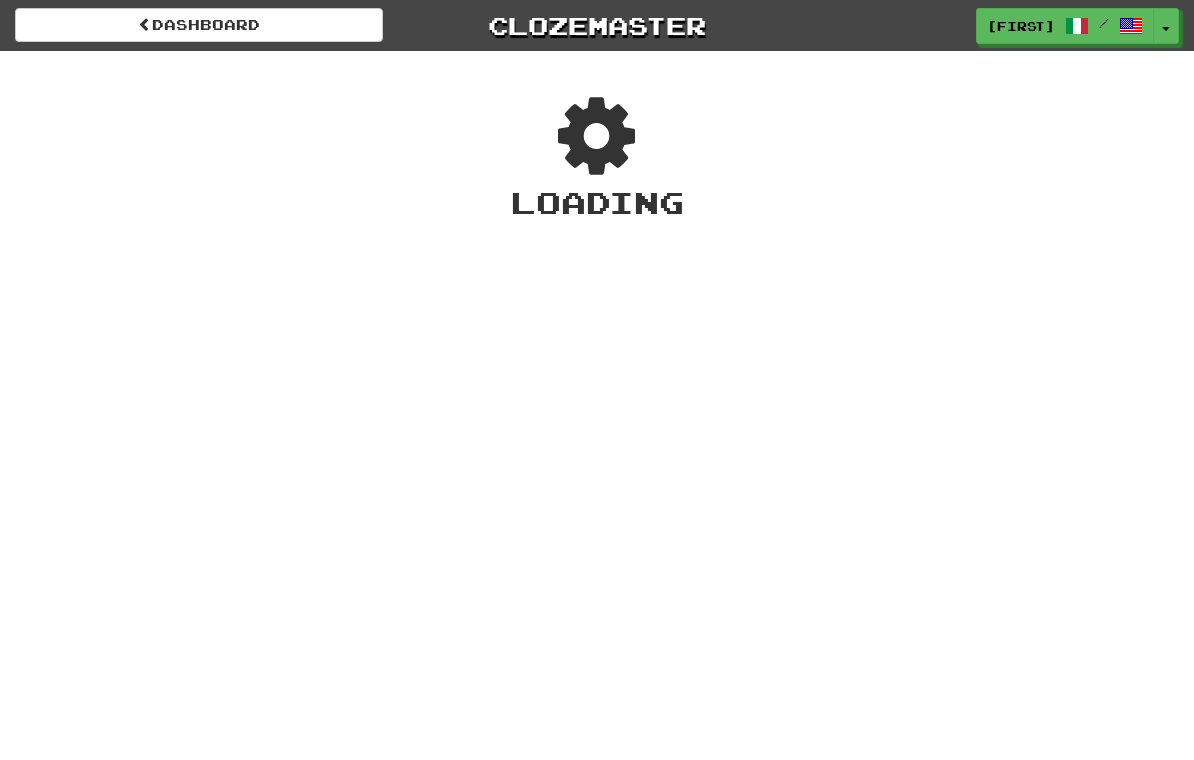 scroll, scrollTop: 0, scrollLeft: 0, axis: both 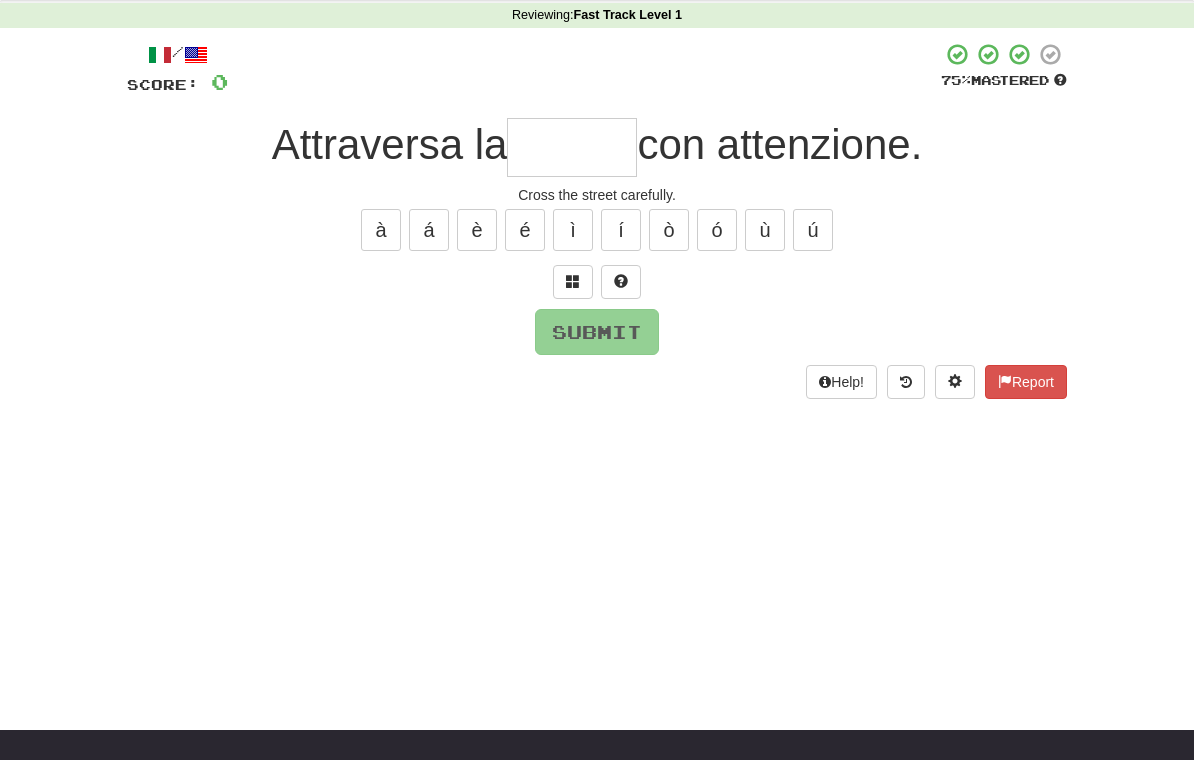 click at bounding box center (572, 148) 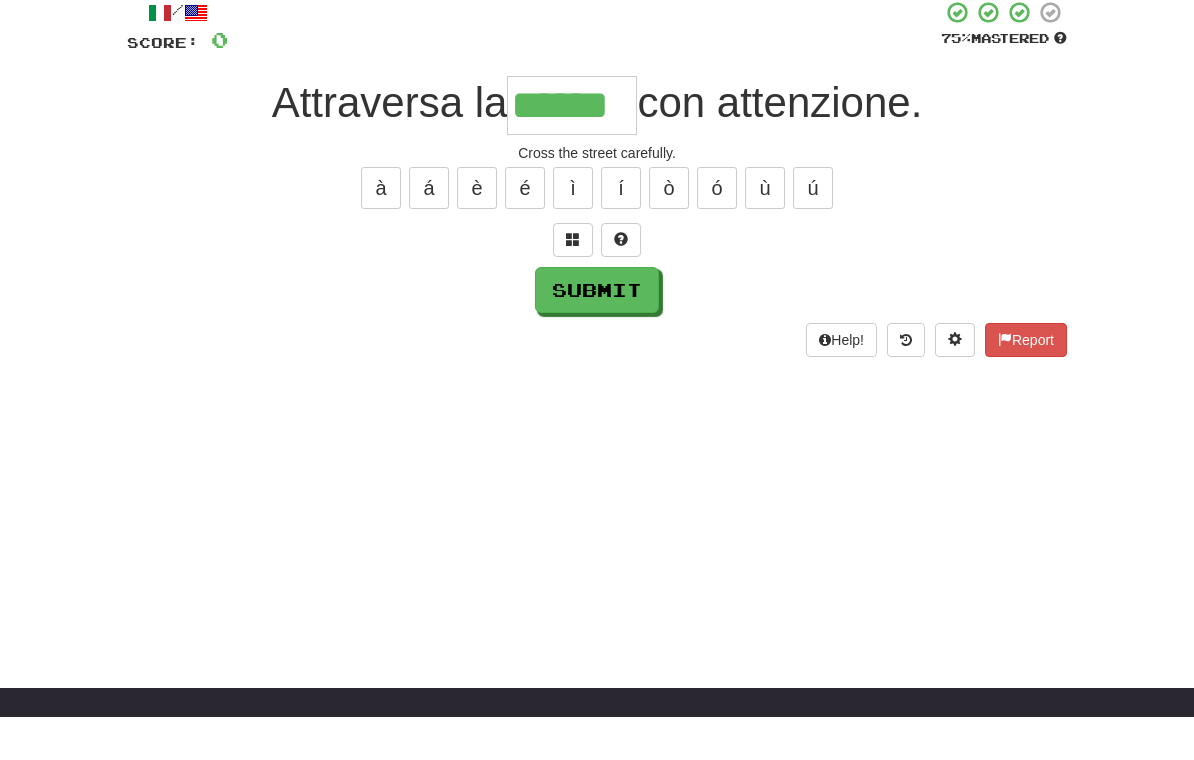 type on "******" 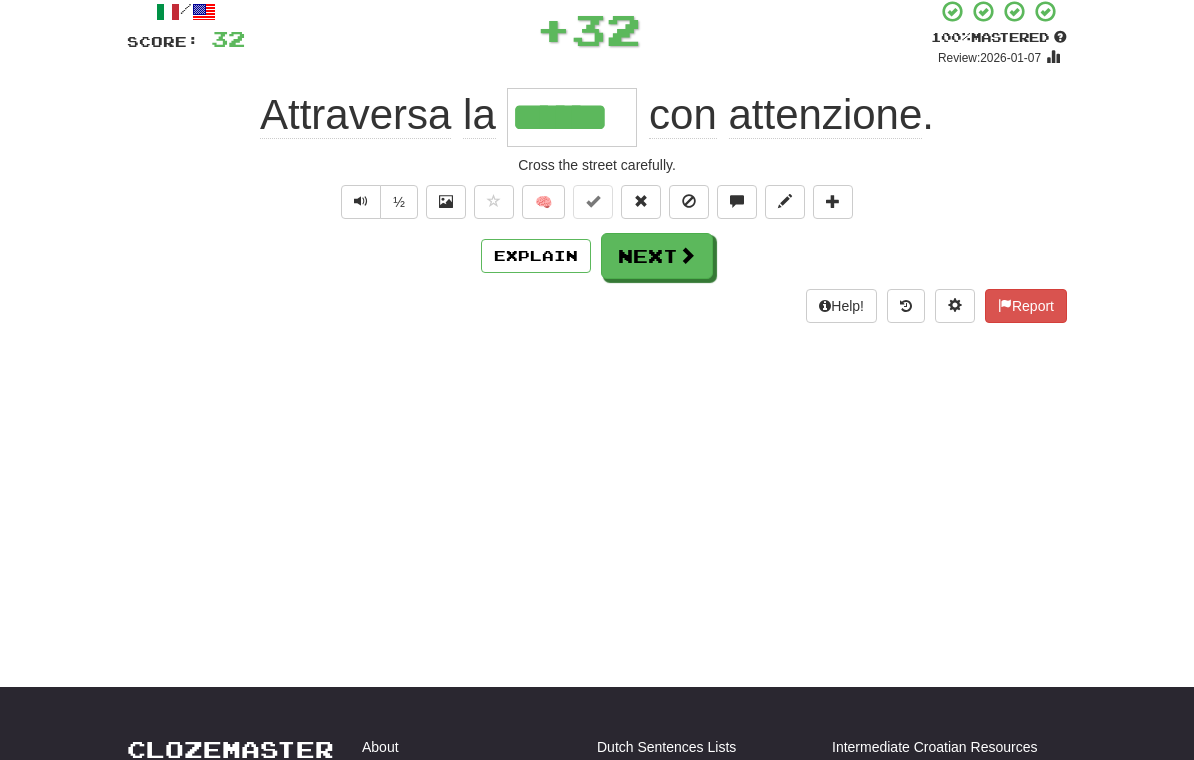 click on "Next" at bounding box center [657, 256] 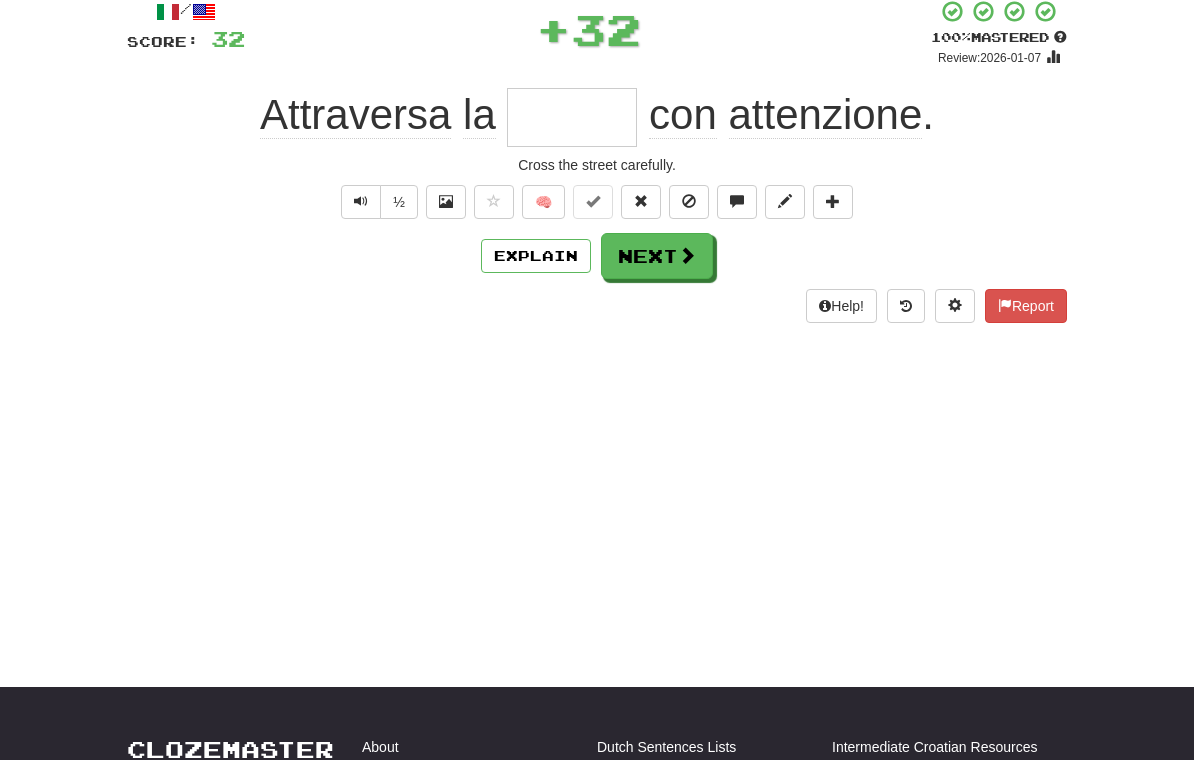 scroll, scrollTop: 122, scrollLeft: 0, axis: vertical 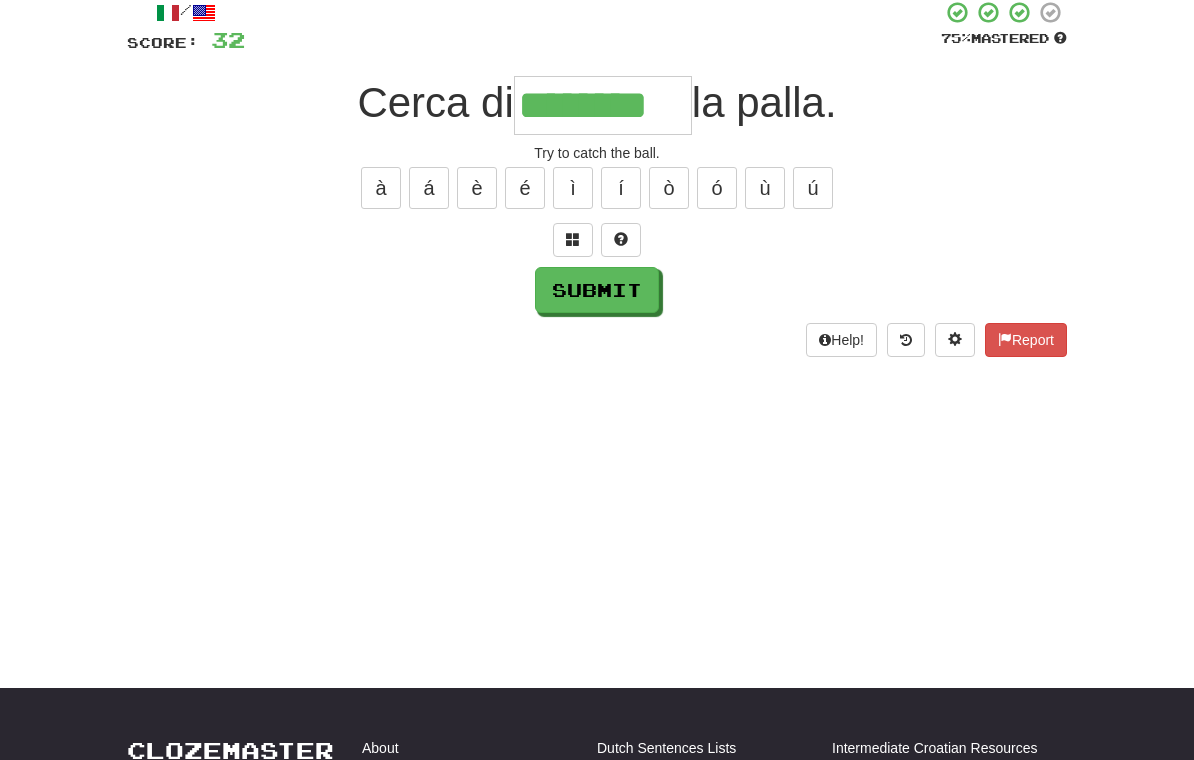 type on "********" 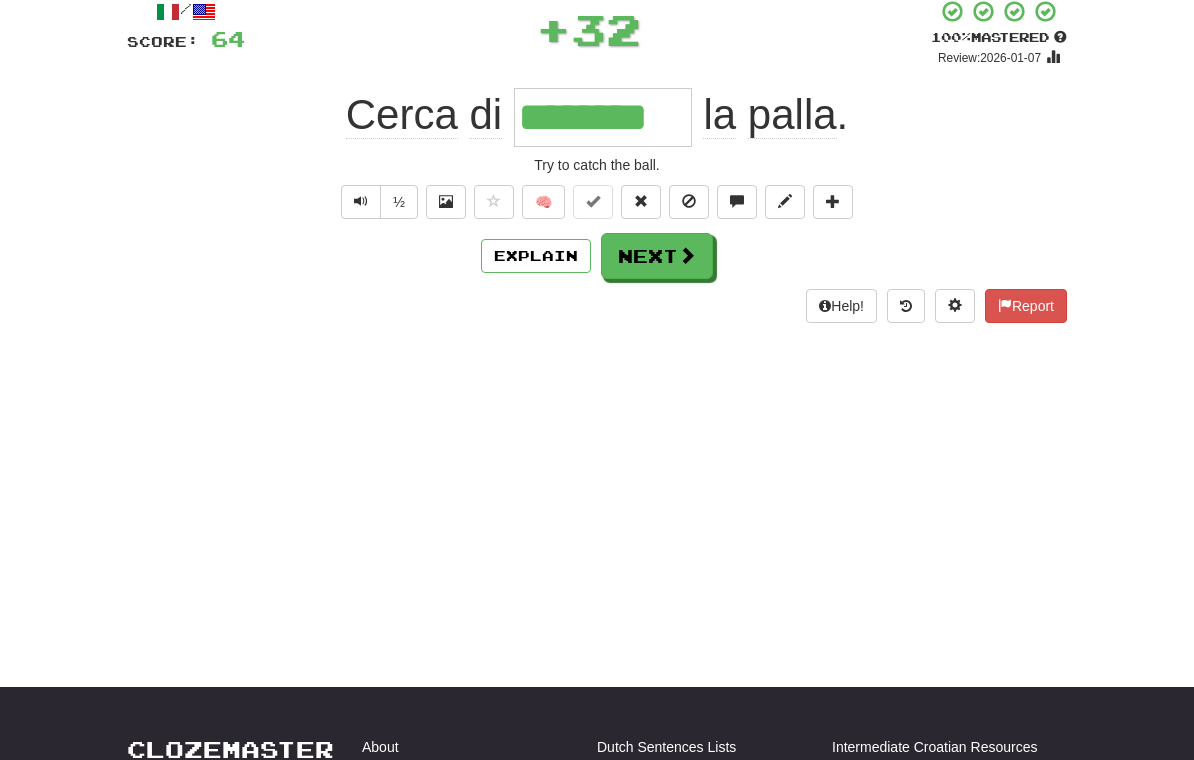 click on "Next" at bounding box center [657, 256] 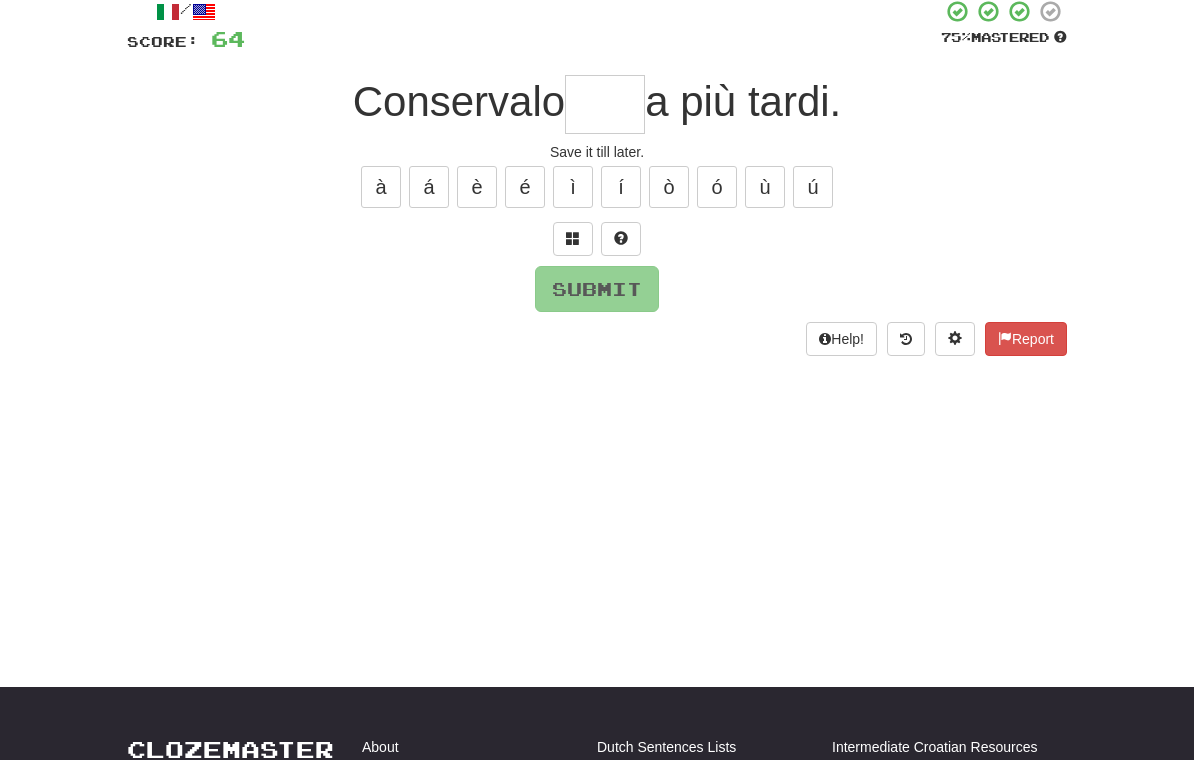 scroll, scrollTop: 122, scrollLeft: 0, axis: vertical 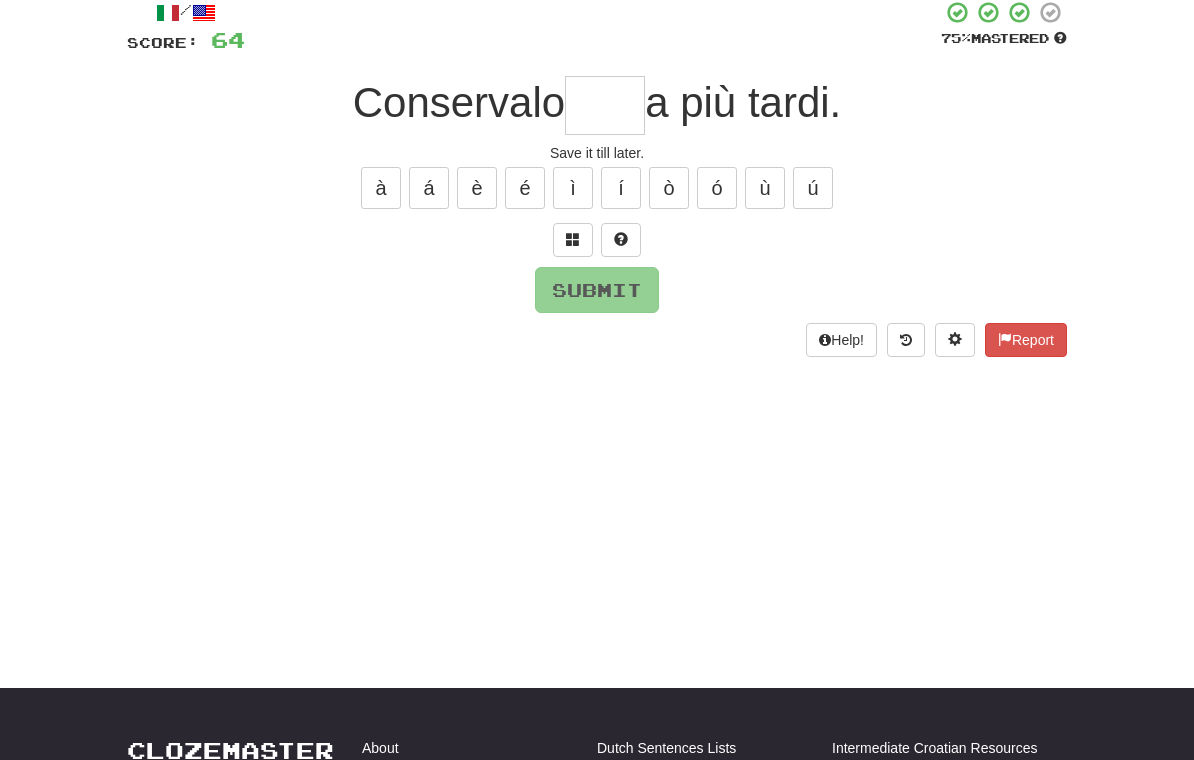 type on "*" 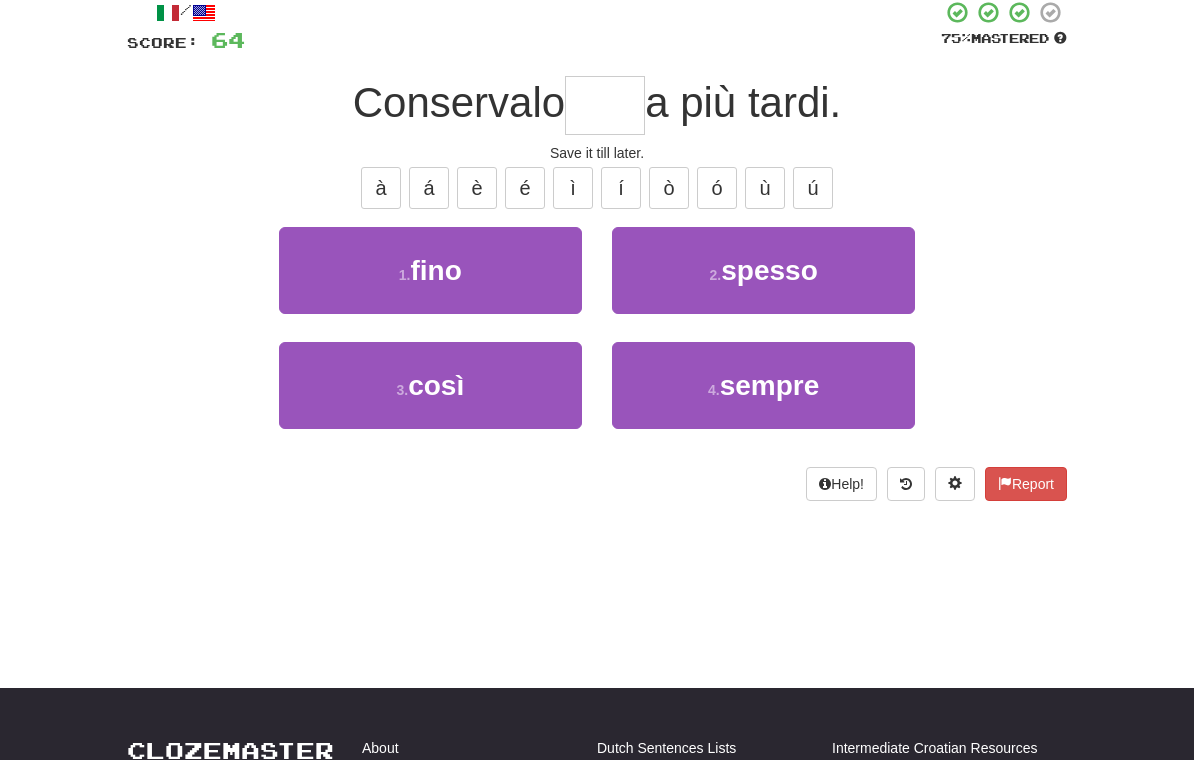 click on "1 .  fino" at bounding box center (430, 270) 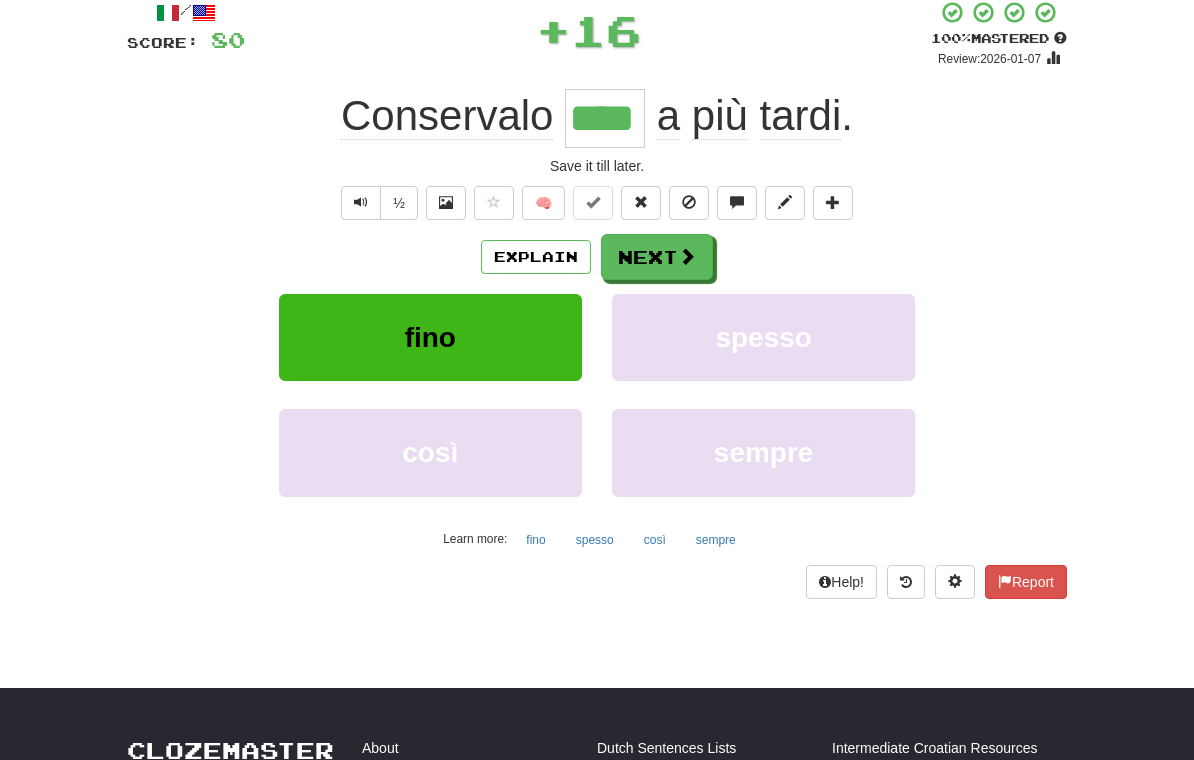 scroll, scrollTop: 123, scrollLeft: 0, axis: vertical 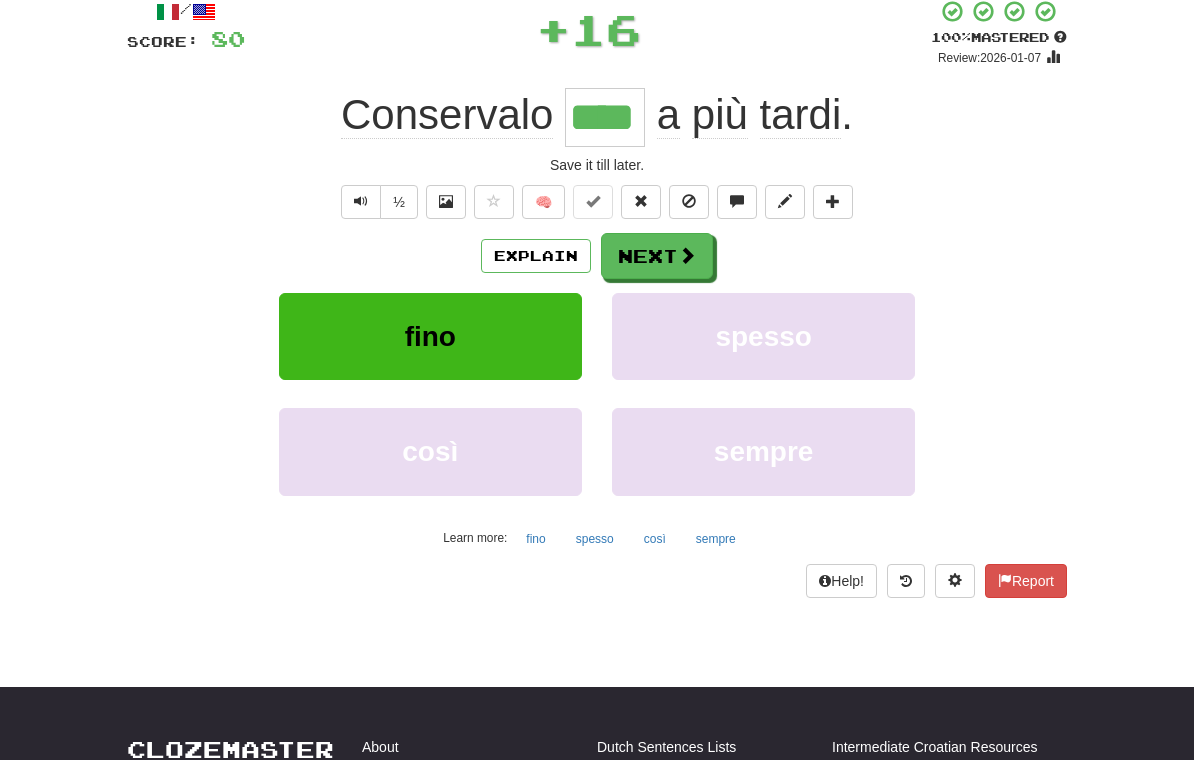 click on "Next" at bounding box center (657, 256) 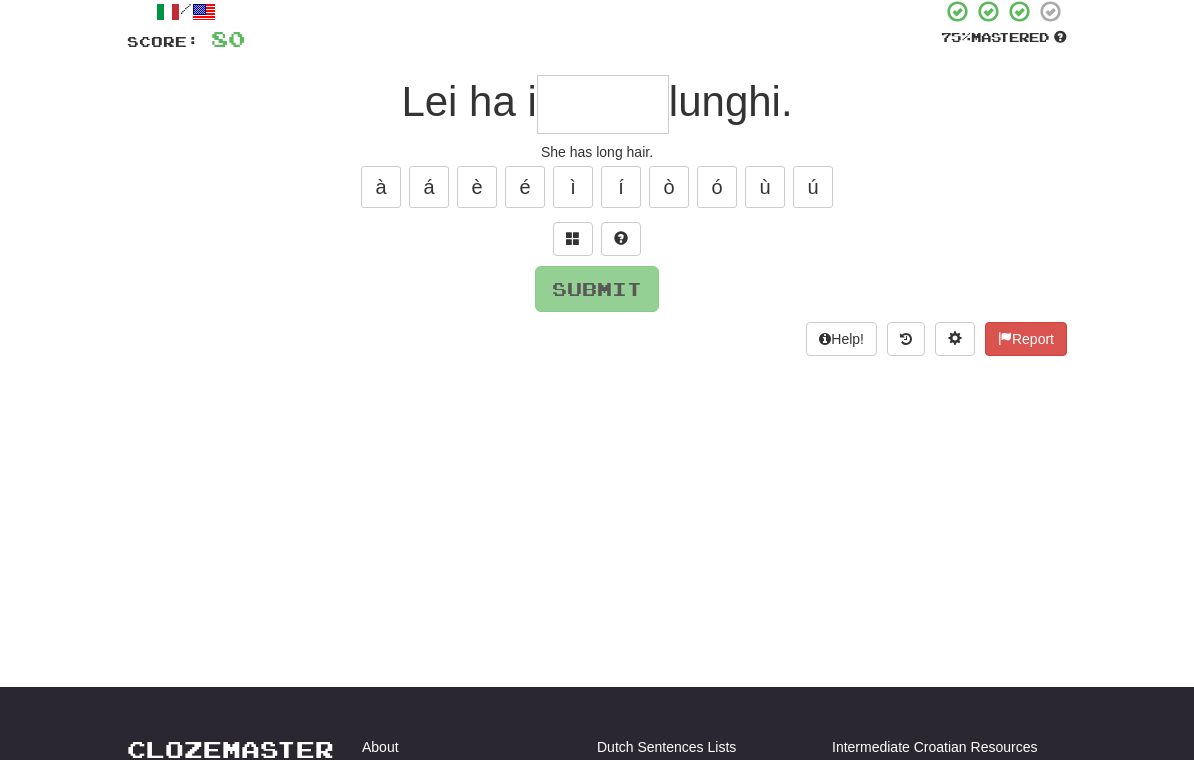 scroll, scrollTop: 122, scrollLeft: 0, axis: vertical 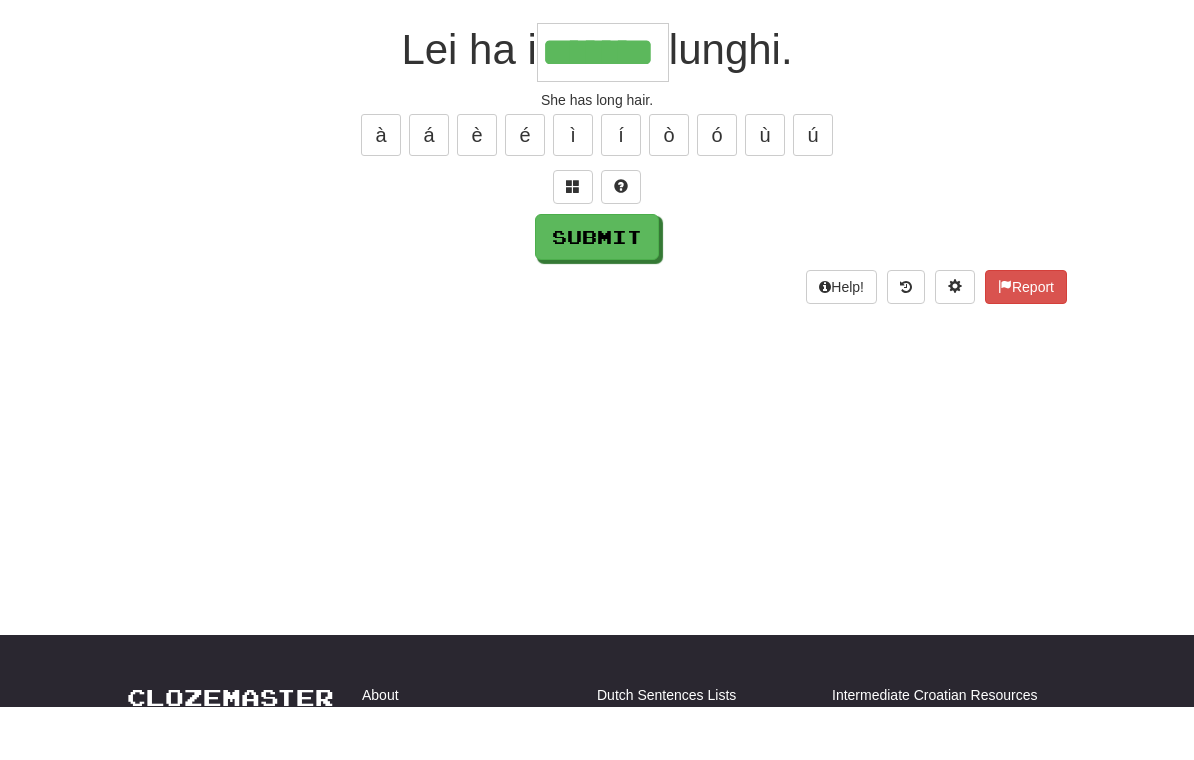 type on "*******" 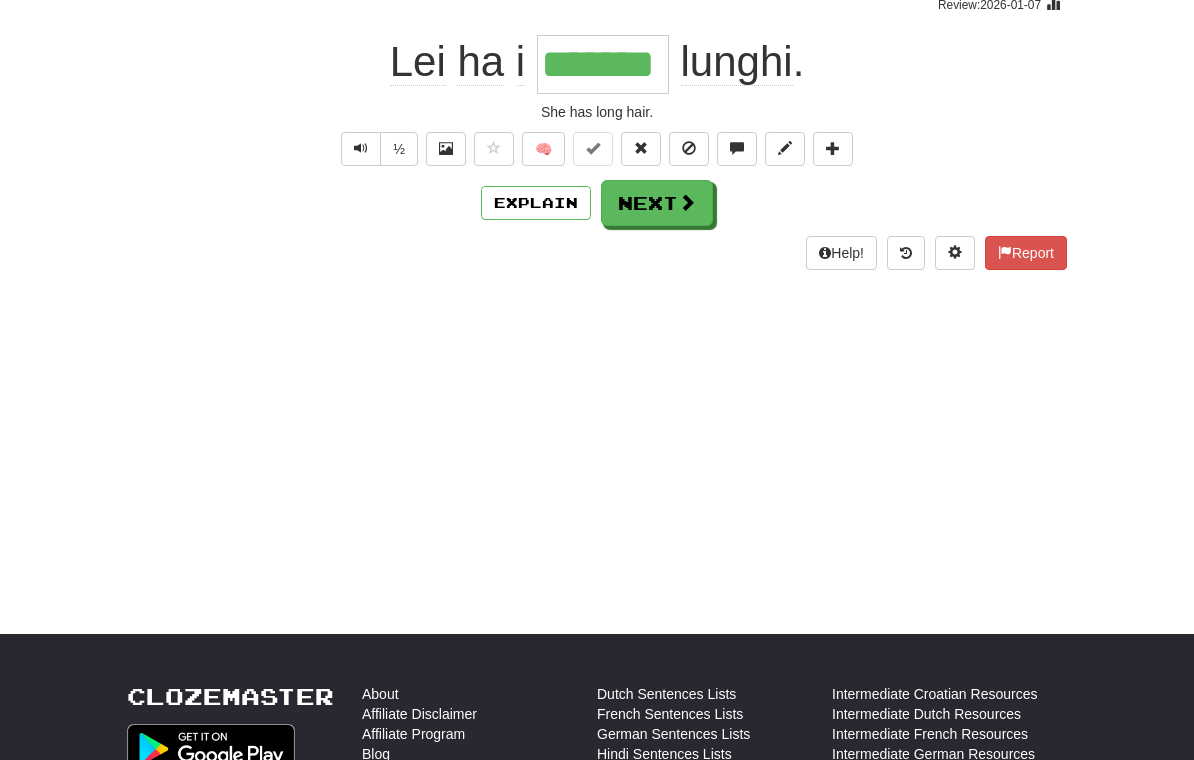 click on "Next" at bounding box center (657, 203) 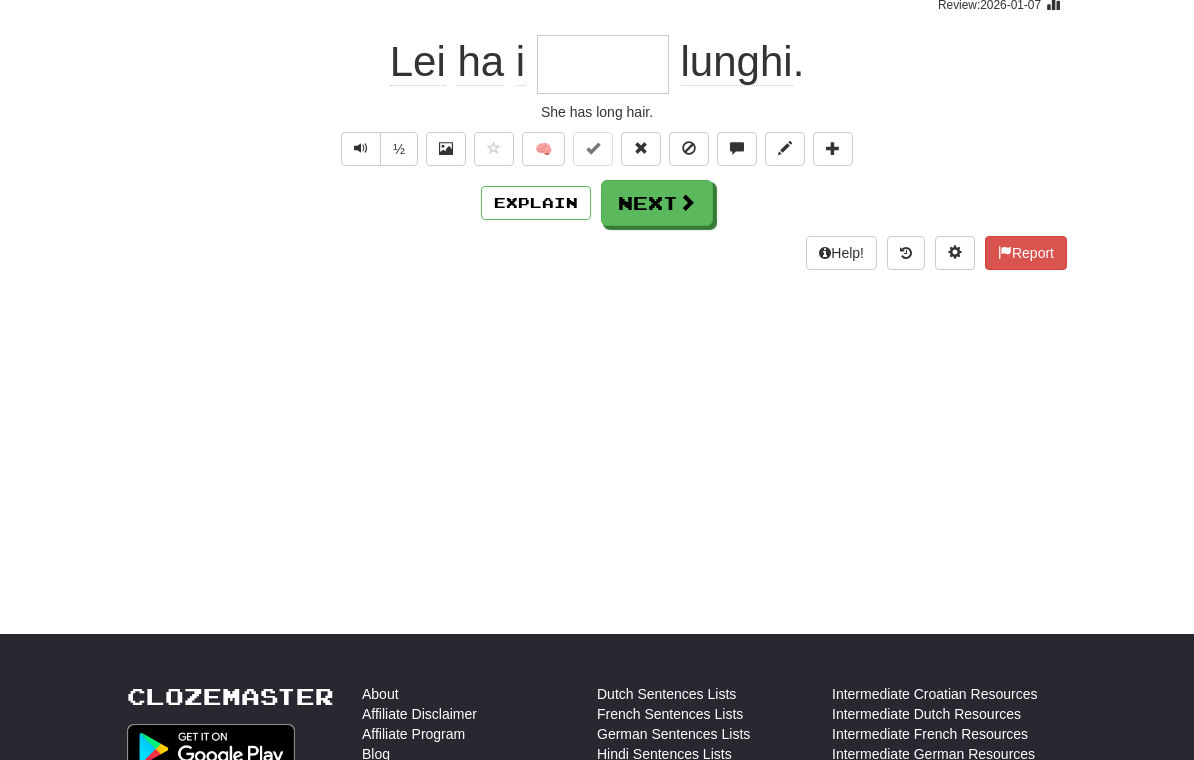 scroll, scrollTop: 175, scrollLeft: 0, axis: vertical 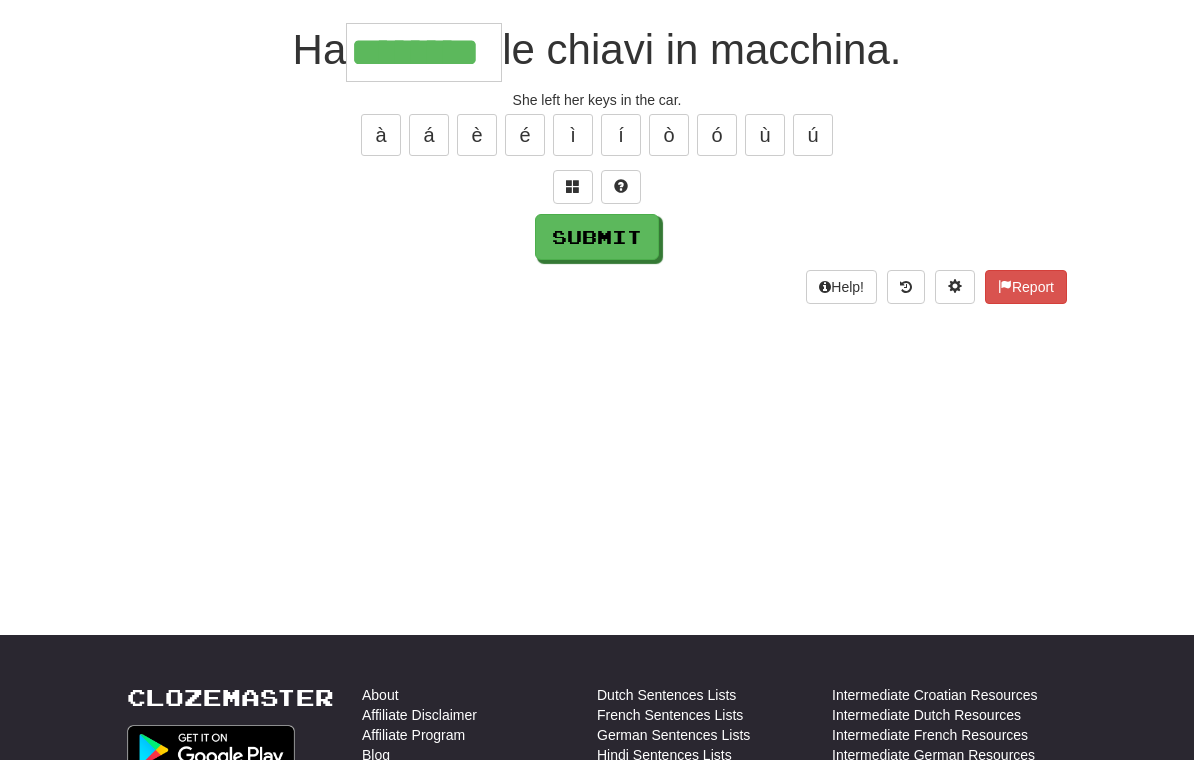 type on "********" 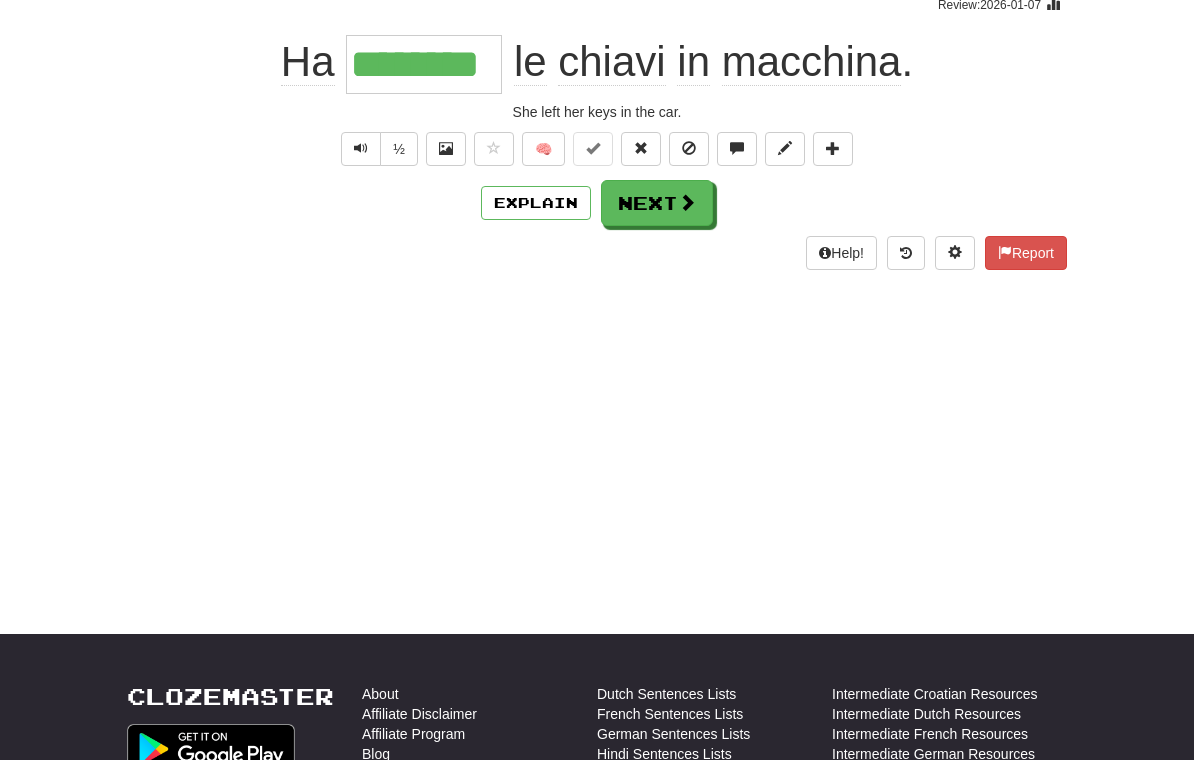 click on "Next" at bounding box center (657, 203) 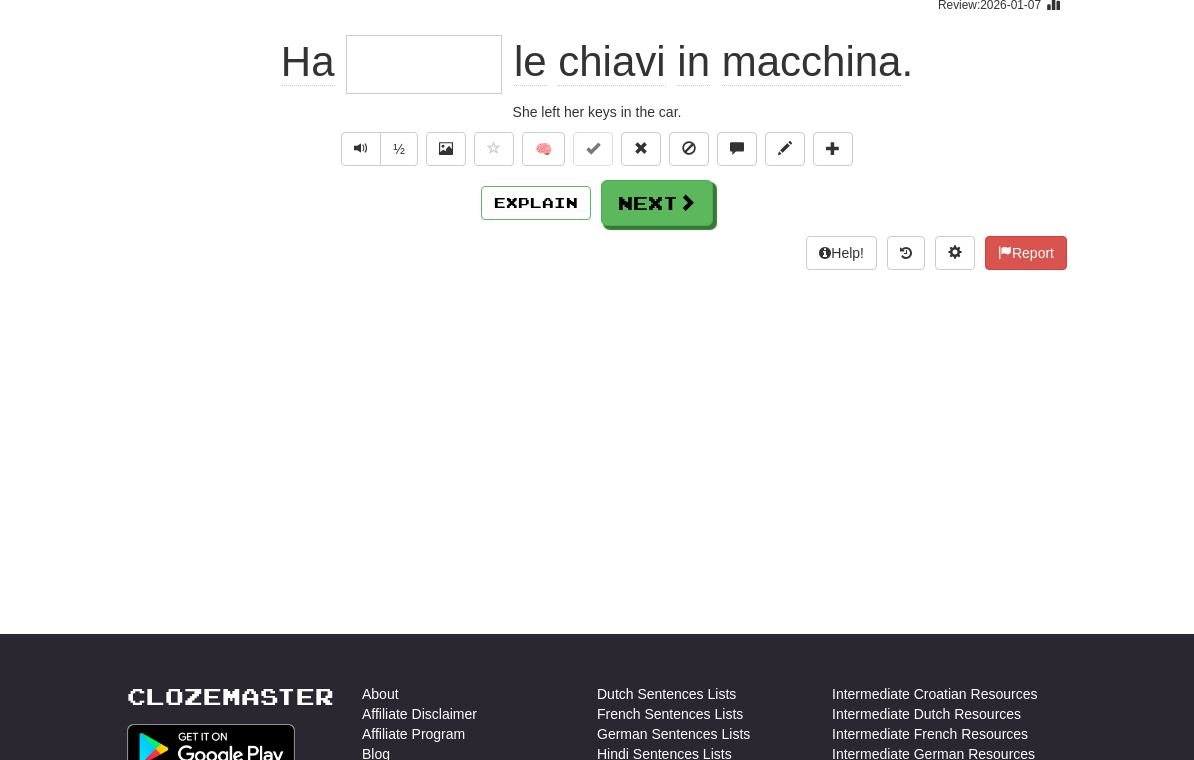 scroll, scrollTop: 175, scrollLeft: 0, axis: vertical 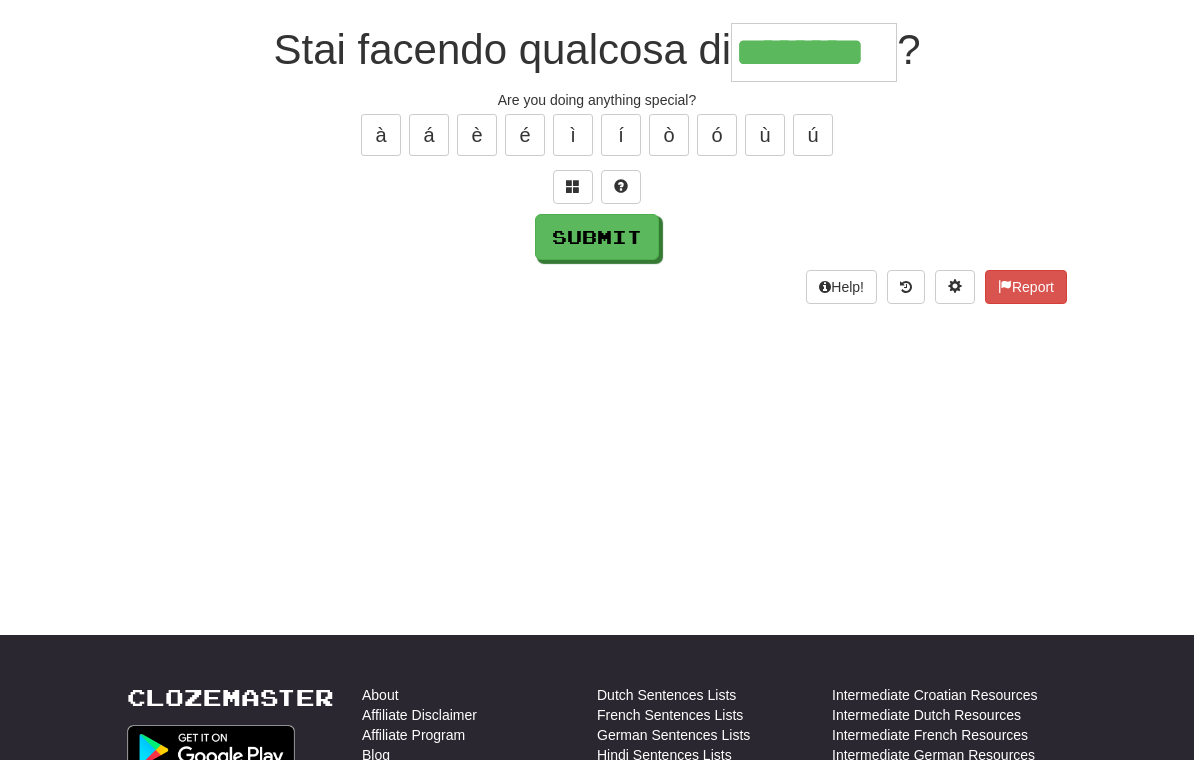 type on "********" 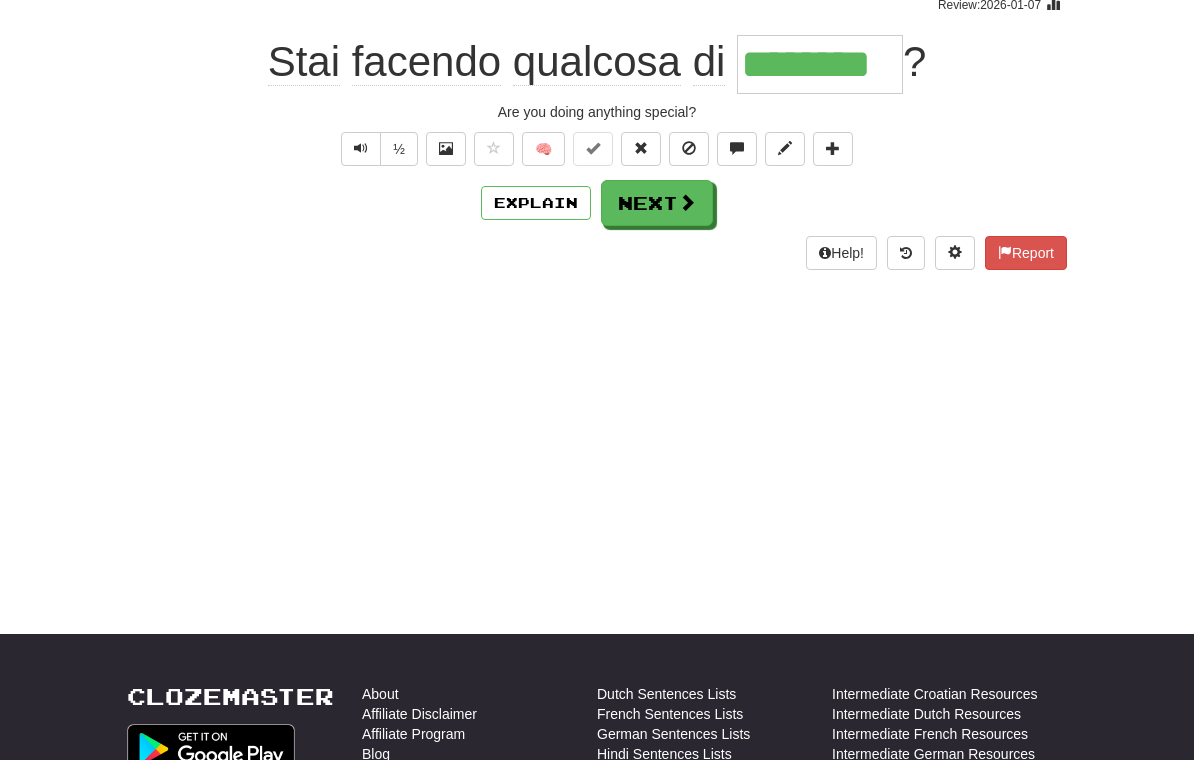 click on "Next" at bounding box center (657, 203) 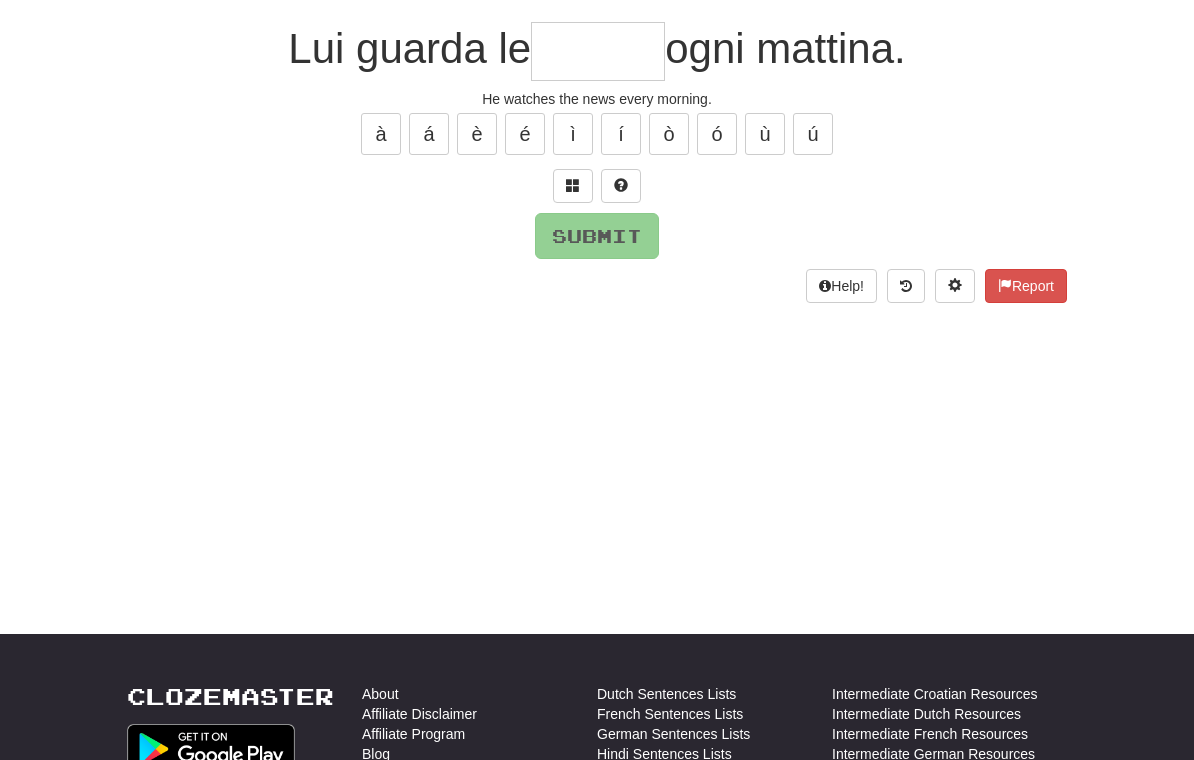 scroll, scrollTop: 175, scrollLeft: 0, axis: vertical 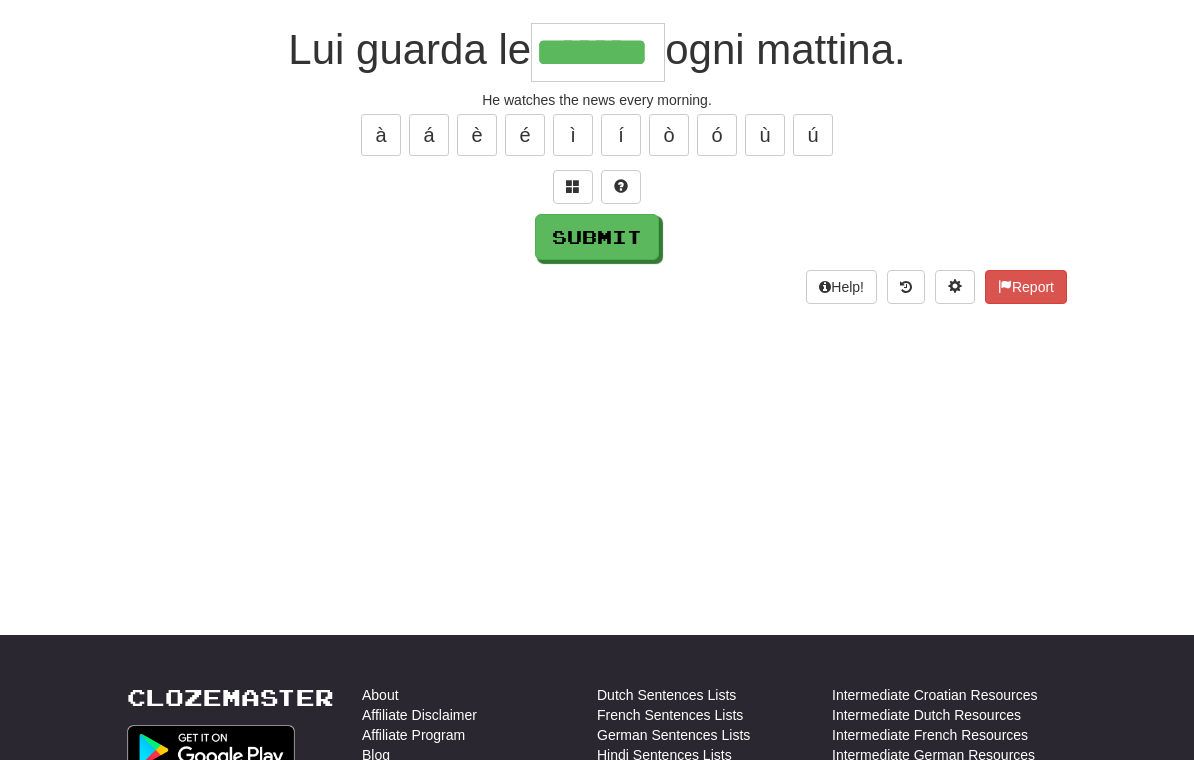 type on "*******" 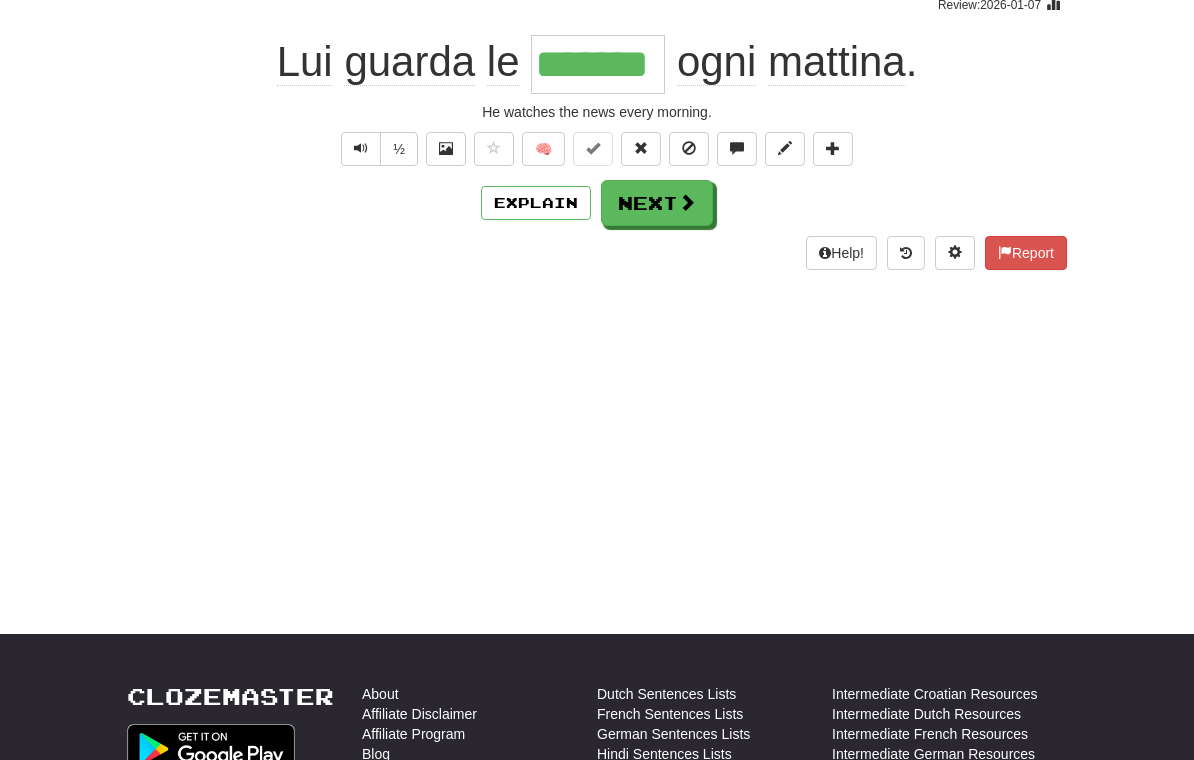 click on "Next" at bounding box center (657, 203) 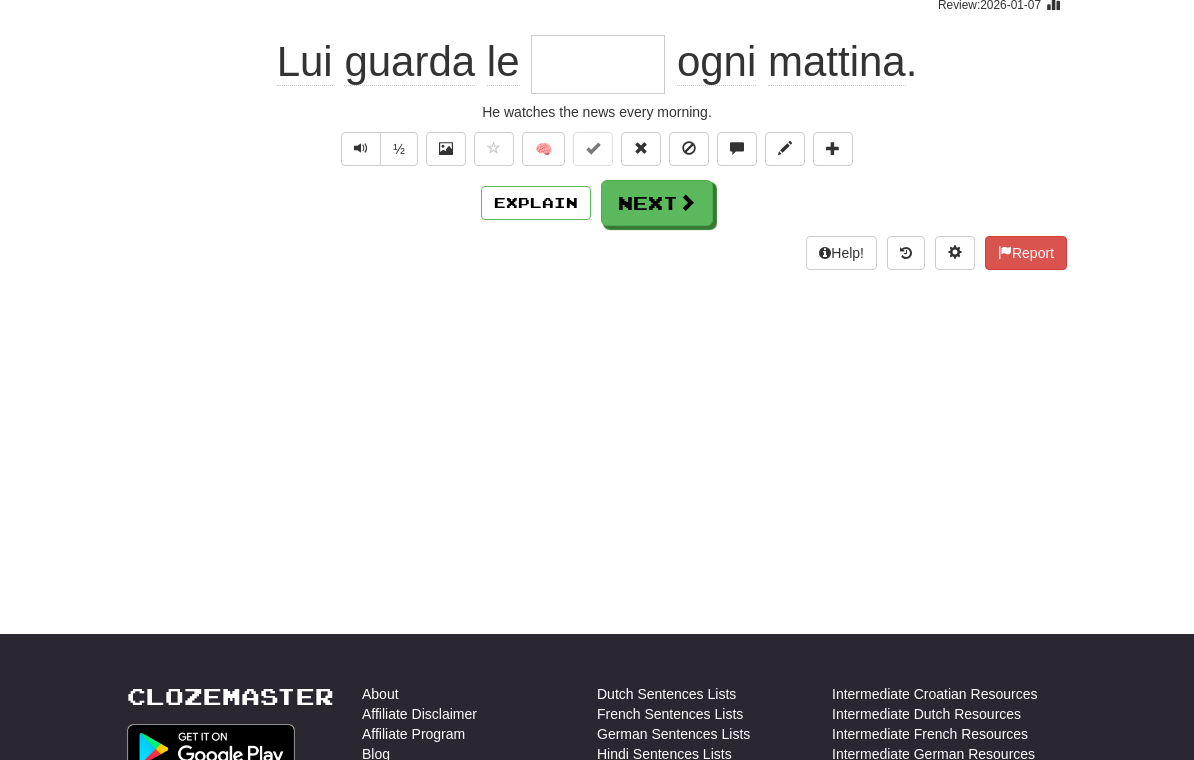 scroll, scrollTop: 175, scrollLeft: 0, axis: vertical 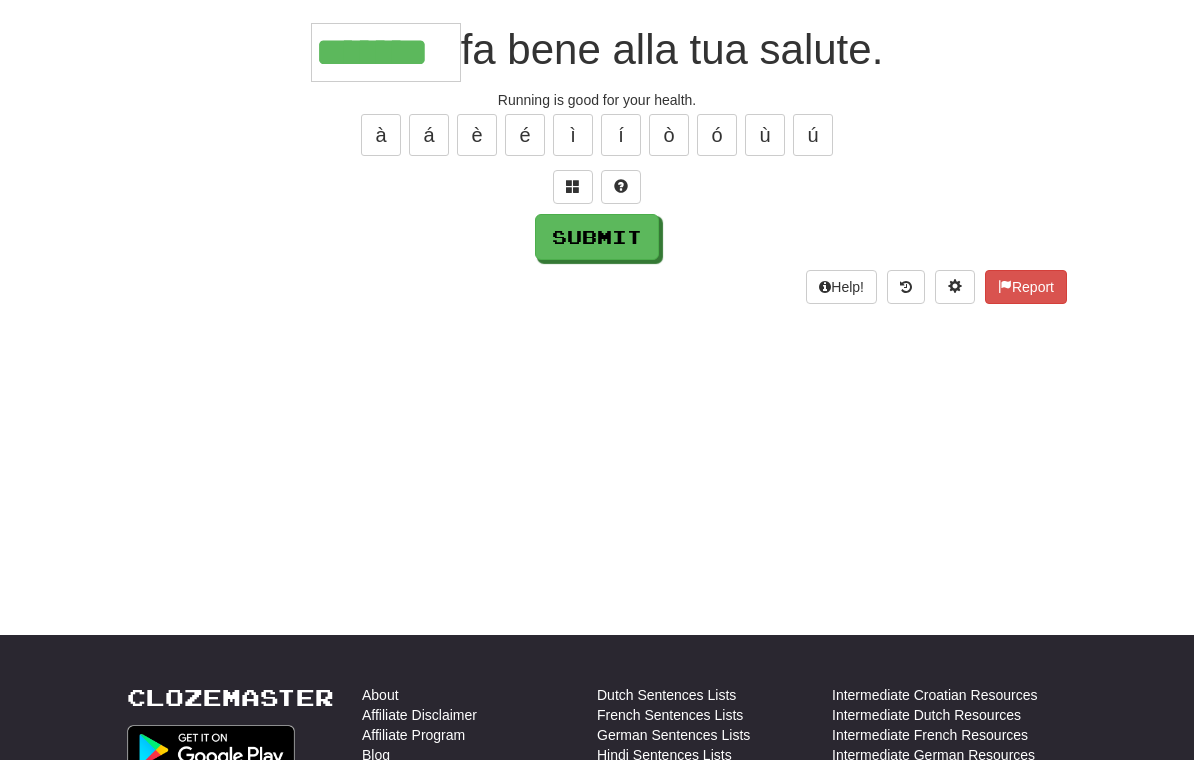 click on "Submit" at bounding box center (597, 237) 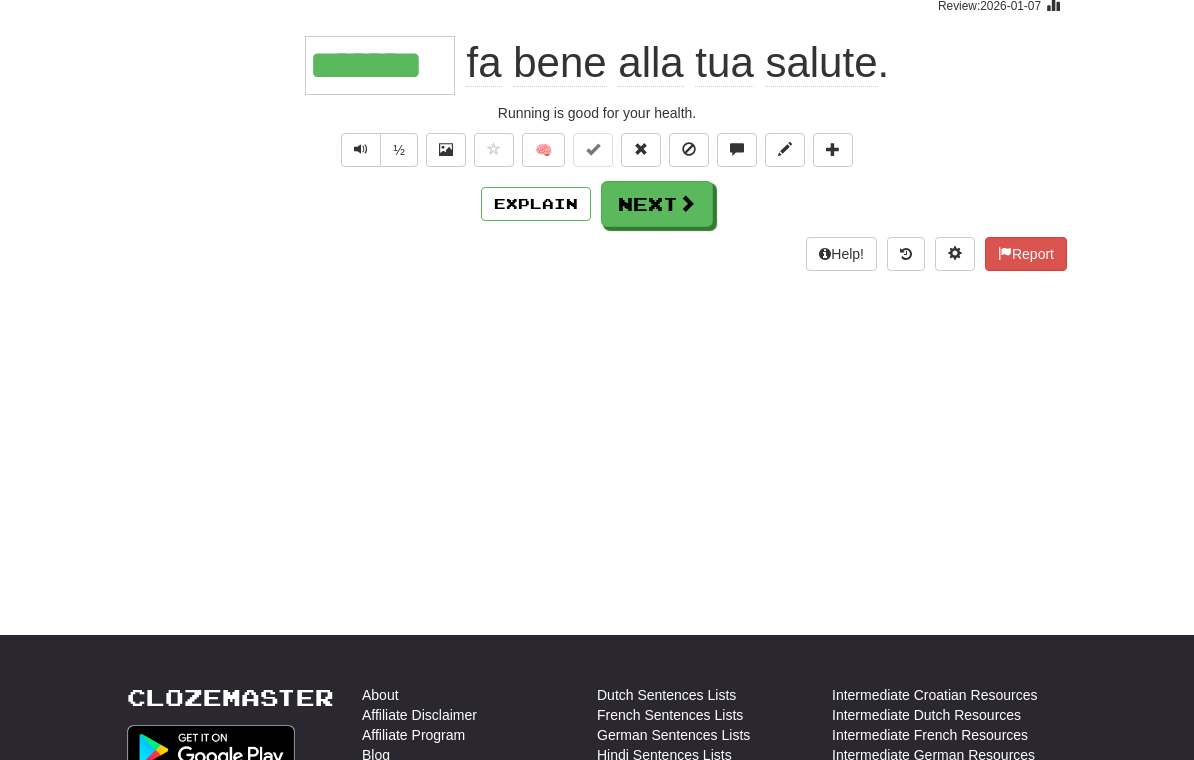 scroll, scrollTop: 176, scrollLeft: 0, axis: vertical 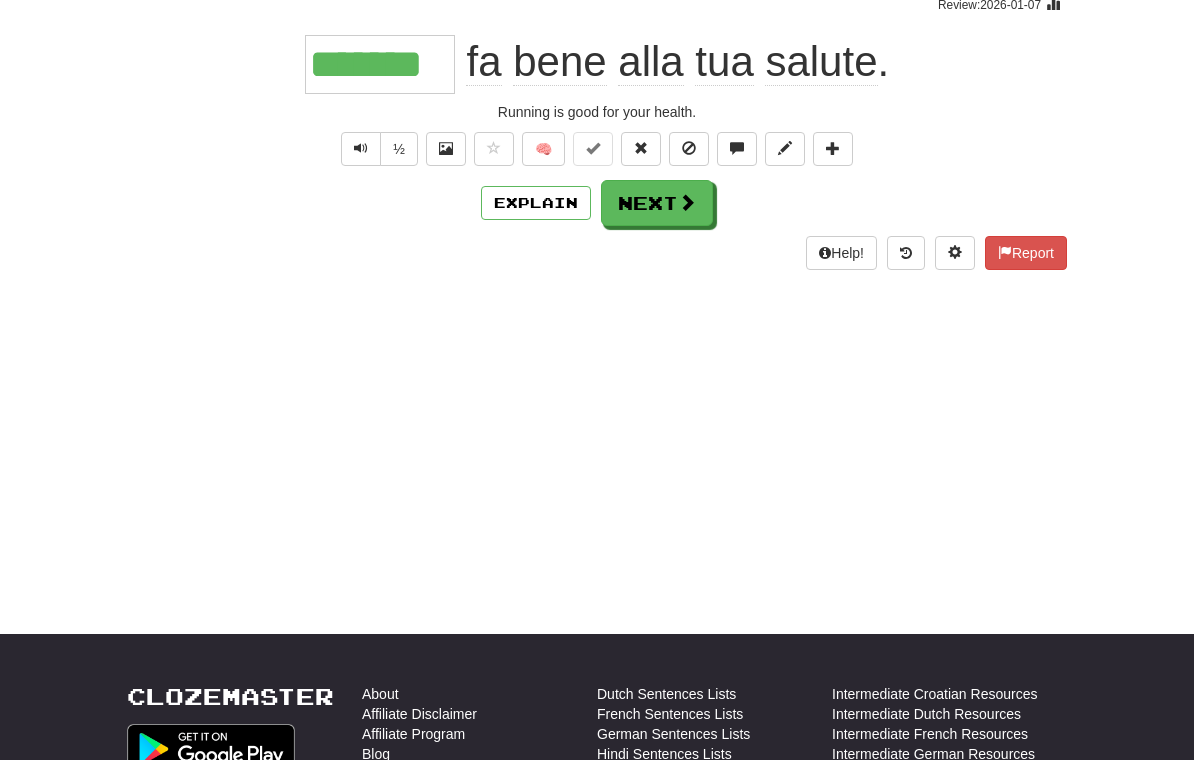 click on "Next" at bounding box center [657, 203] 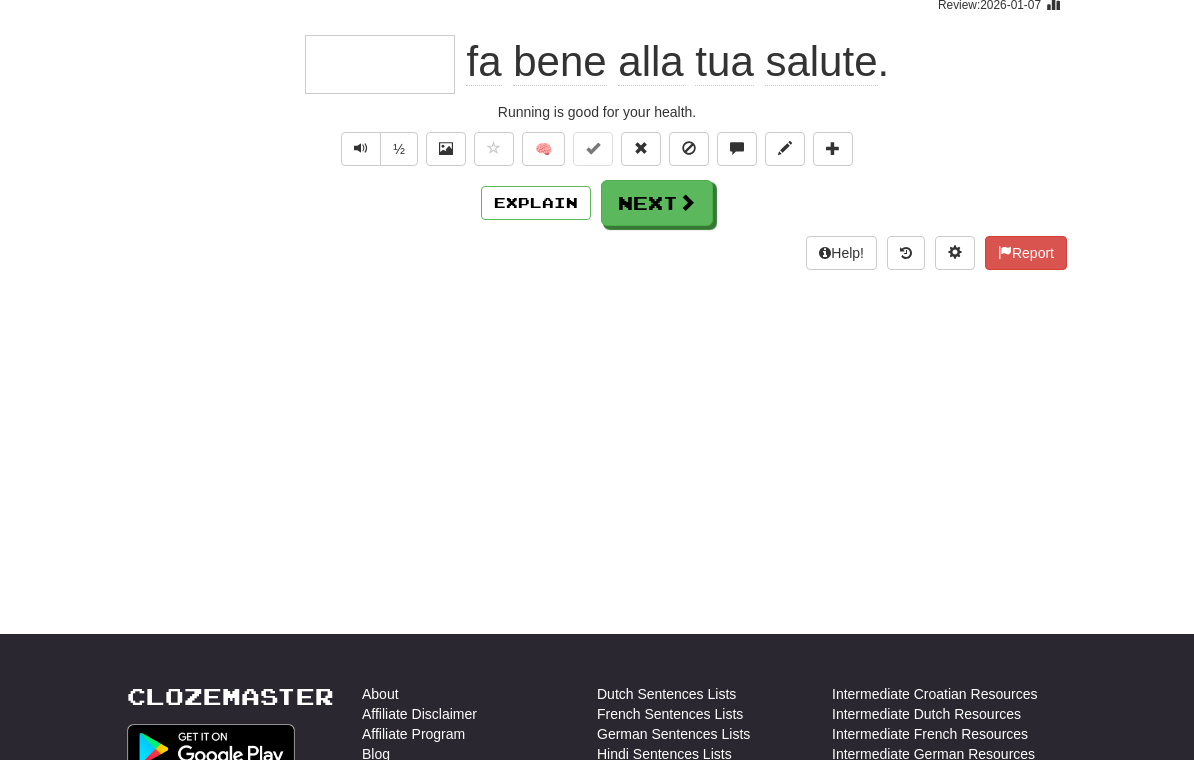 scroll, scrollTop: 175, scrollLeft: 0, axis: vertical 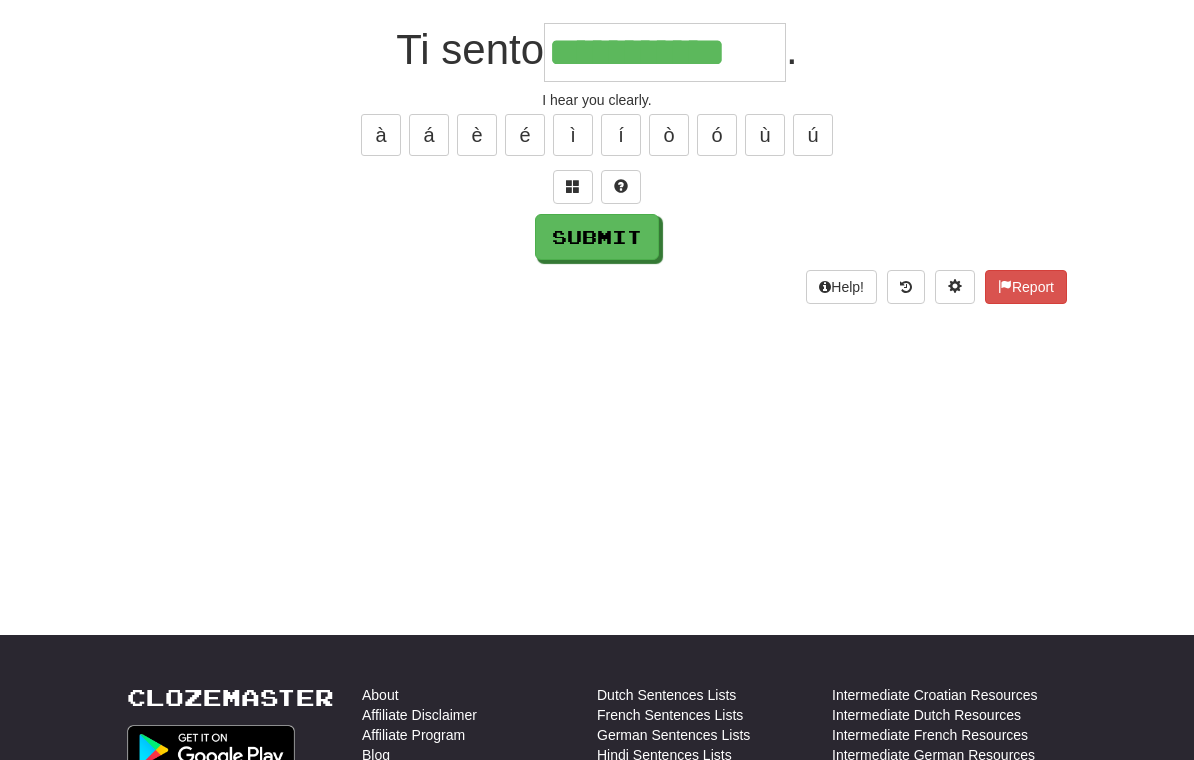 type on "**********" 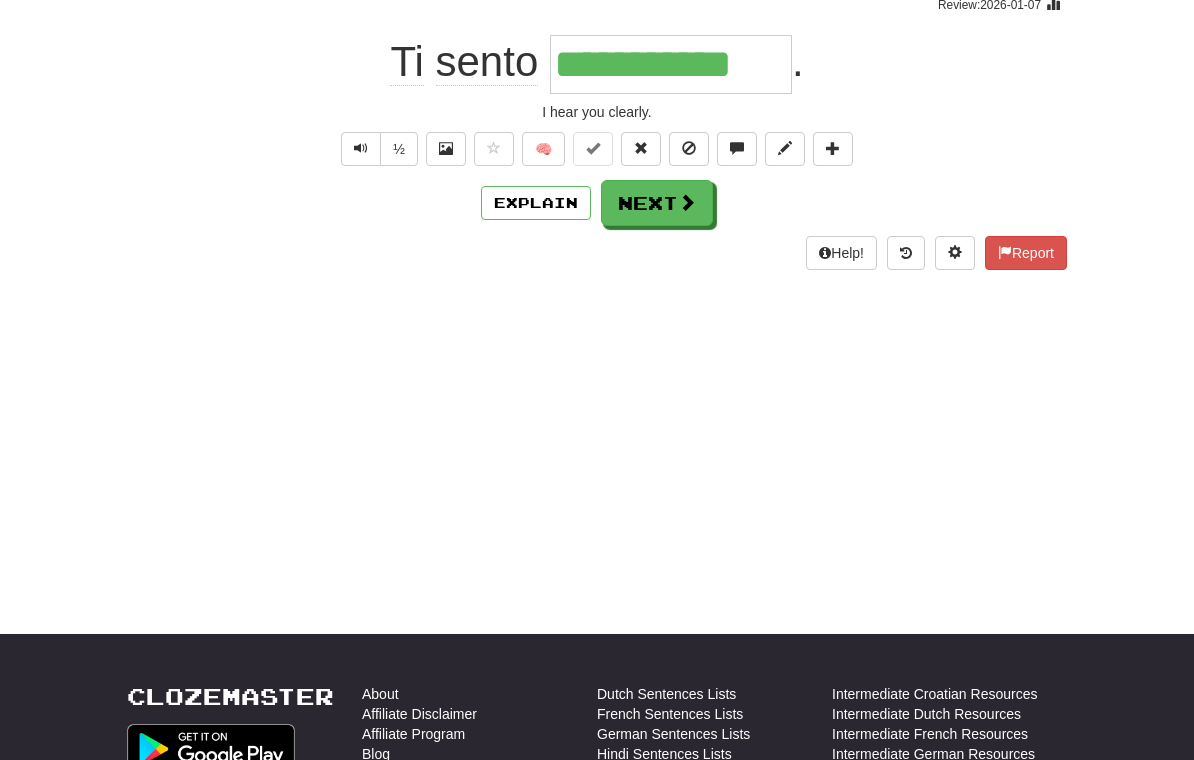 click on "Next" at bounding box center (657, 203) 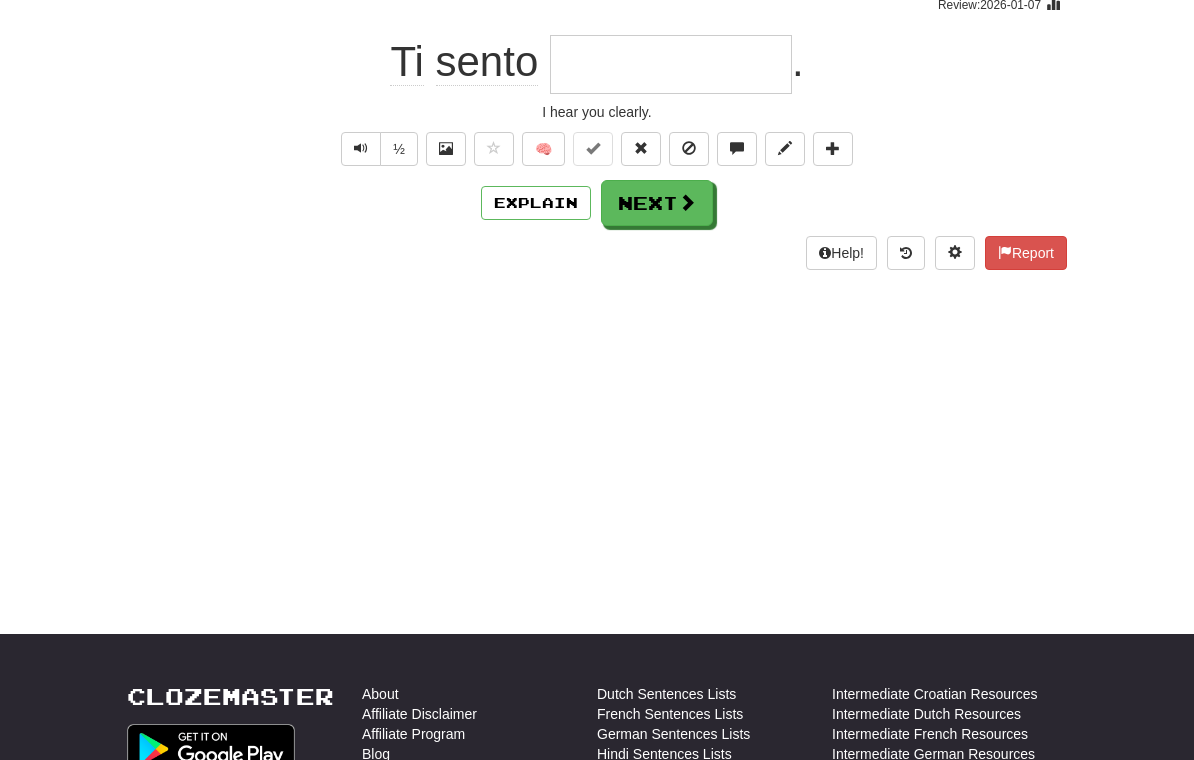 scroll, scrollTop: 175, scrollLeft: 0, axis: vertical 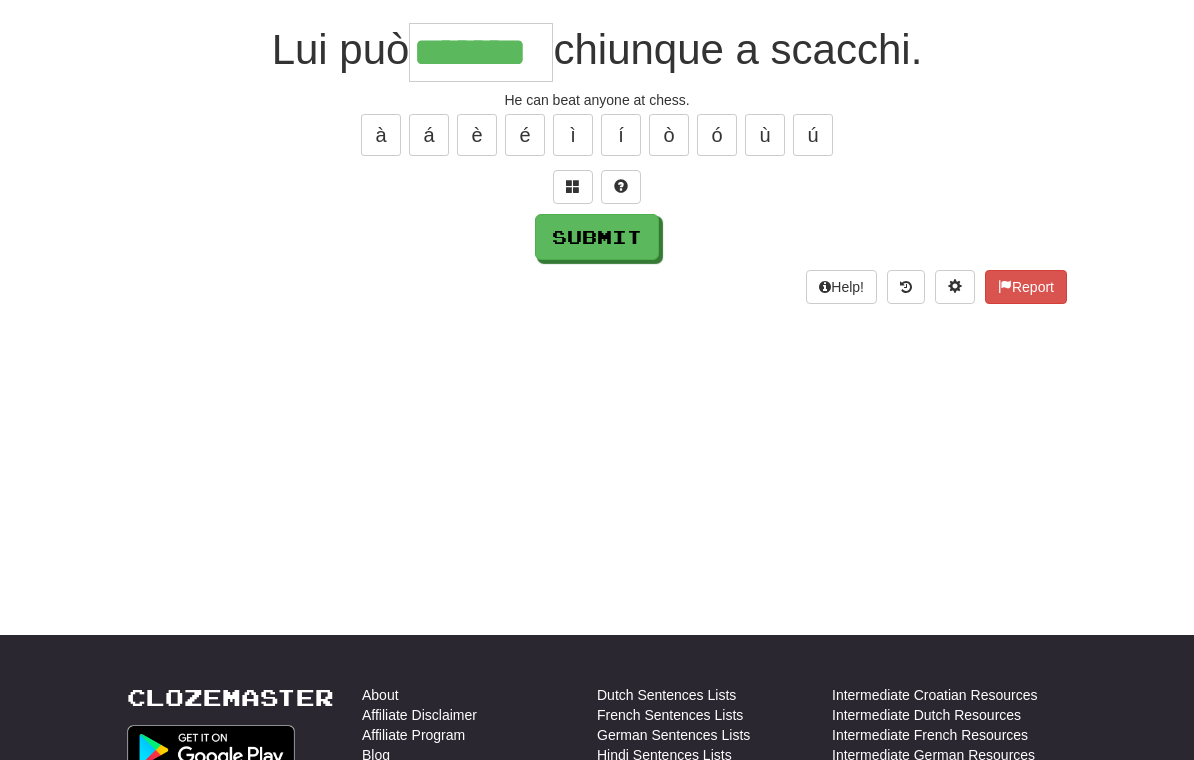 type on "*******" 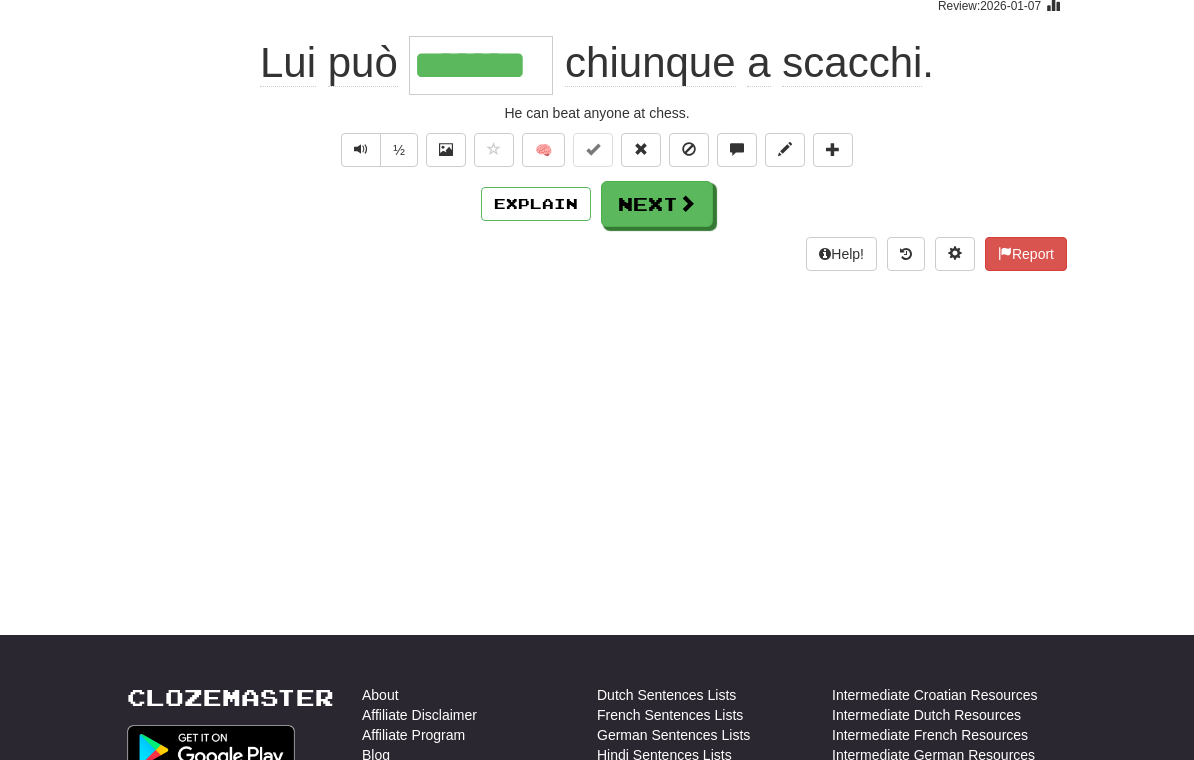 scroll, scrollTop: 176, scrollLeft: 0, axis: vertical 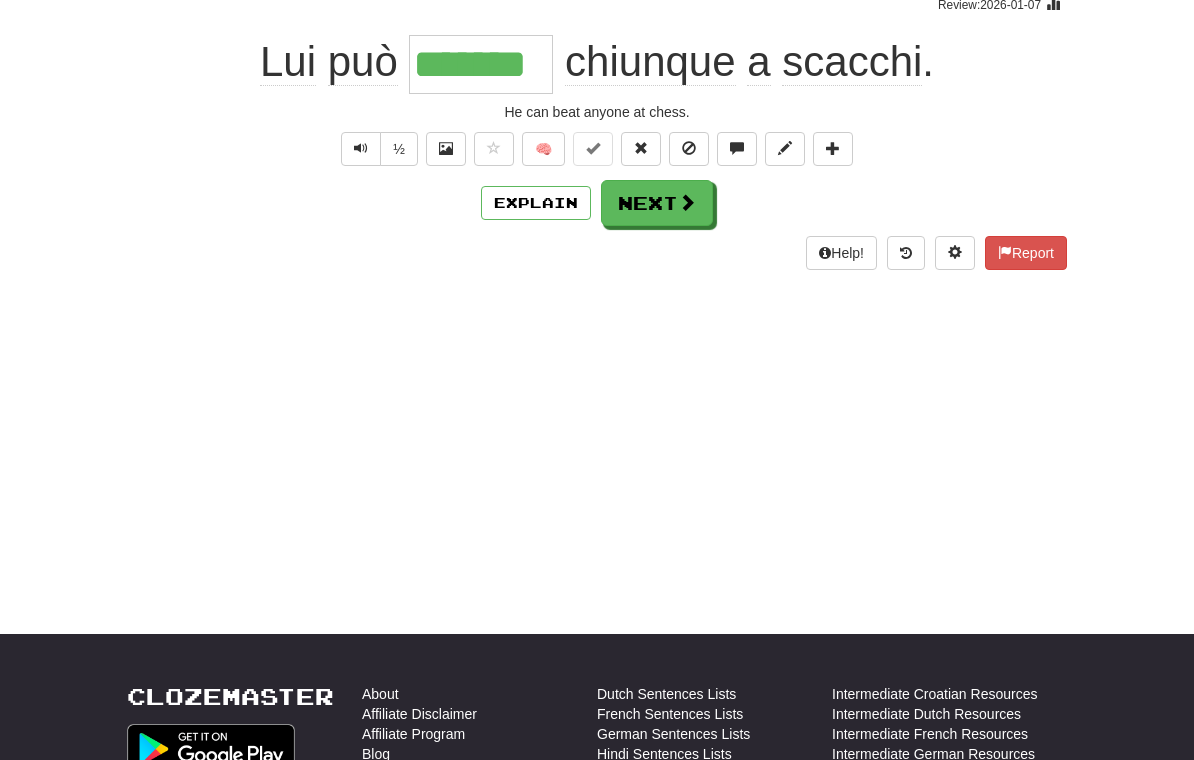 click on "Next" at bounding box center (657, 203) 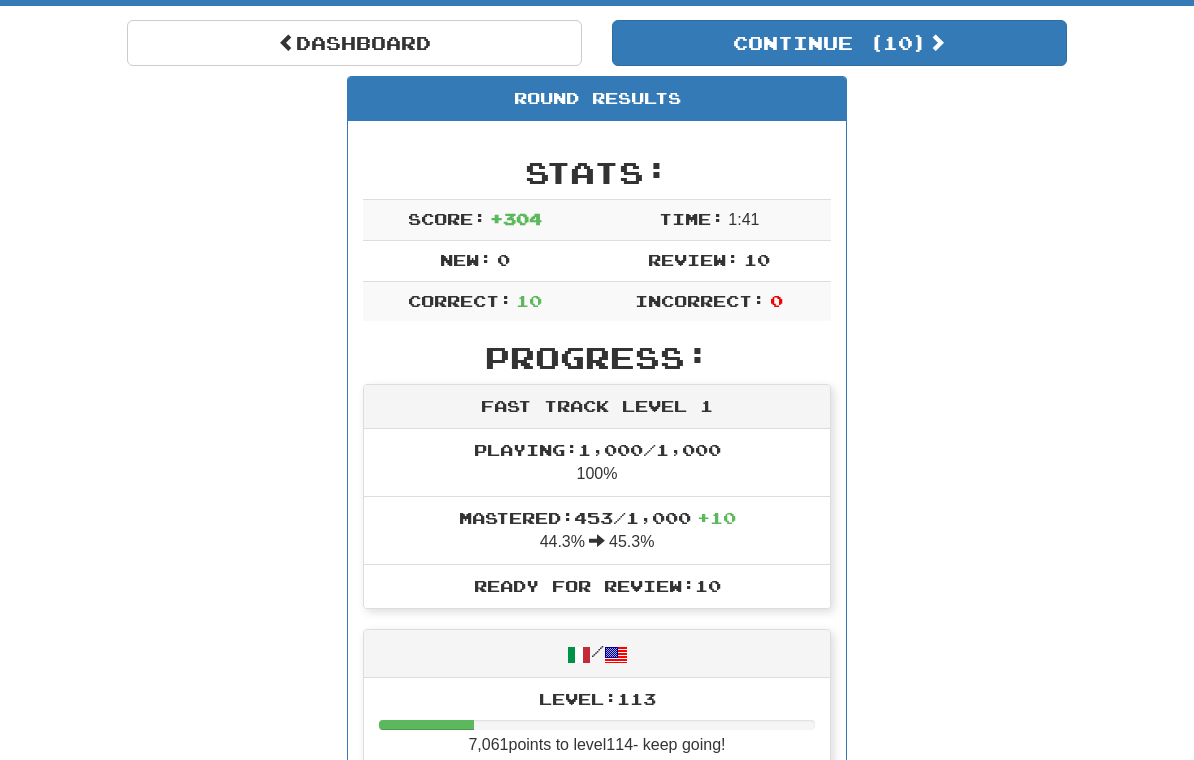click on "Continue ( 10 )" at bounding box center (839, 43) 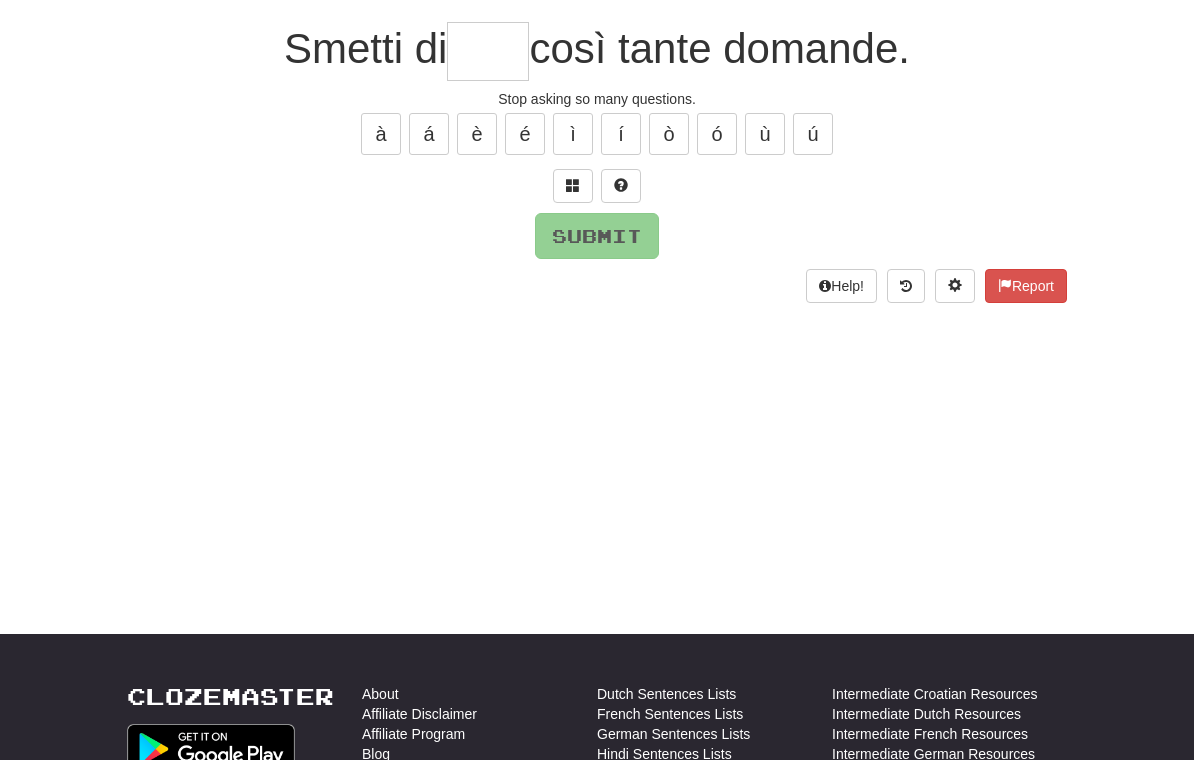 click at bounding box center [488, 51] 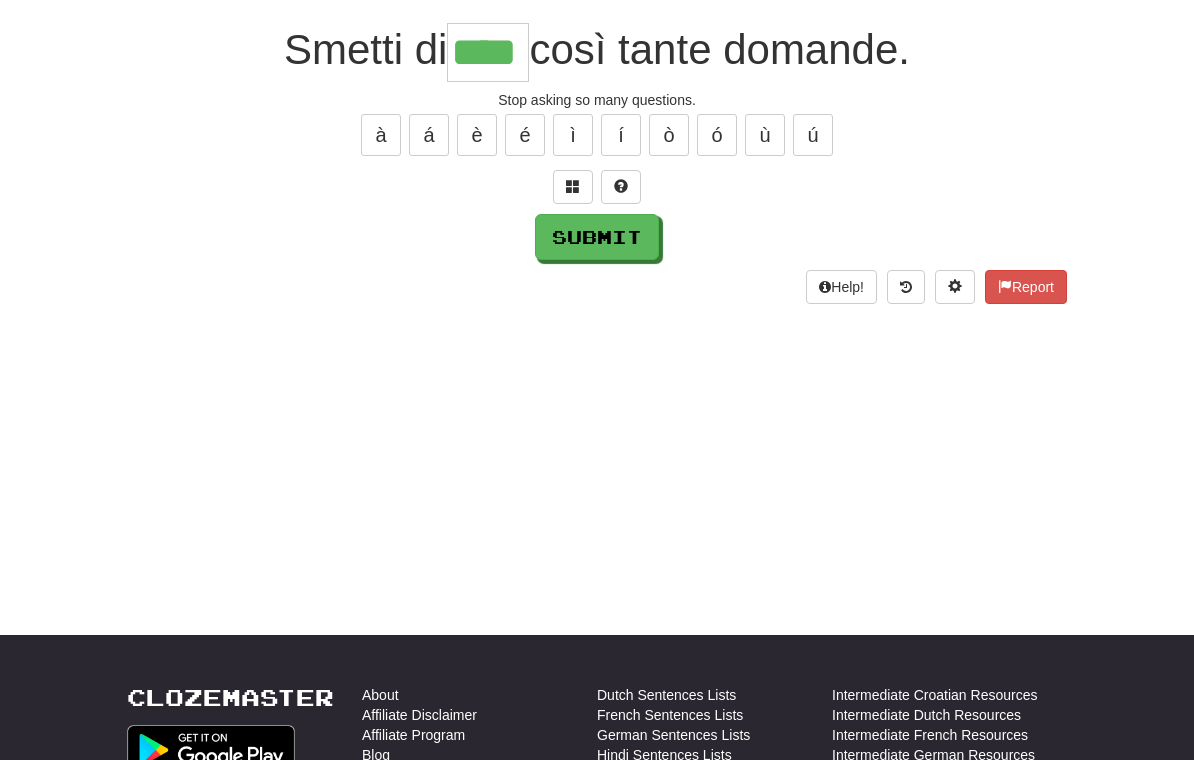 type on "****" 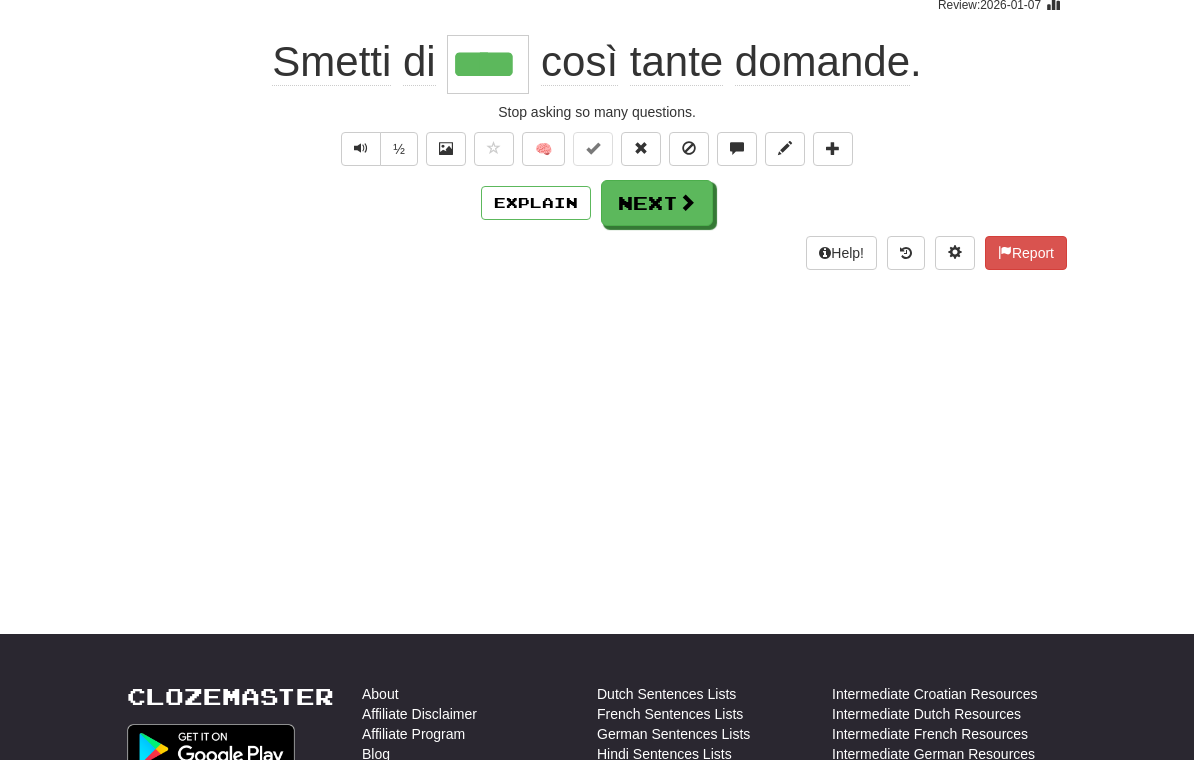 click on "Next" at bounding box center (657, 203) 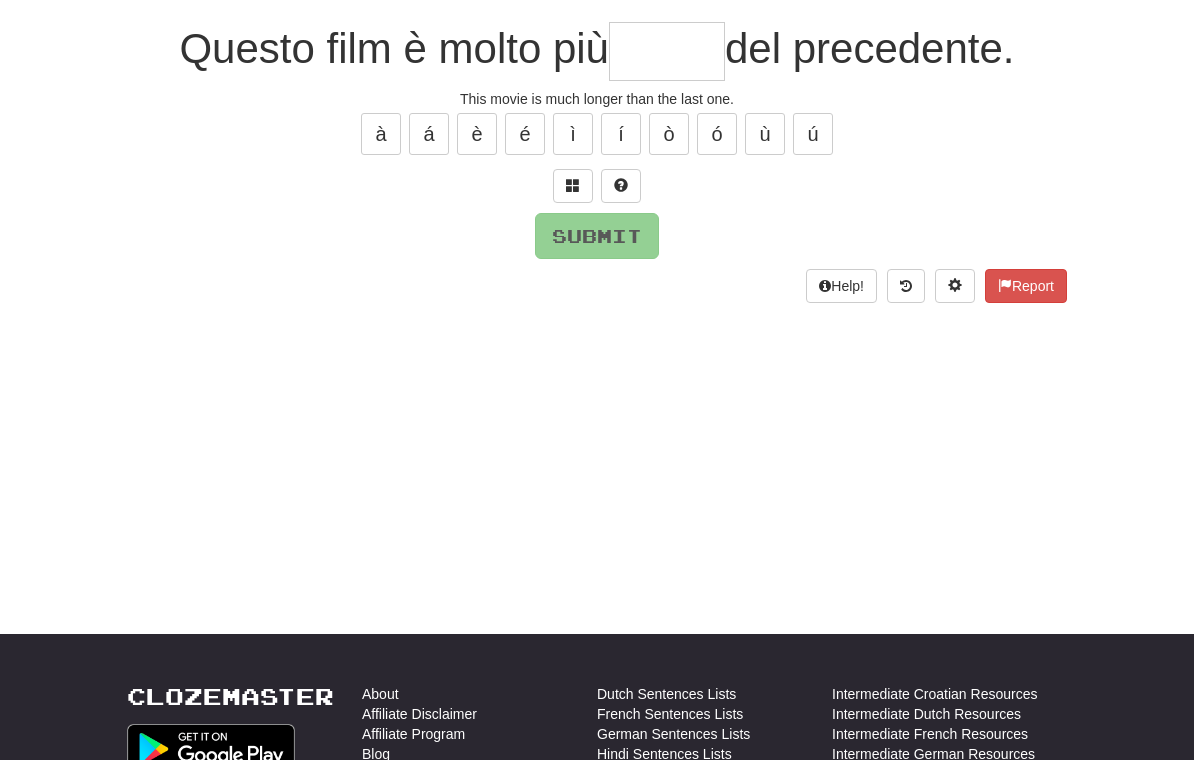 scroll, scrollTop: 175, scrollLeft: 0, axis: vertical 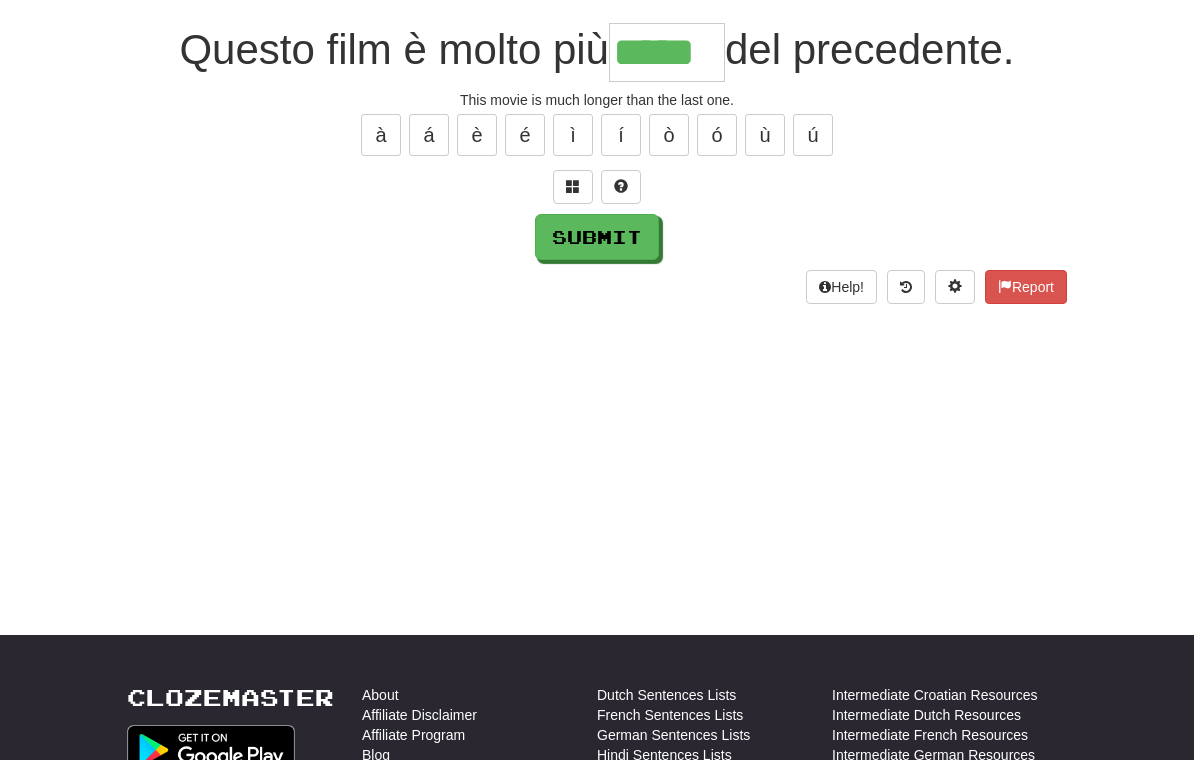 type on "*****" 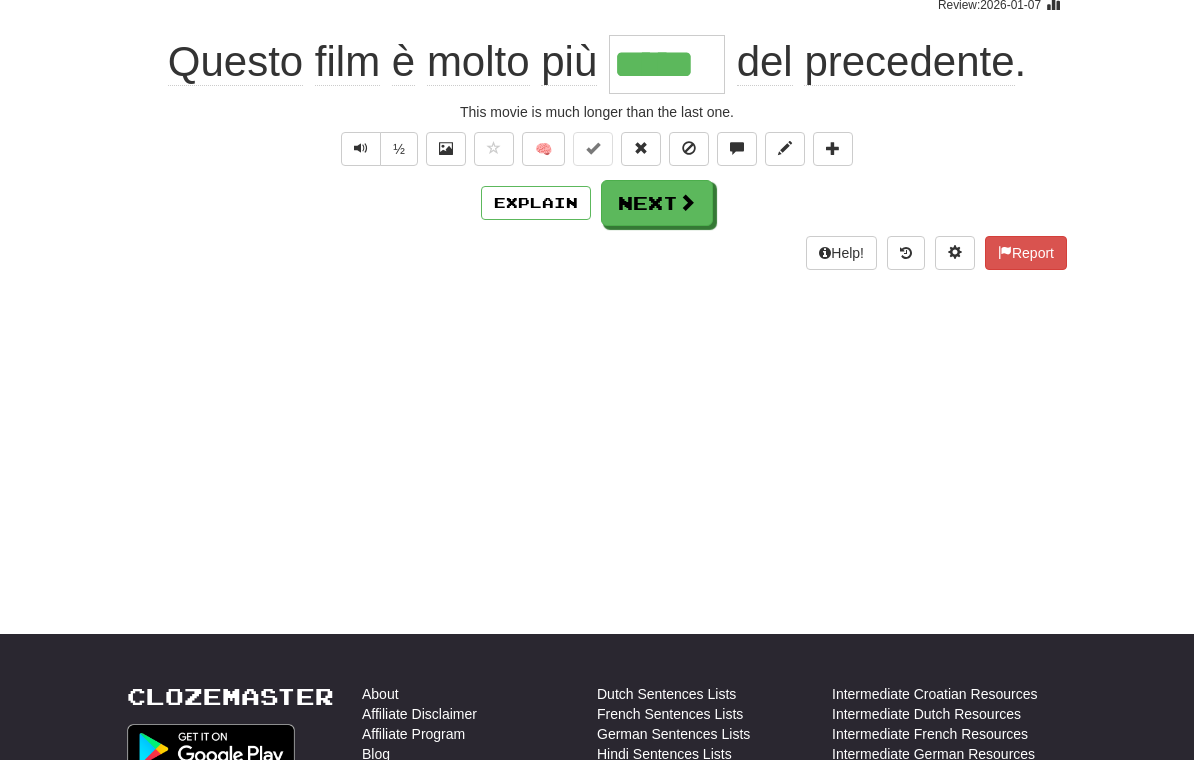 click on "Next" at bounding box center (657, 203) 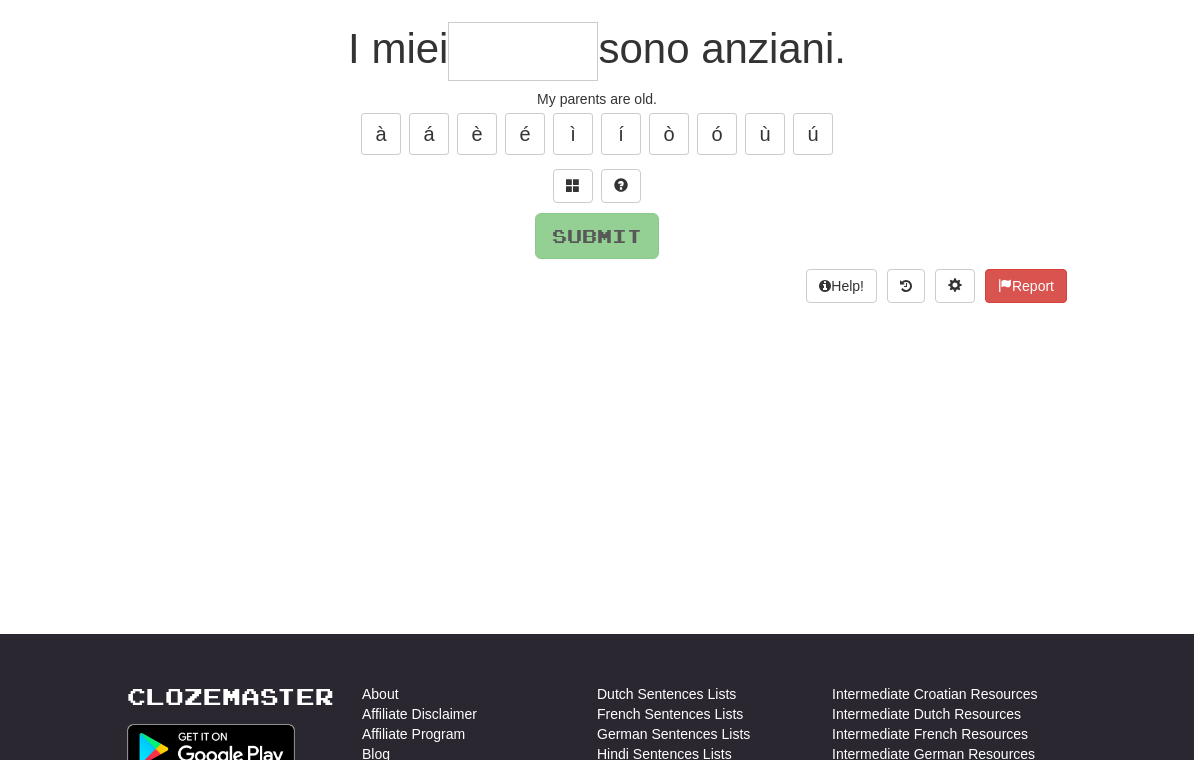 scroll, scrollTop: 175, scrollLeft: 0, axis: vertical 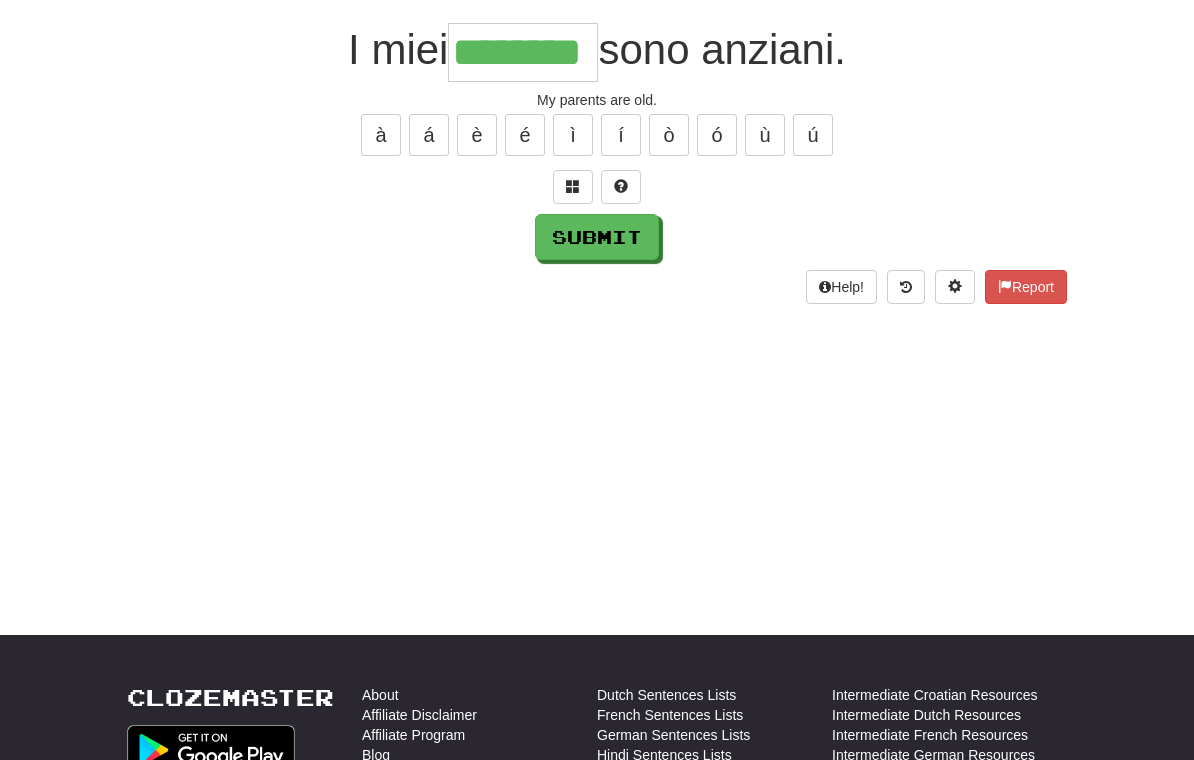 type on "********" 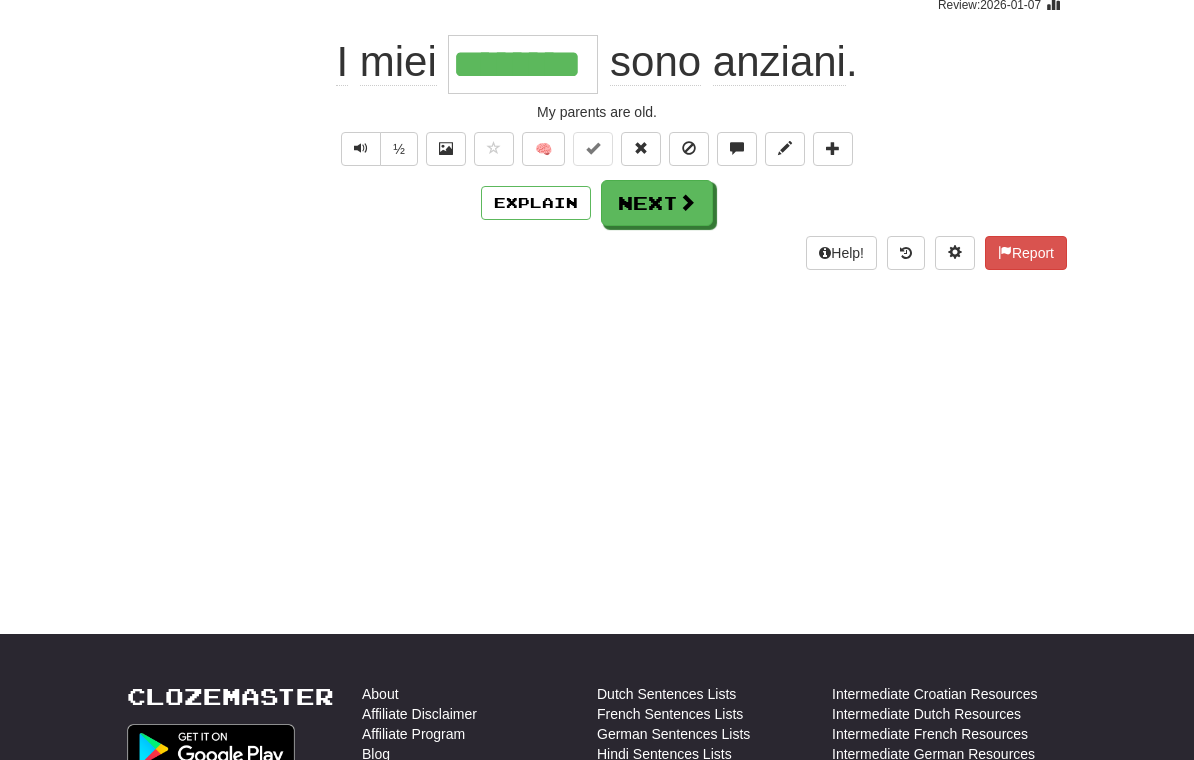 click on "Next" at bounding box center [657, 203] 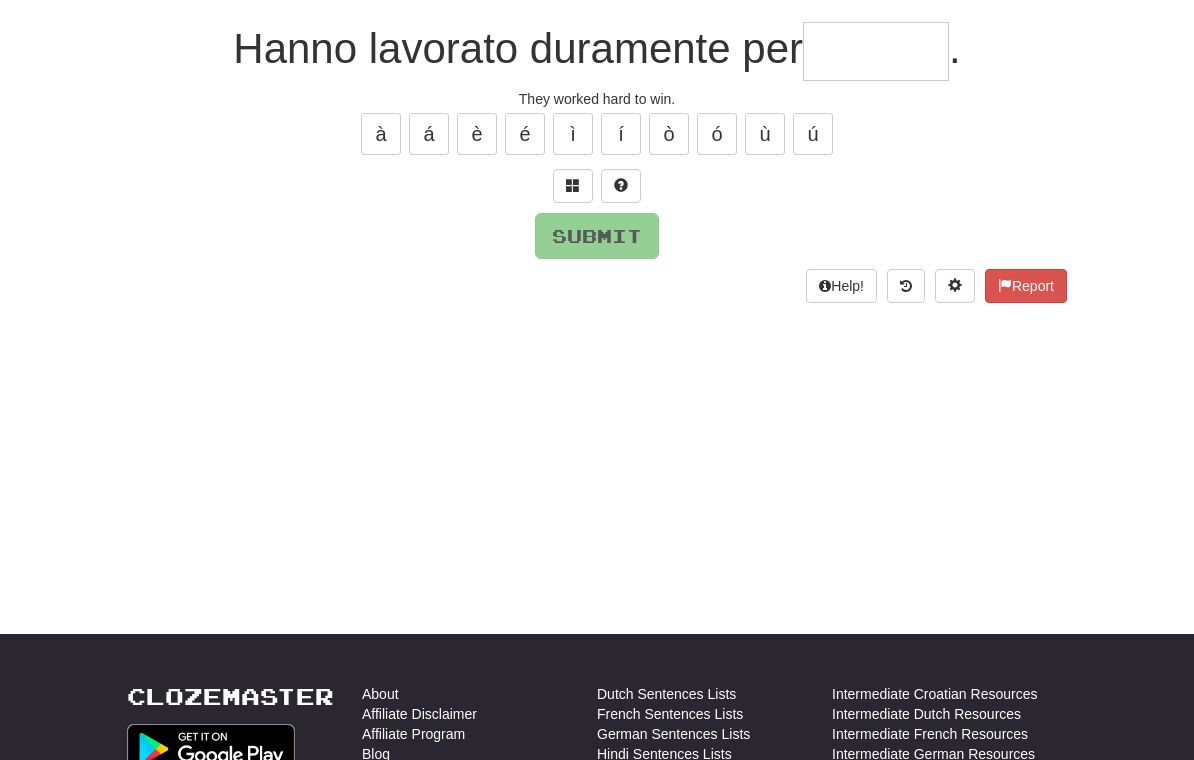 scroll, scrollTop: 175, scrollLeft: 0, axis: vertical 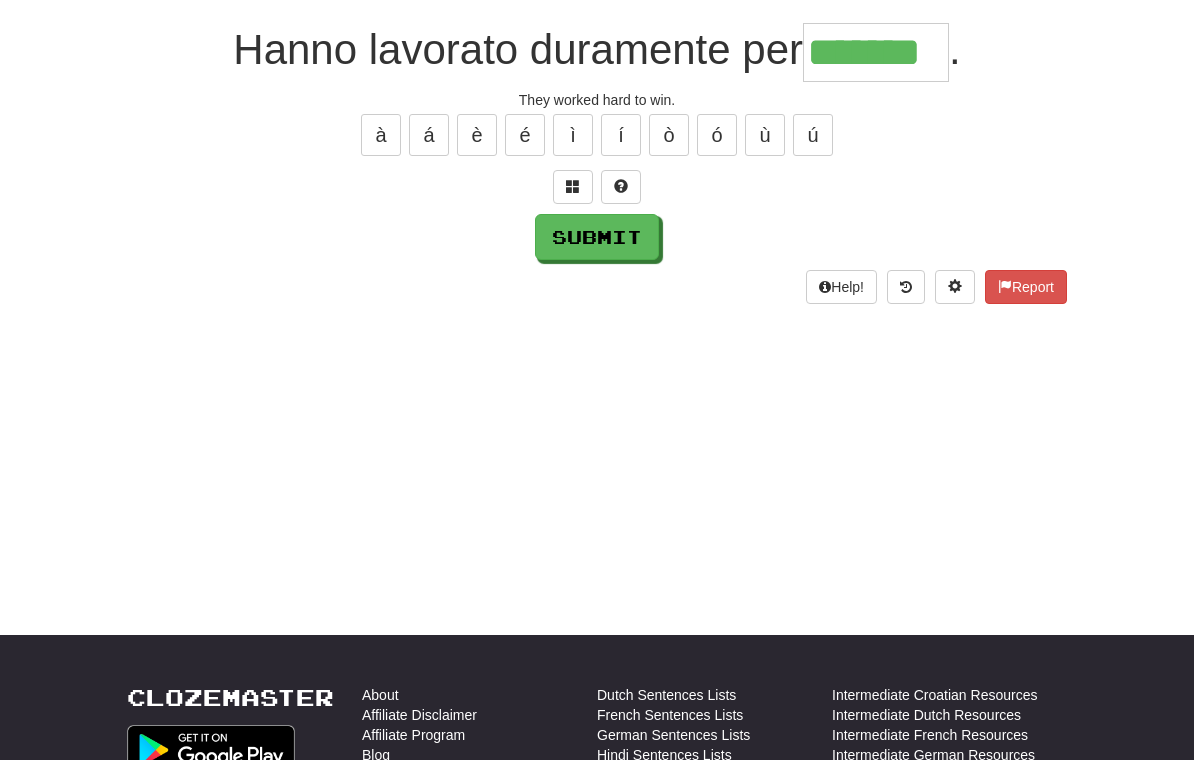 type on "*******" 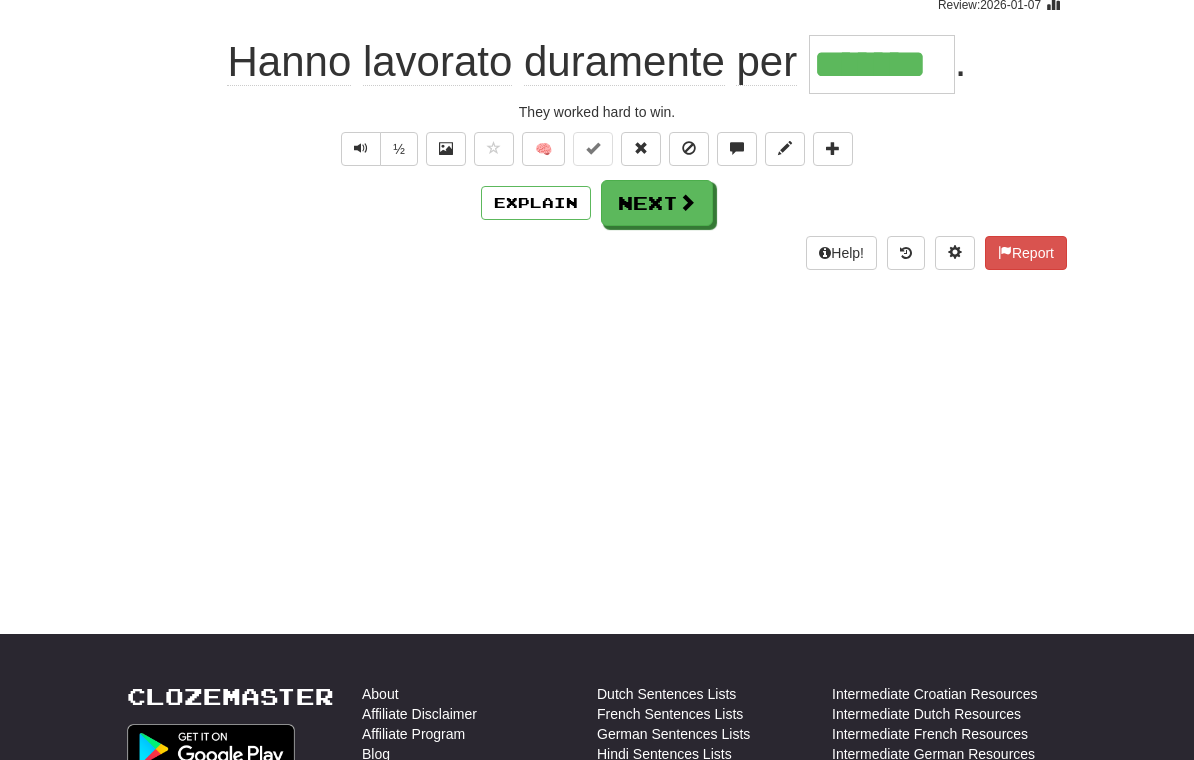 click on "Next" at bounding box center (657, 203) 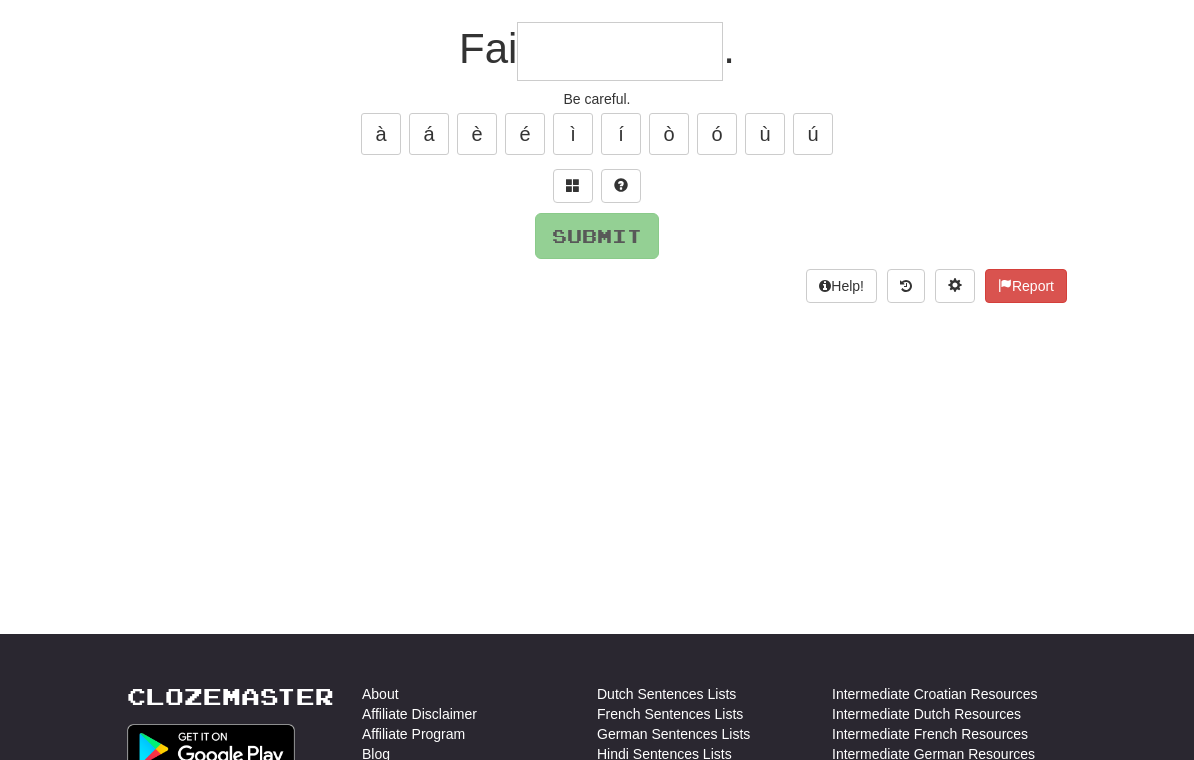 scroll, scrollTop: 175, scrollLeft: 0, axis: vertical 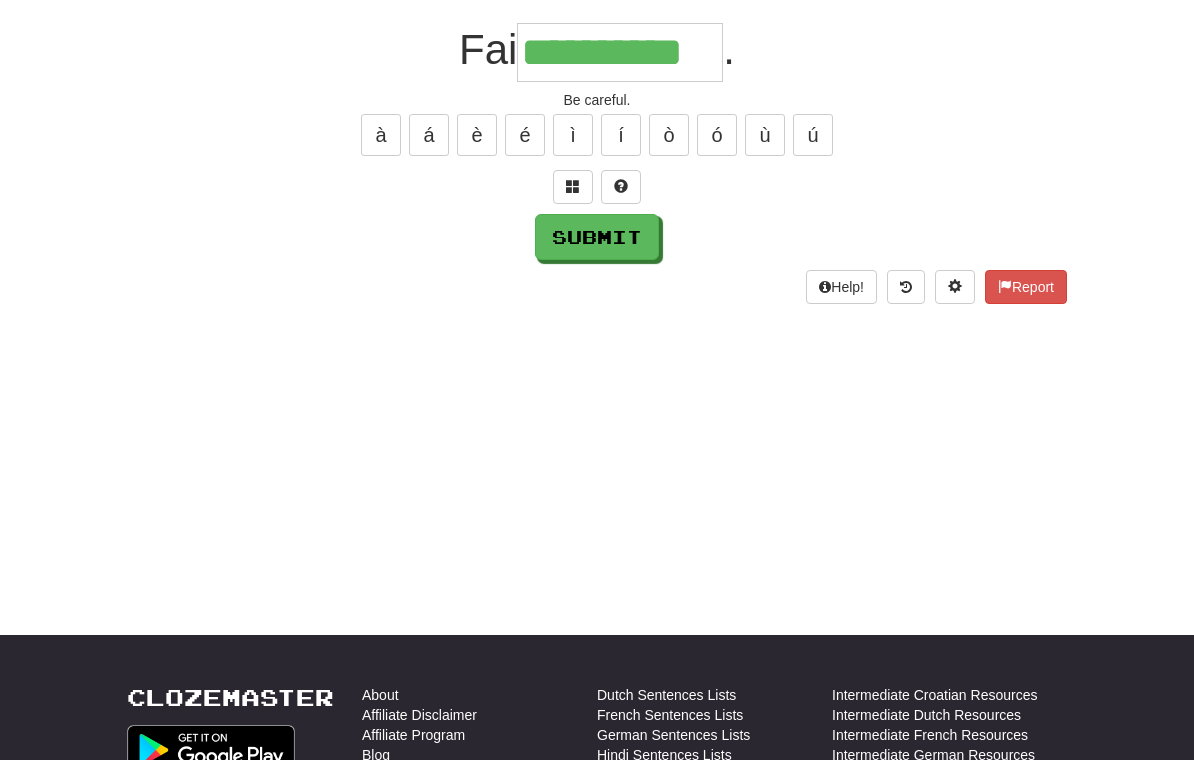 type on "**********" 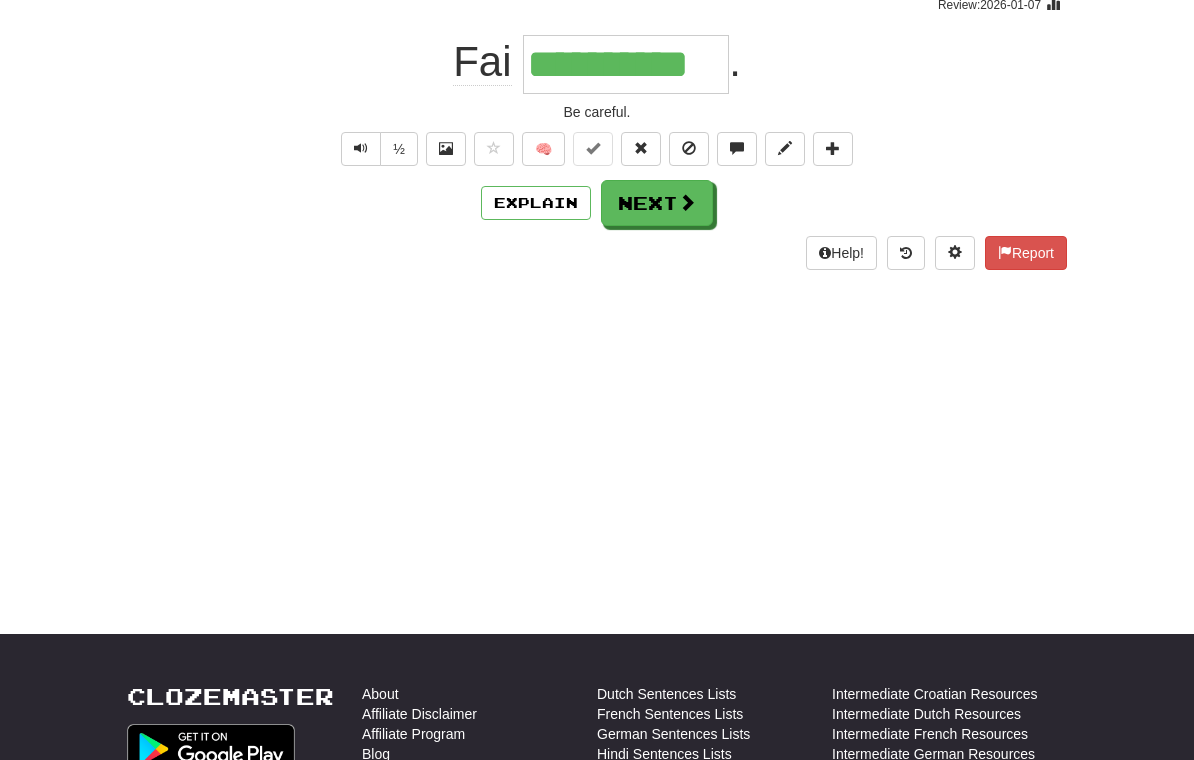 click on "Next" at bounding box center (657, 203) 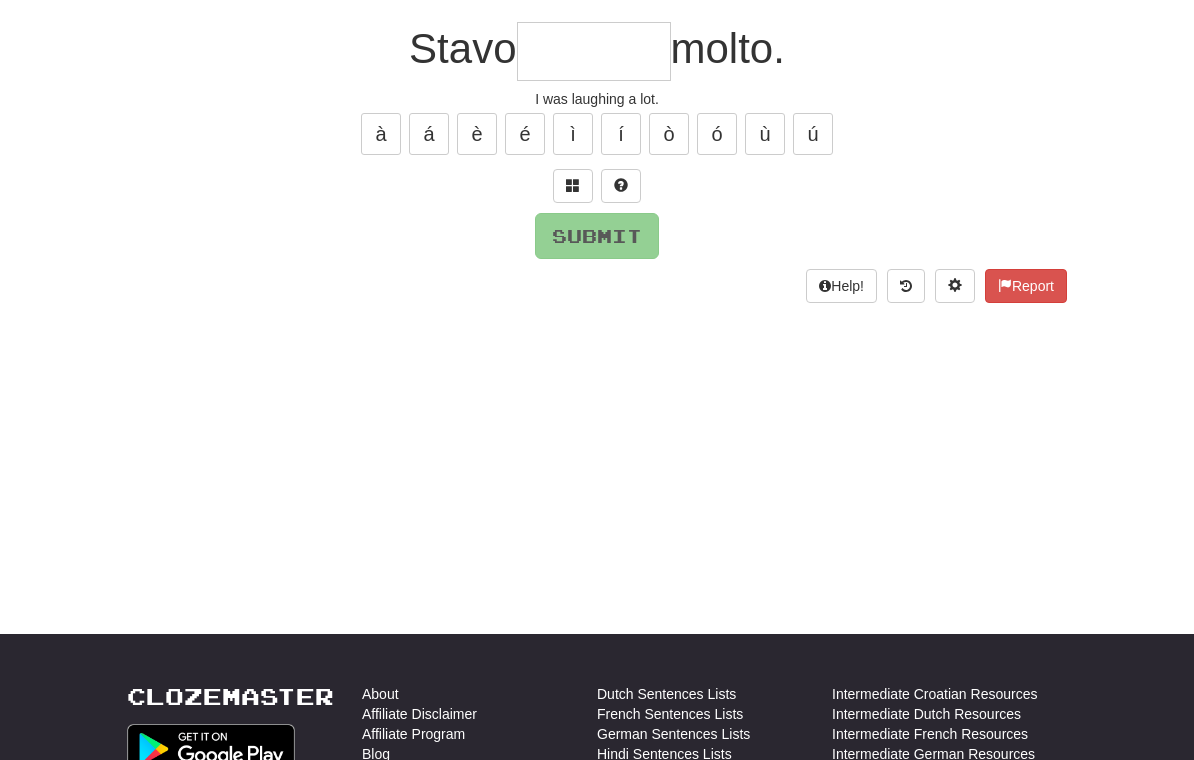scroll, scrollTop: 175, scrollLeft: 0, axis: vertical 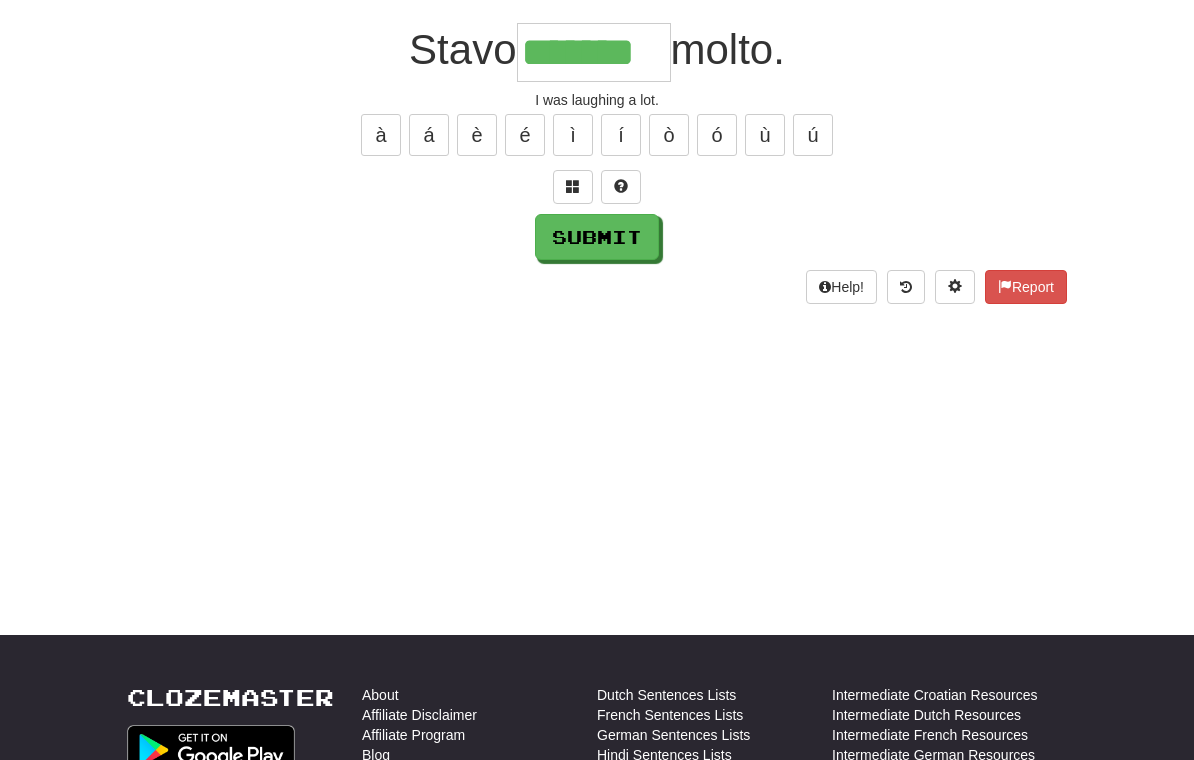 type on "*******" 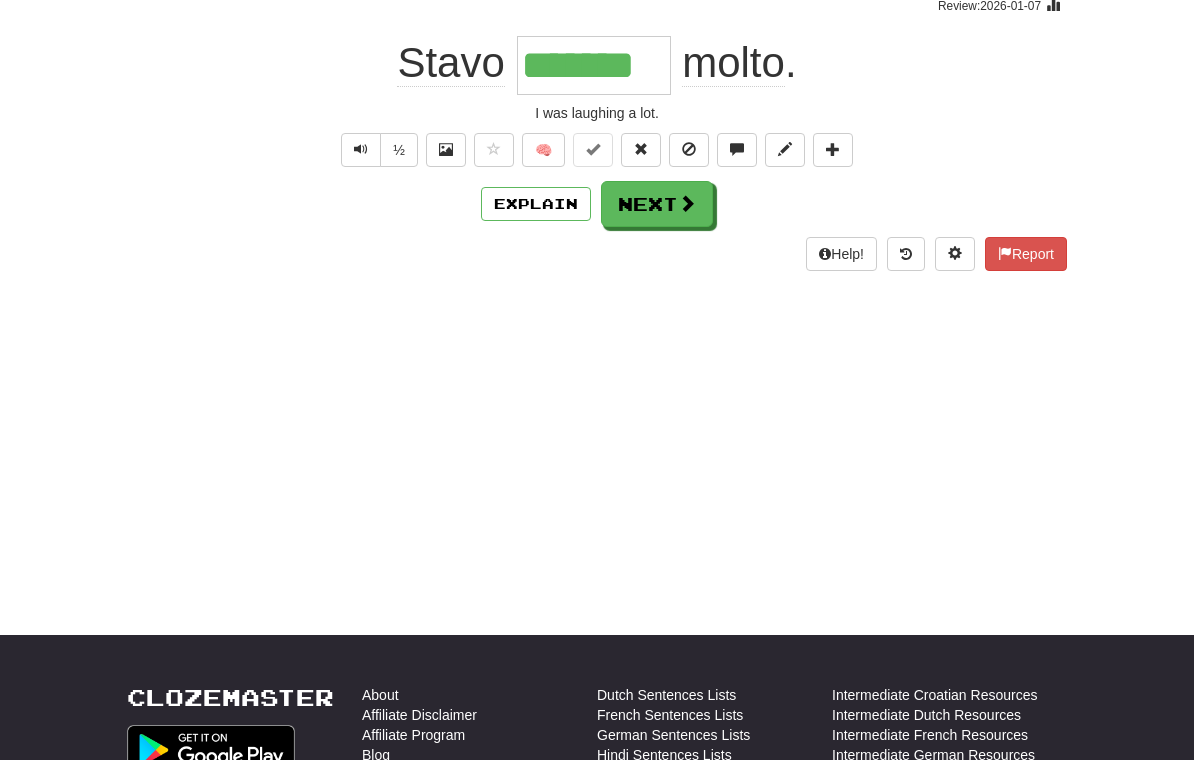 scroll, scrollTop: 176, scrollLeft: 0, axis: vertical 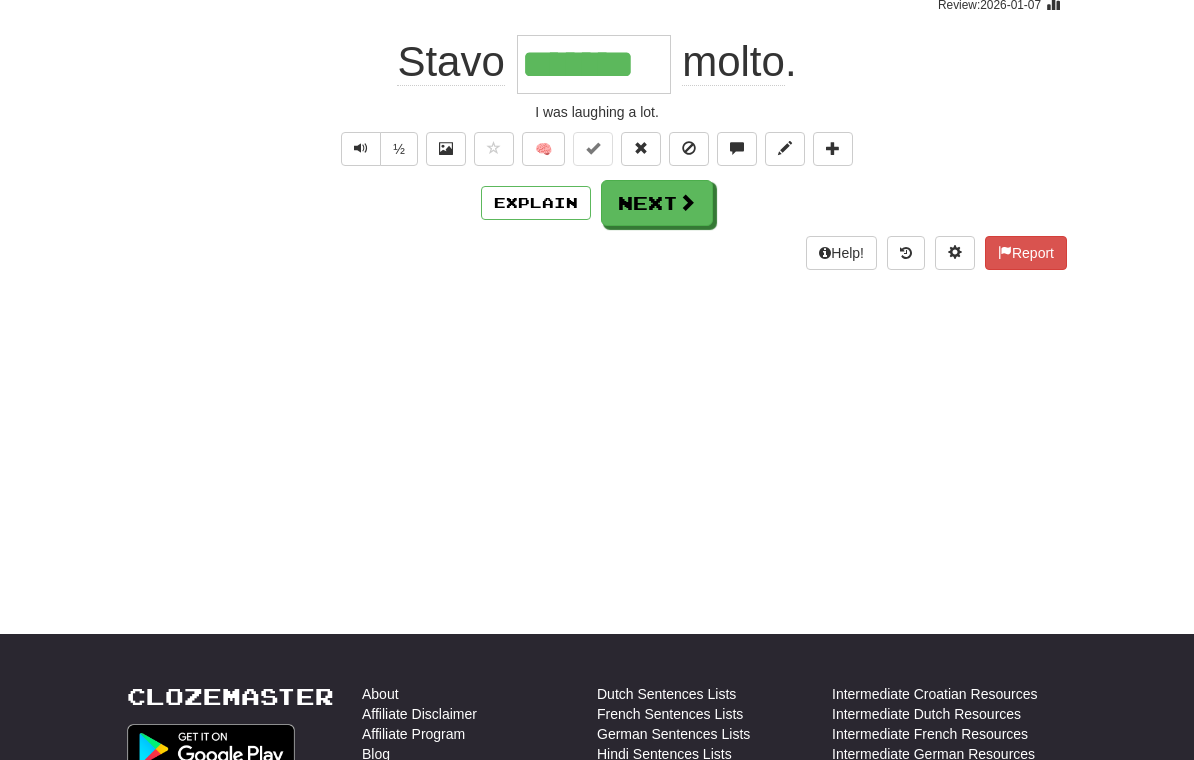 click on "Next" at bounding box center (657, 203) 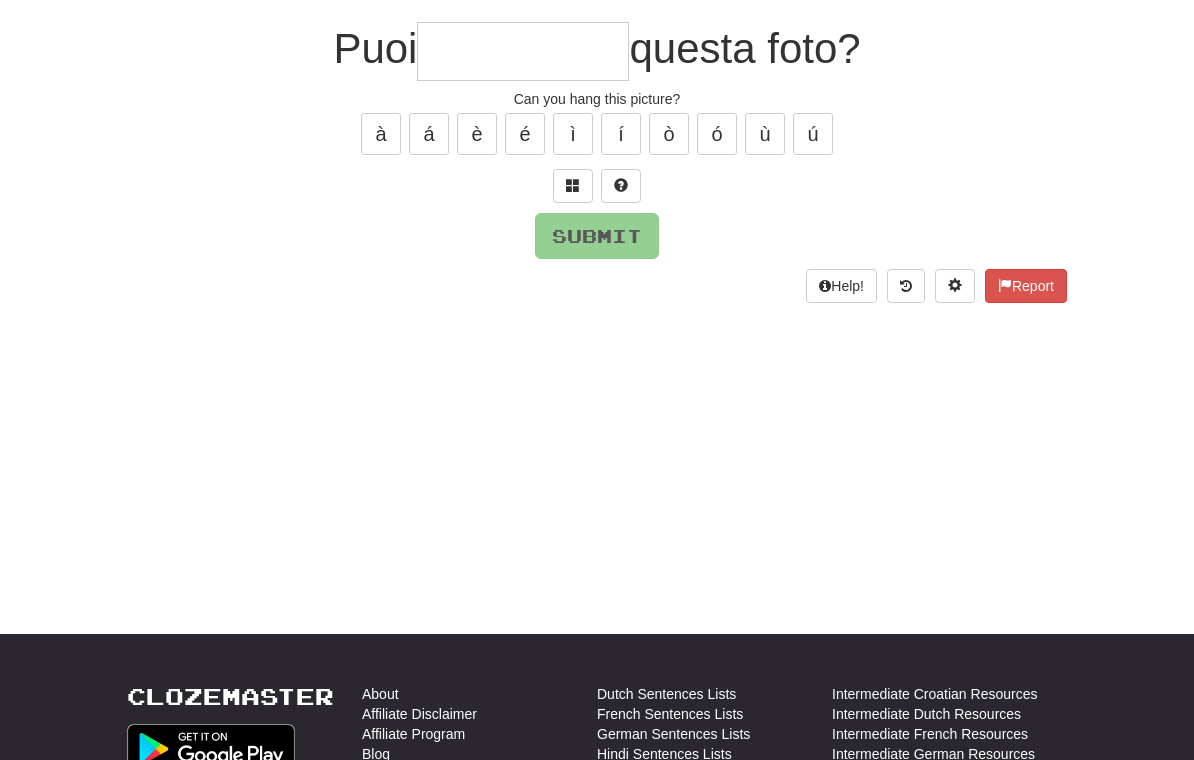 scroll, scrollTop: 175, scrollLeft: 0, axis: vertical 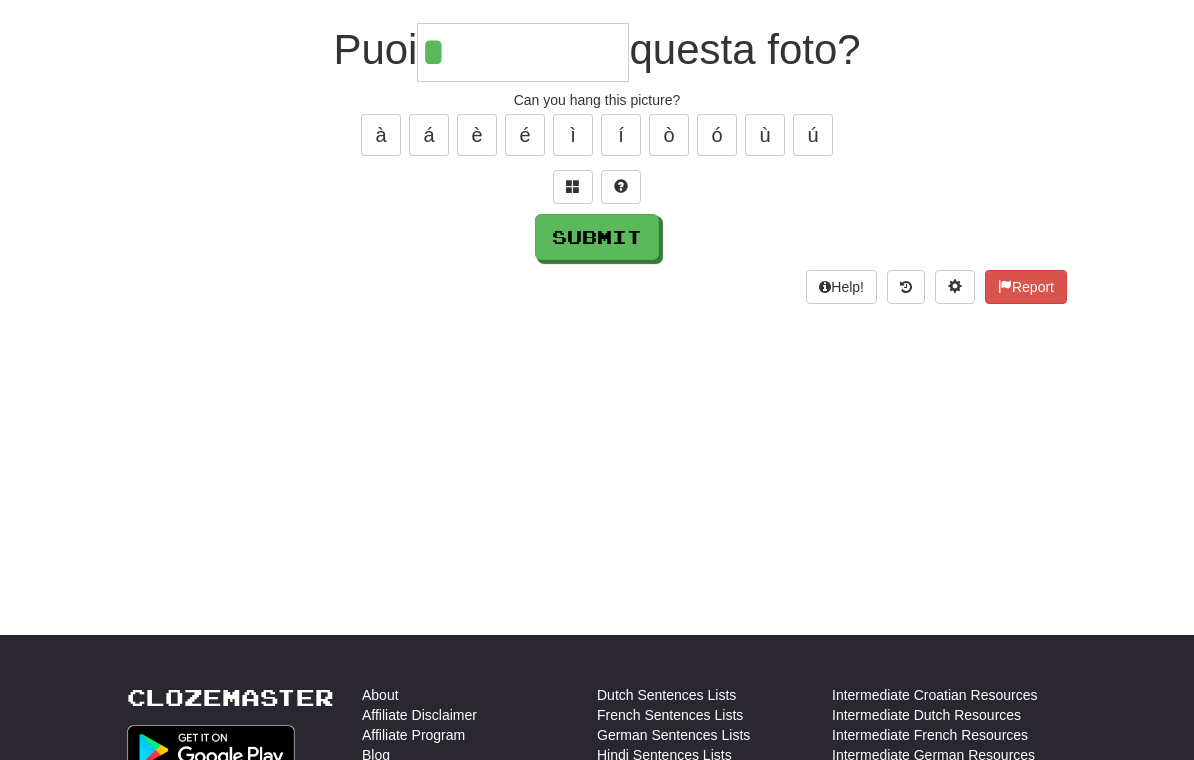 click at bounding box center (573, 187) 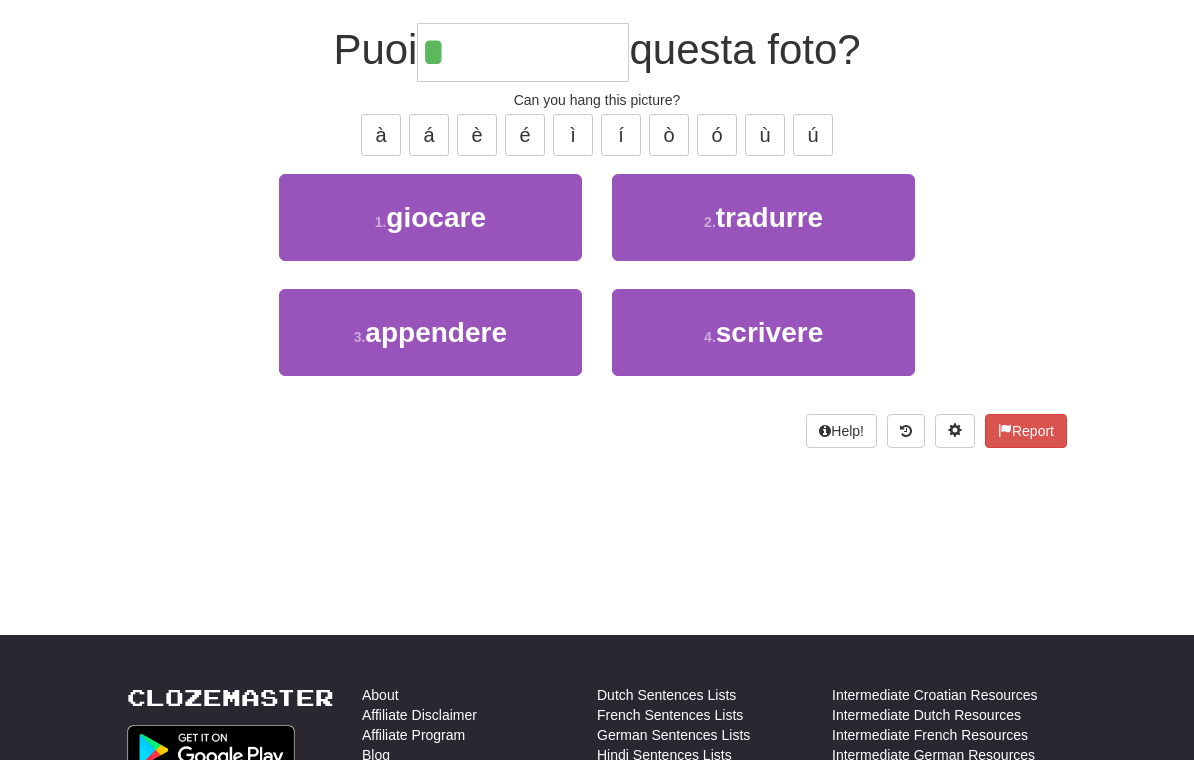 click on "appendere" at bounding box center [436, 332] 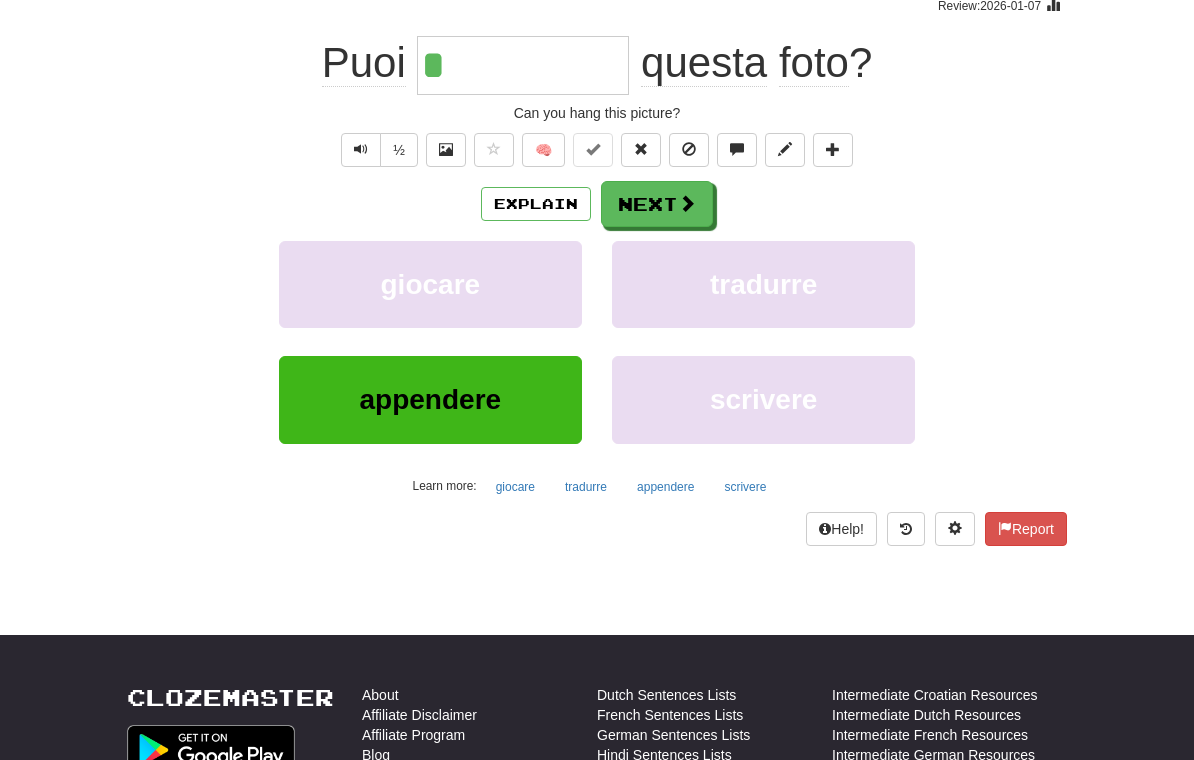 type on "*********" 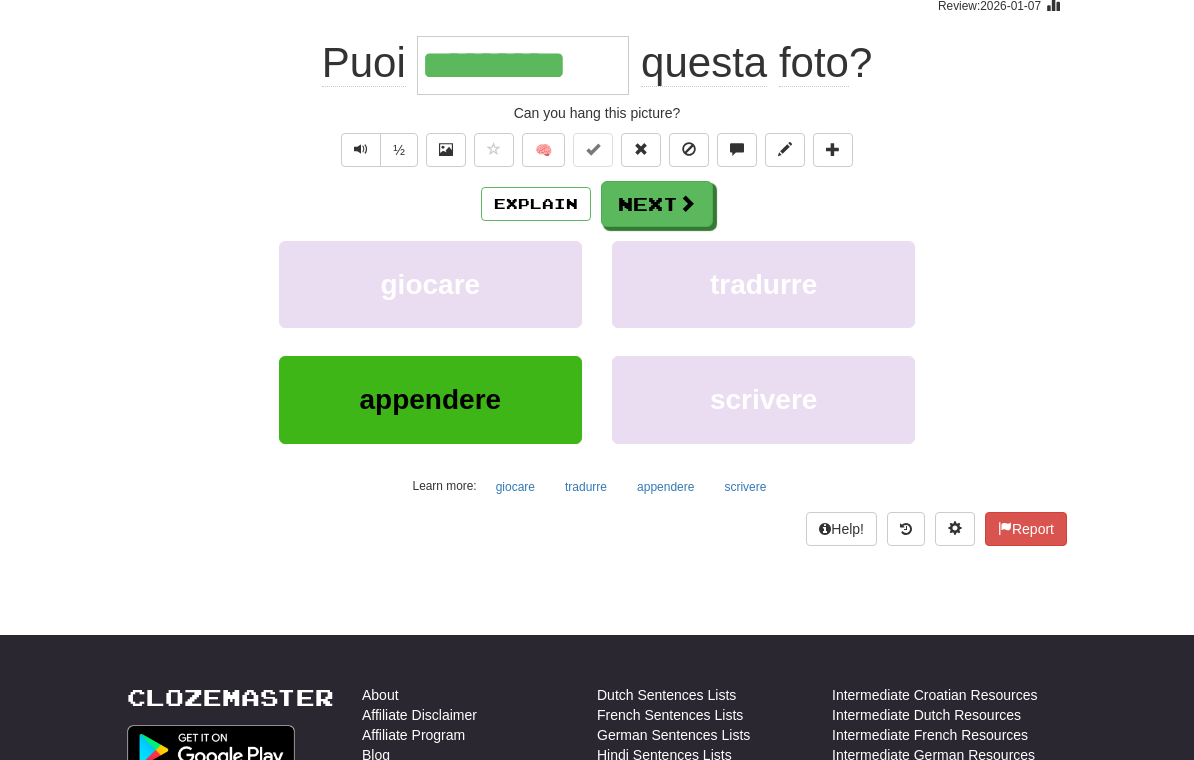 scroll, scrollTop: 176, scrollLeft: 0, axis: vertical 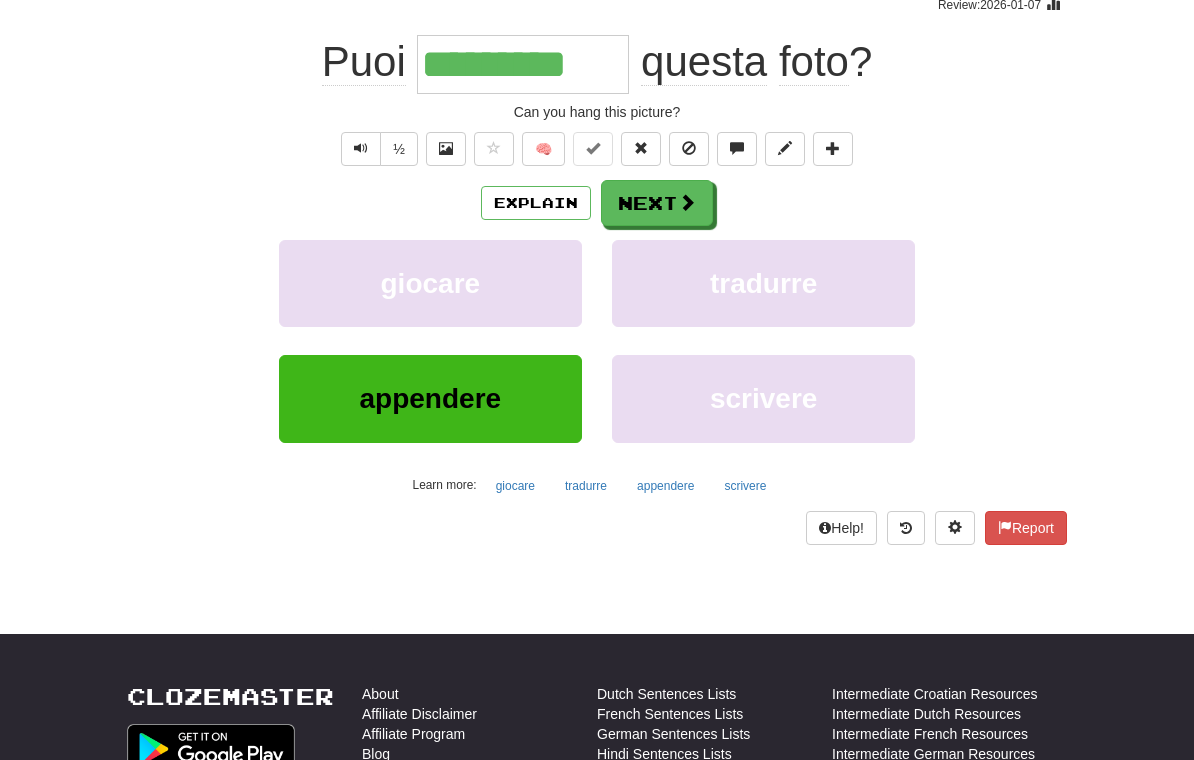 click on "Explain" at bounding box center (536, 203) 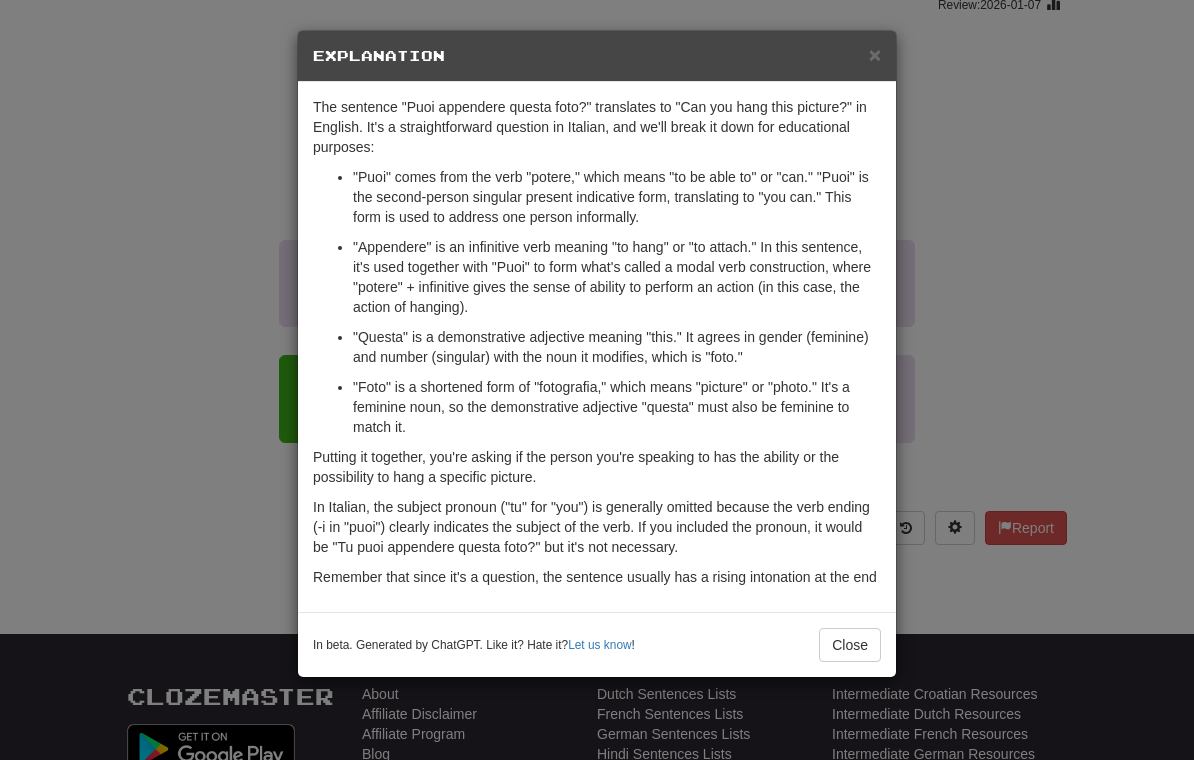 click on "Close" at bounding box center (850, 645) 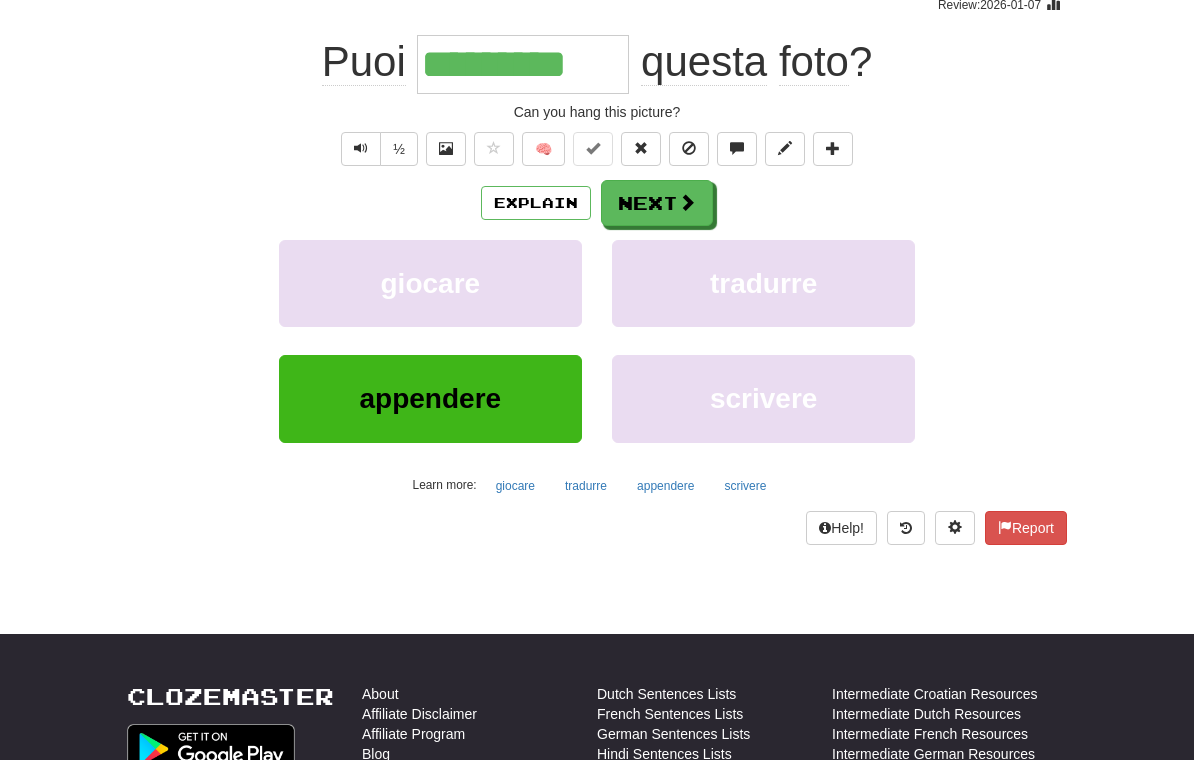 click at bounding box center [687, 202] 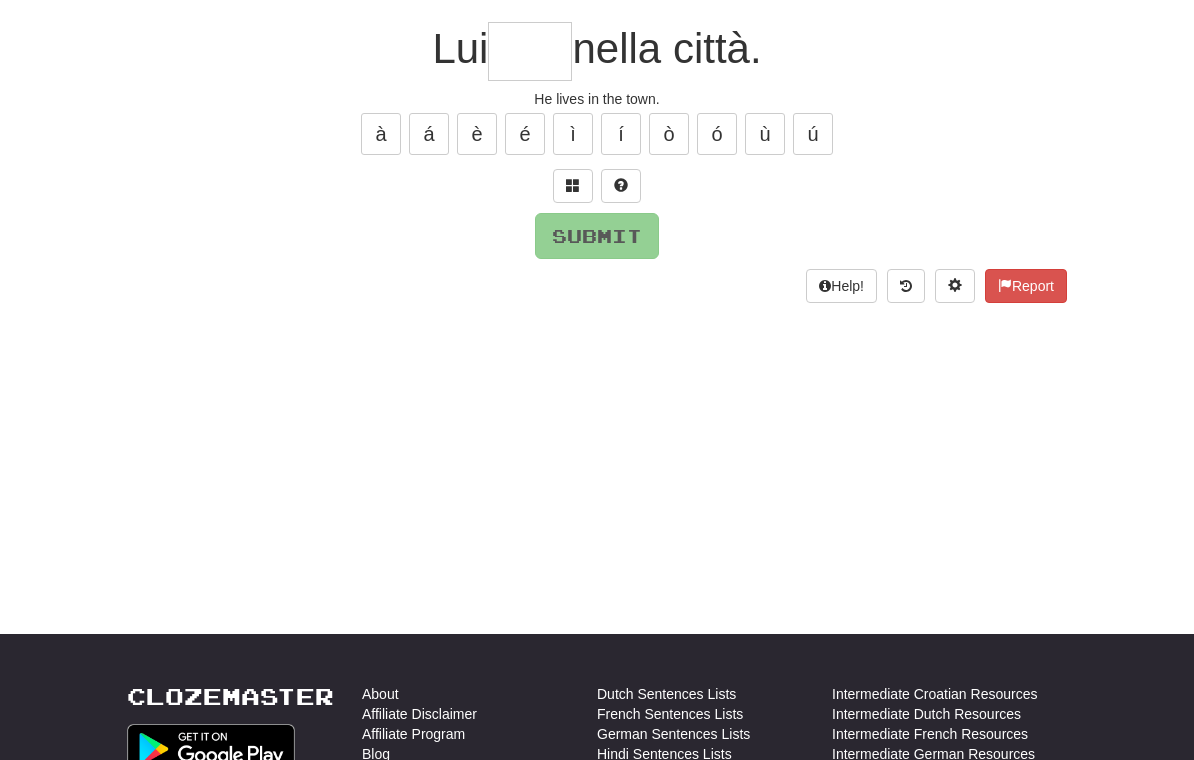 scroll, scrollTop: 175, scrollLeft: 0, axis: vertical 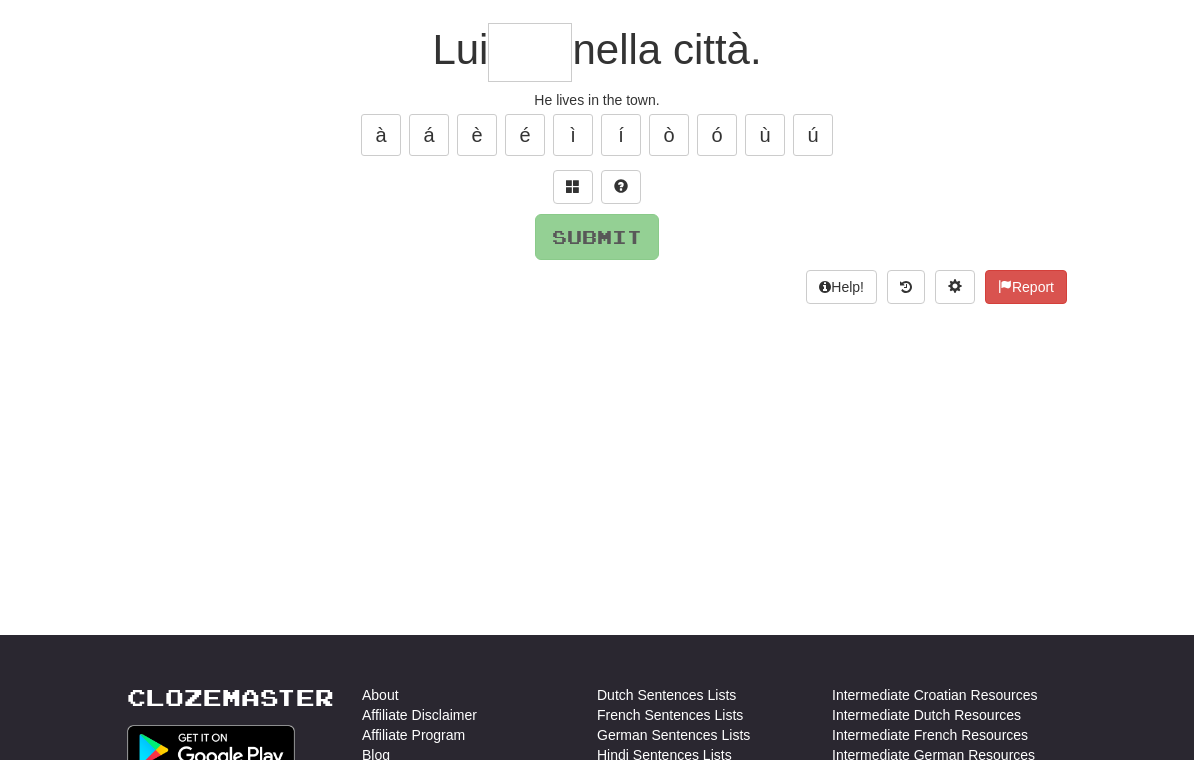 type on "*" 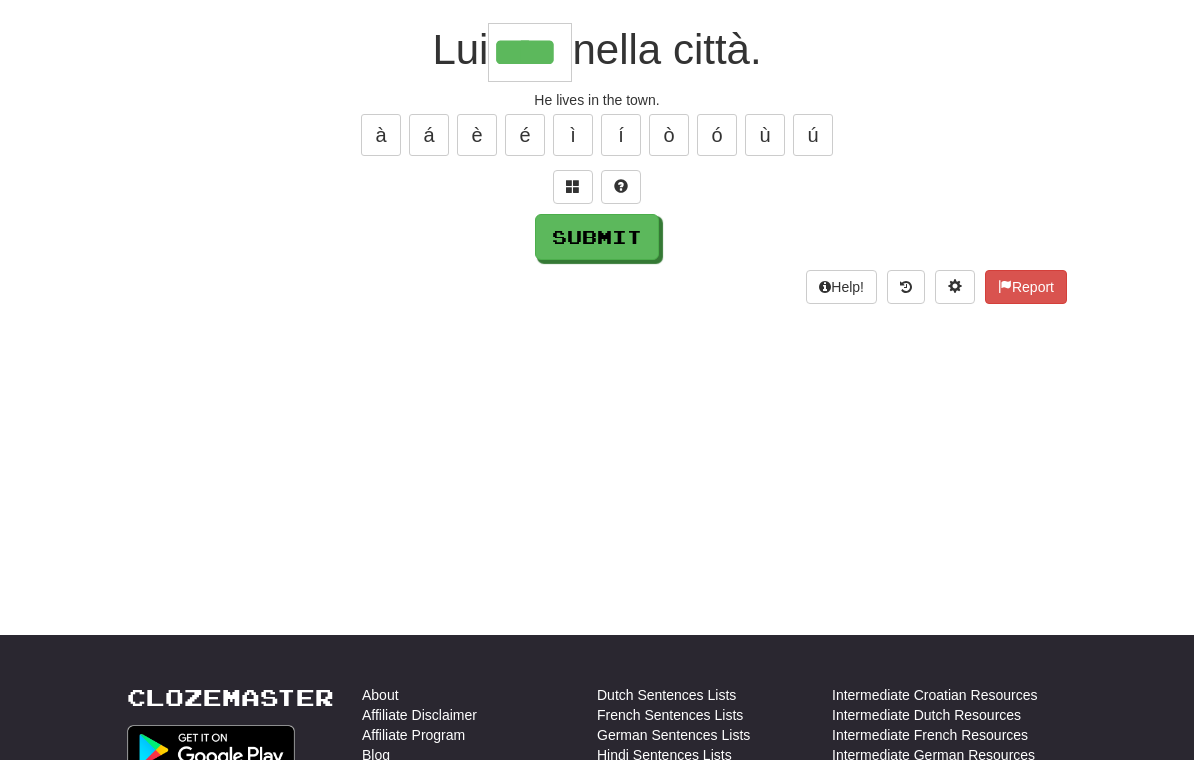 type on "****" 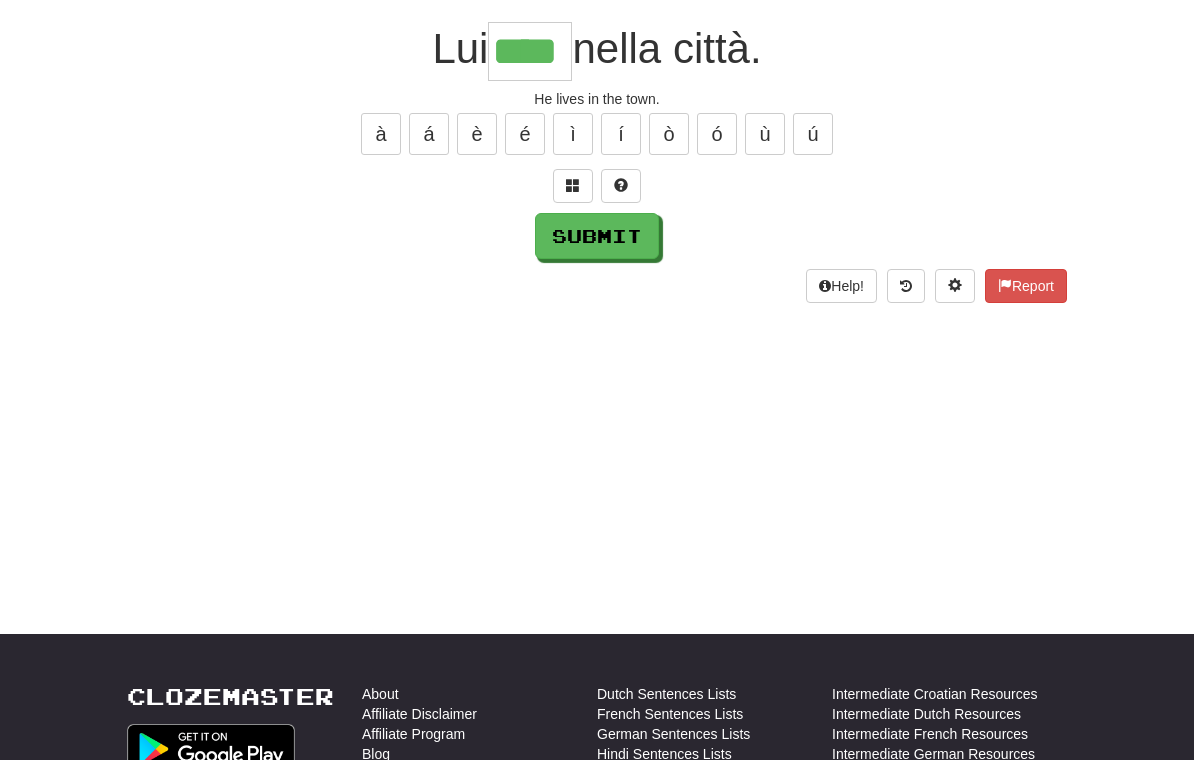 click on "Submit" at bounding box center (597, 236) 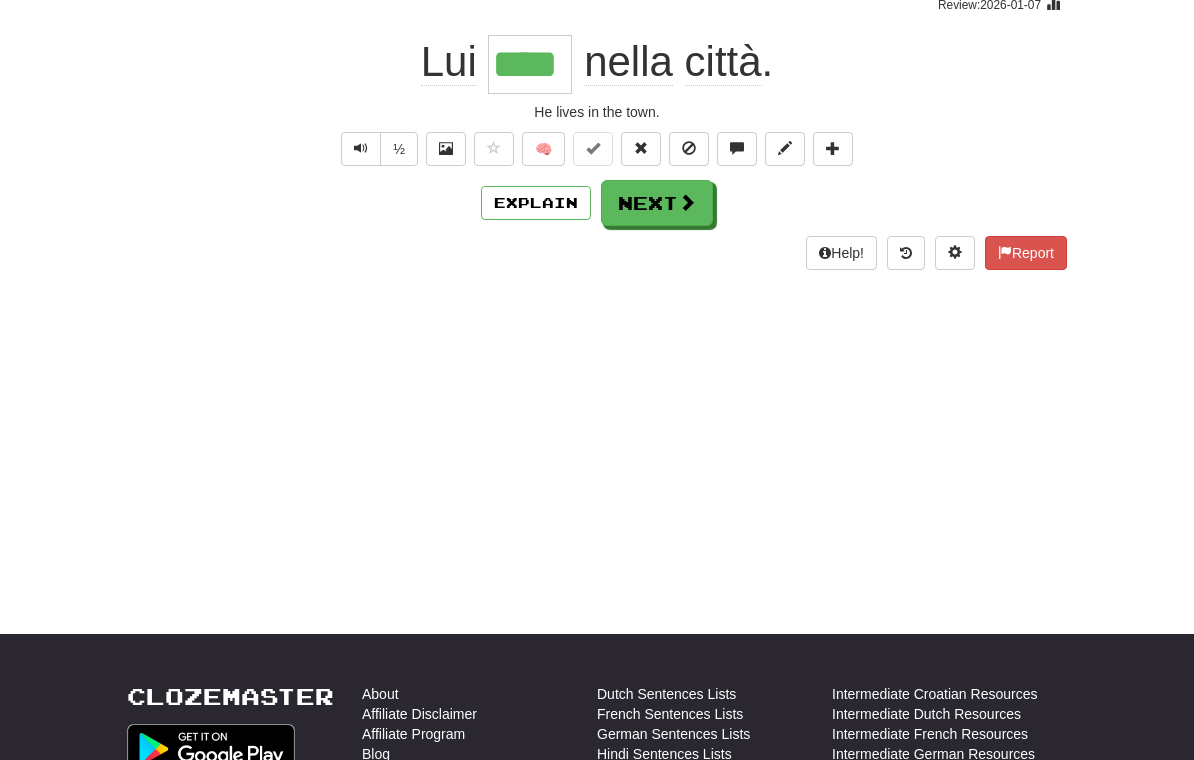 click on "Next" at bounding box center (657, 203) 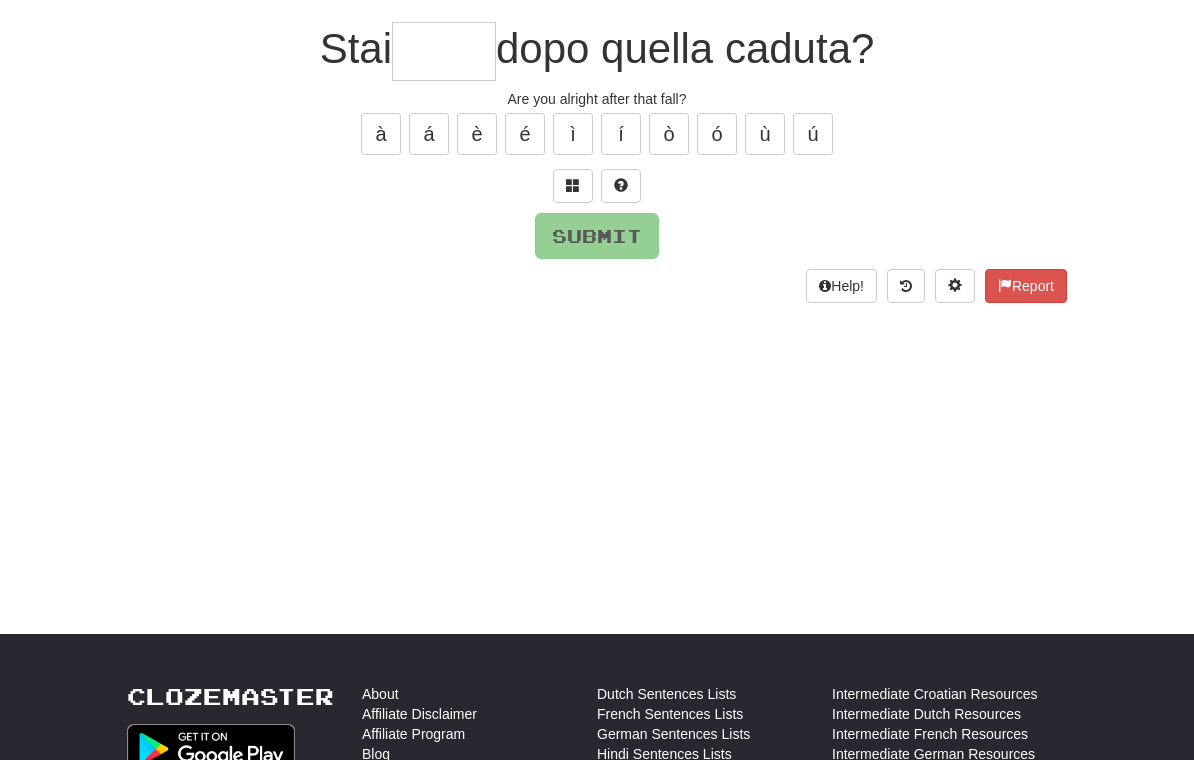 scroll, scrollTop: 175, scrollLeft: 0, axis: vertical 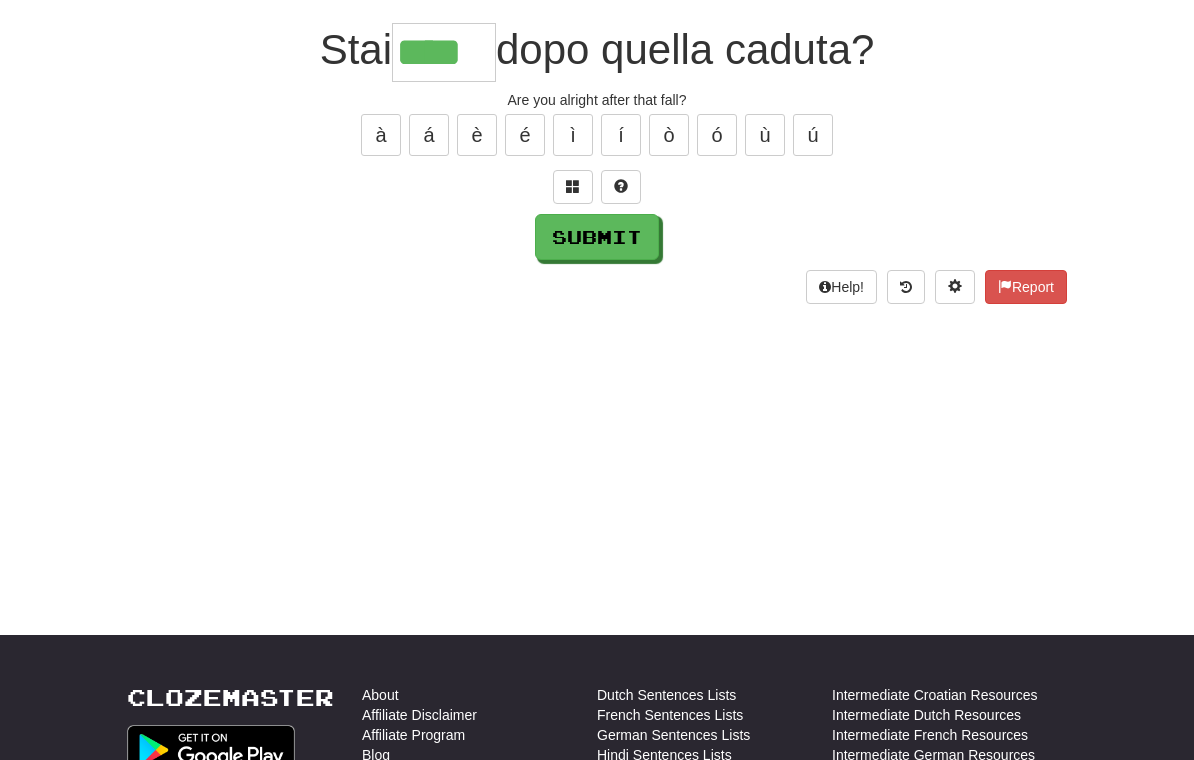 type on "****" 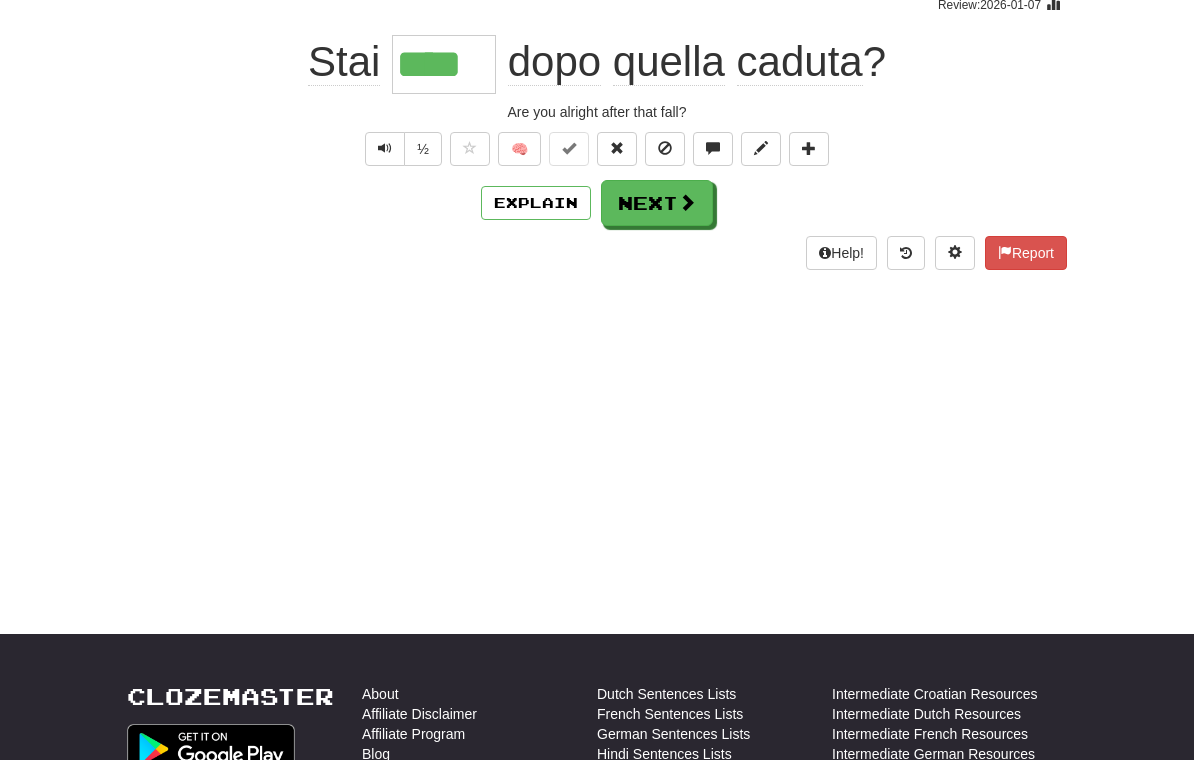 click on "Next" at bounding box center (657, 203) 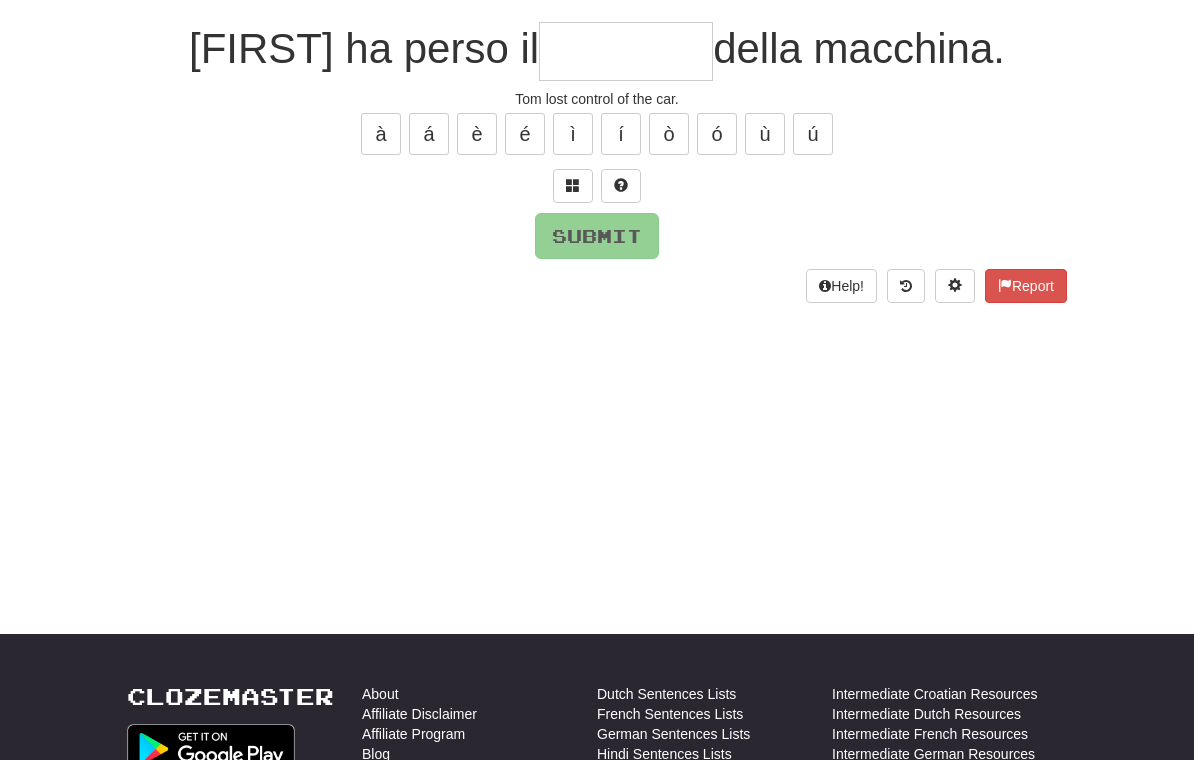 scroll, scrollTop: 175, scrollLeft: 0, axis: vertical 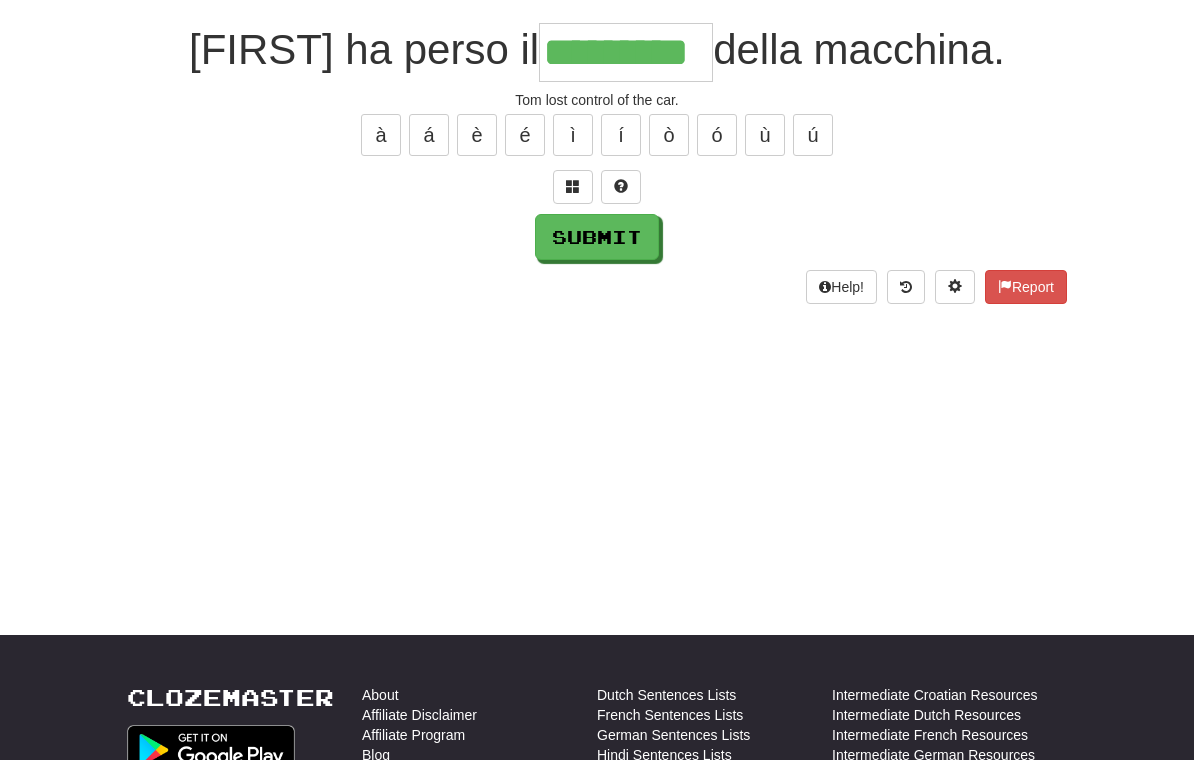 type on "*********" 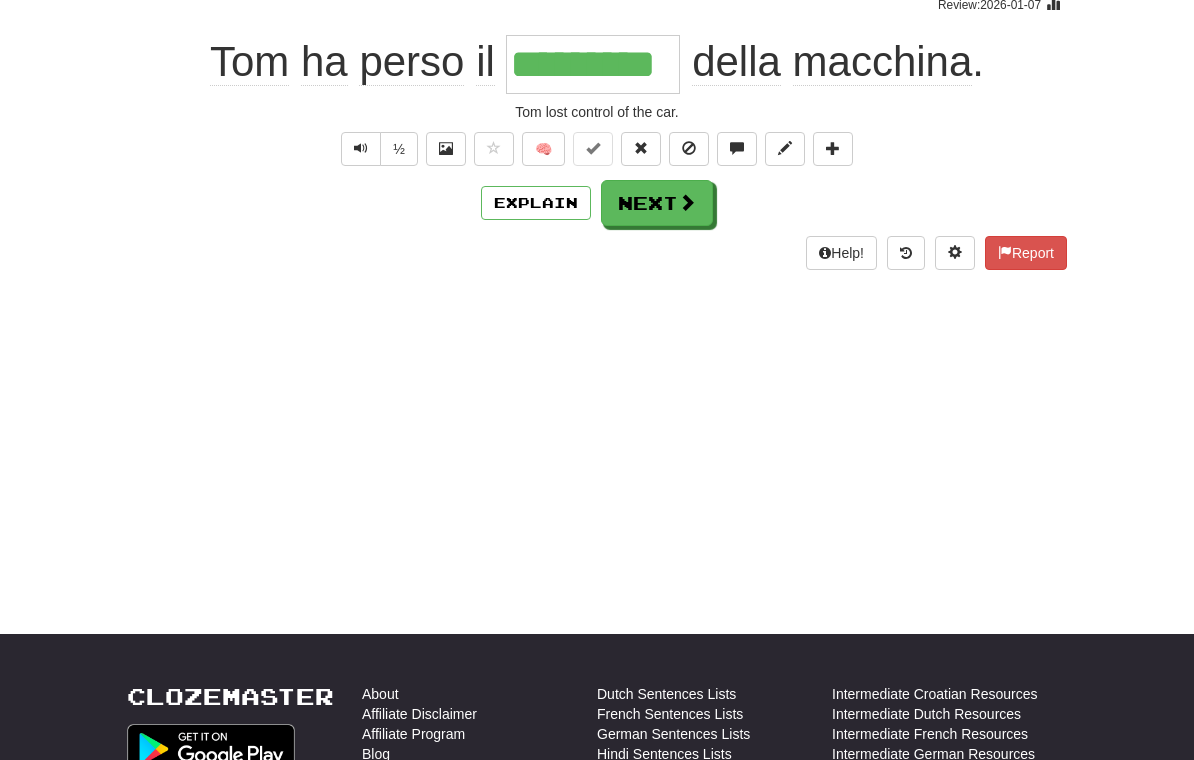 click on "Next" at bounding box center (657, 203) 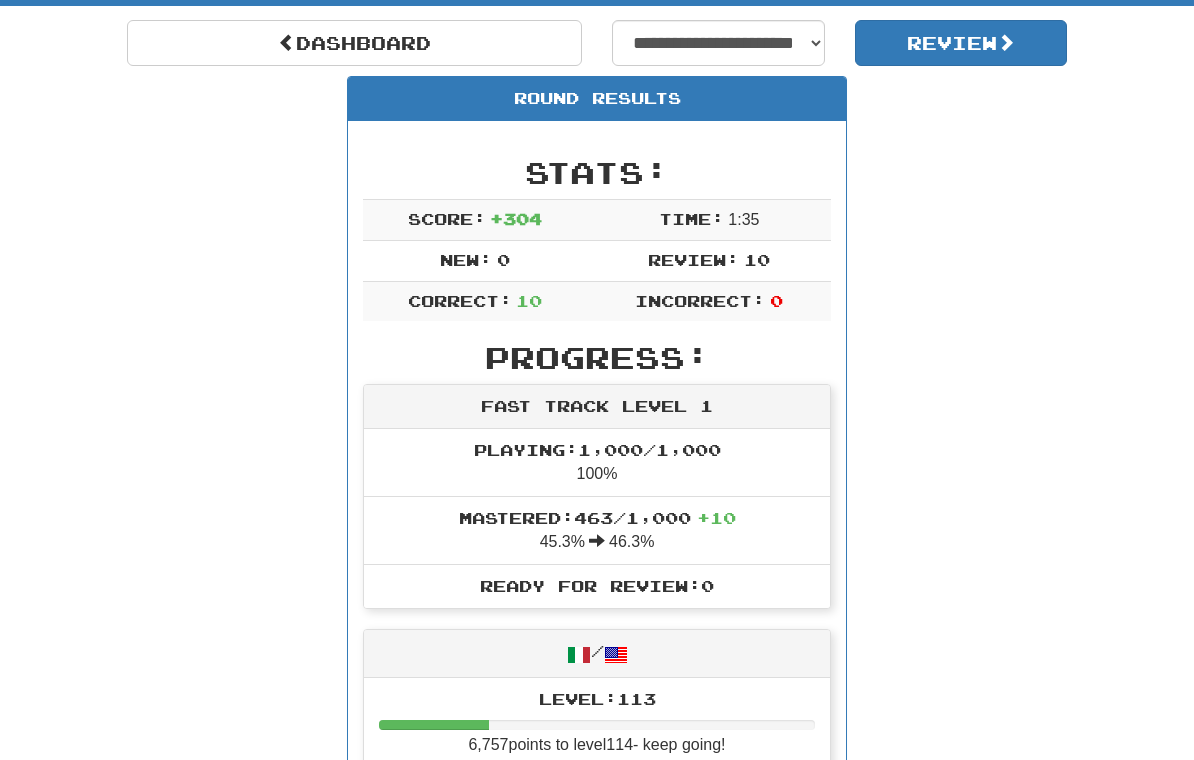 click on "Review" at bounding box center (961, 43) 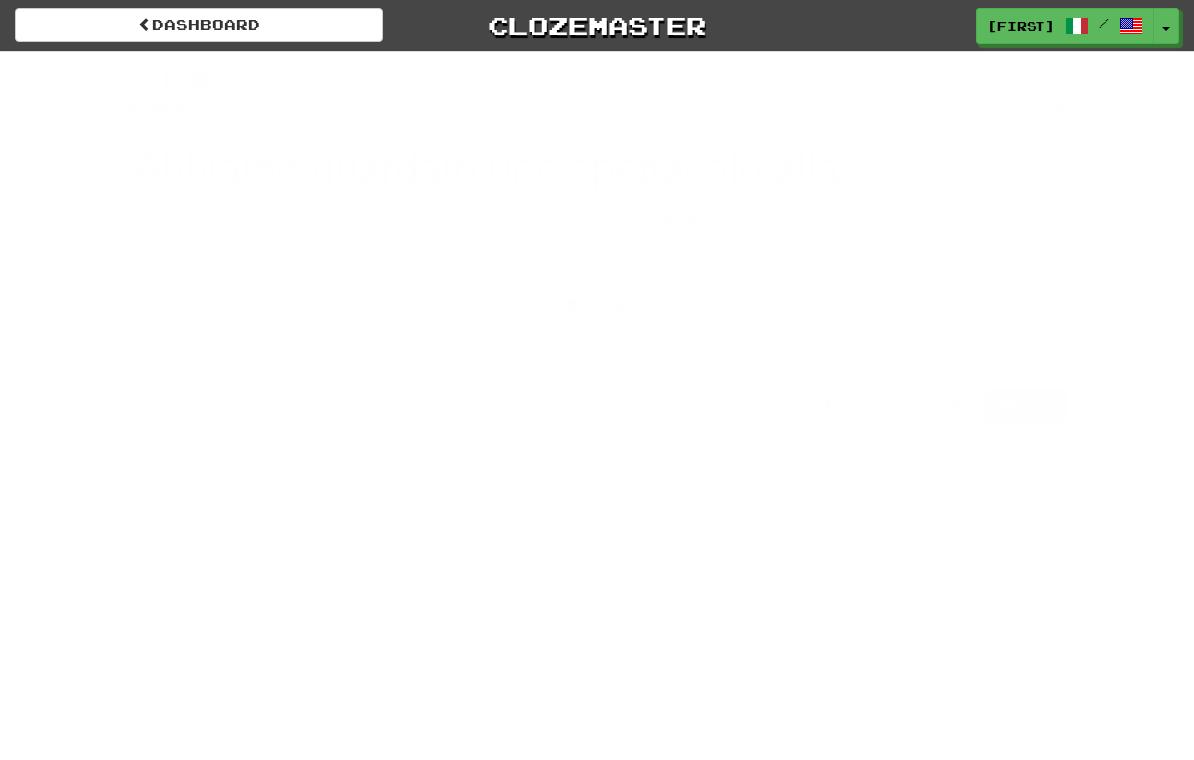 scroll, scrollTop: 0, scrollLeft: 0, axis: both 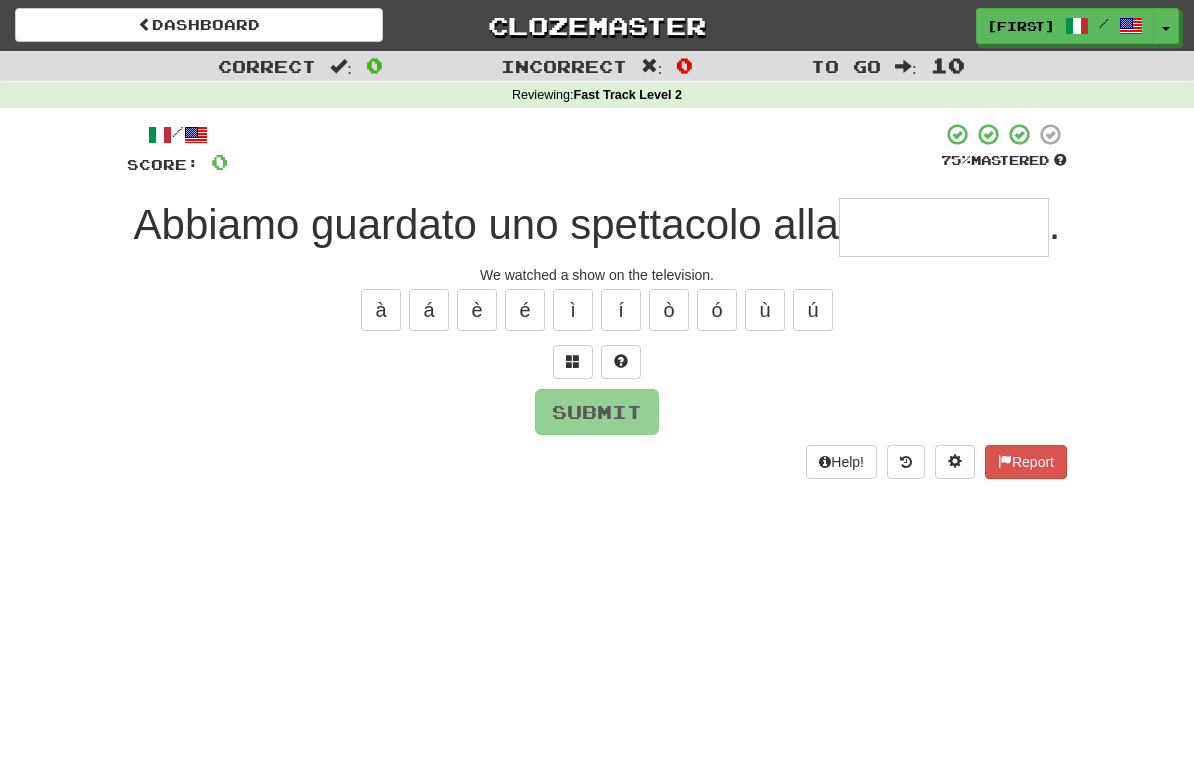 click at bounding box center (944, 227) 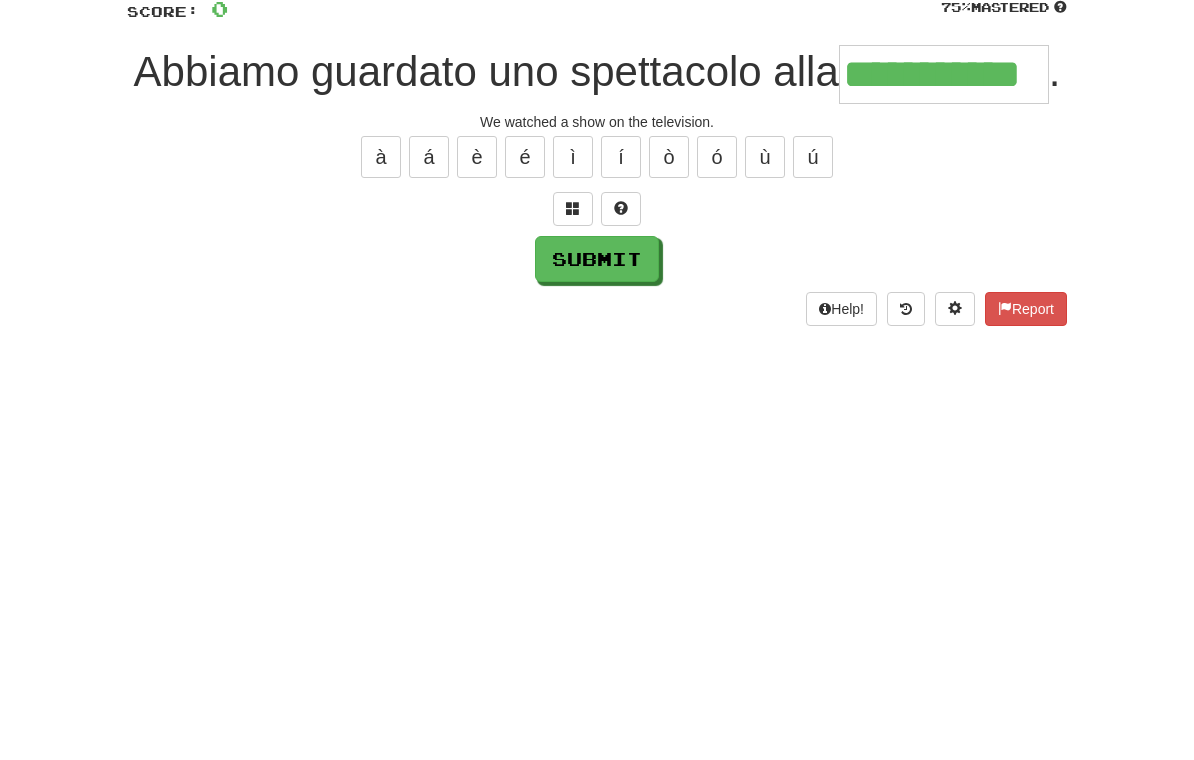 type on "**********" 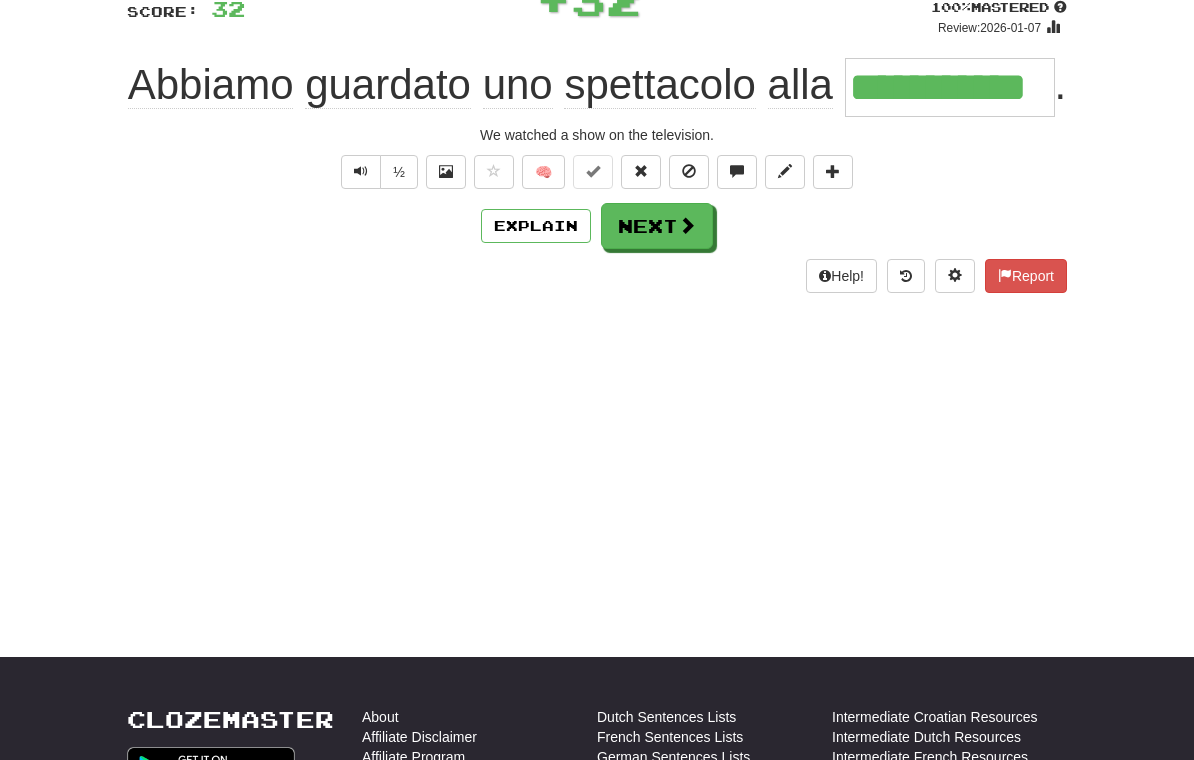 click on "Next" at bounding box center (657, 226) 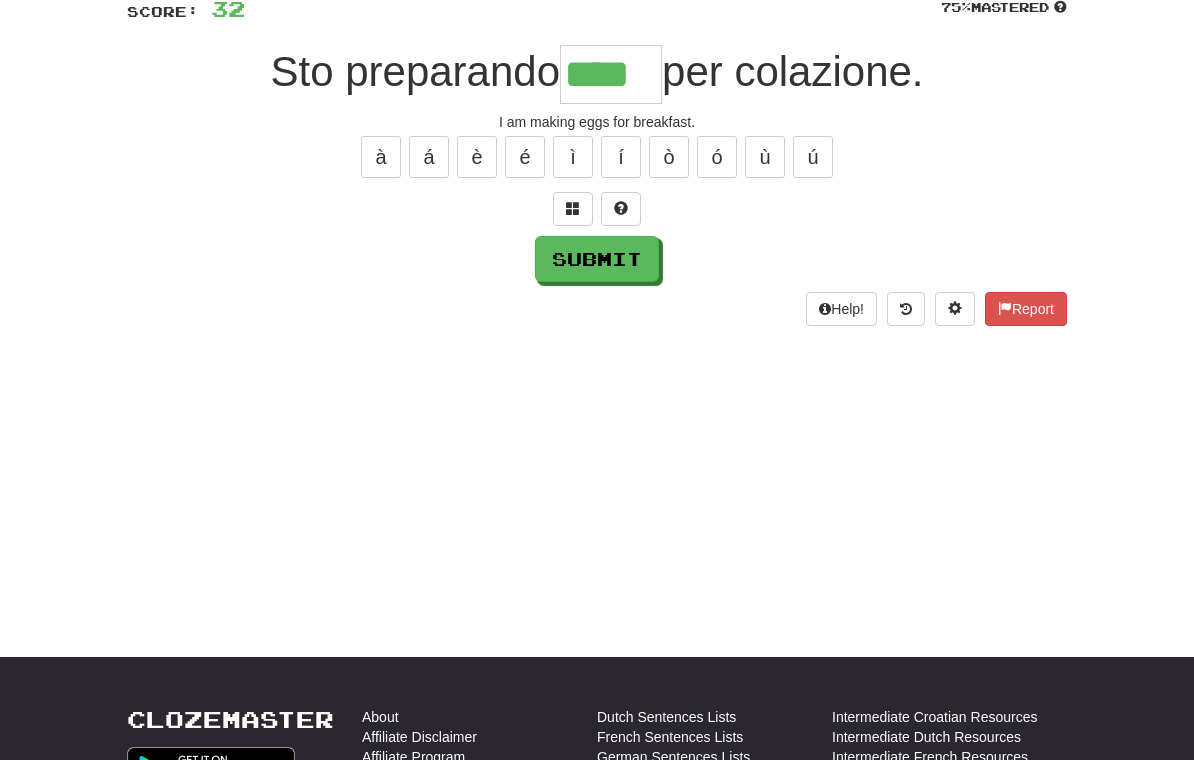 type on "****" 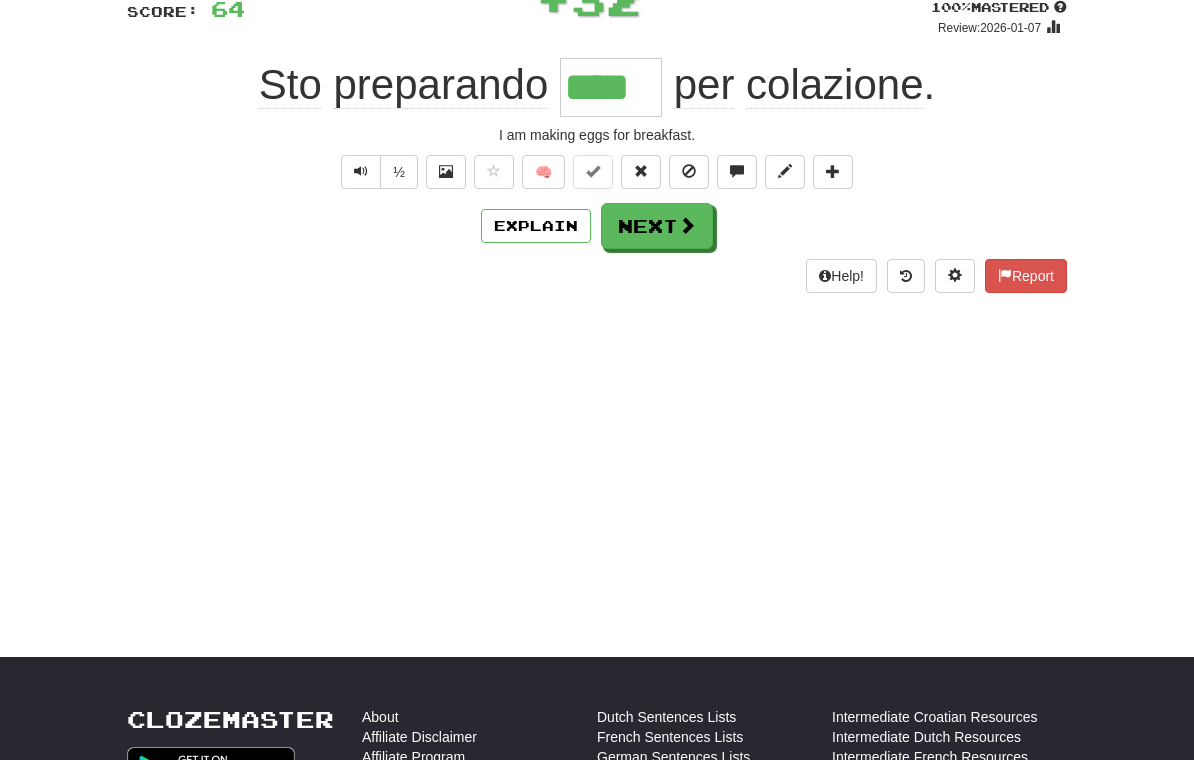 click on "Next" at bounding box center [657, 226] 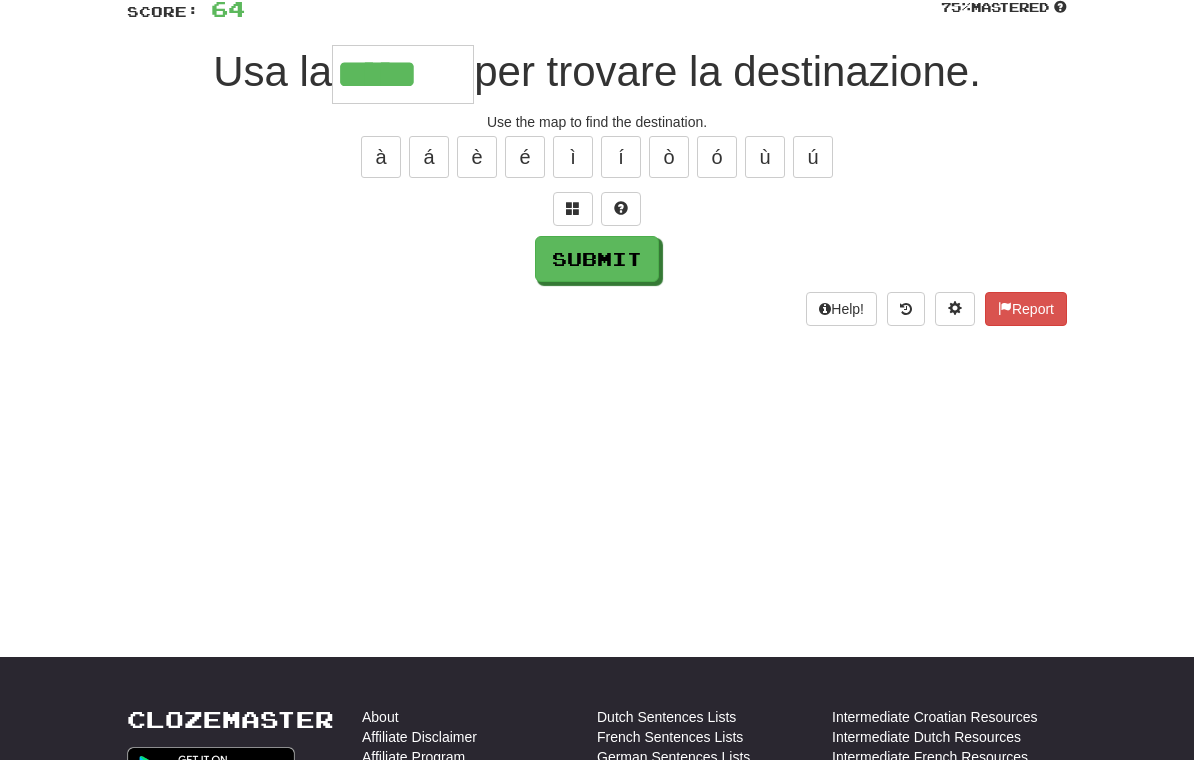 type on "*****" 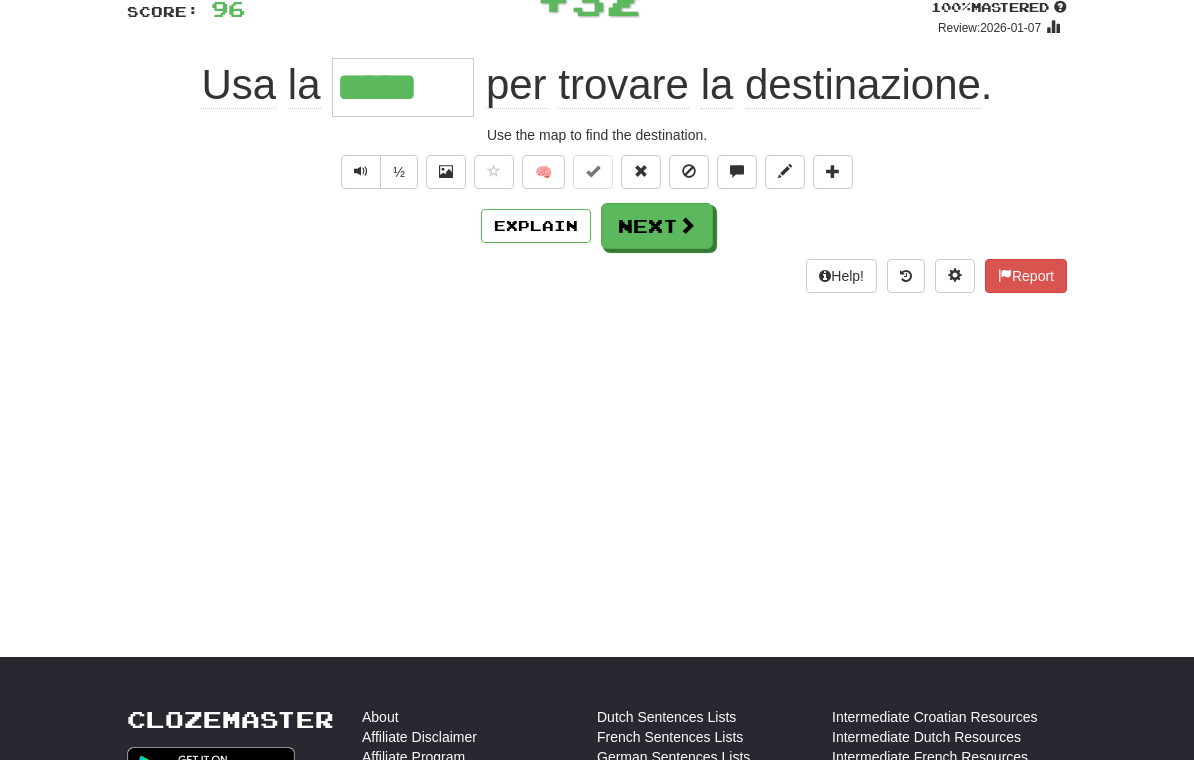 click on "Next" at bounding box center (657, 226) 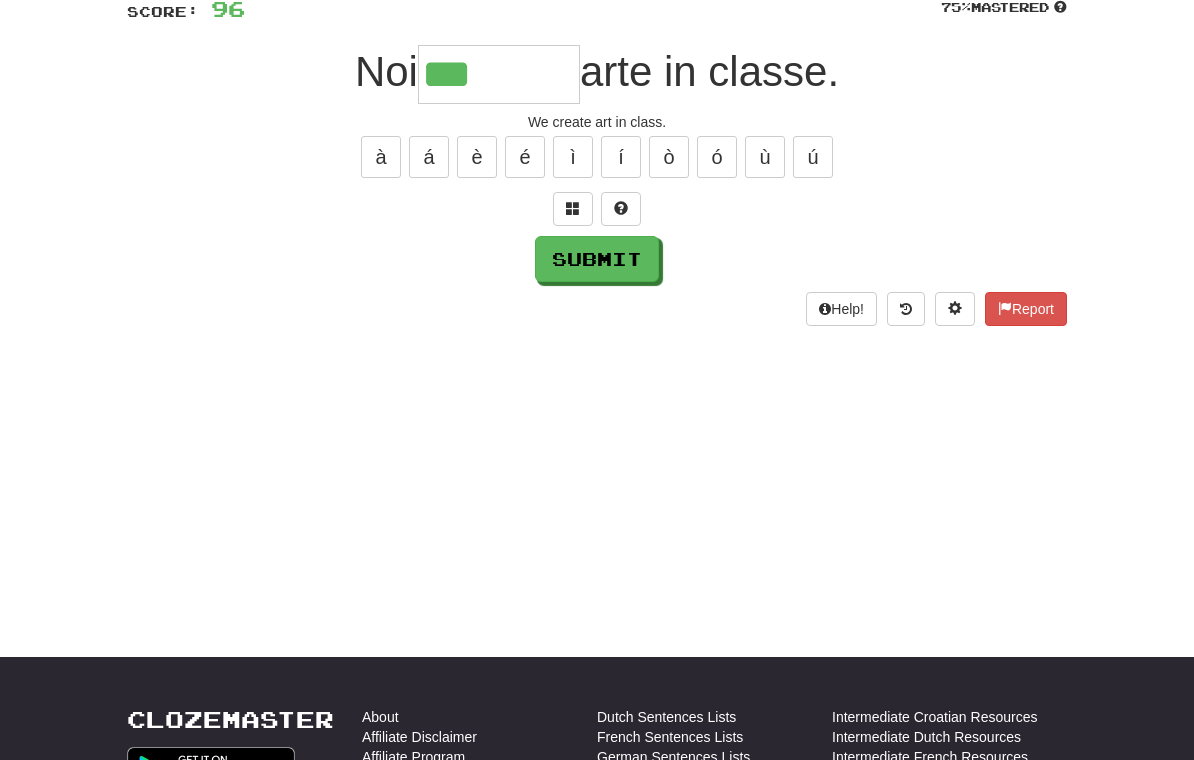 click at bounding box center [573, 208] 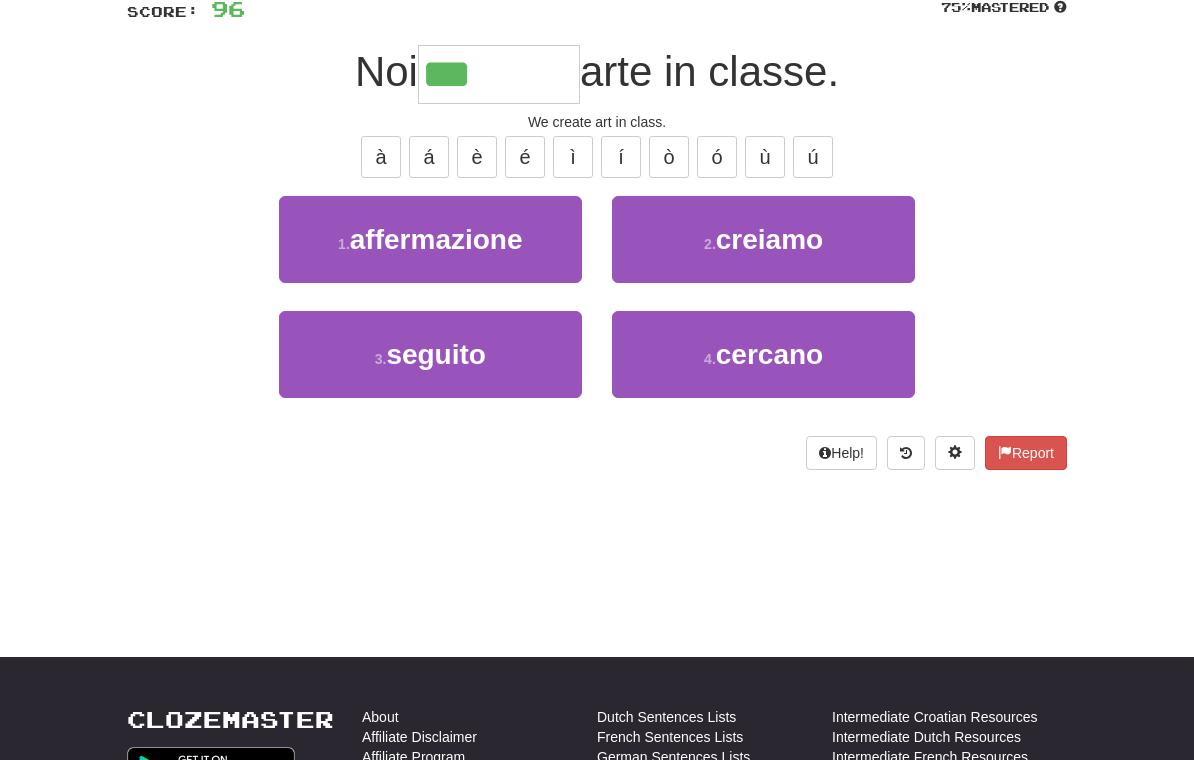 click on "creiamo" at bounding box center [769, 239] 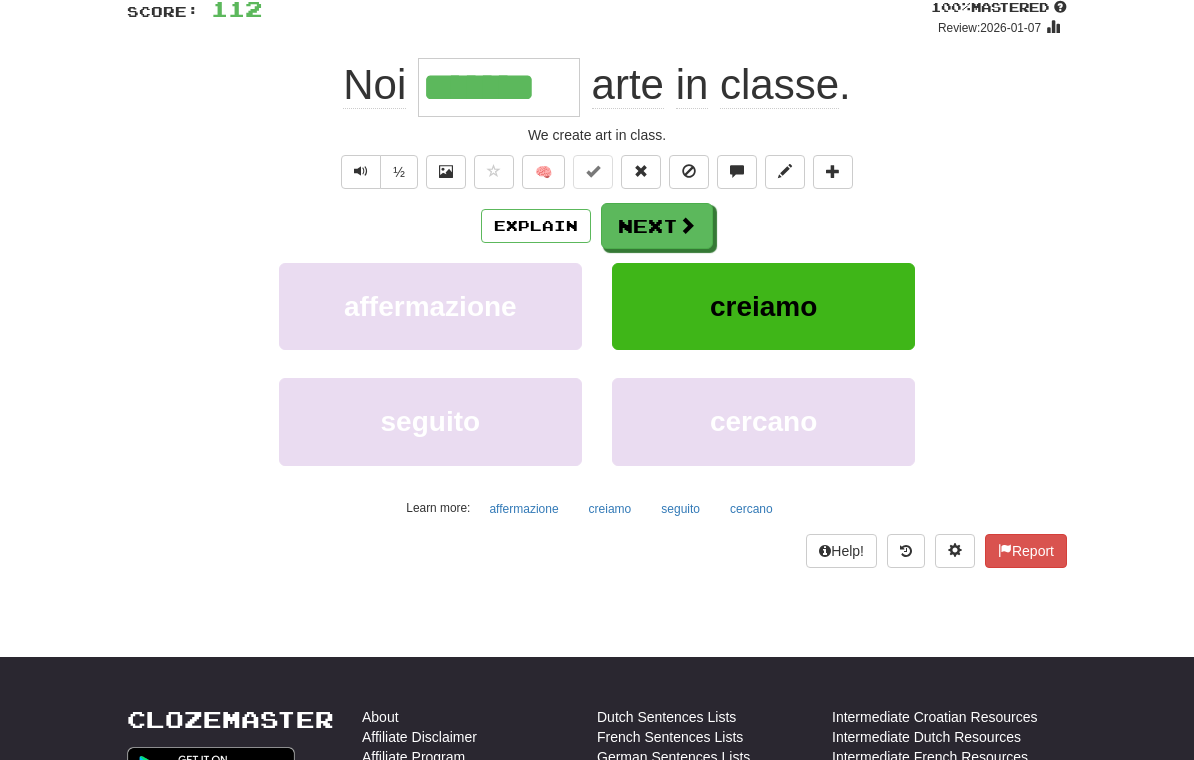 click on "Next" at bounding box center [657, 226] 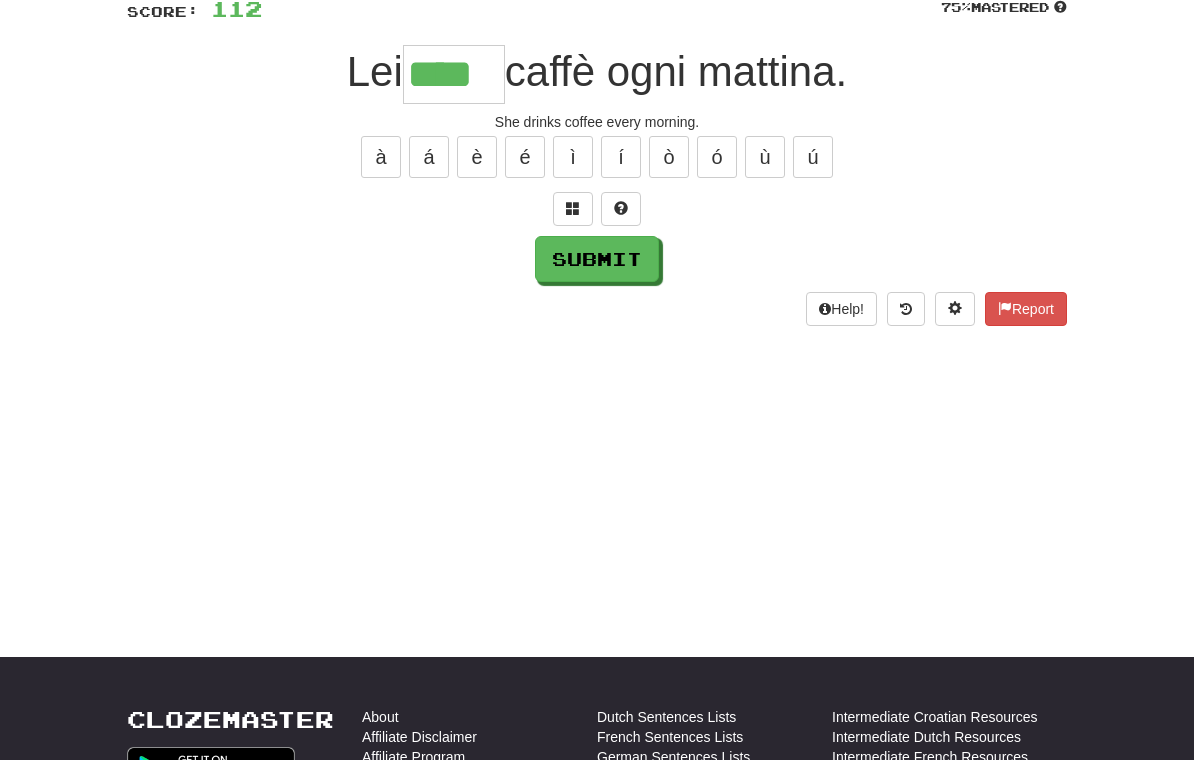 type on "****" 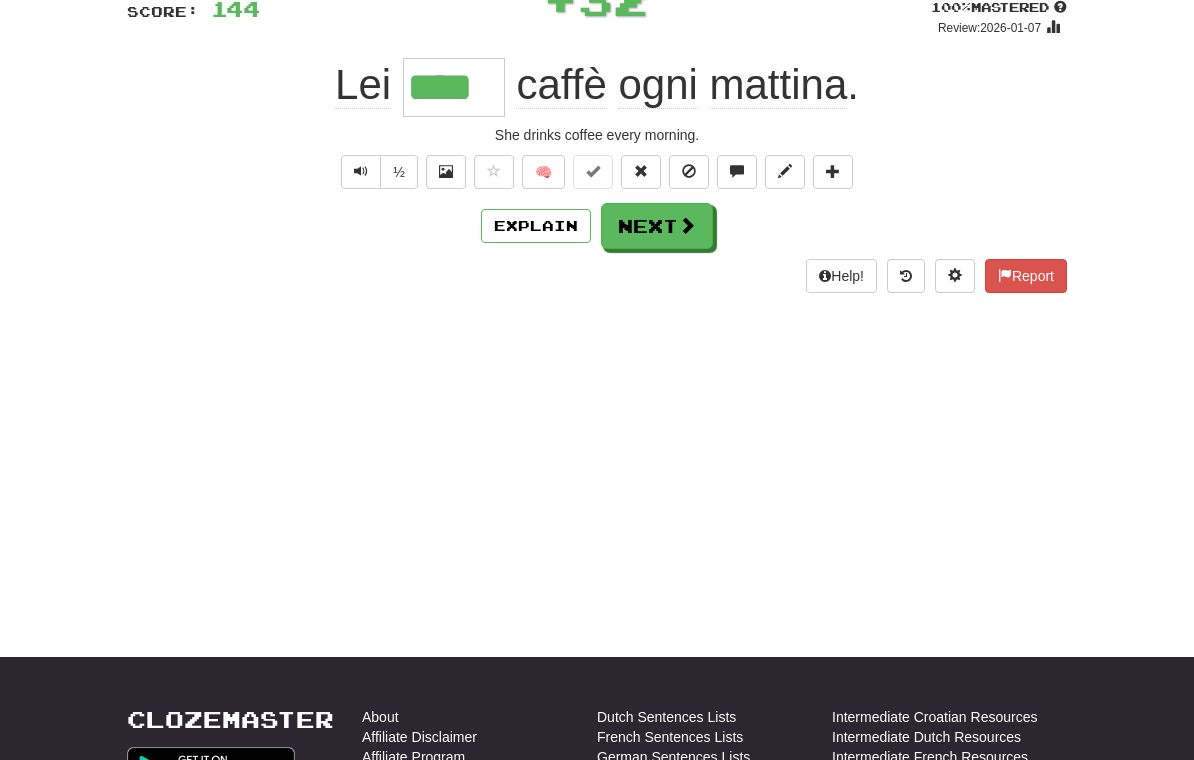 click at bounding box center (687, 225) 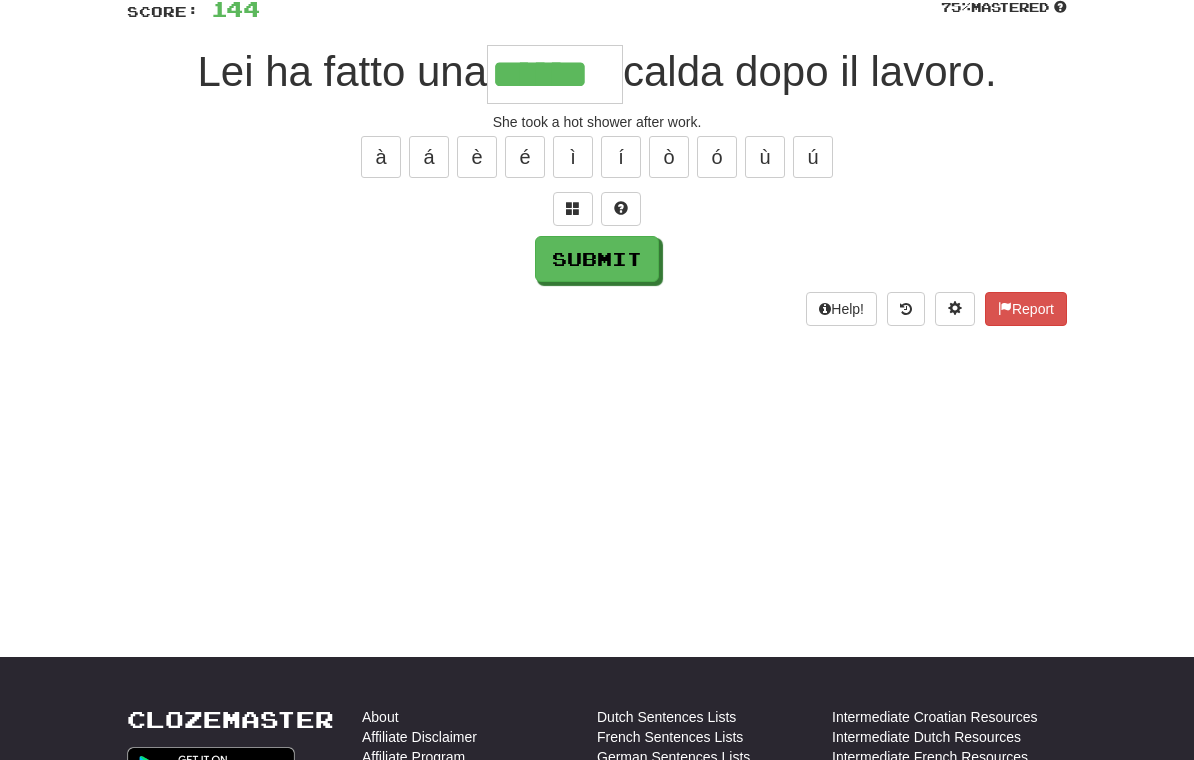 type on "******" 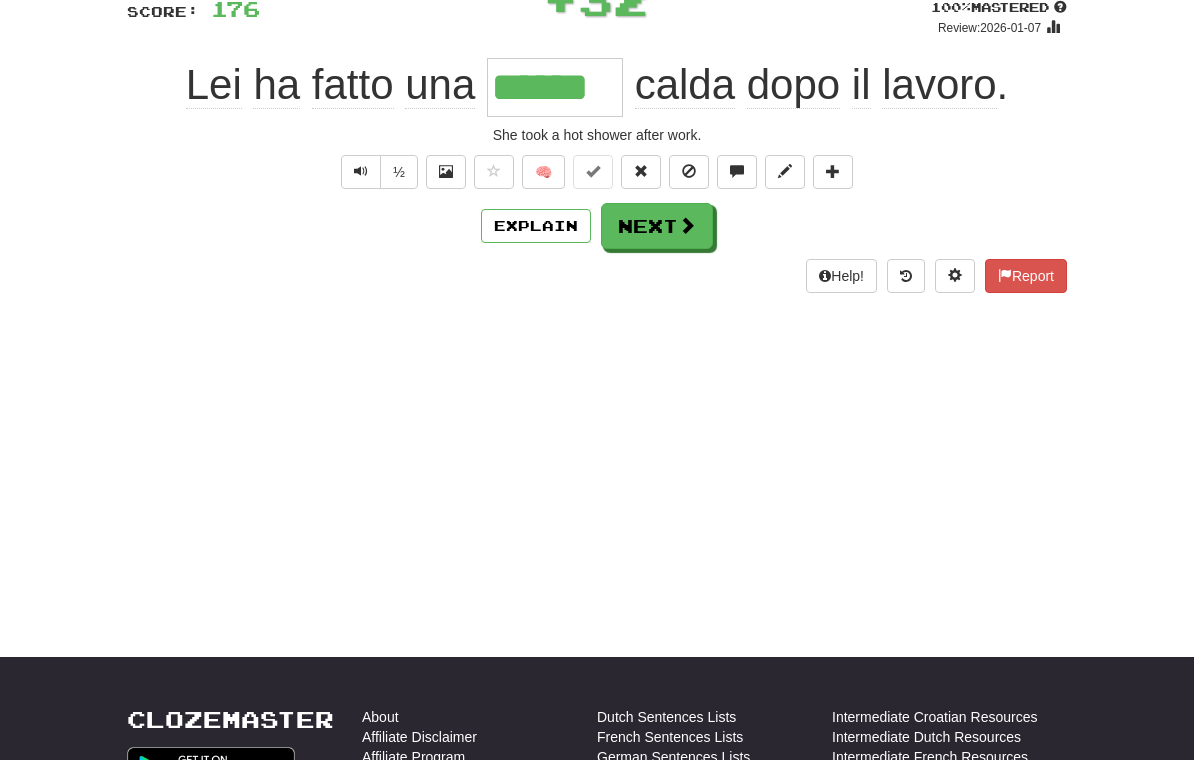 click on "Next" at bounding box center (657, 226) 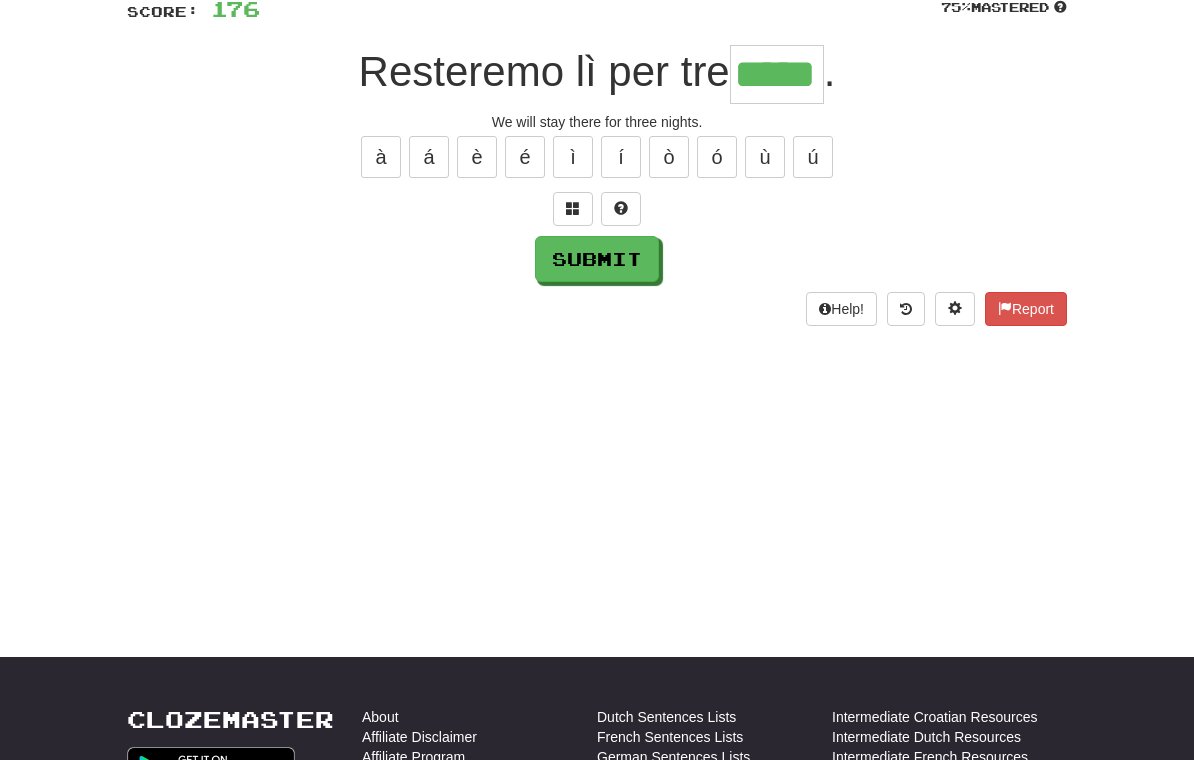 type on "*****" 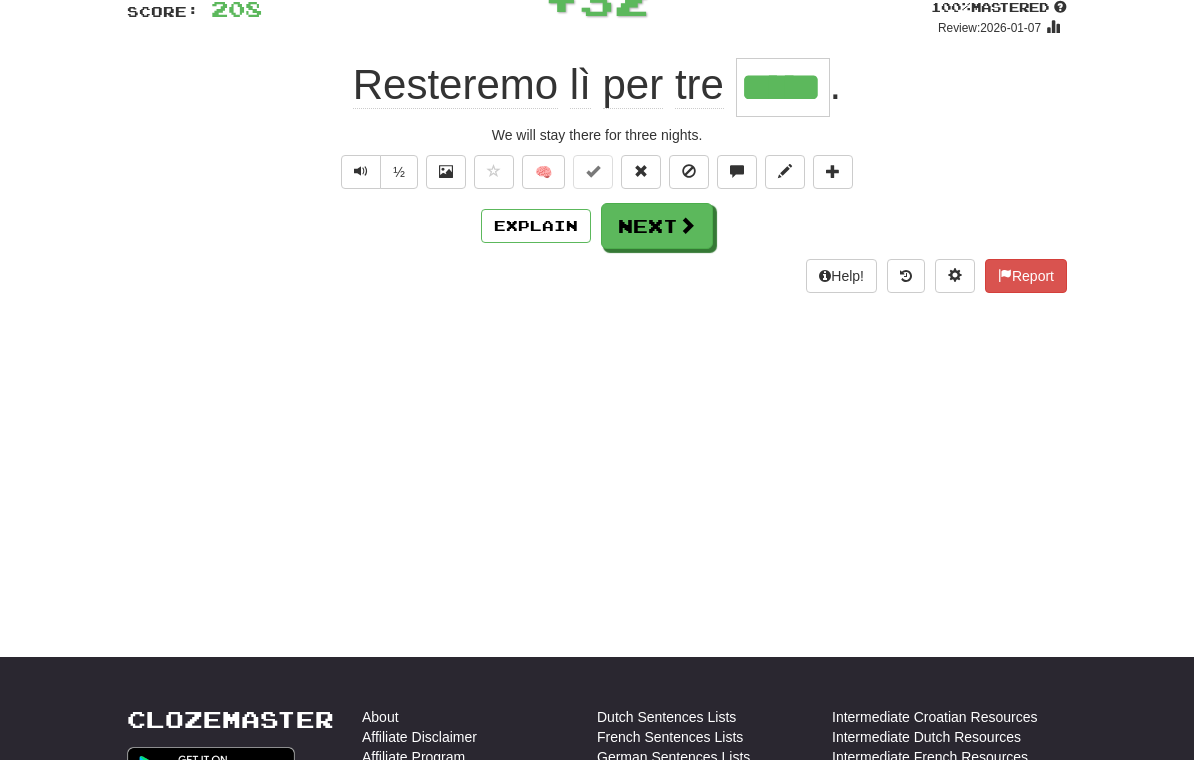 click on "Next" at bounding box center [657, 226] 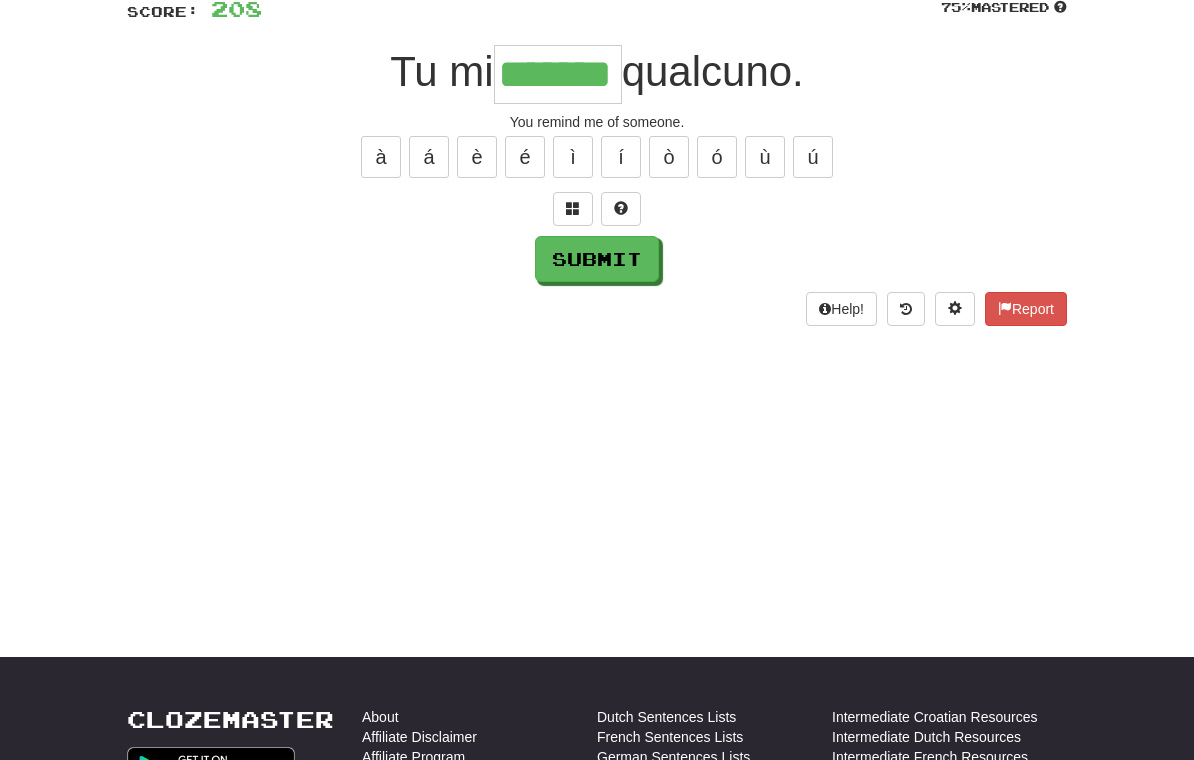 type on "*******" 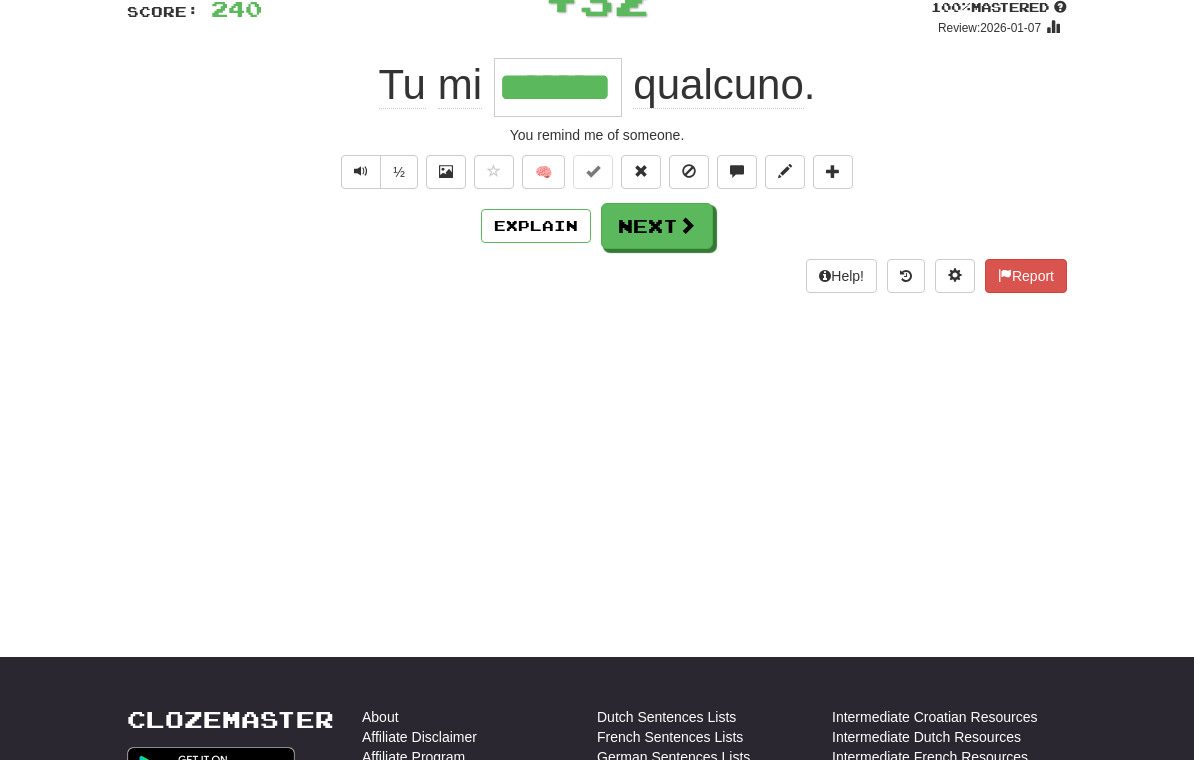 click on "Next" at bounding box center [657, 226] 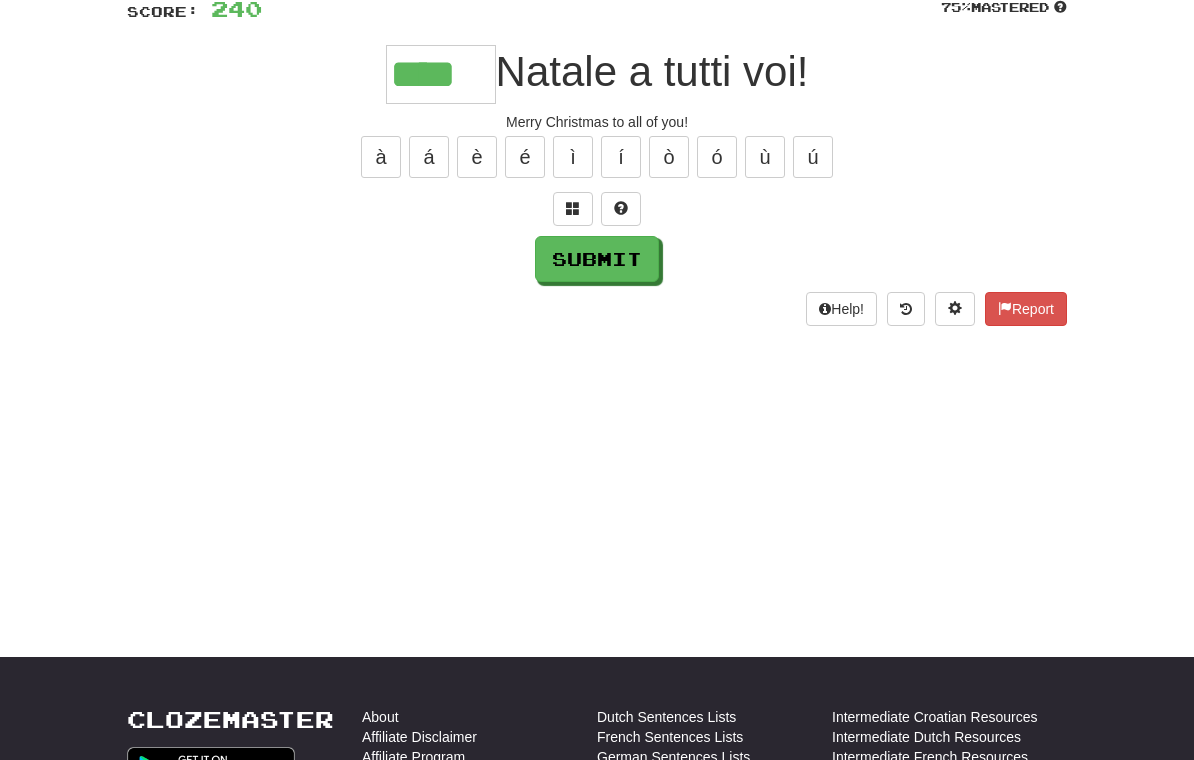 click on "Submit" at bounding box center (597, 259) 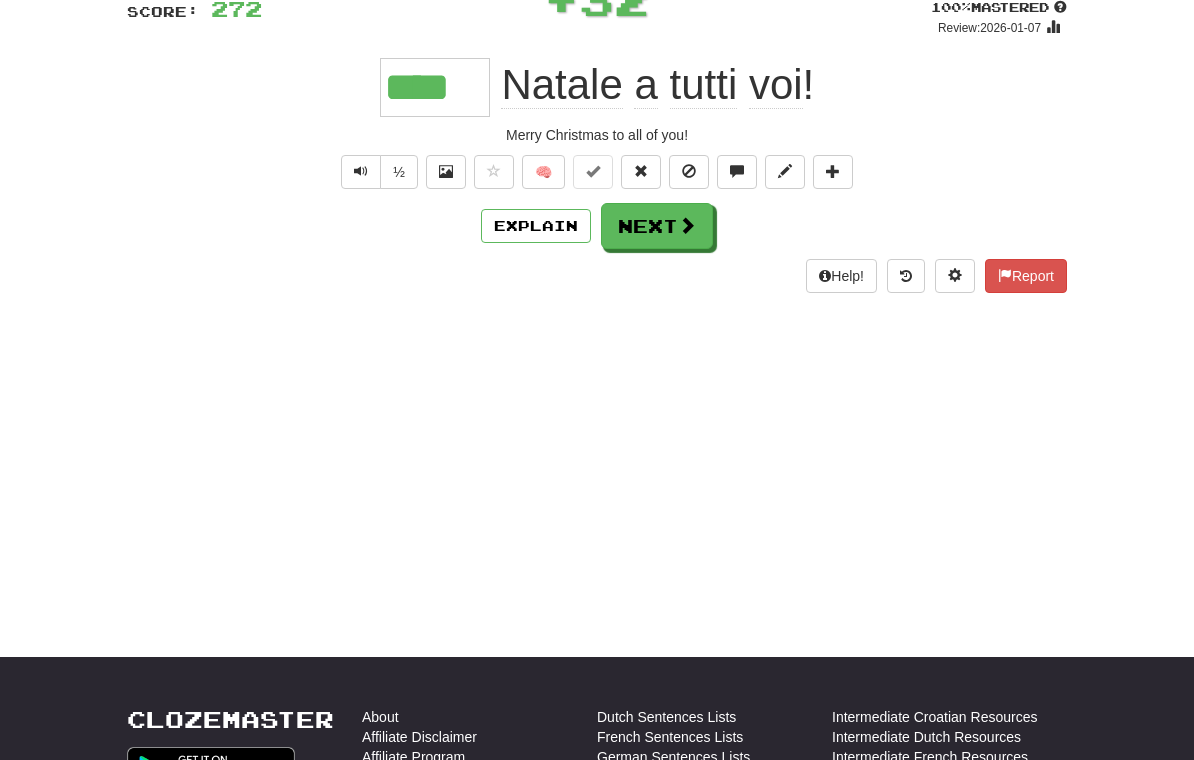 click on "Next" at bounding box center [657, 226] 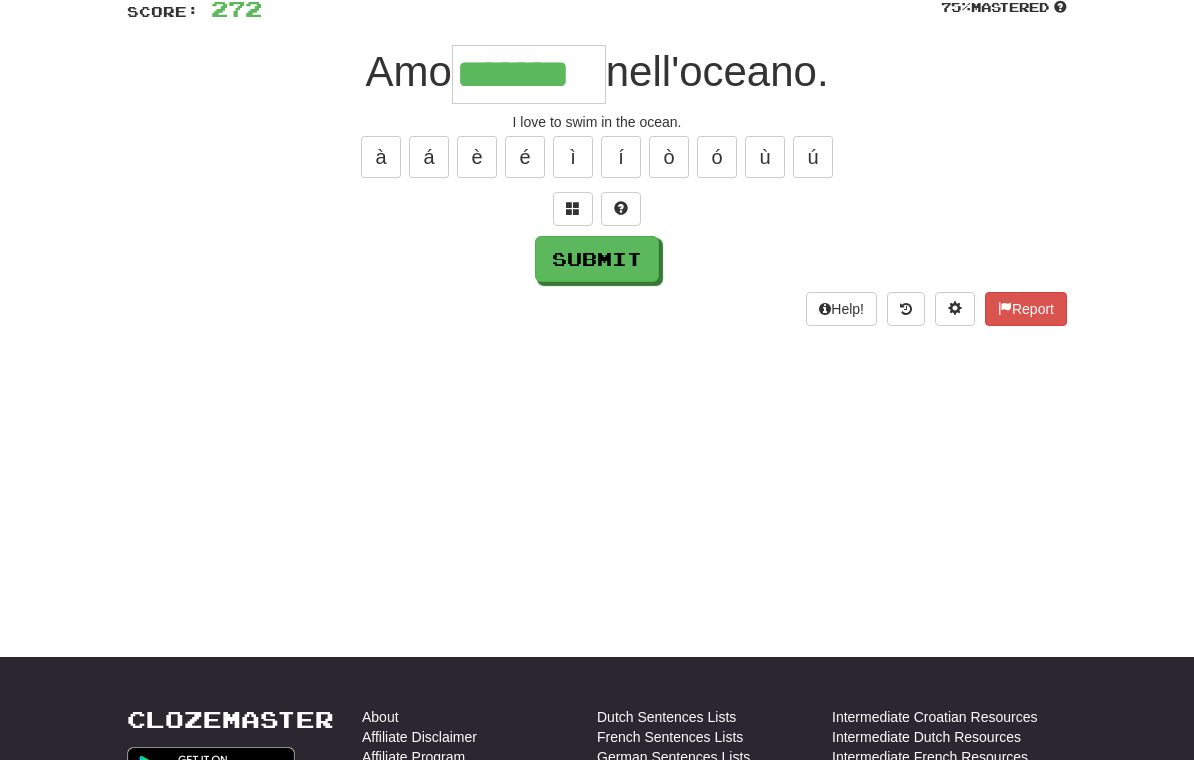 type on "*******" 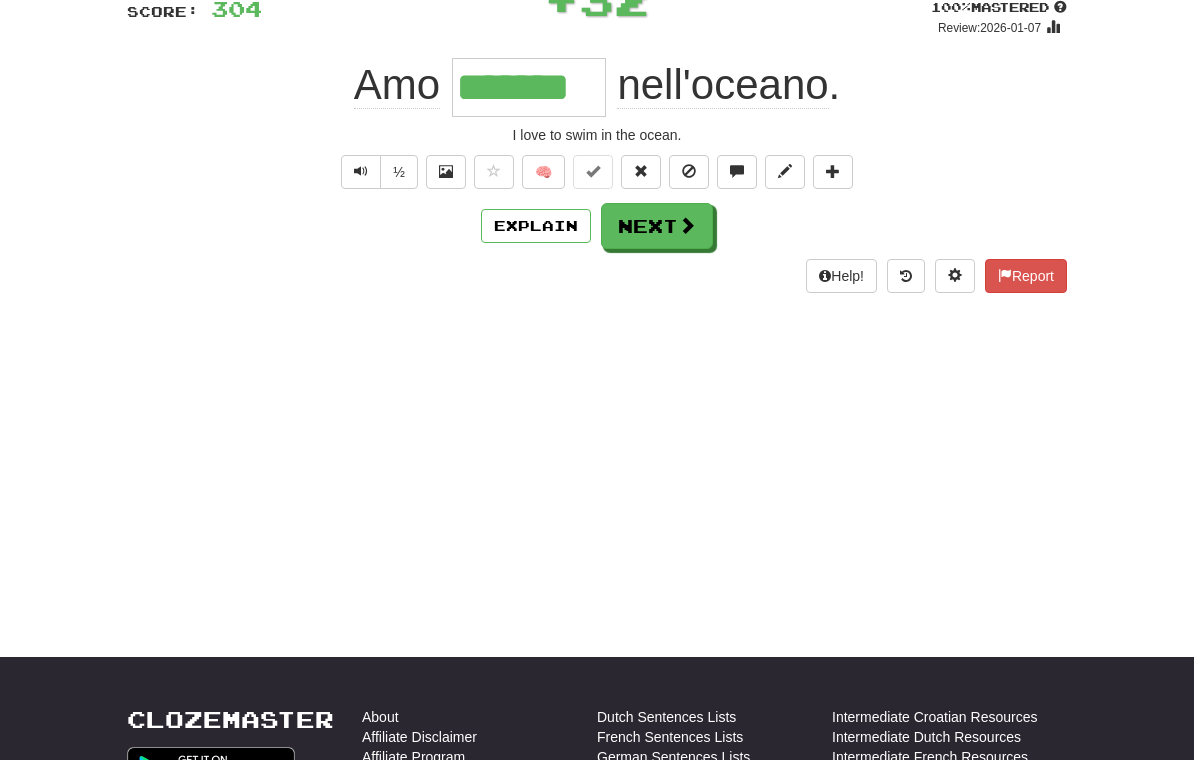 click on "Next" at bounding box center (657, 226) 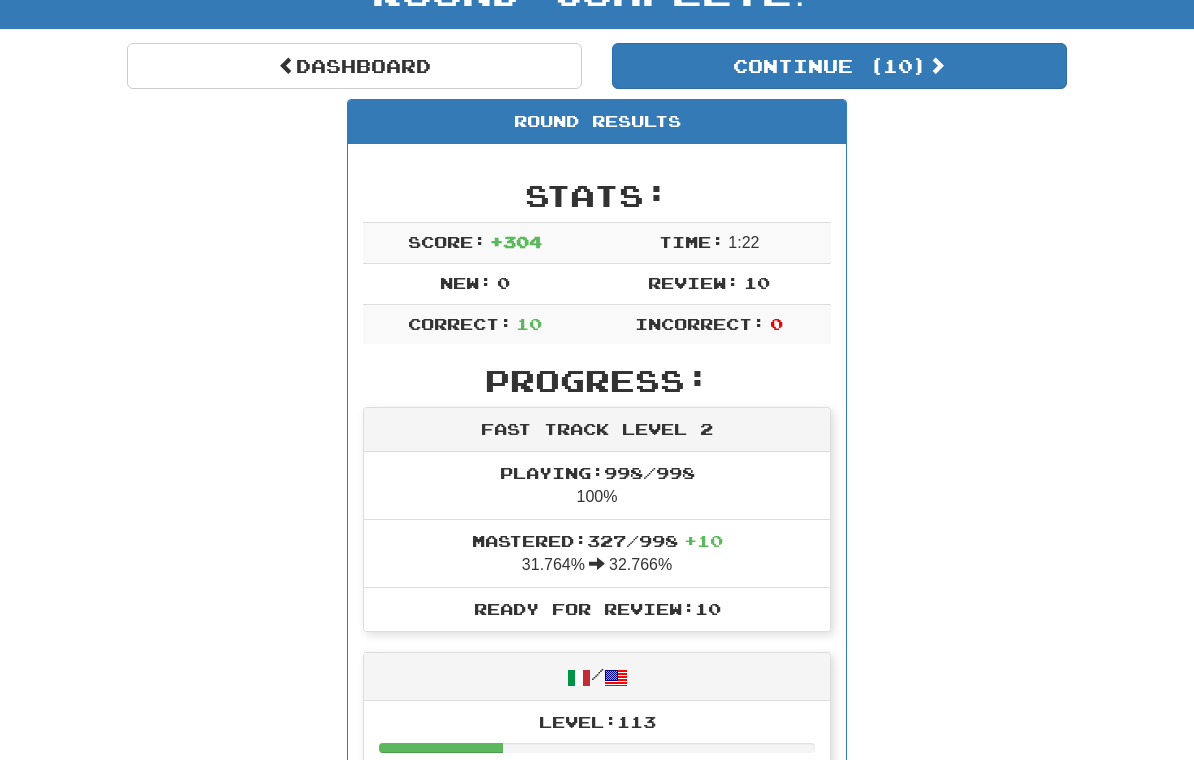 click on "Continue ( 10 )" at bounding box center [839, 66] 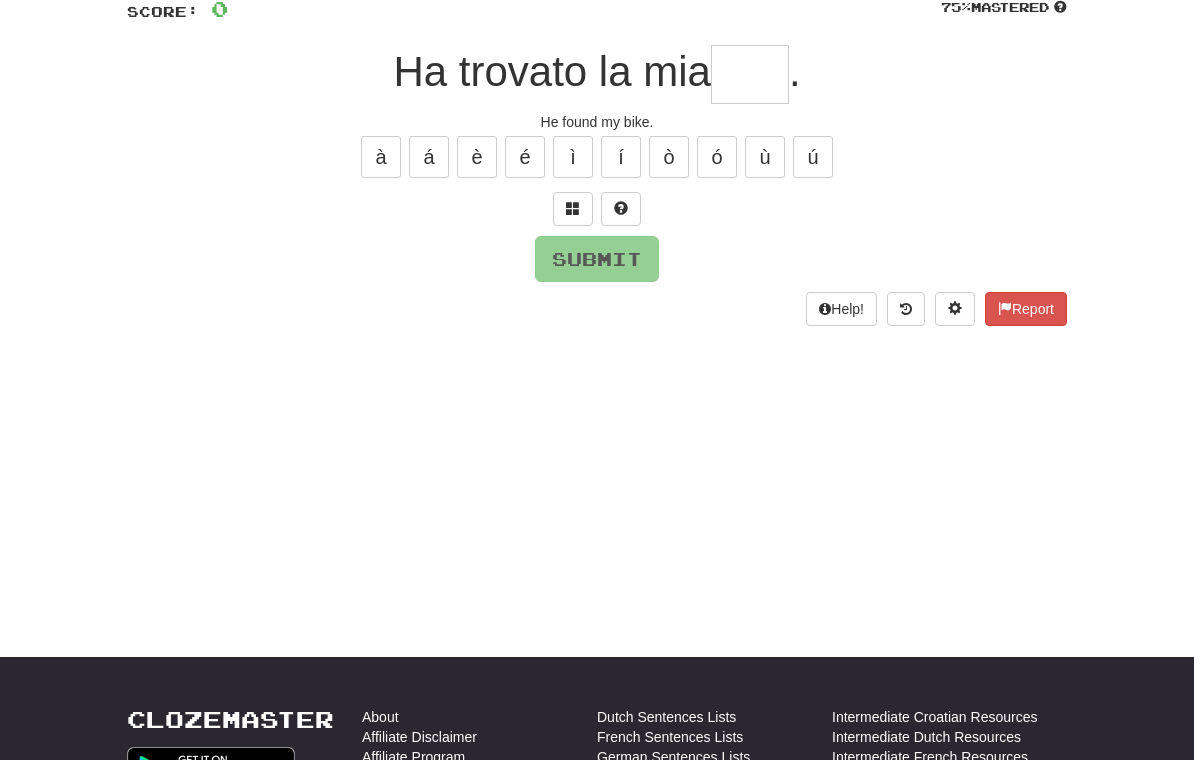 click at bounding box center [750, 74] 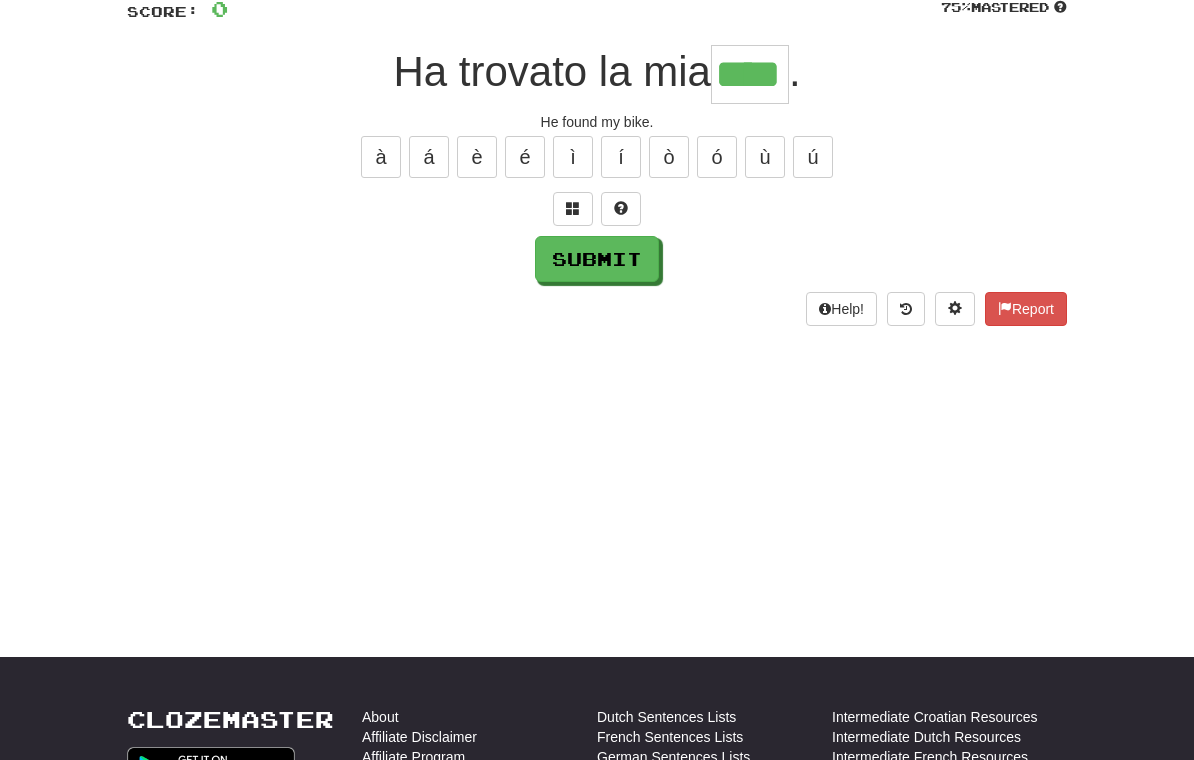 type on "****" 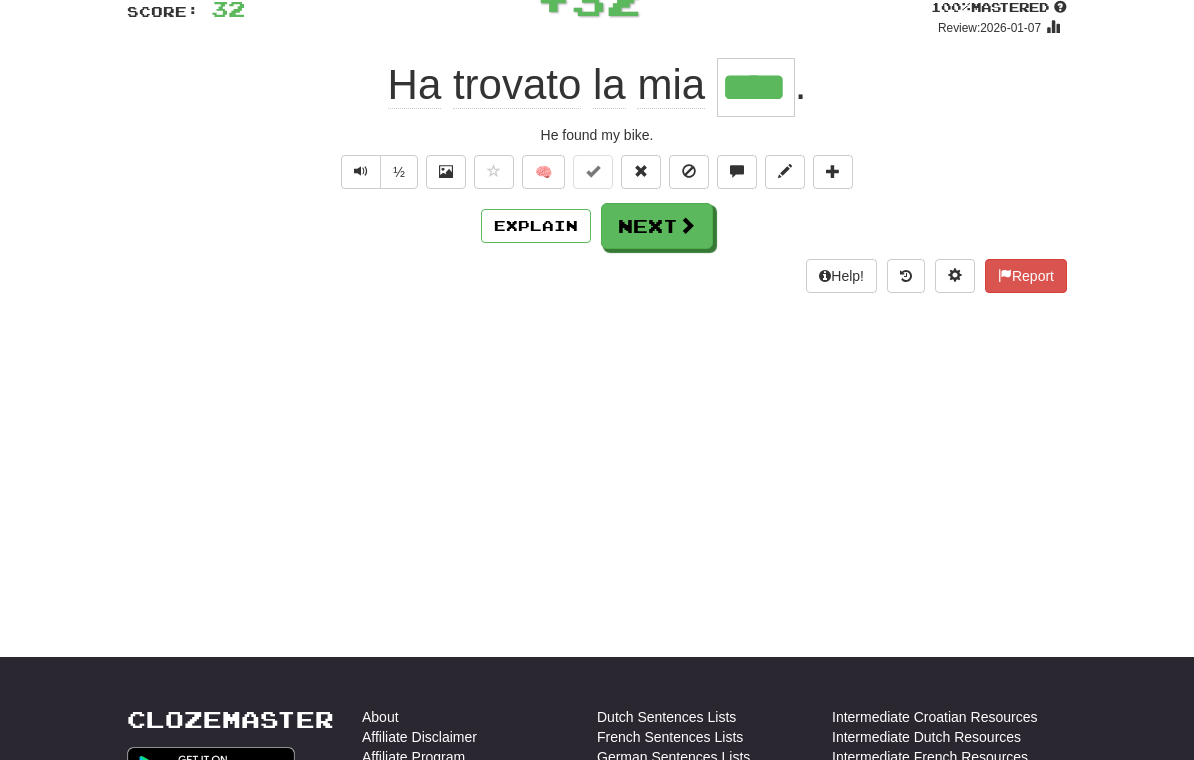click on "Next" at bounding box center (657, 226) 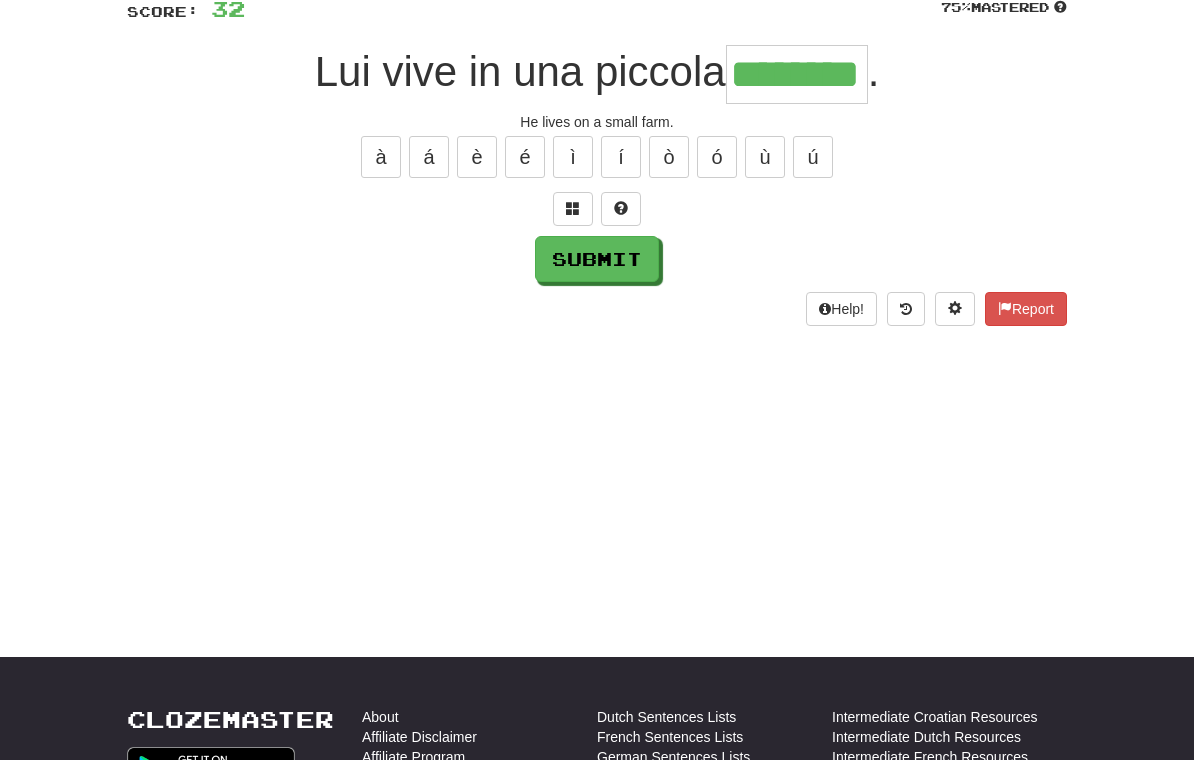 type on "********" 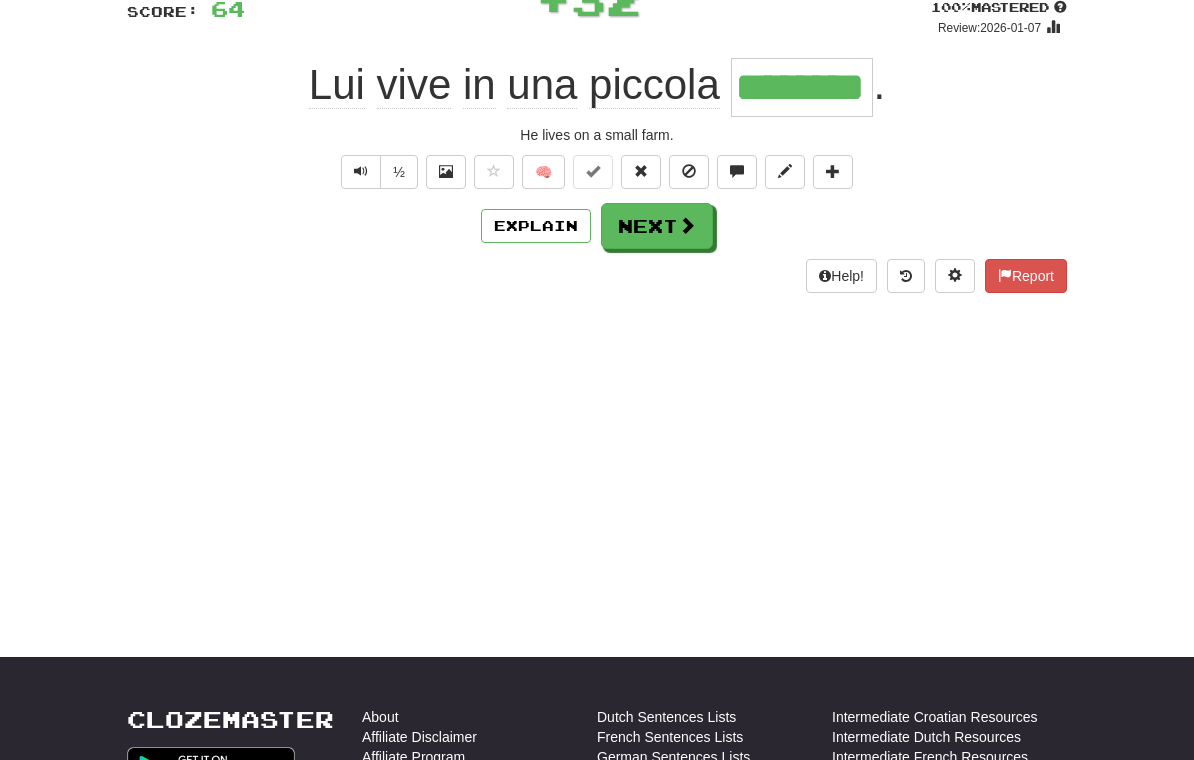 click on "Next" at bounding box center [657, 226] 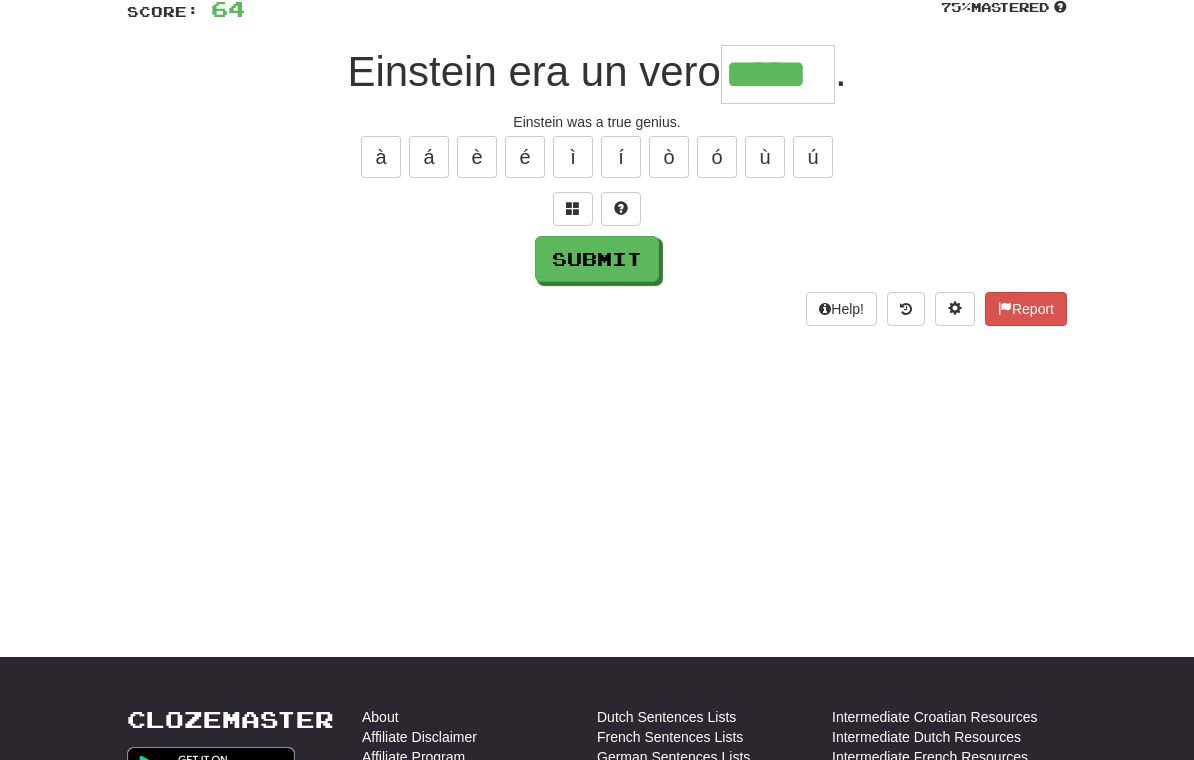 type on "*****" 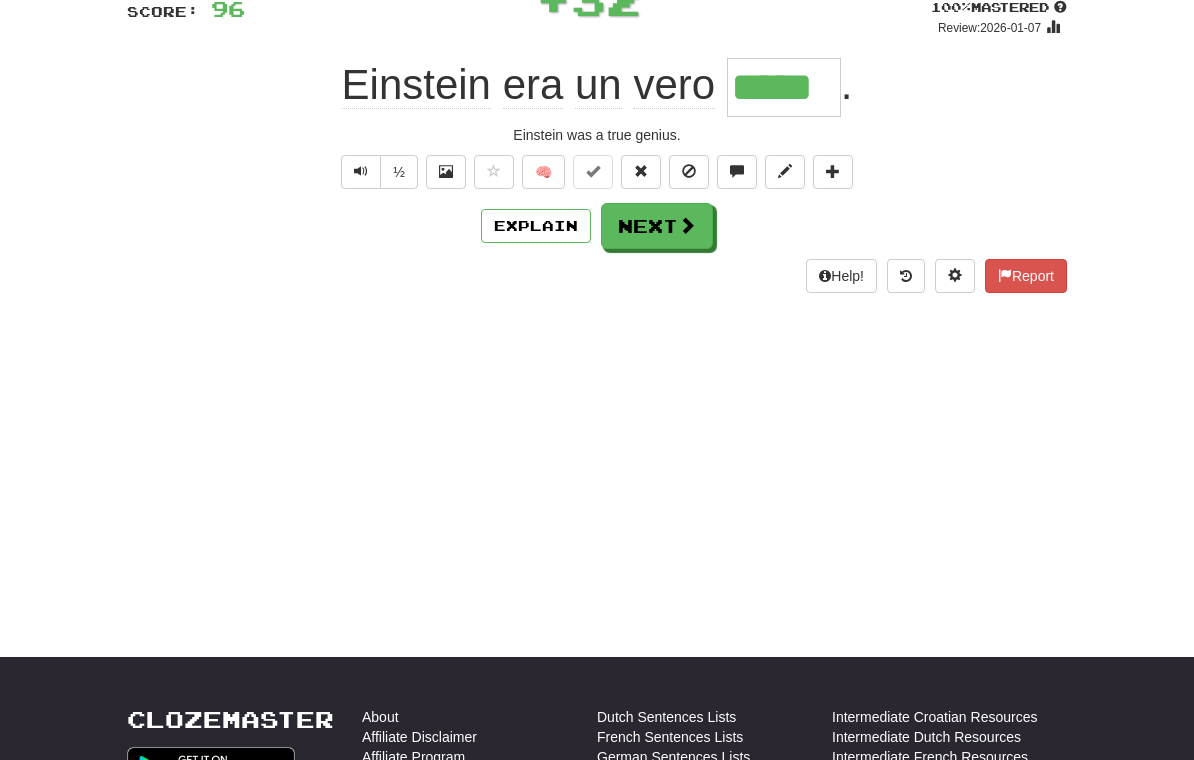 click on "Next" at bounding box center [657, 226] 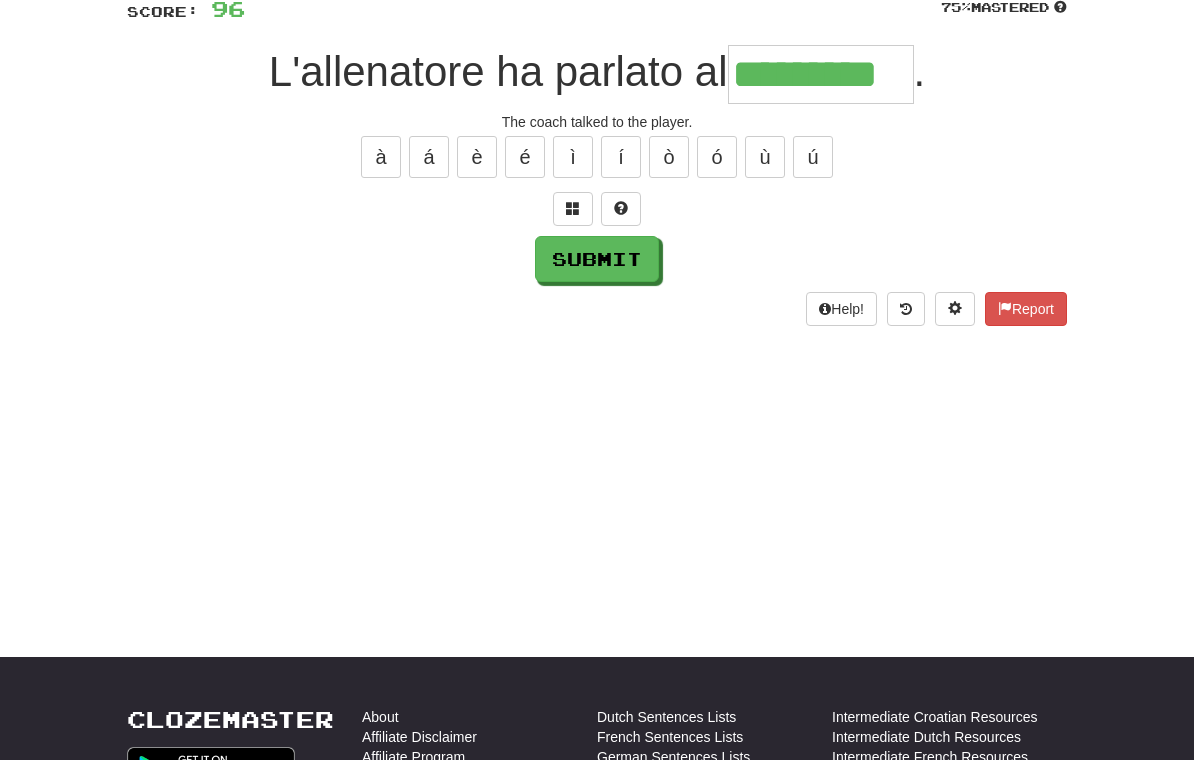 type on "*********" 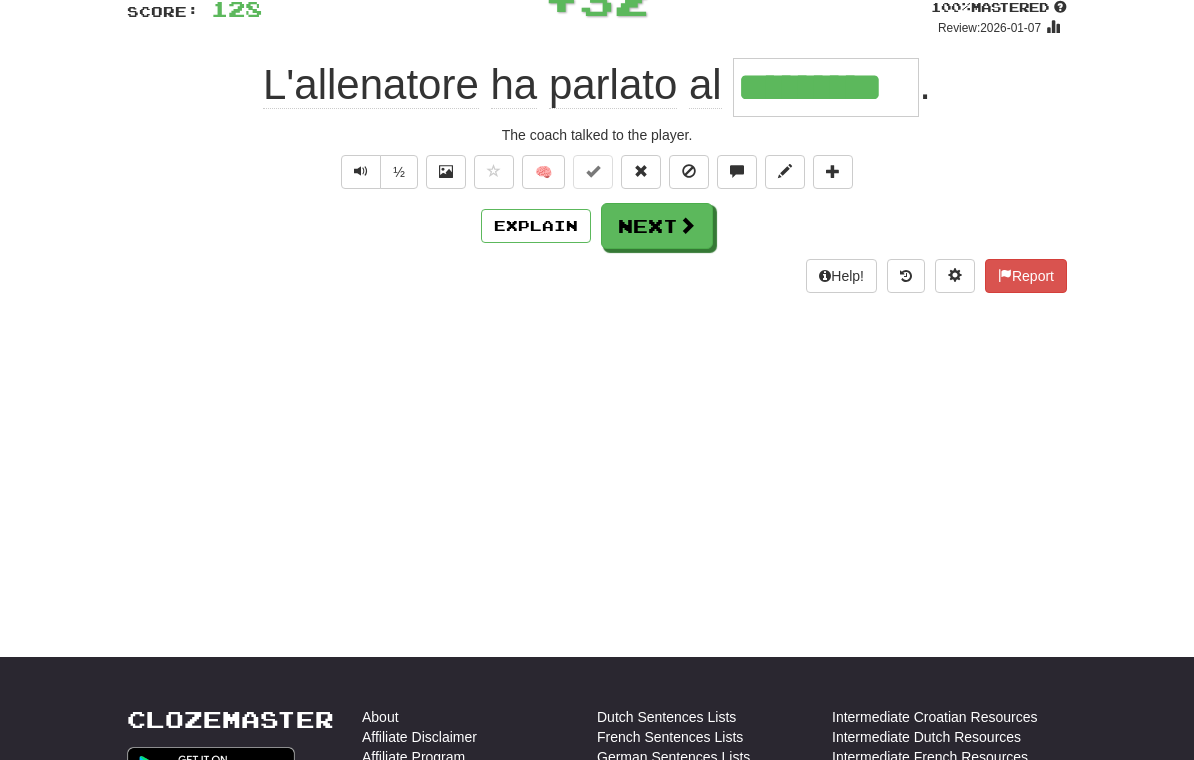 click on "Next" at bounding box center [657, 226] 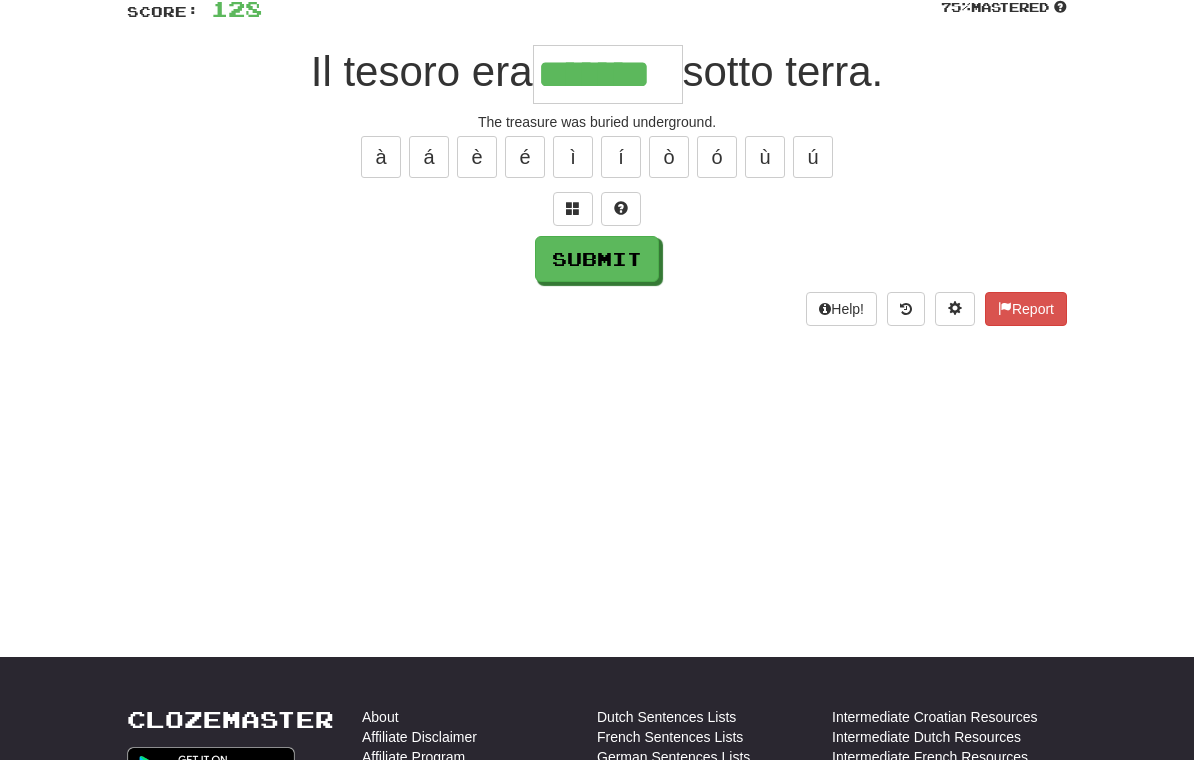 type on "*******" 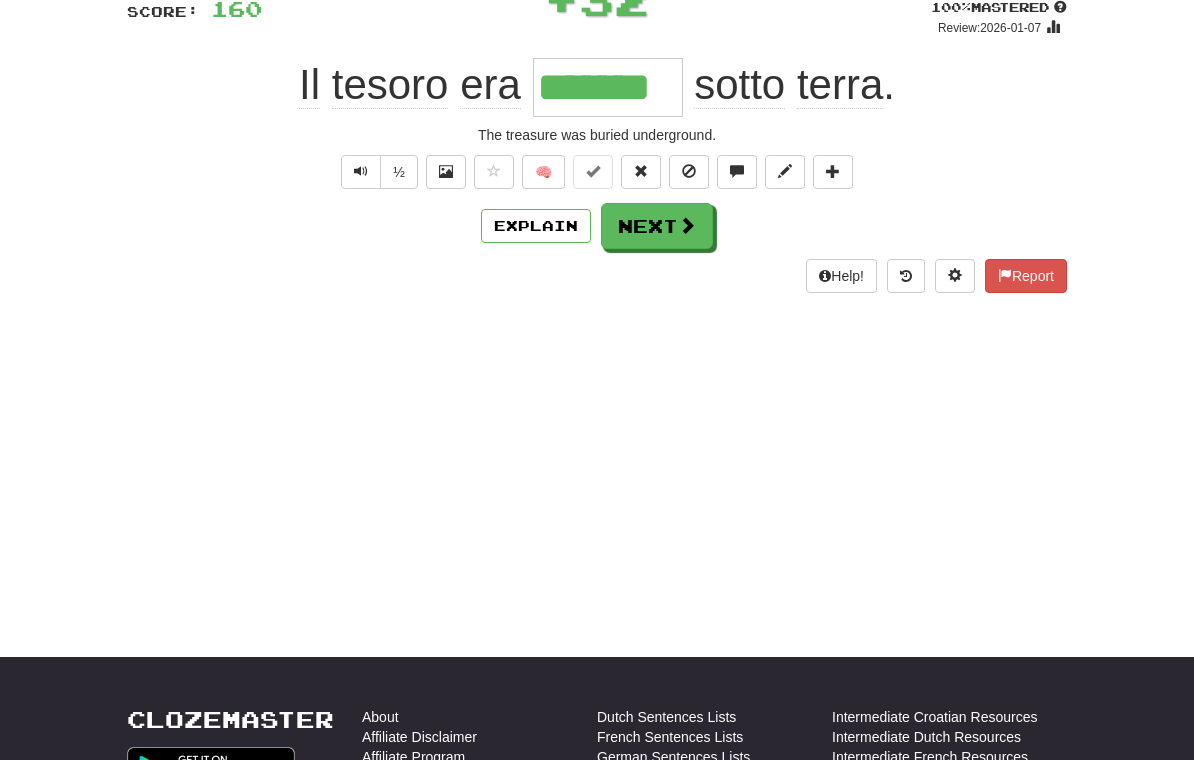 click on "Next" at bounding box center (657, 226) 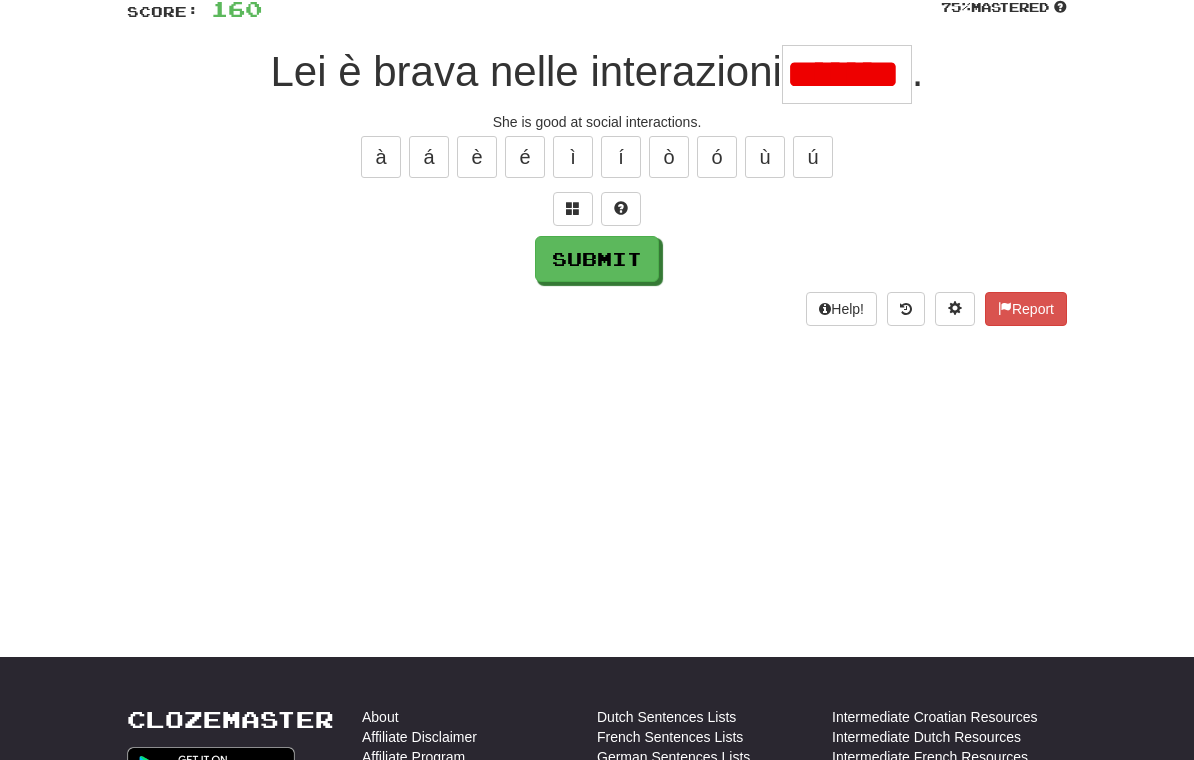 click on "Submit" at bounding box center (597, 259) 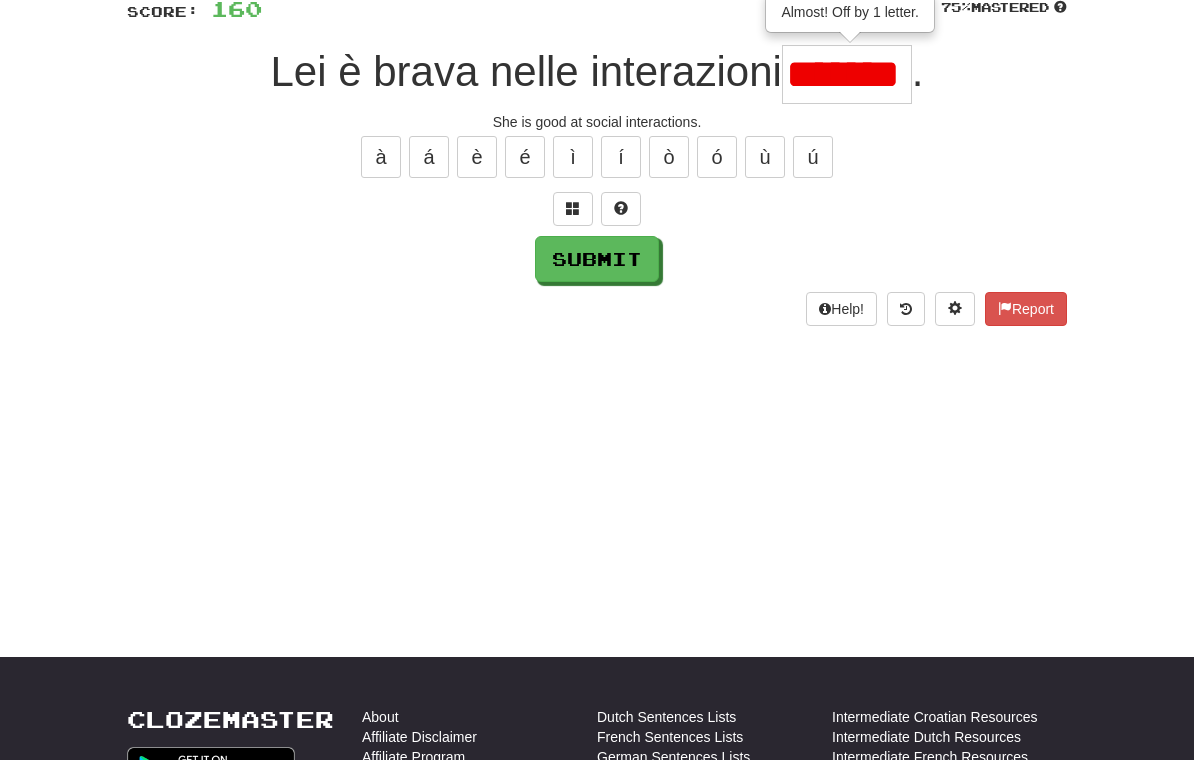 click on "*******" at bounding box center [847, 74] 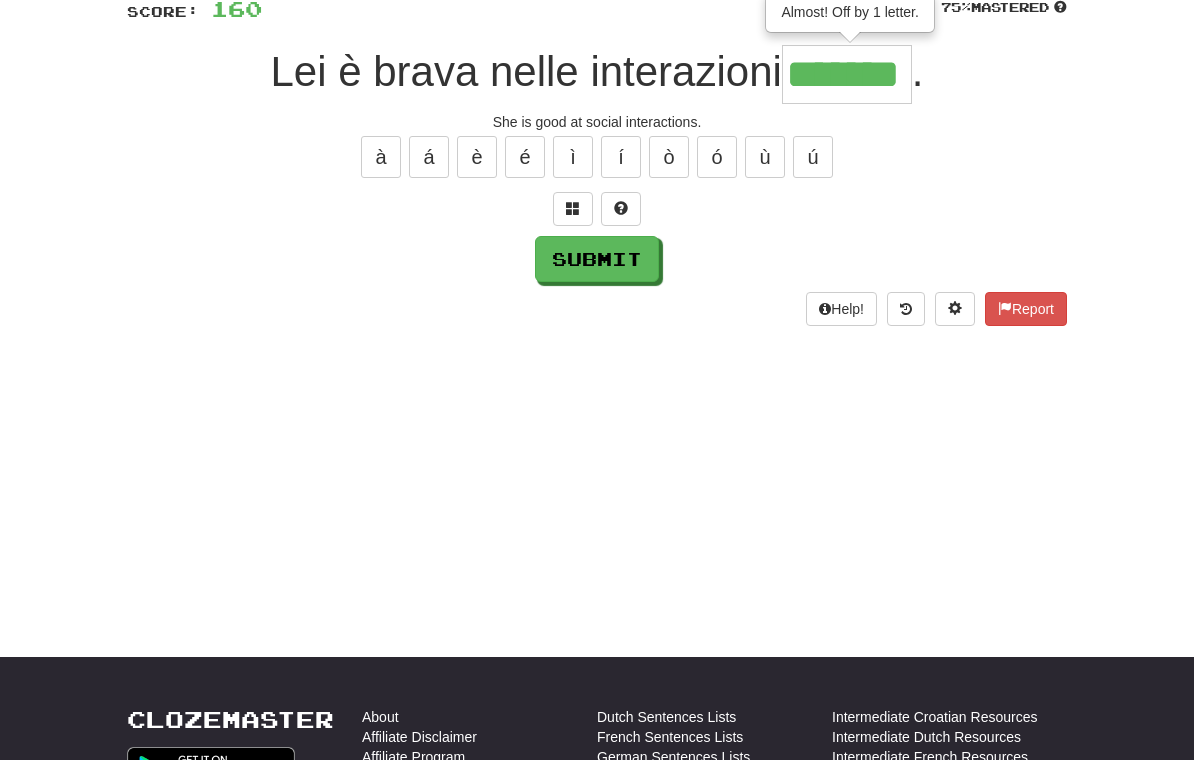 type on "*******" 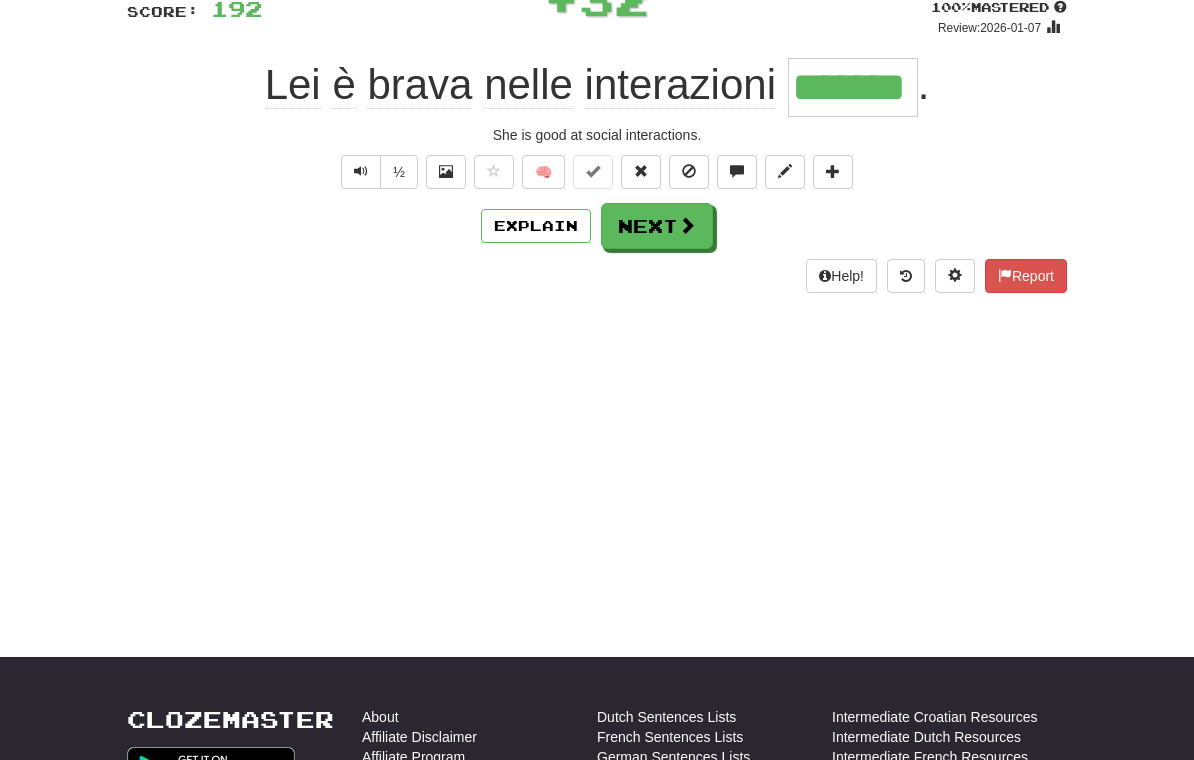 click on "Next" at bounding box center (657, 226) 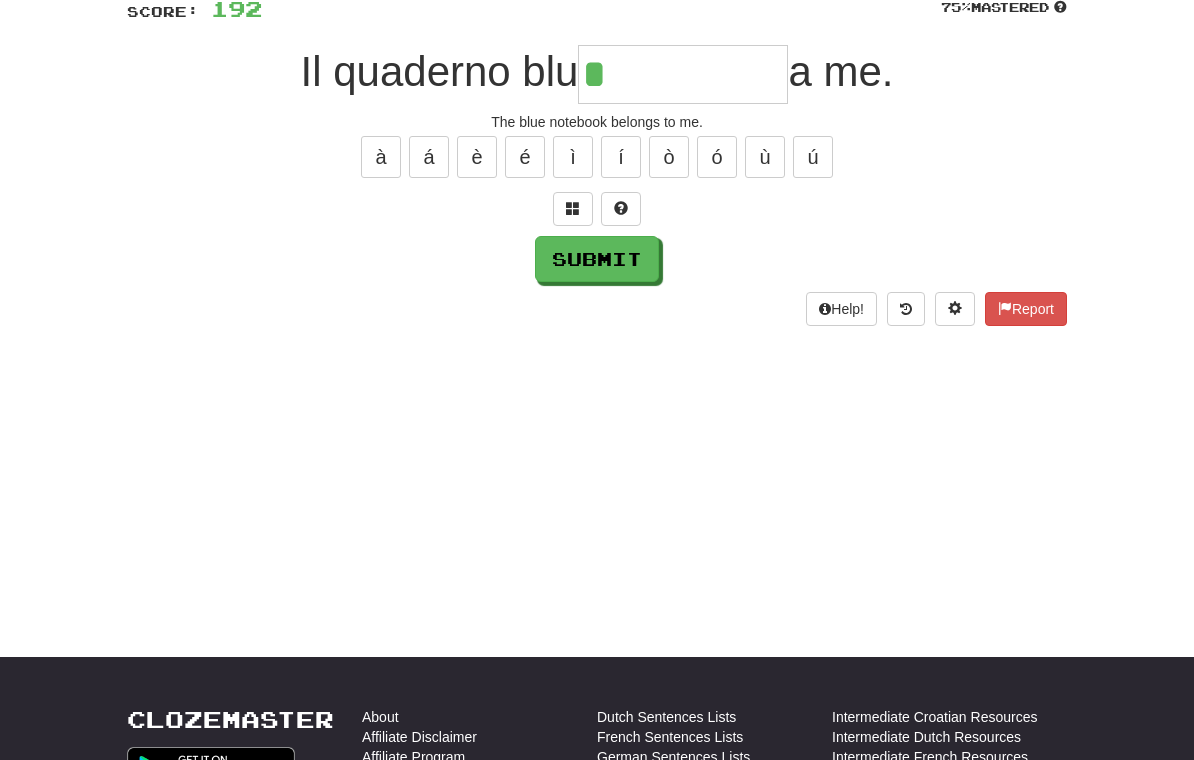 click at bounding box center (573, 209) 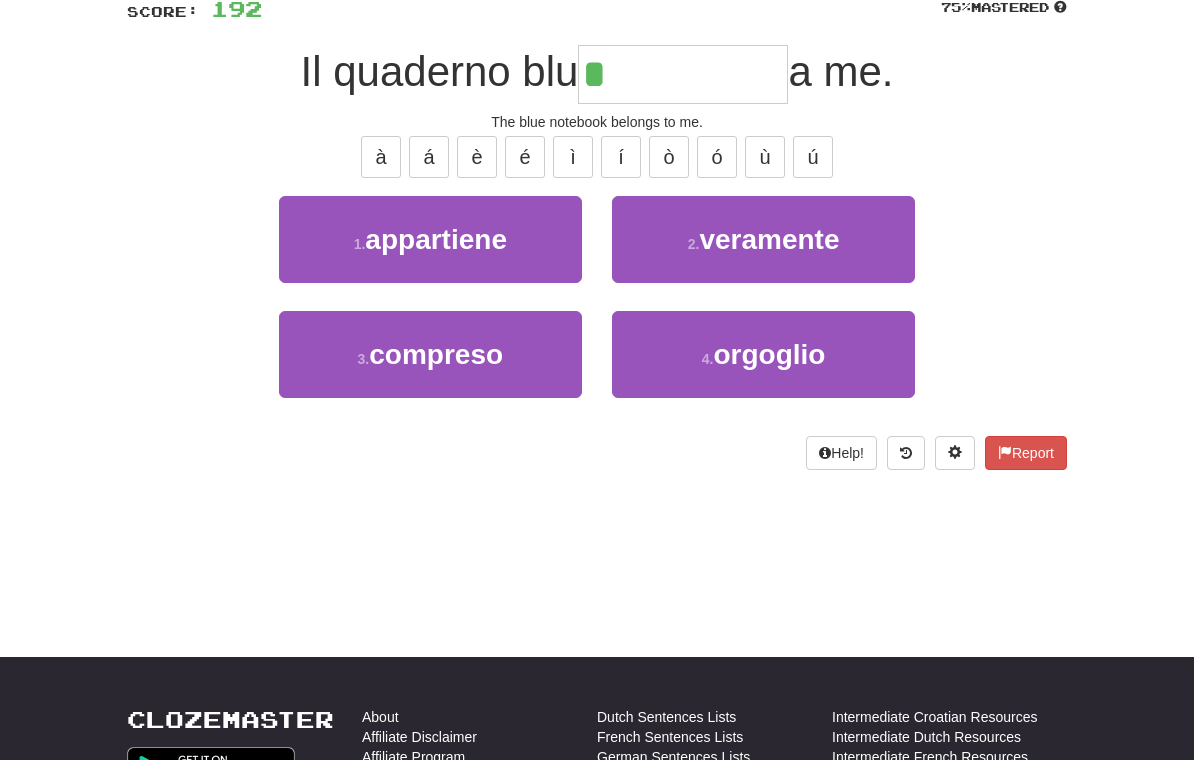 click on "appartiene" at bounding box center (436, 239) 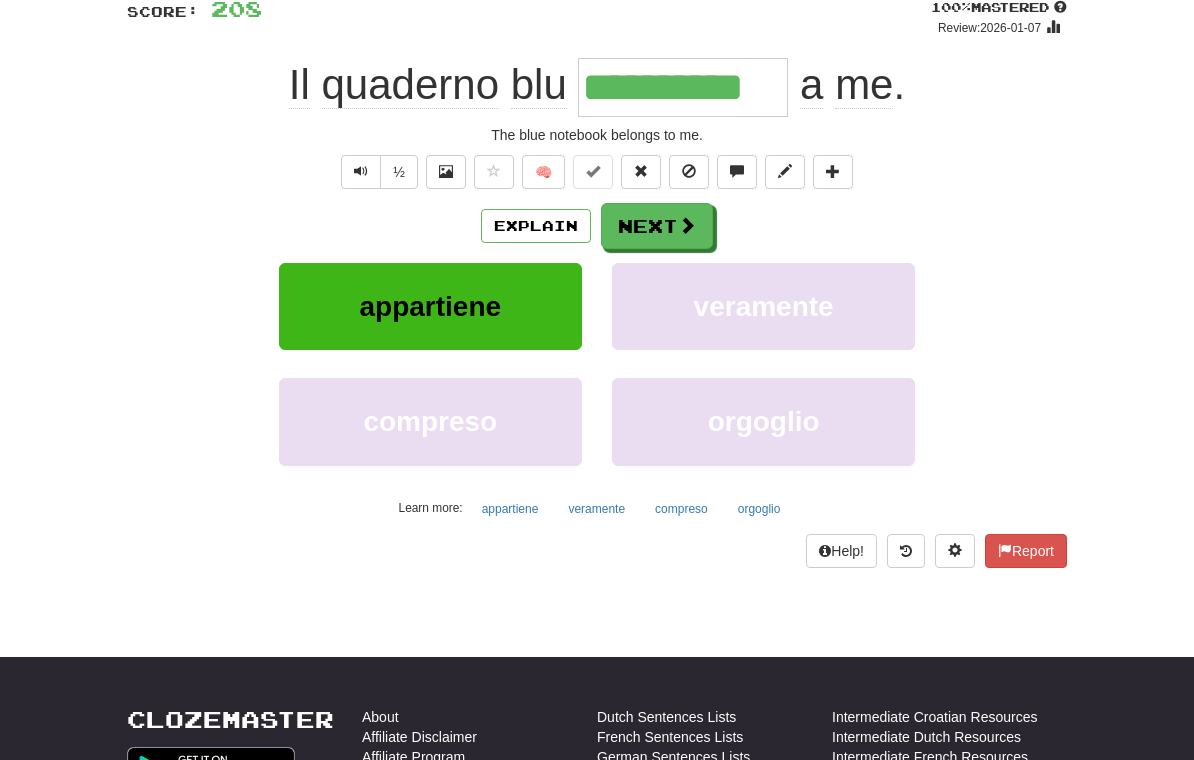 click on "Next" at bounding box center [657, 226] 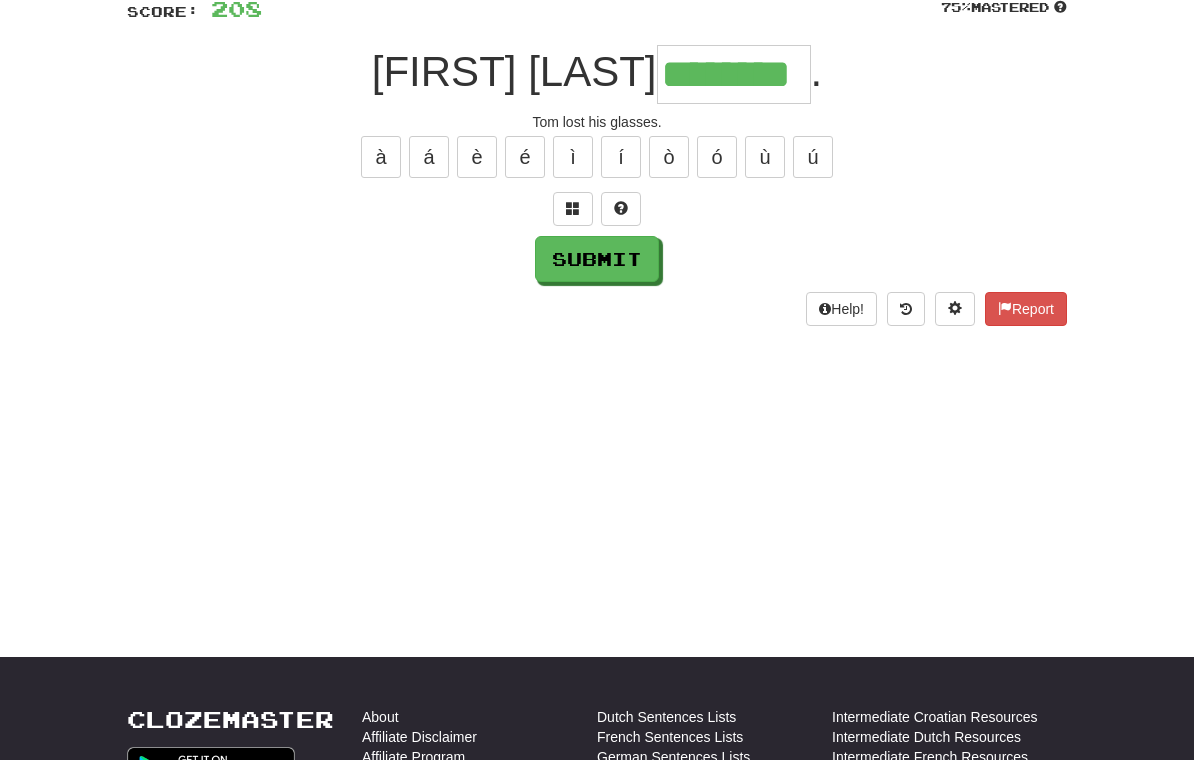 type on "********" 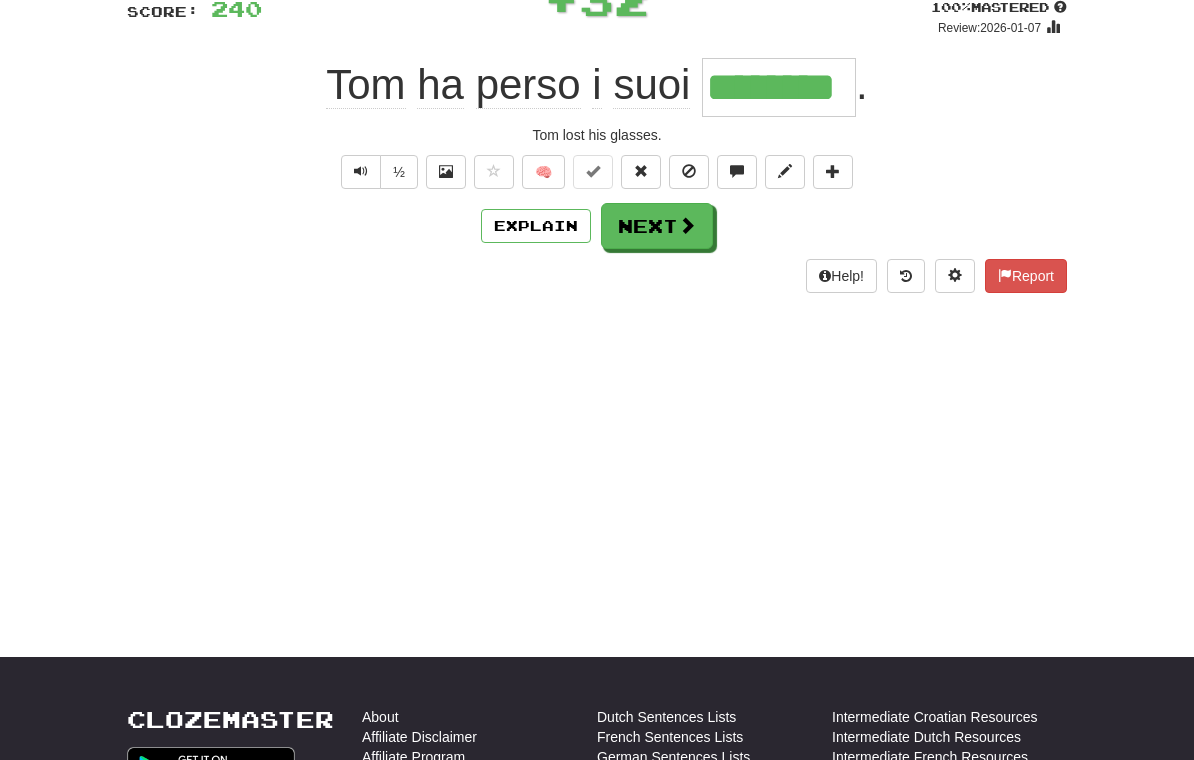 click on "Next" at bounding box center (657, 226) 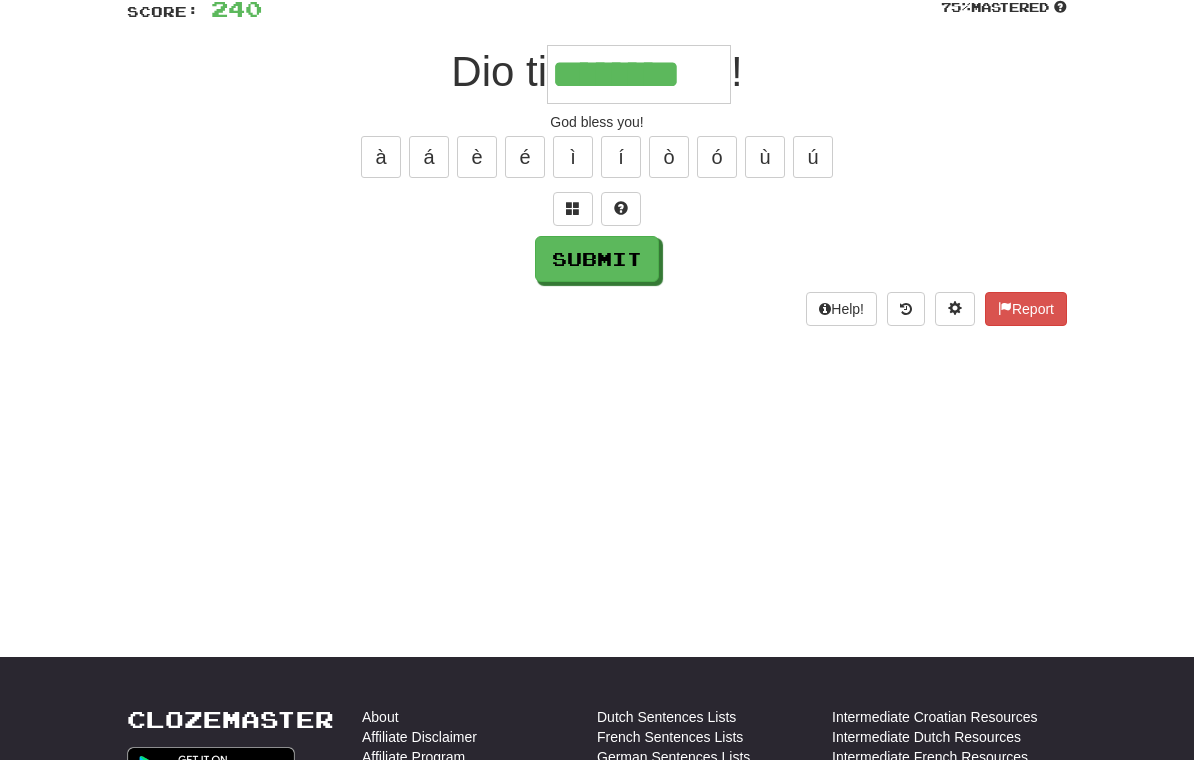type on "********" 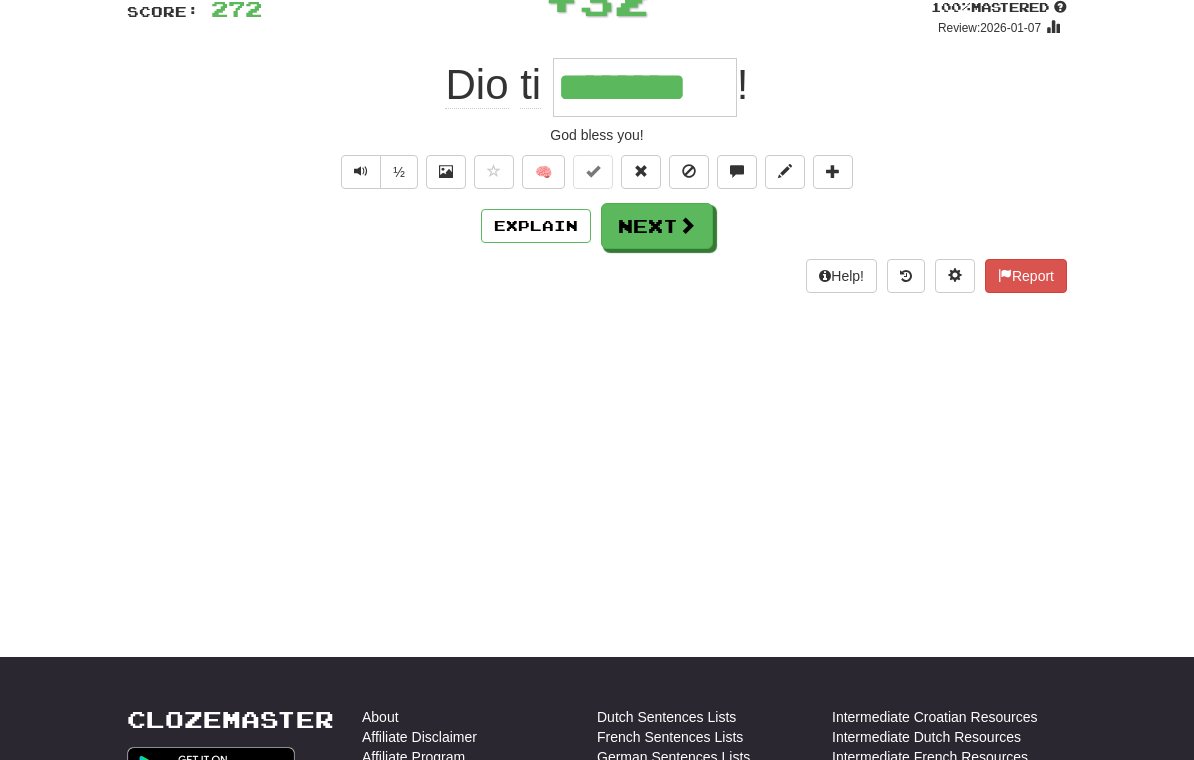 click on "Next" at bounding box center [657, 226] 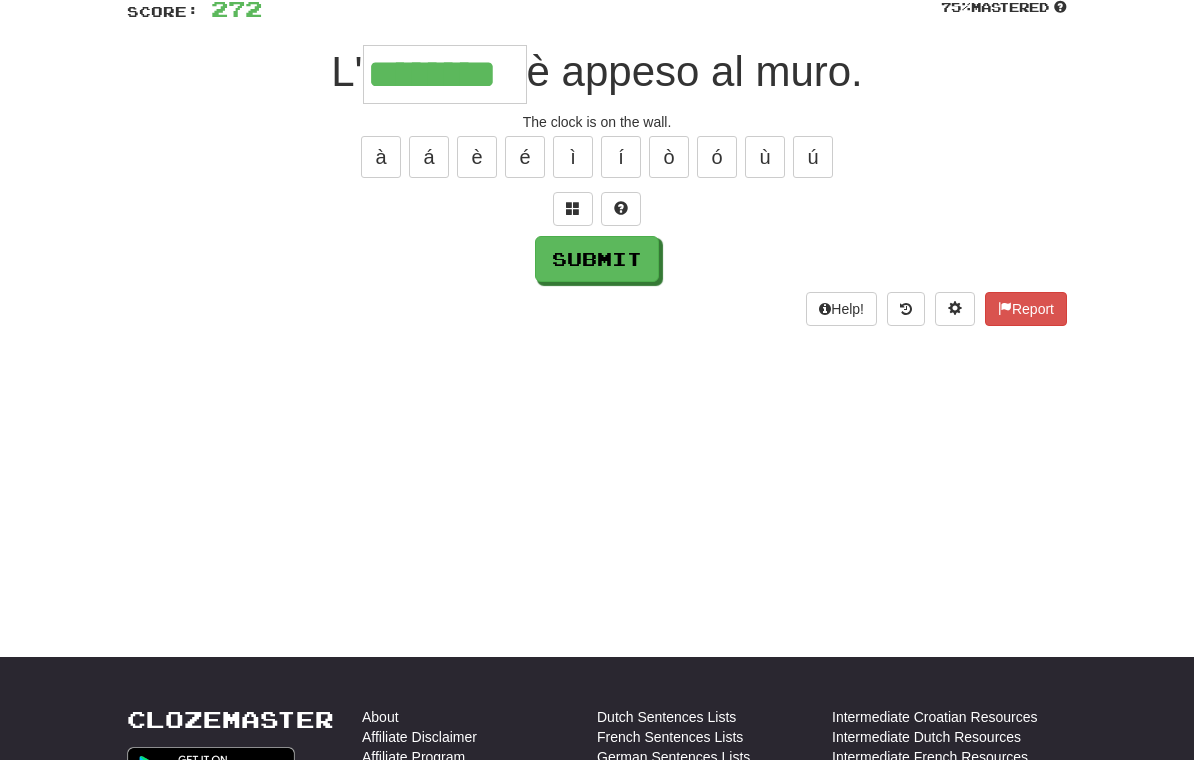 type on "********" 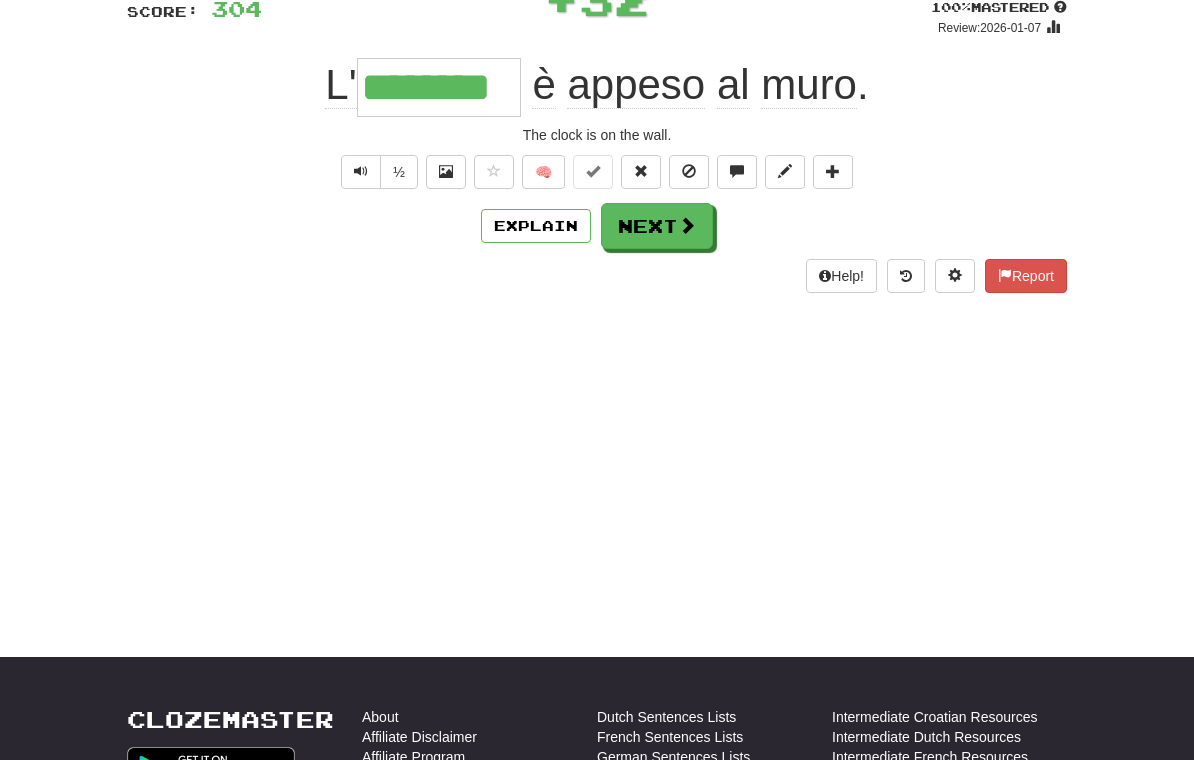 click on "Next" at bounding box center (657, 226) 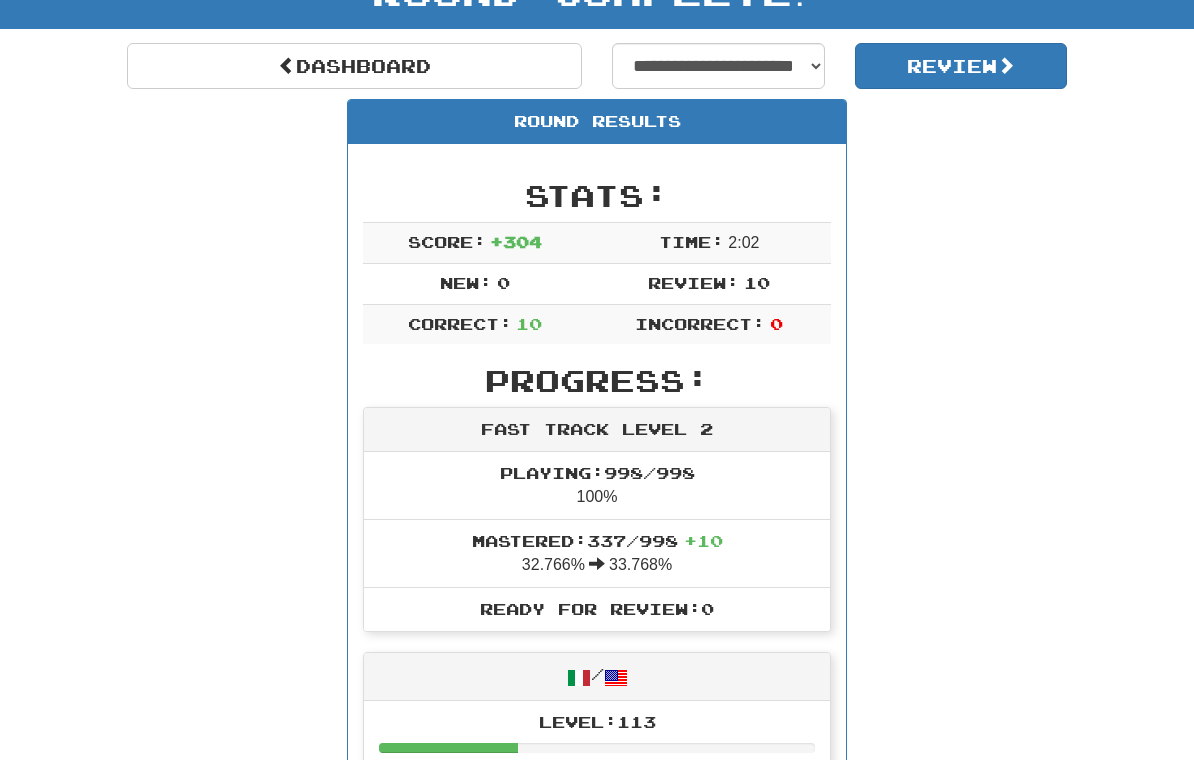 click on "Review" at bounding box center (961, 66) 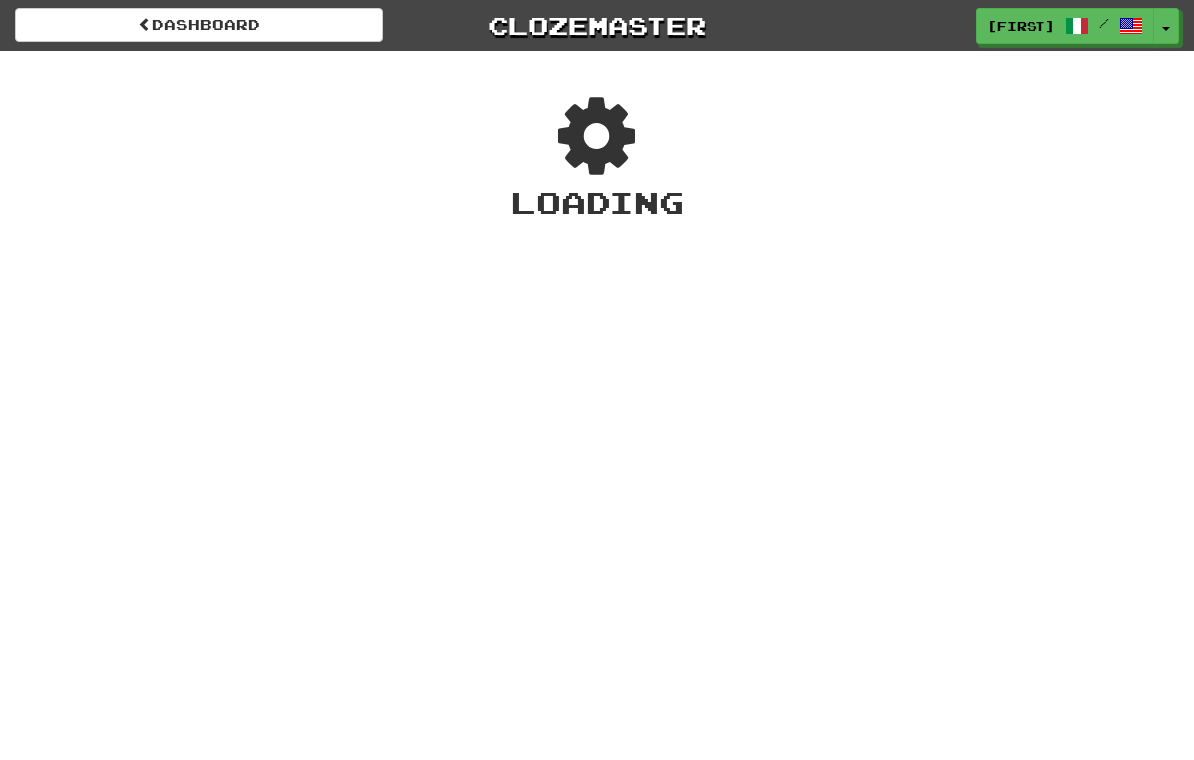 scroll, scrollTop: 0, scrollLeft: 0, axis: both 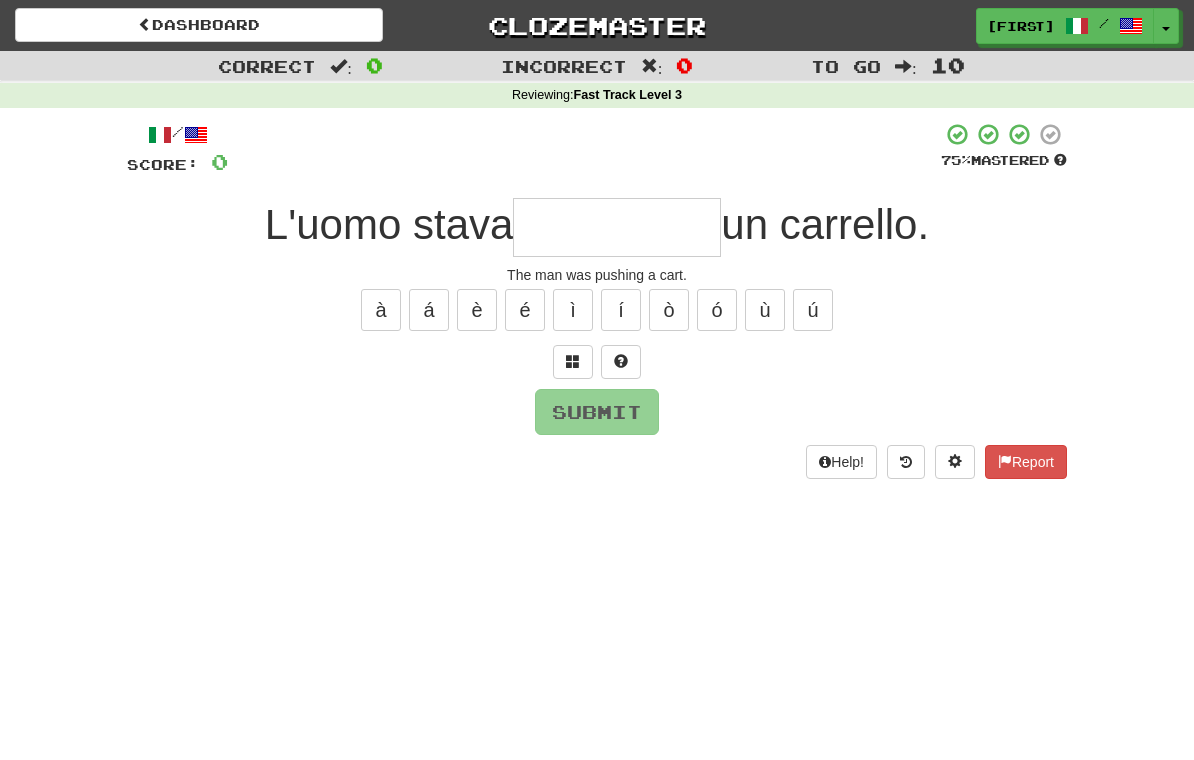 click at bounding box center [617, 227] 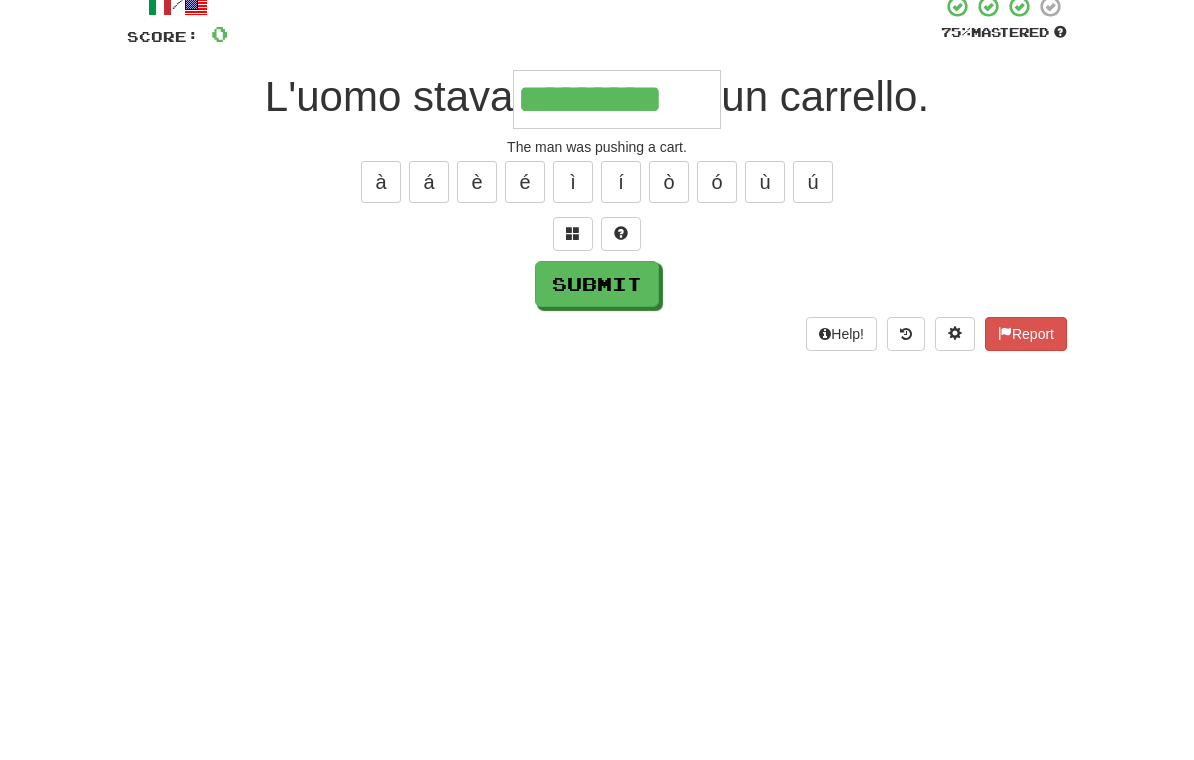 type on "*********" 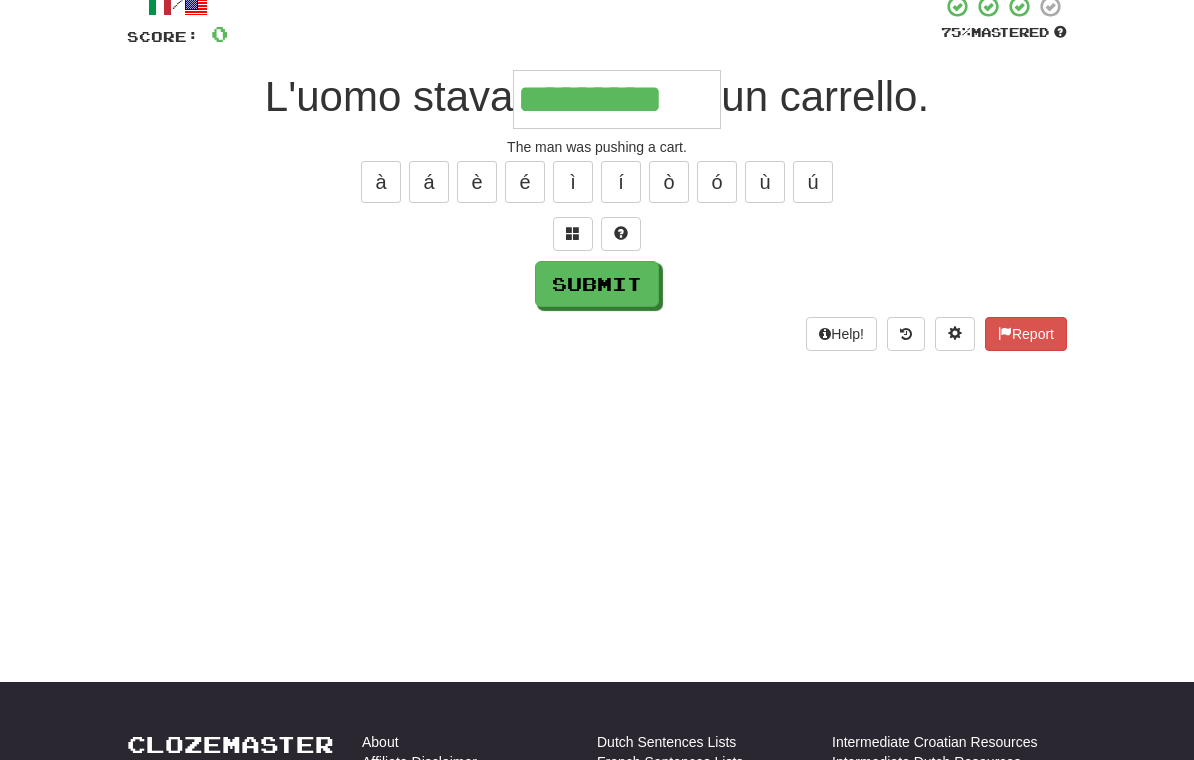 click on "Submit" at bounding box center (597, 284) 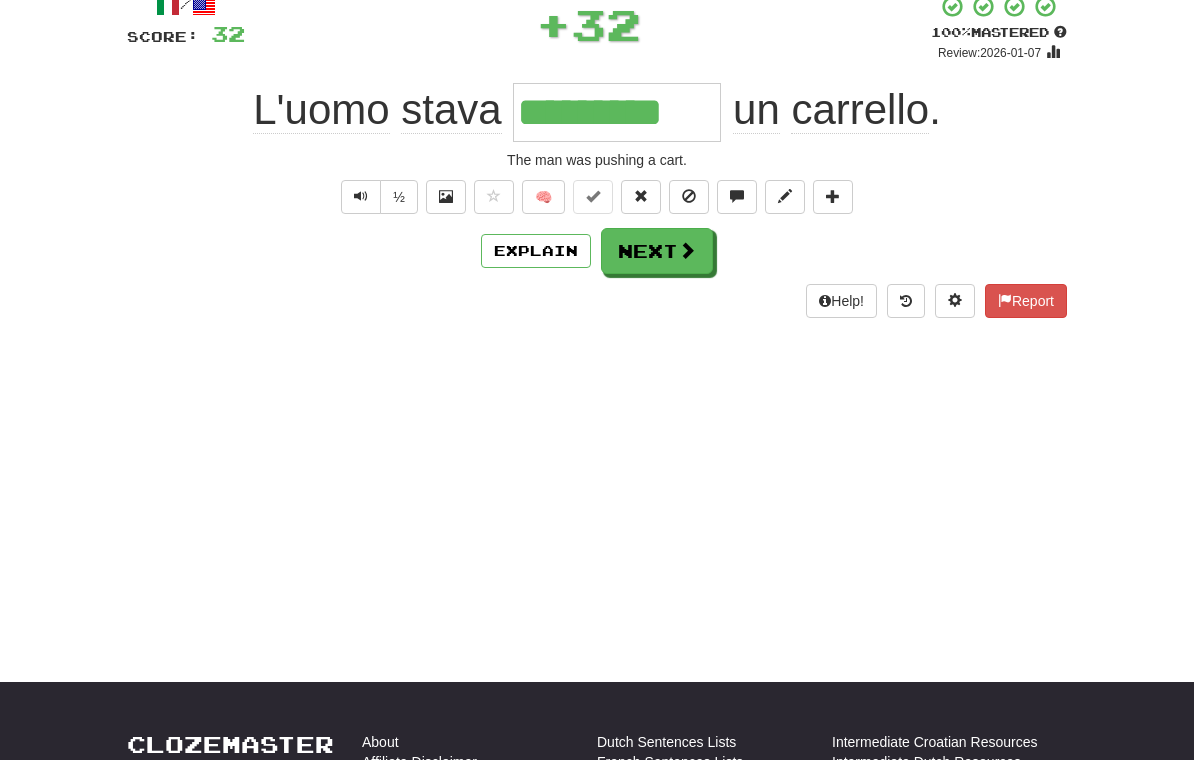click on "Next" at bounding box center [657, 251] 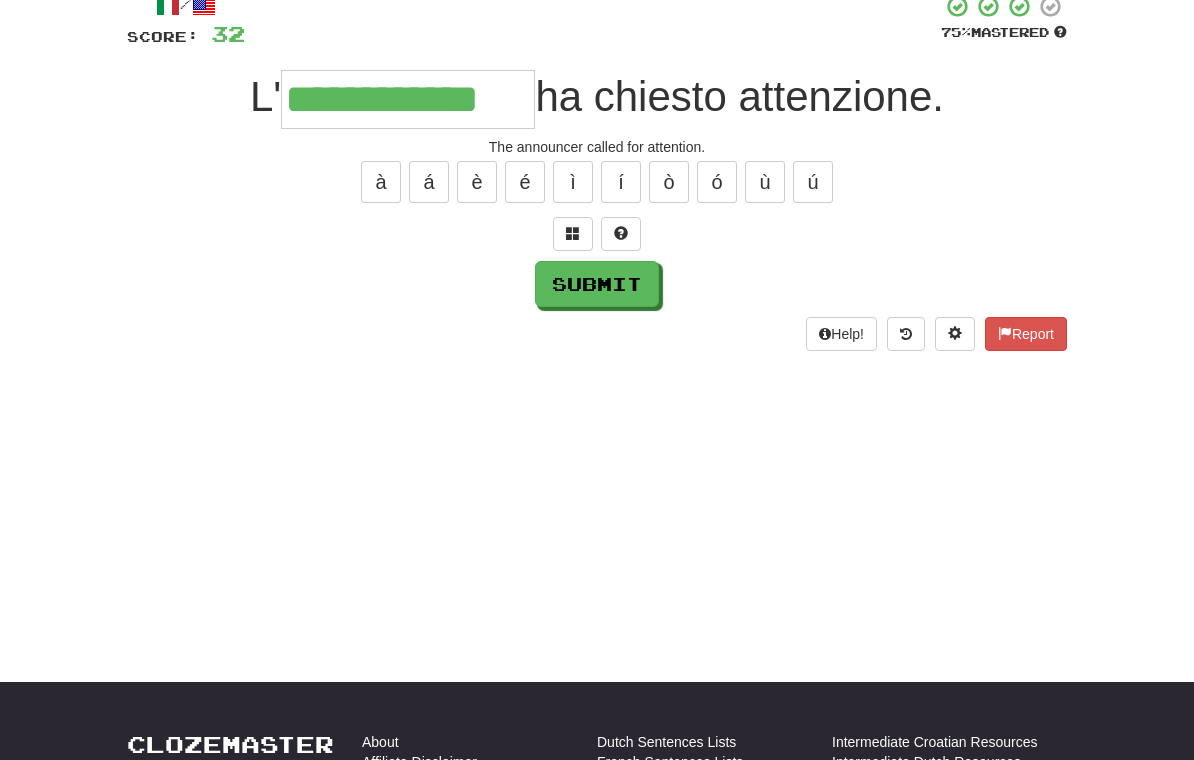 type on "**********" 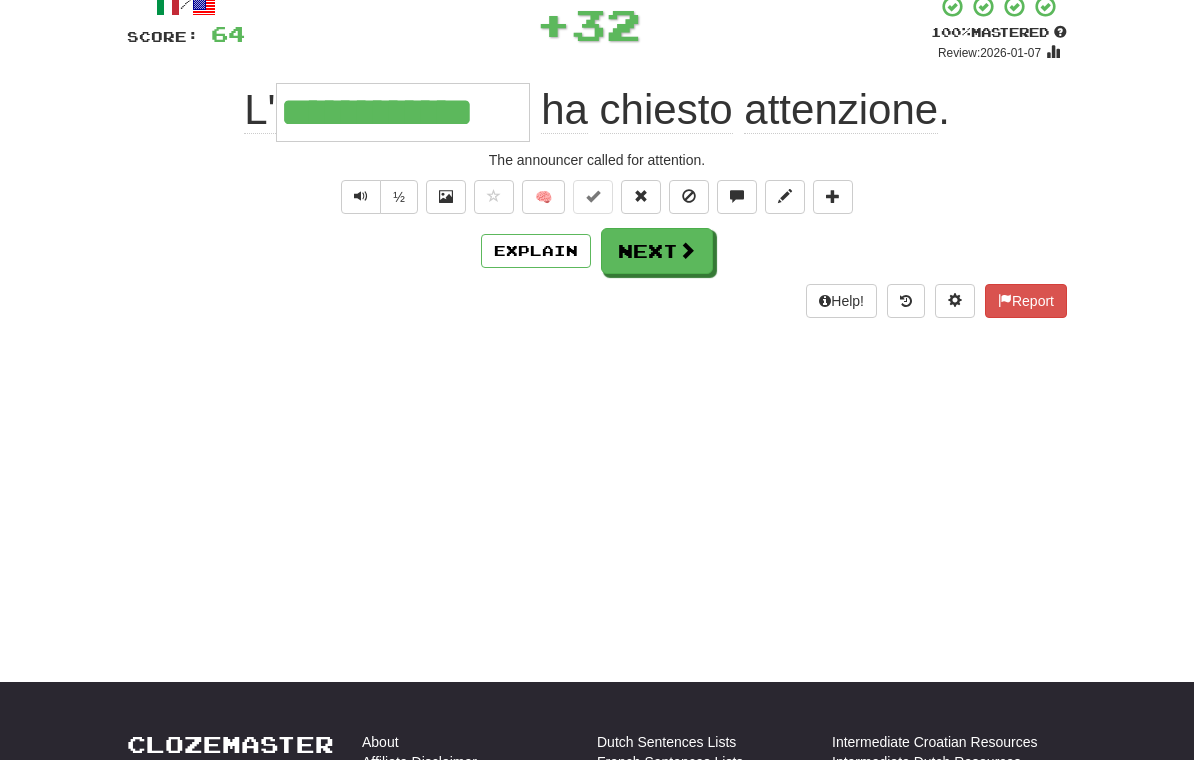 click on "Next" at bounding box center (657, 251) 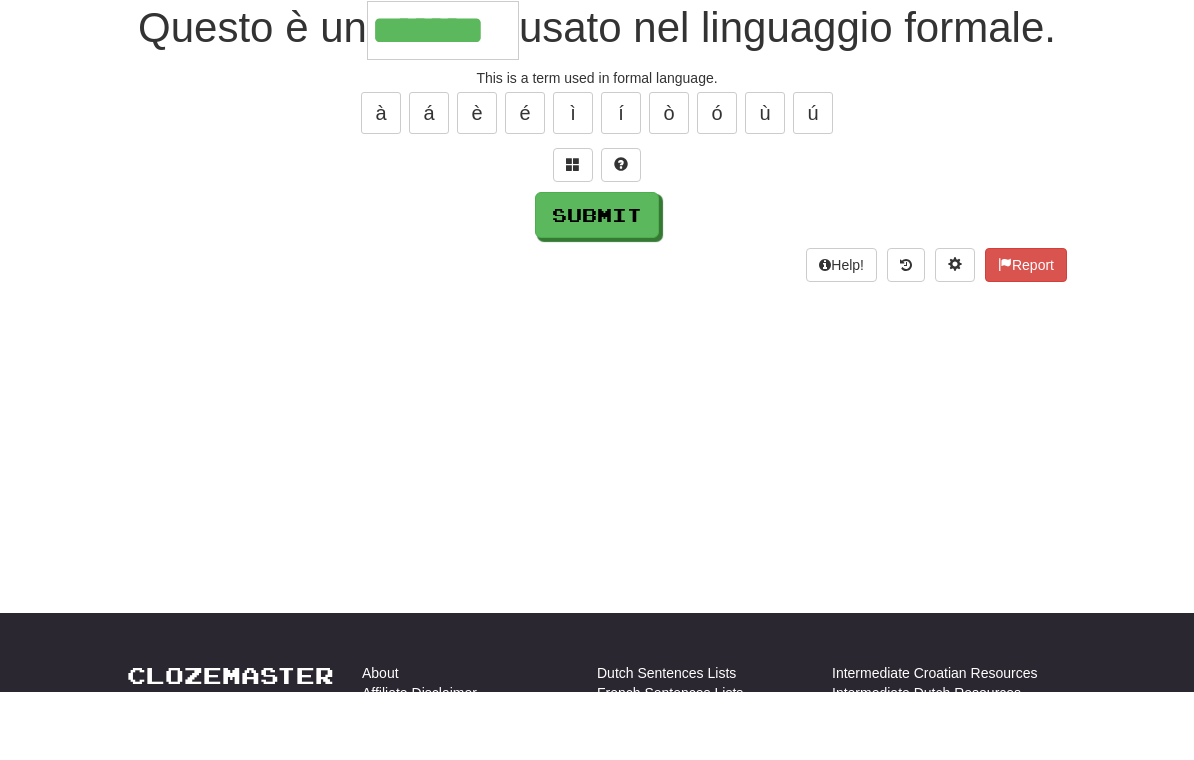 type on "*******" 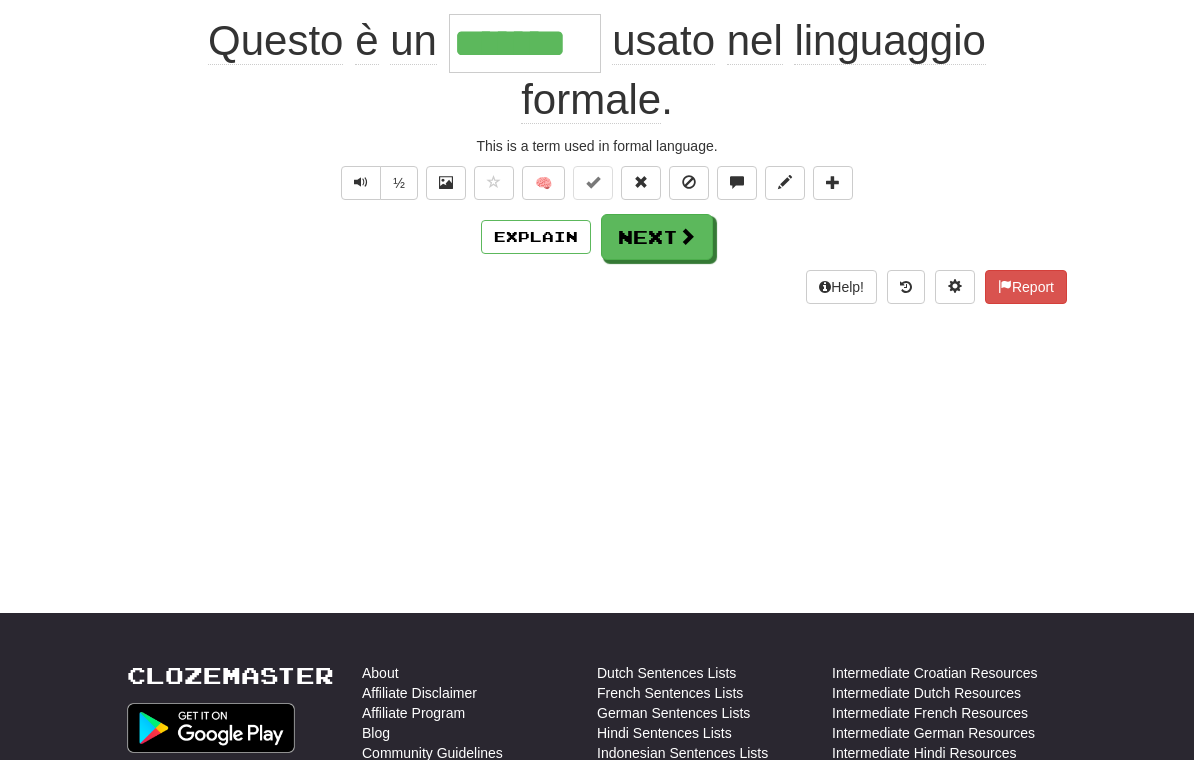 click on "Next" at bounding box center (657, 237) 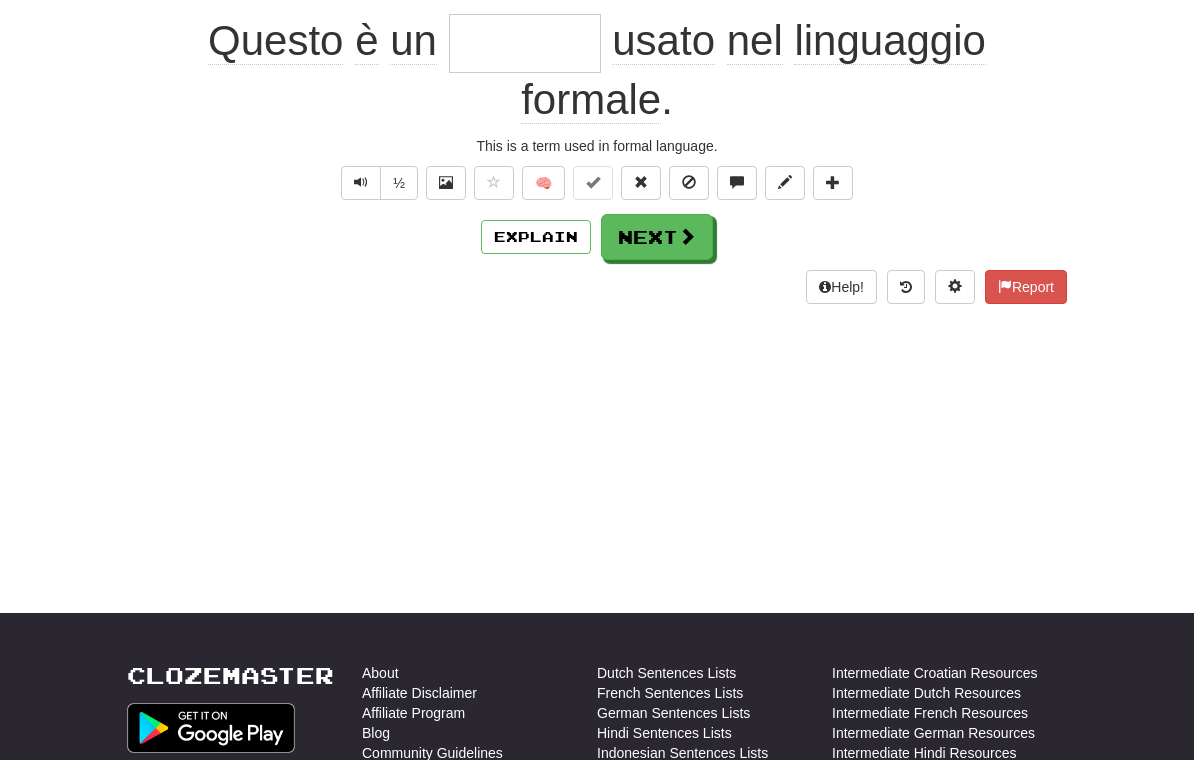 scroll, scrollTop: 196, scrollLeft: 0, axis: vertical 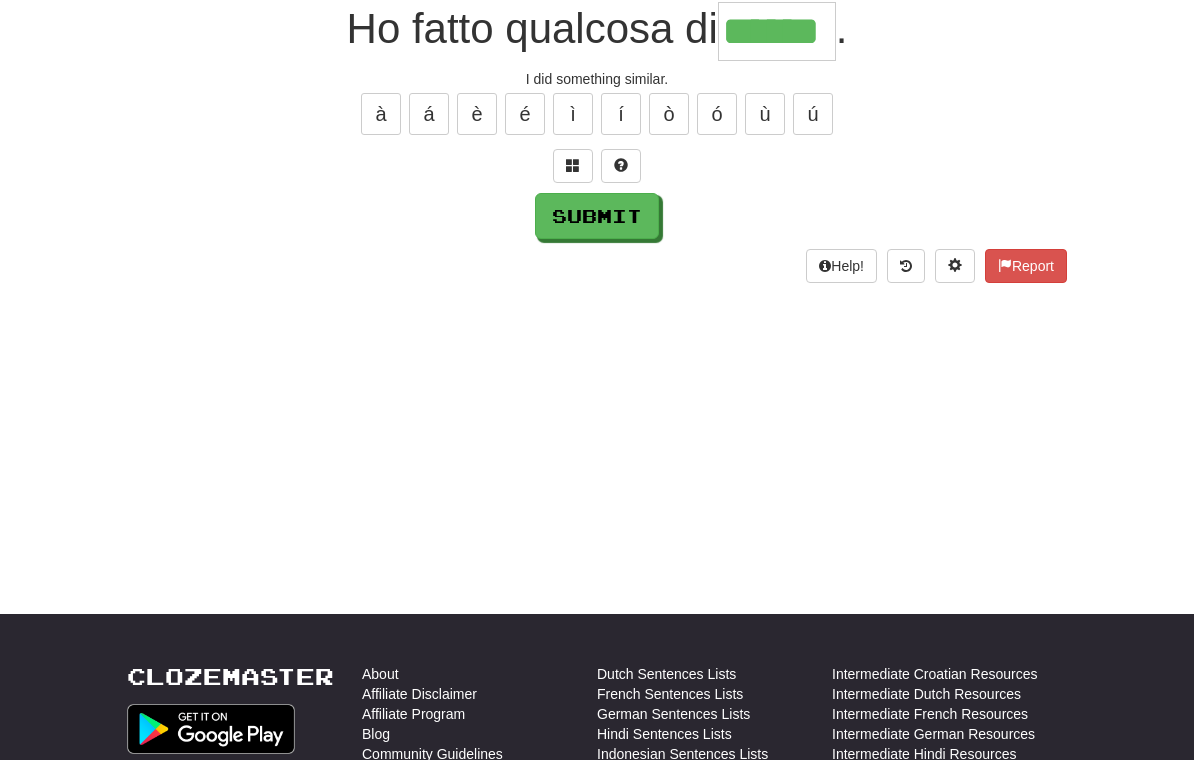type on "******" 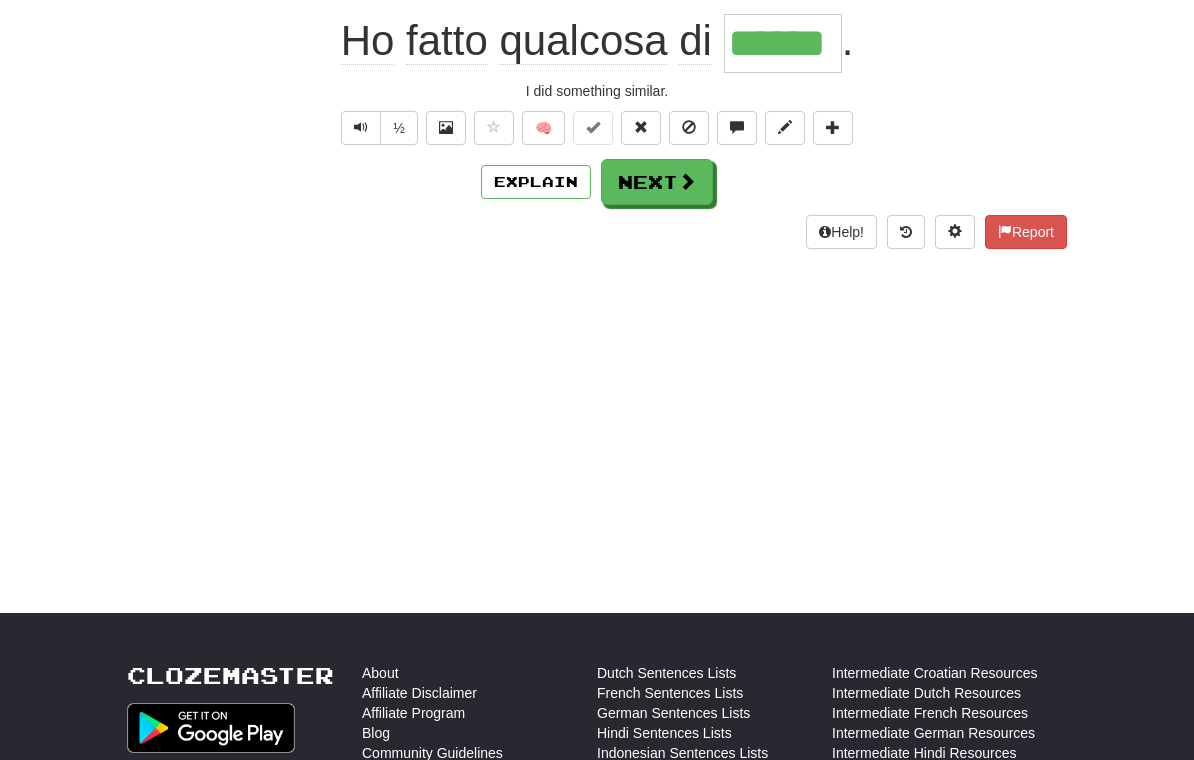 click on "Next" at bounding box center [657, 182] 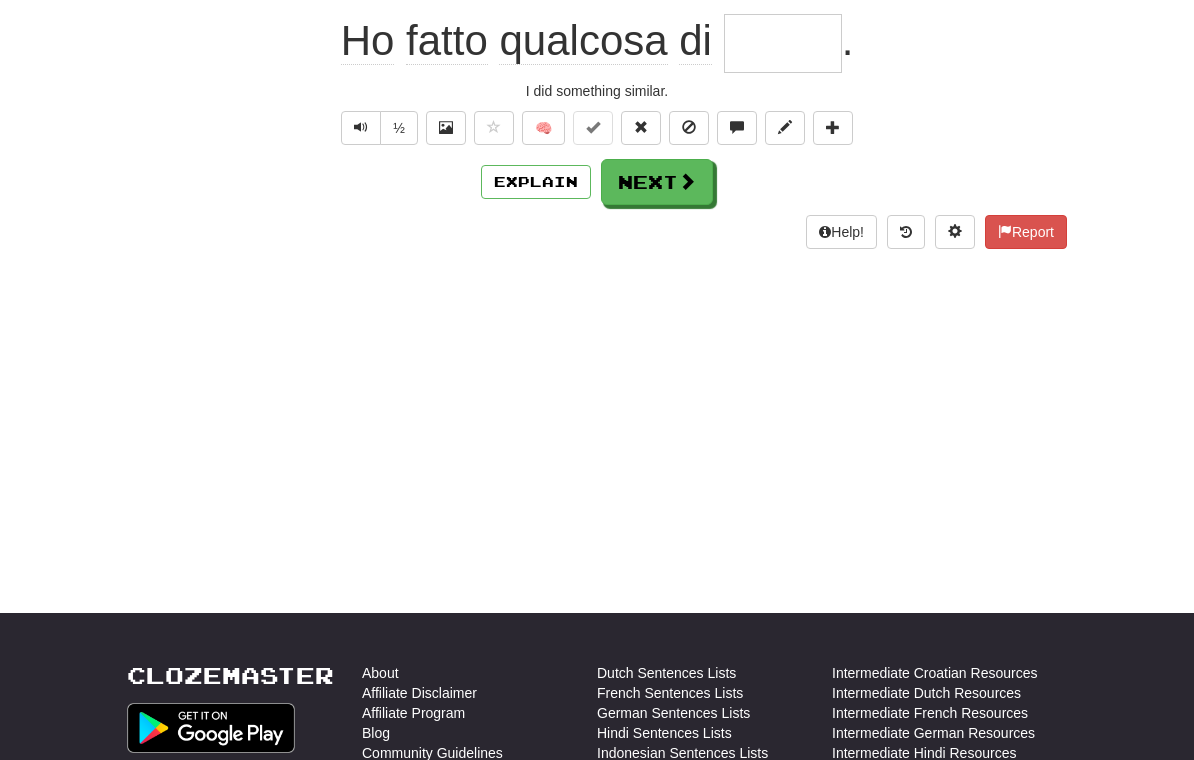 scroll, scrollTop: 196, scrollLeft: 0, axis: vertical 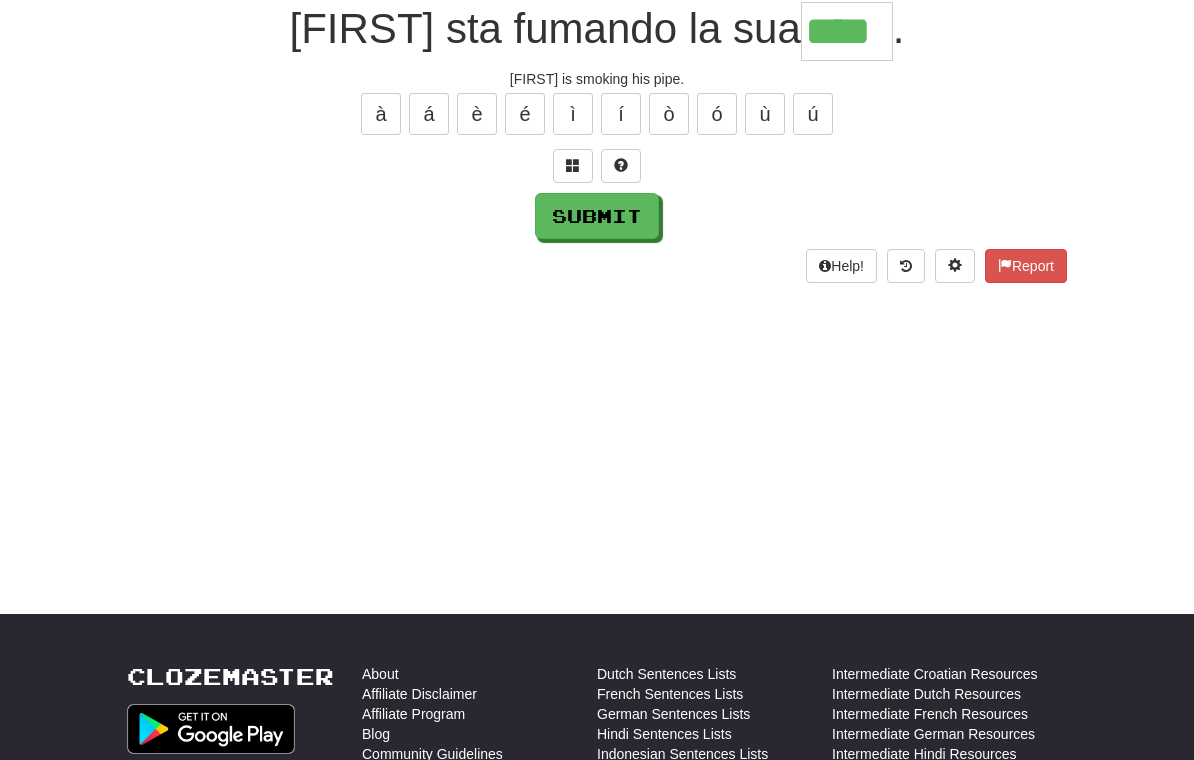 type on "****" 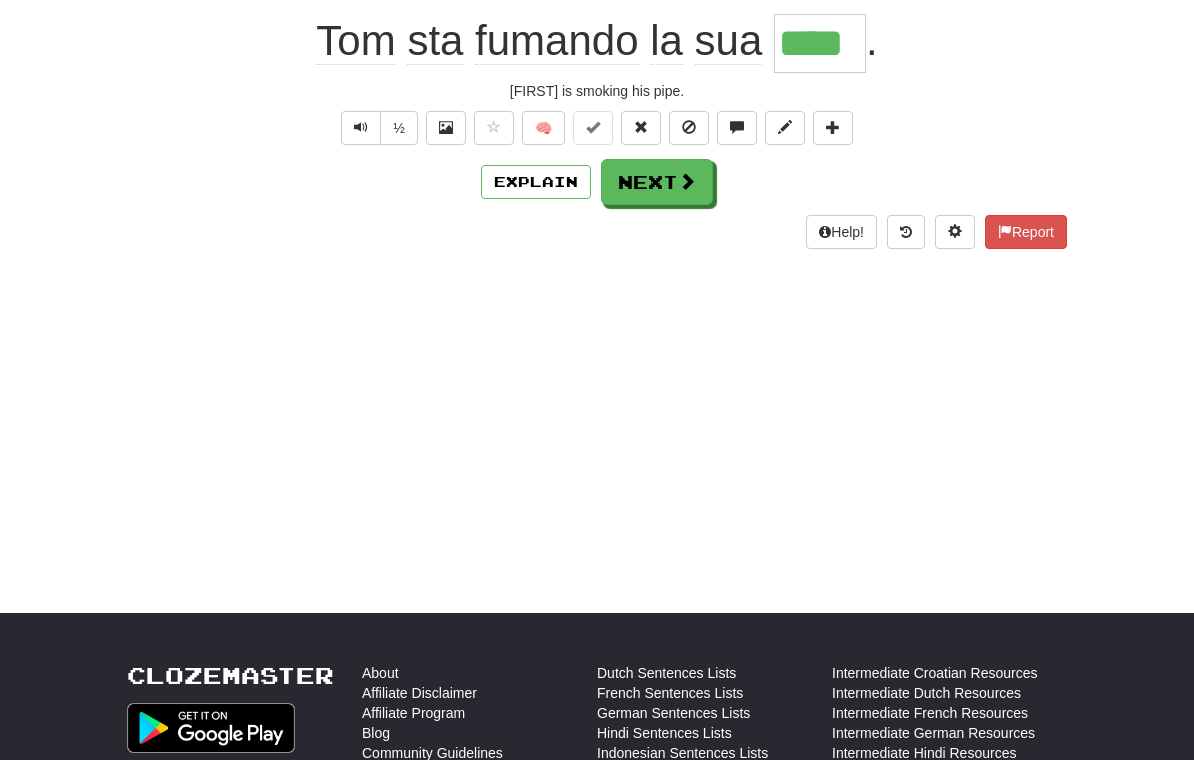 click on "Next" at bounding box center (657, 182) 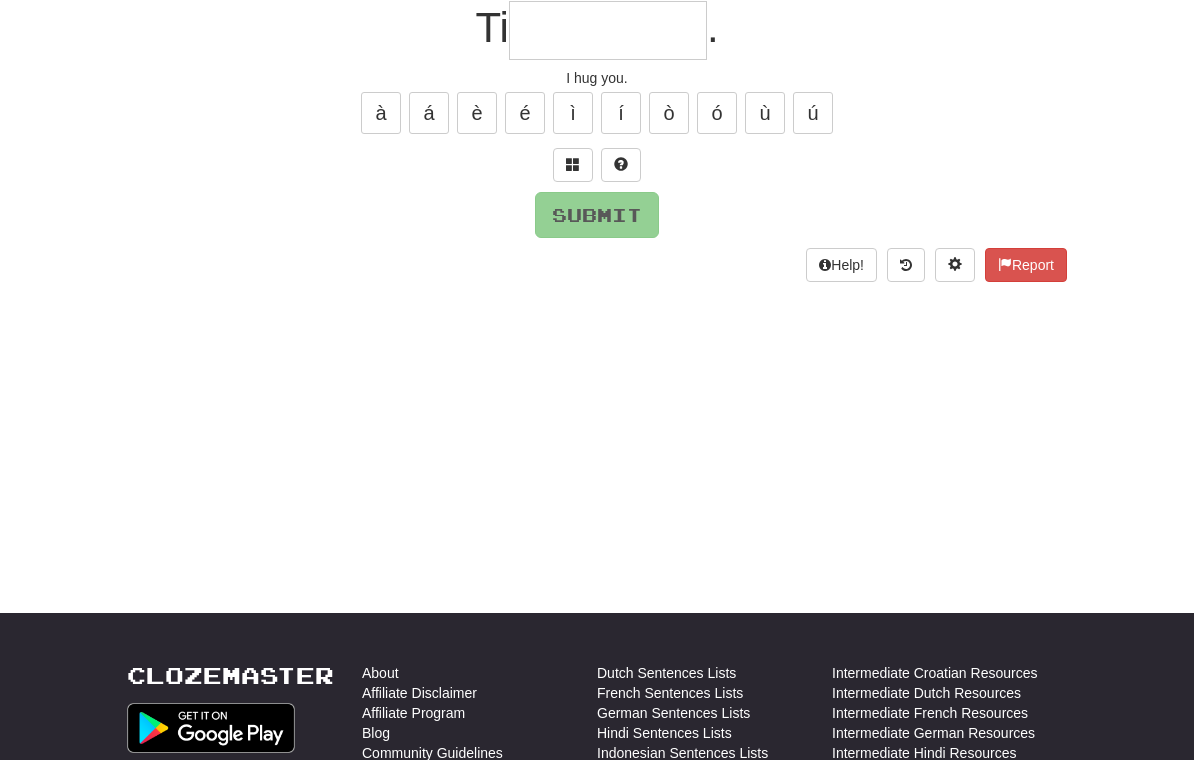scroll, scrollTop: 196, scrollLeft: 0, axis: vertical 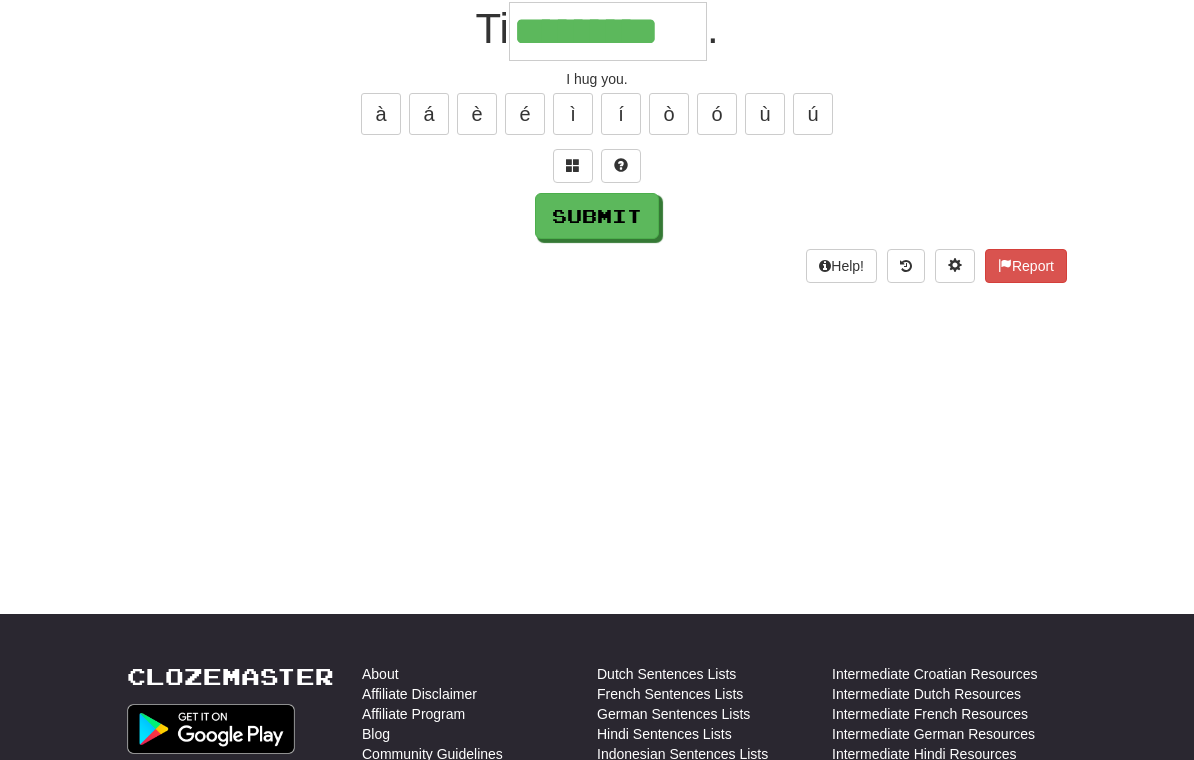 type on "*********" 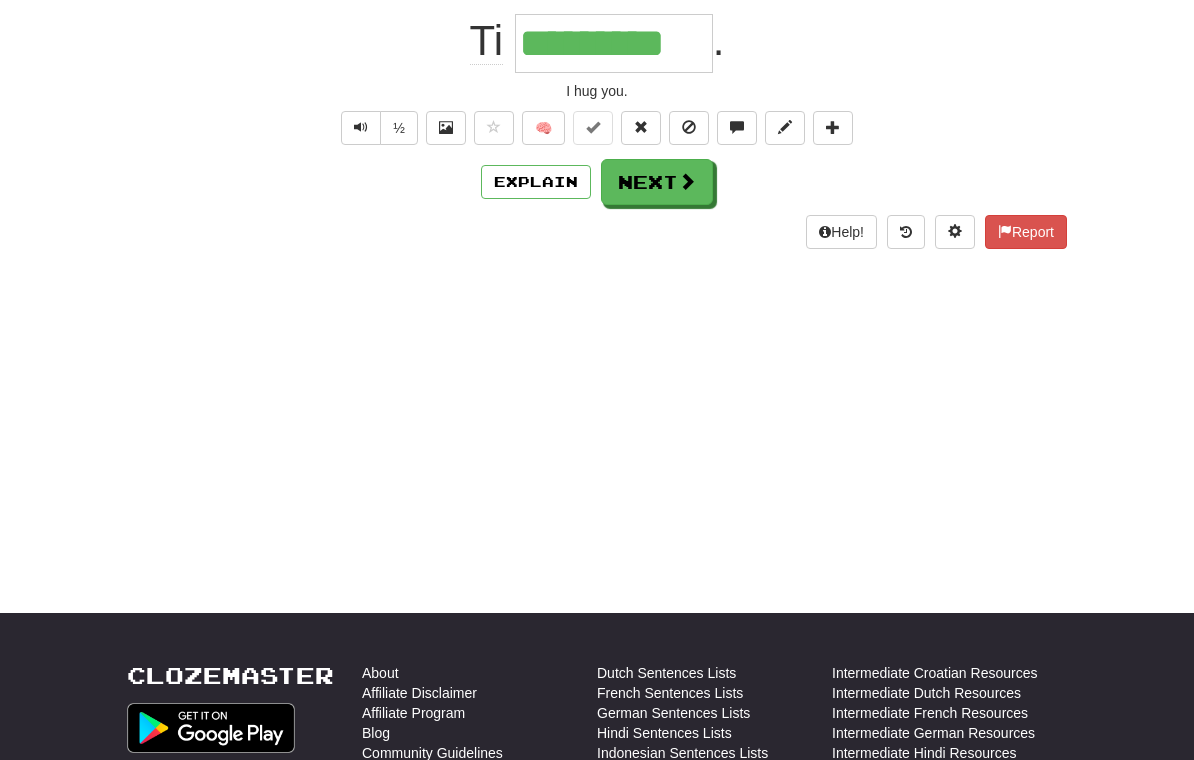 click on "Next" at bounding box center [657, 182] 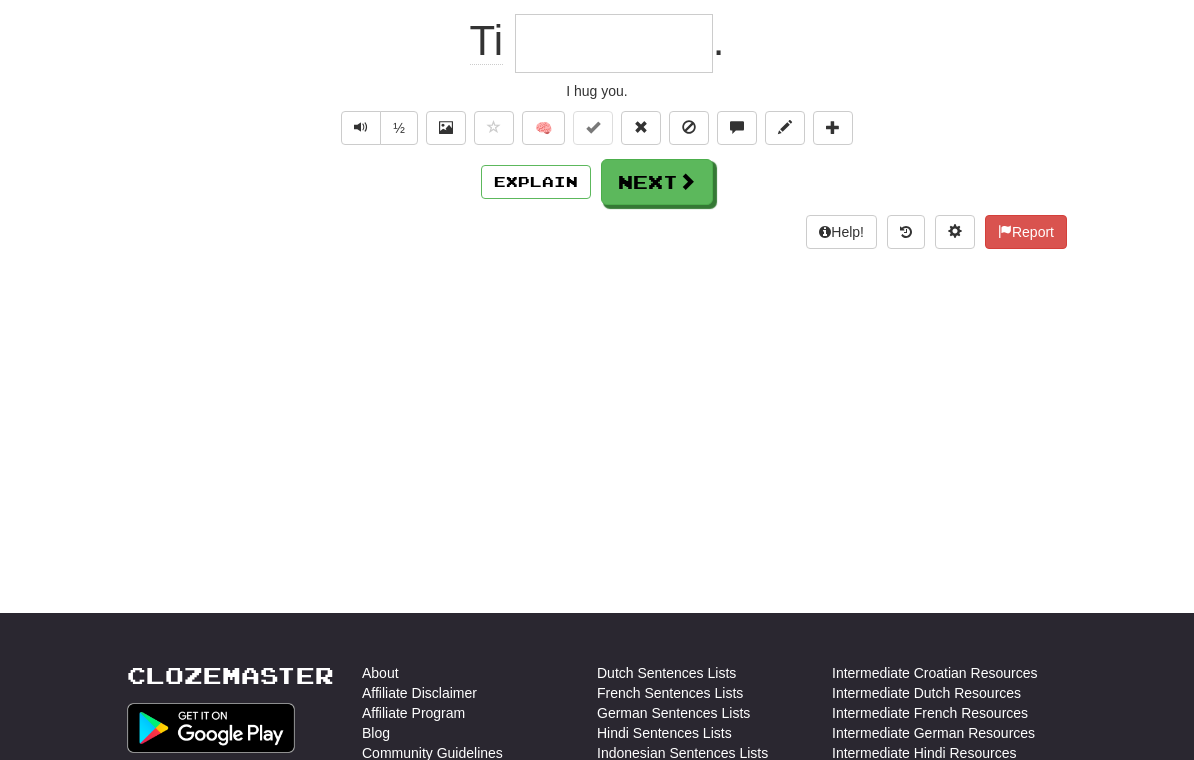 scroll, scrollTop: 196, scrollLeft: 0, axis: vertical 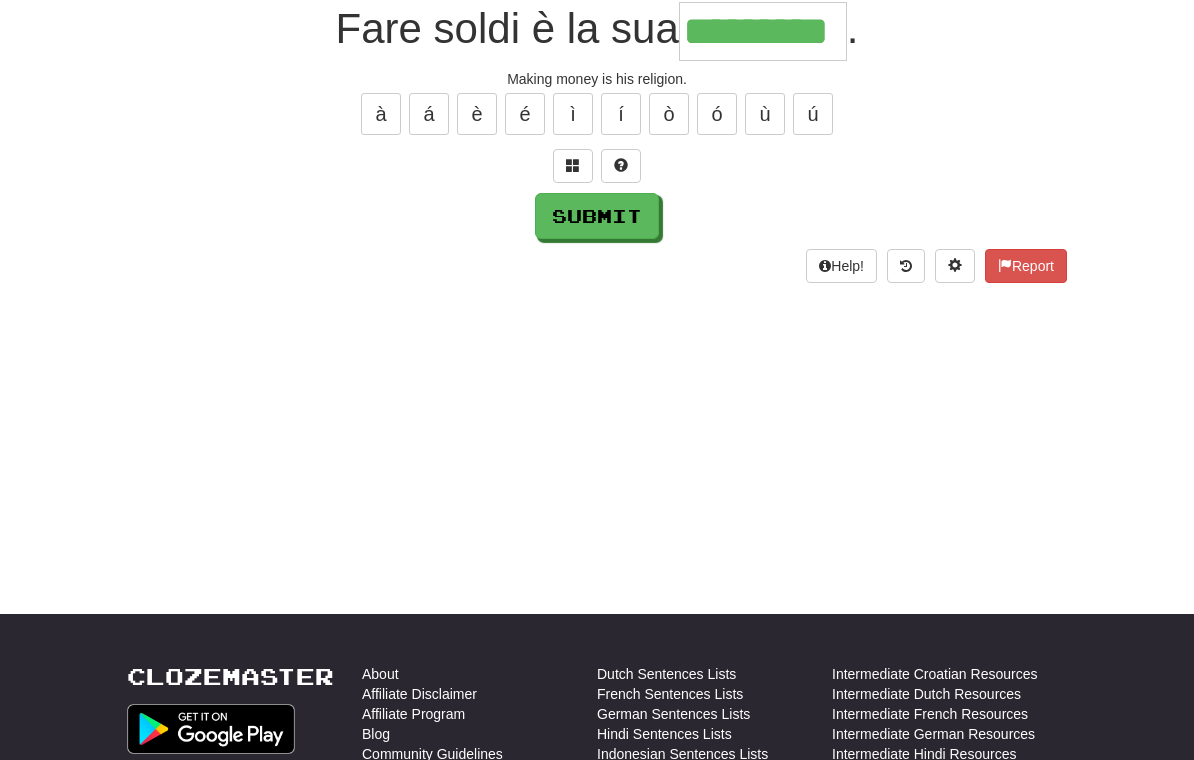 type on "*********" 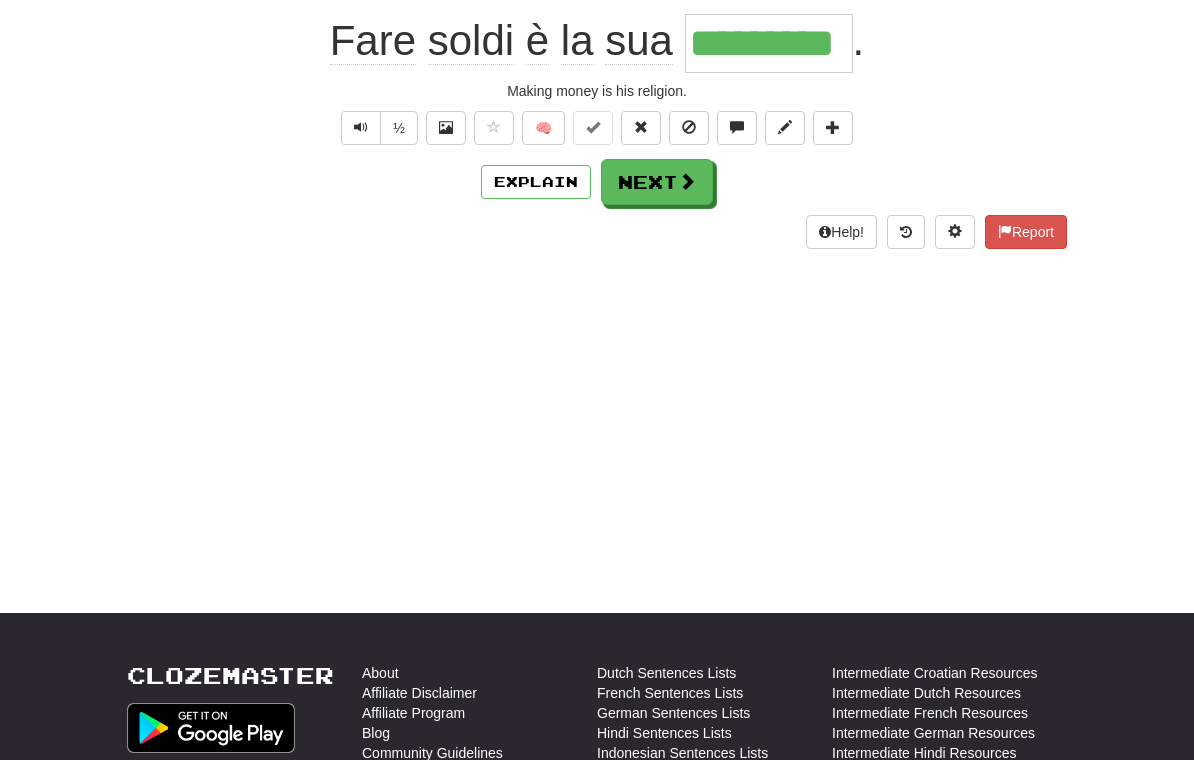 click on "Next" at bounding box center [657, 182] 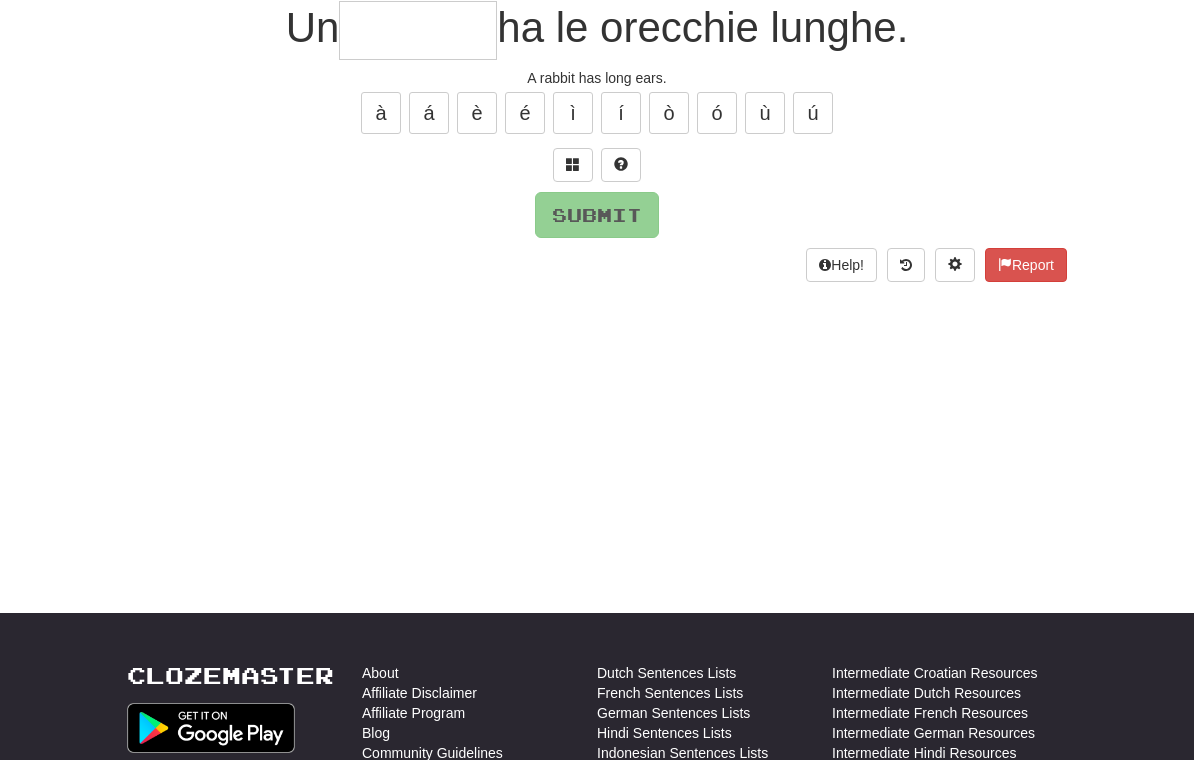 scroll, scrollTop: 196, scrollLeft: 0, axis: vertical 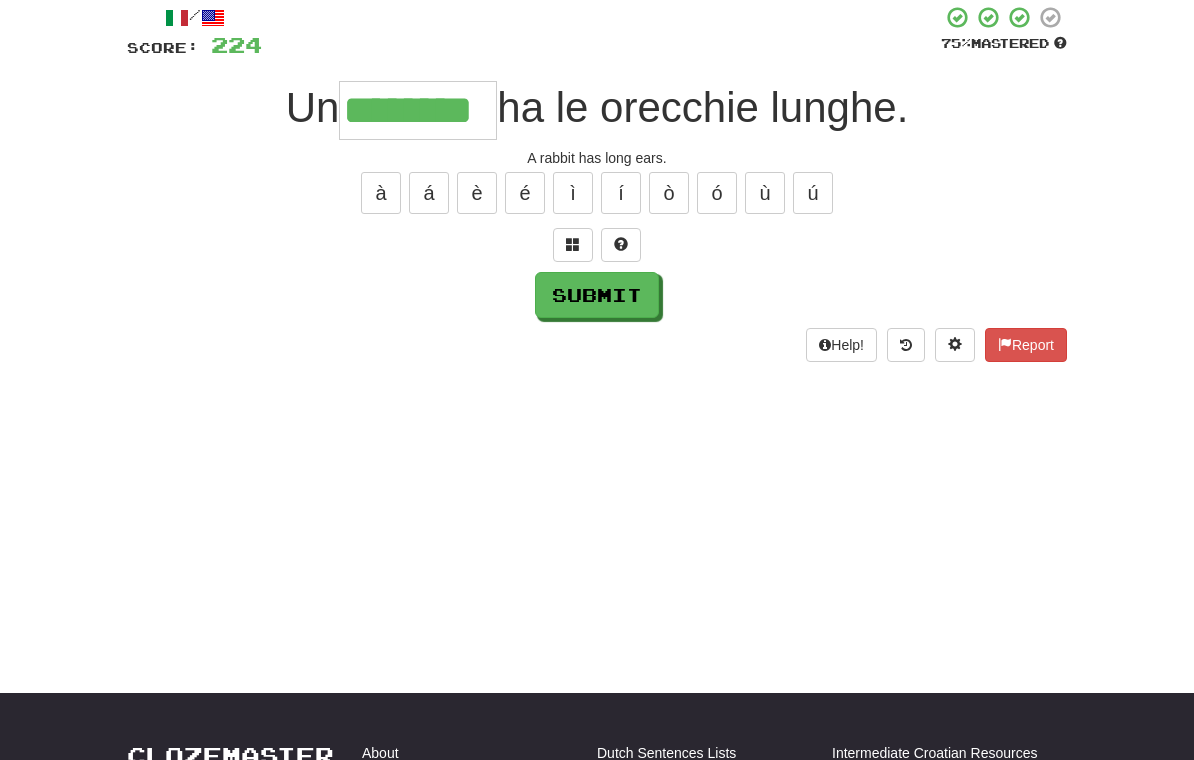 type on "********" 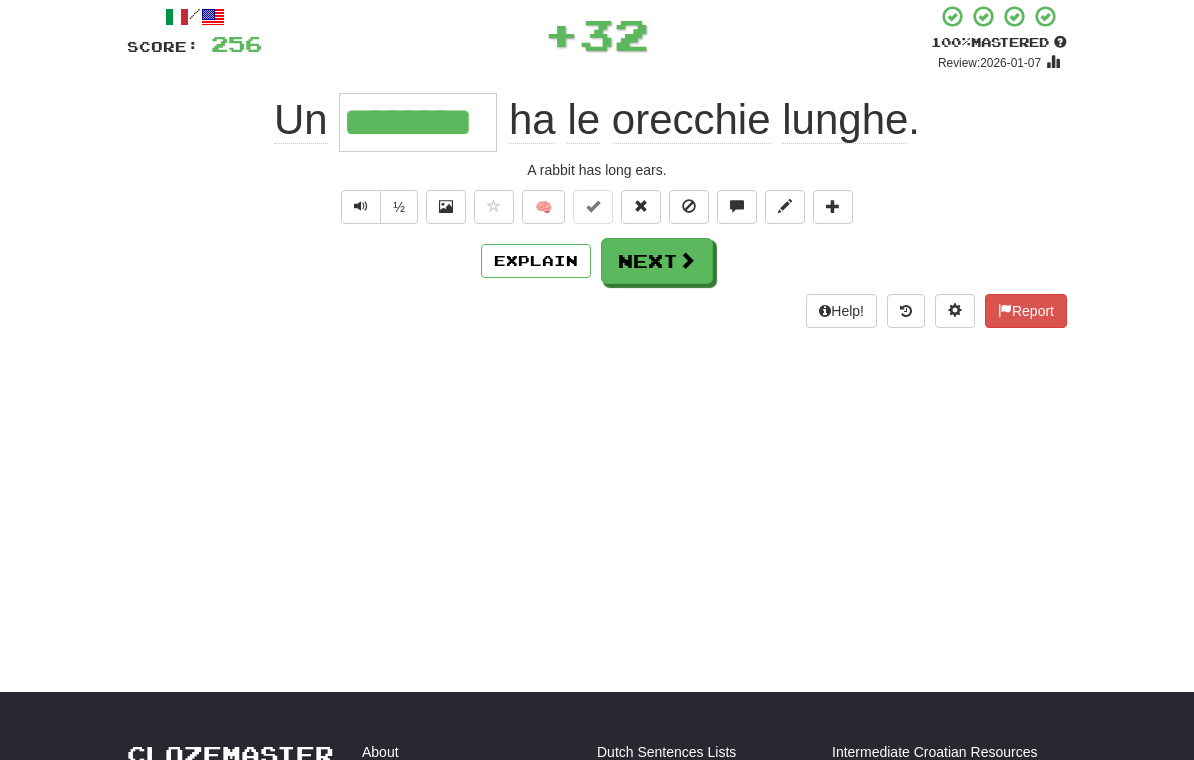 click on "Next" at bounding box center (657, 261) 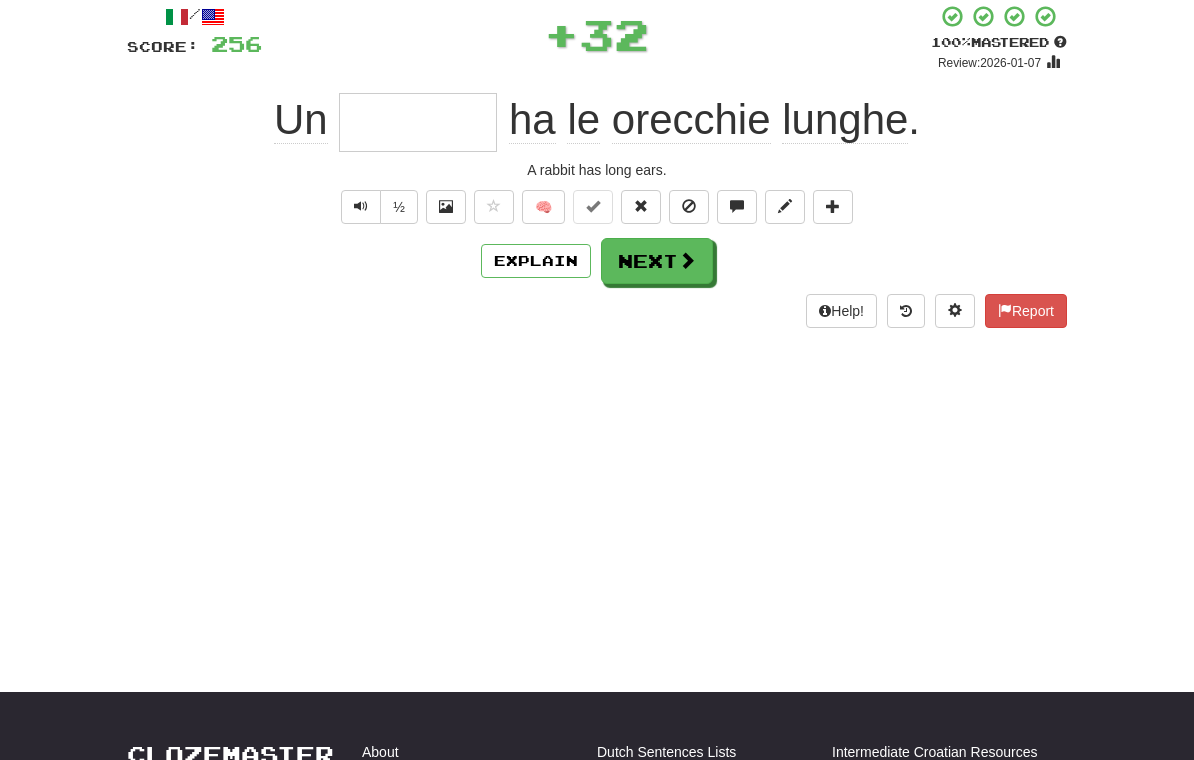 scroll, scrollTop: 117, scrollLeft: 0, axis: vertical 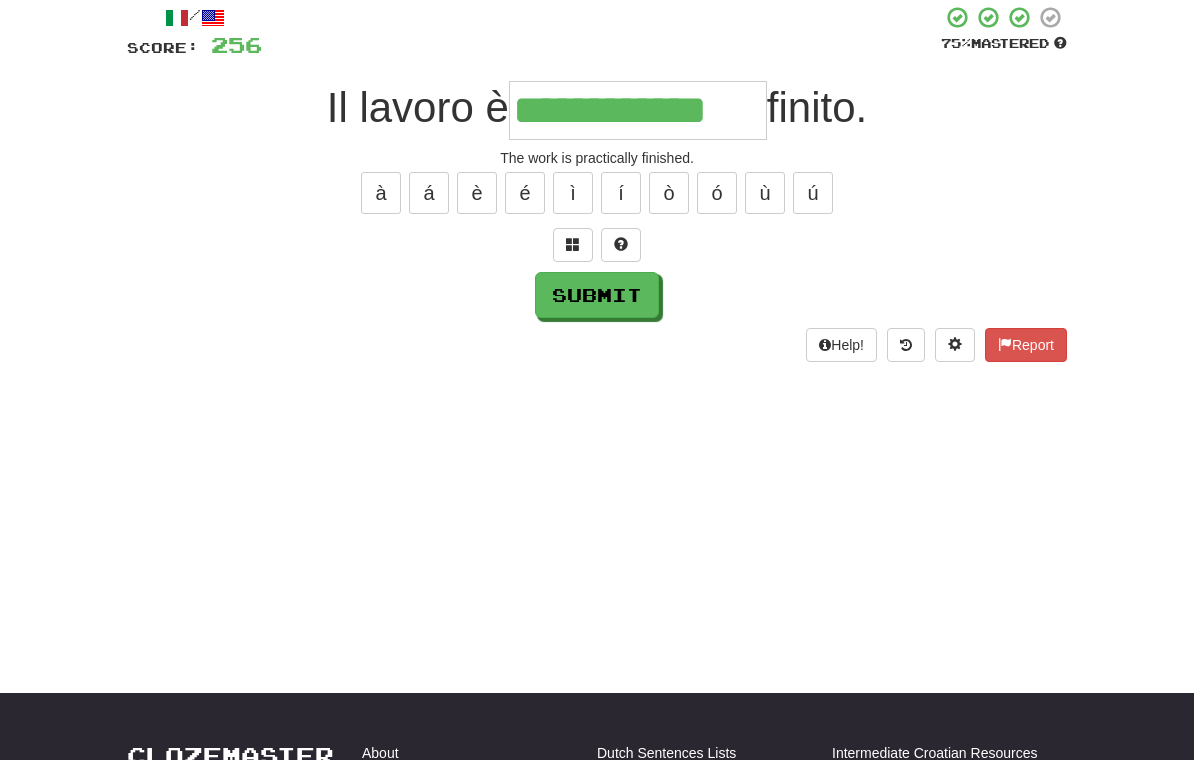 type on "**********" 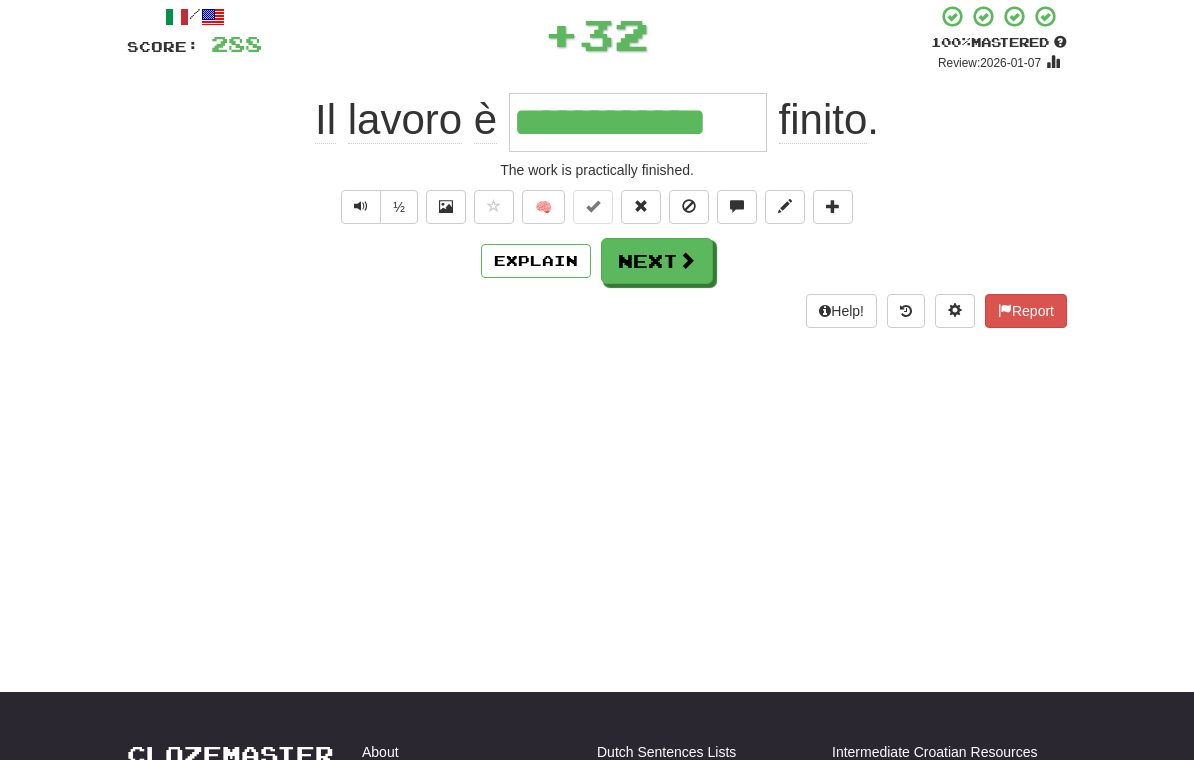 click on "Next" at bounding box center (657, 261) 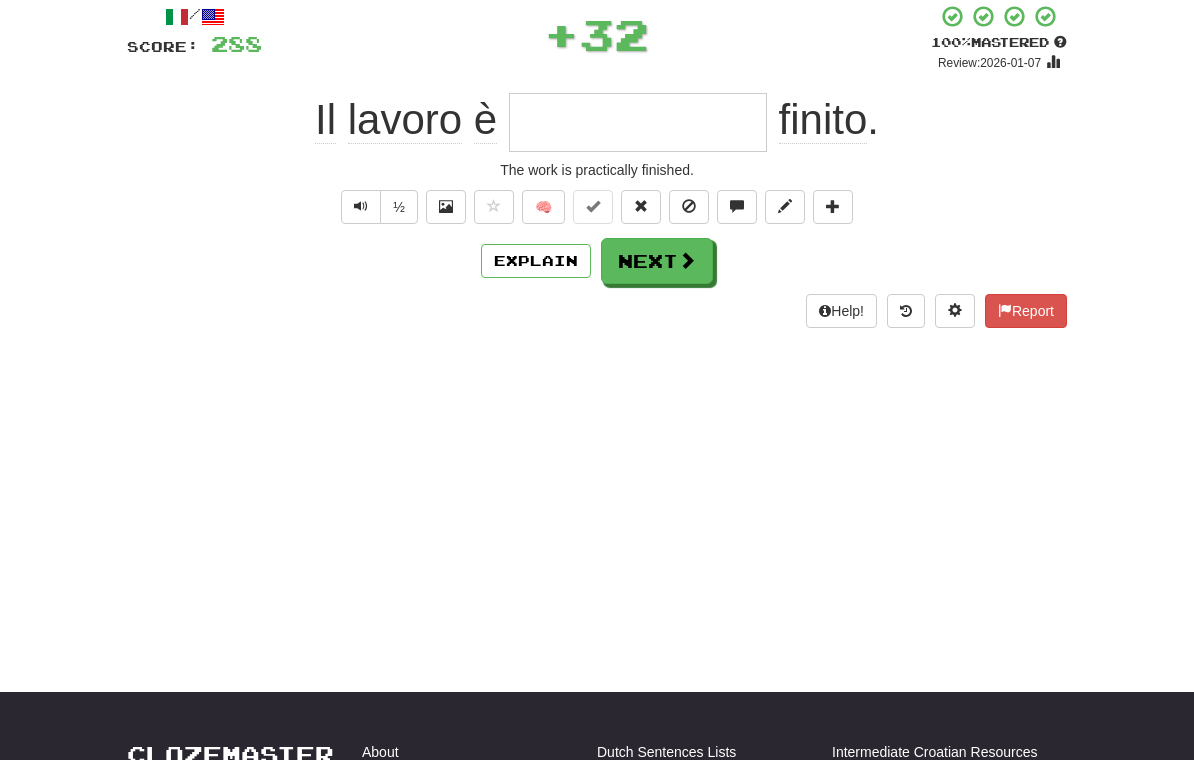 scroll, scrollTop: 117, scrollLeft: 0, axis: vertical 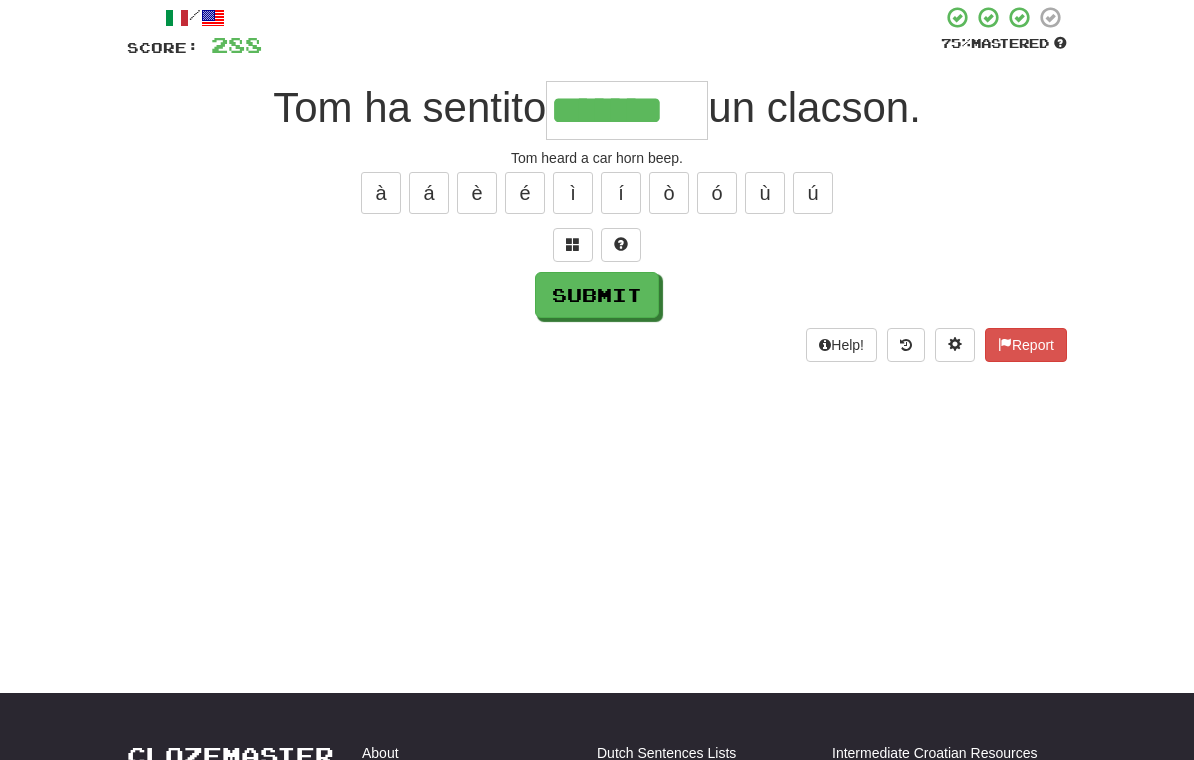 type on "*******" 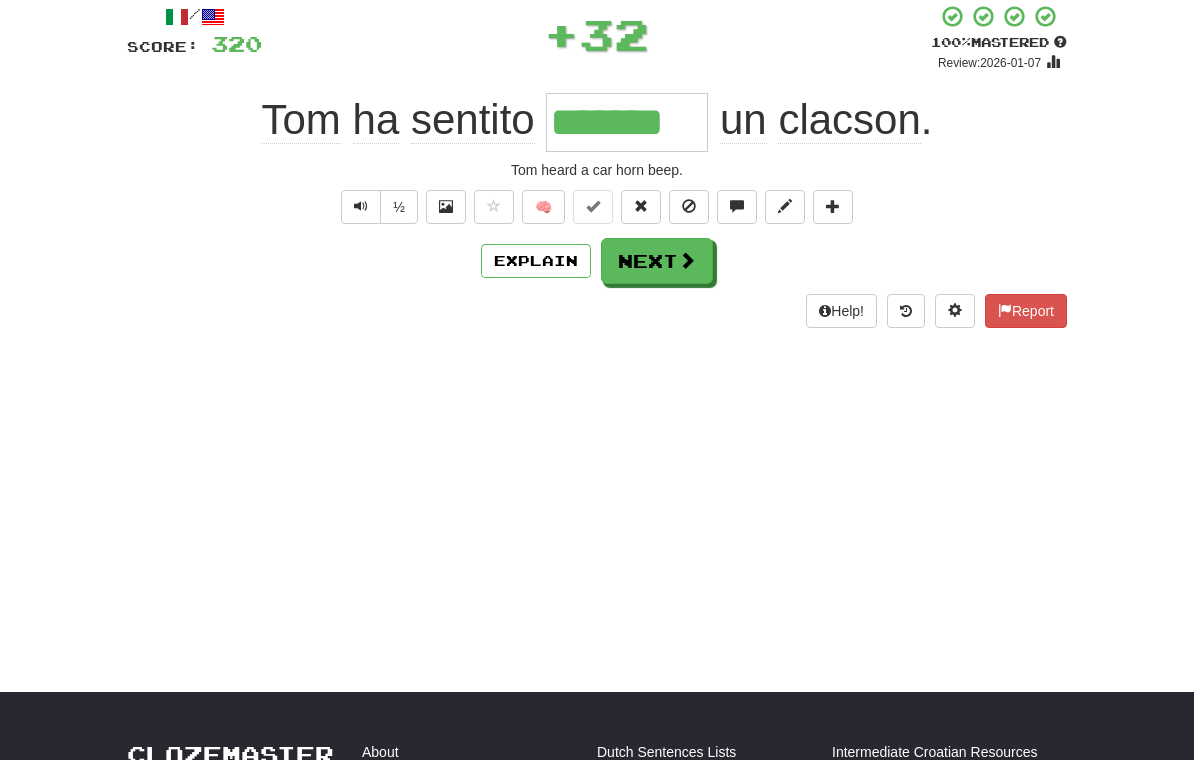 click on "Next" at bounding box center (657, 261) 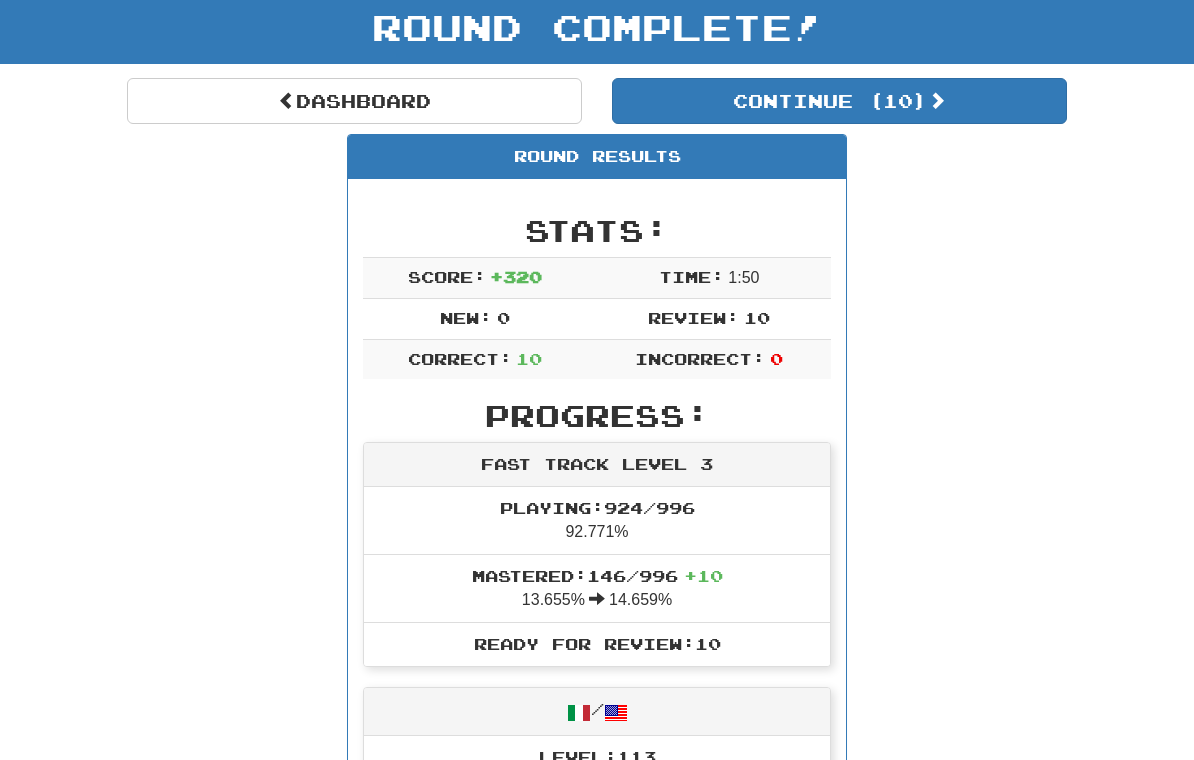 click on "Continue ( 10 )" at bounding box center (839, 101) 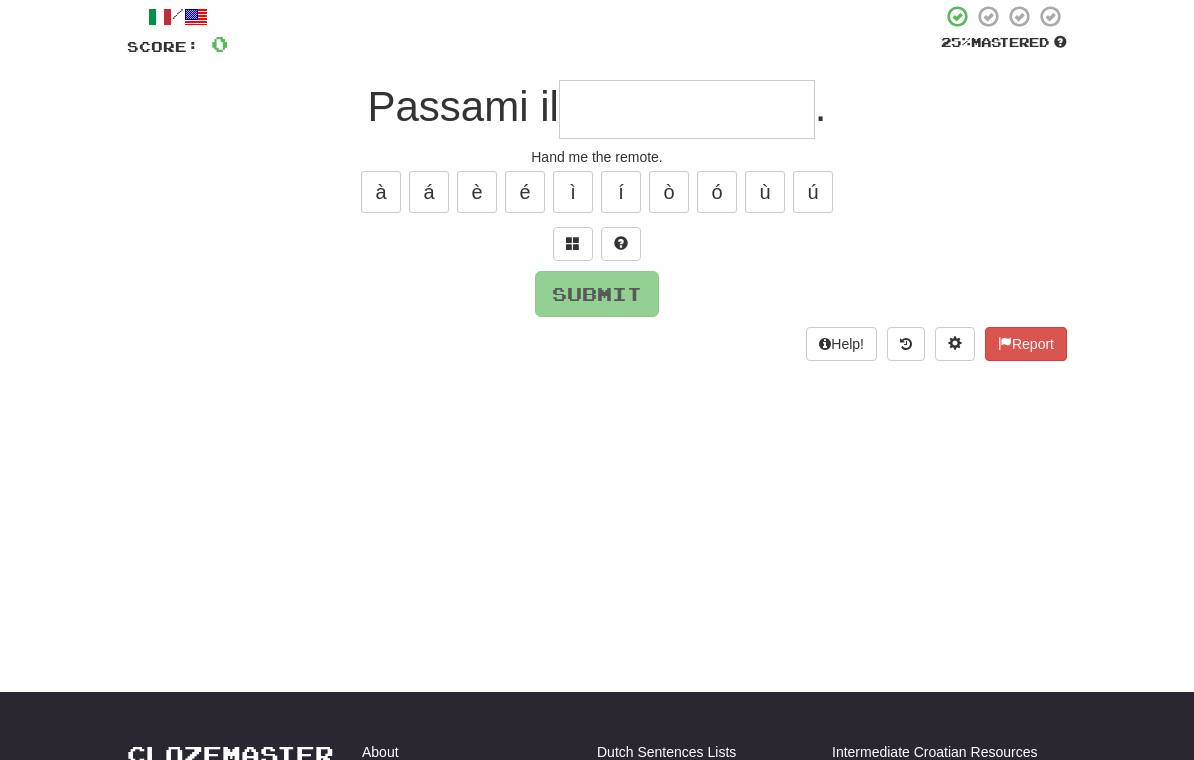 click at bounding box center (687, 109) 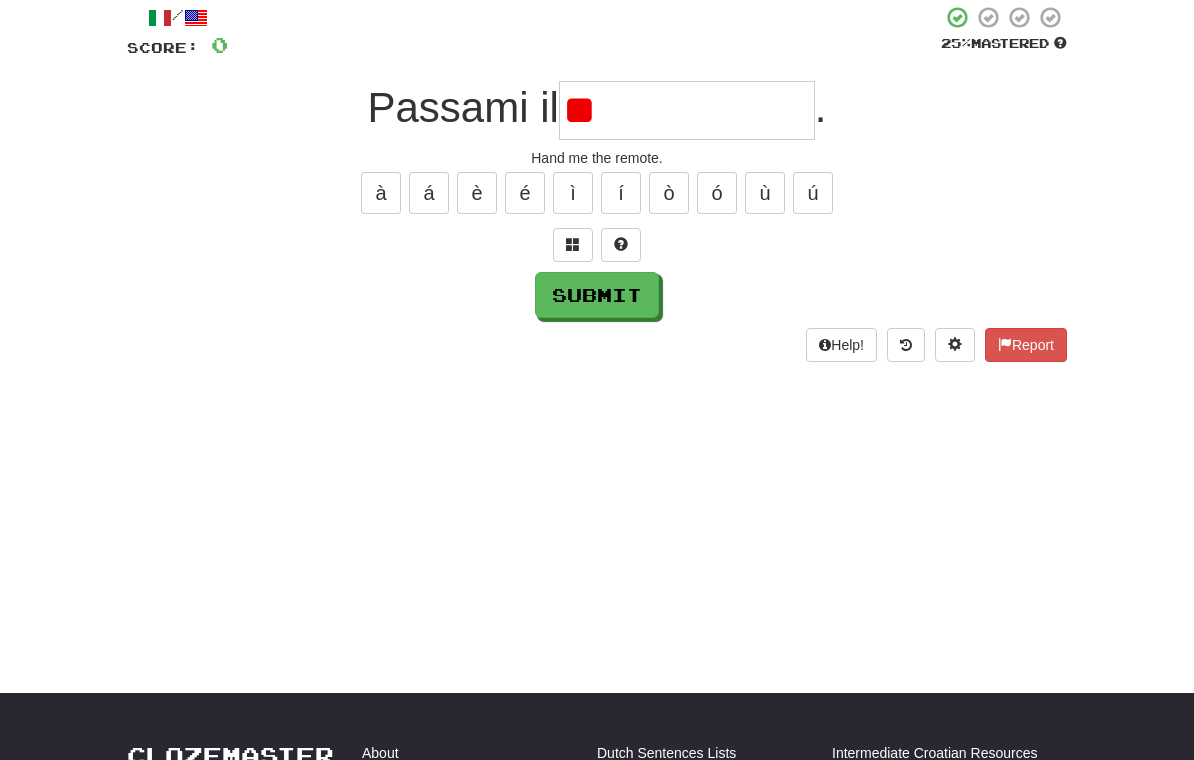 type on "*" 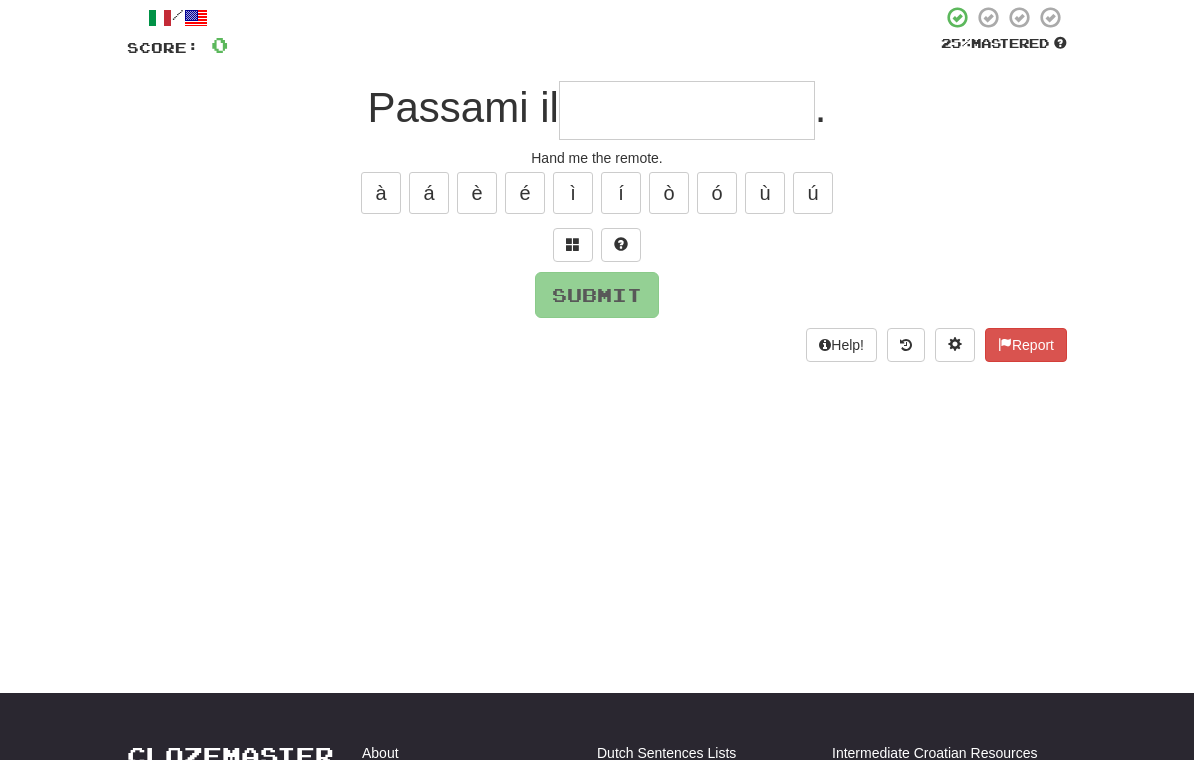 click at bounding box center (573, 244) 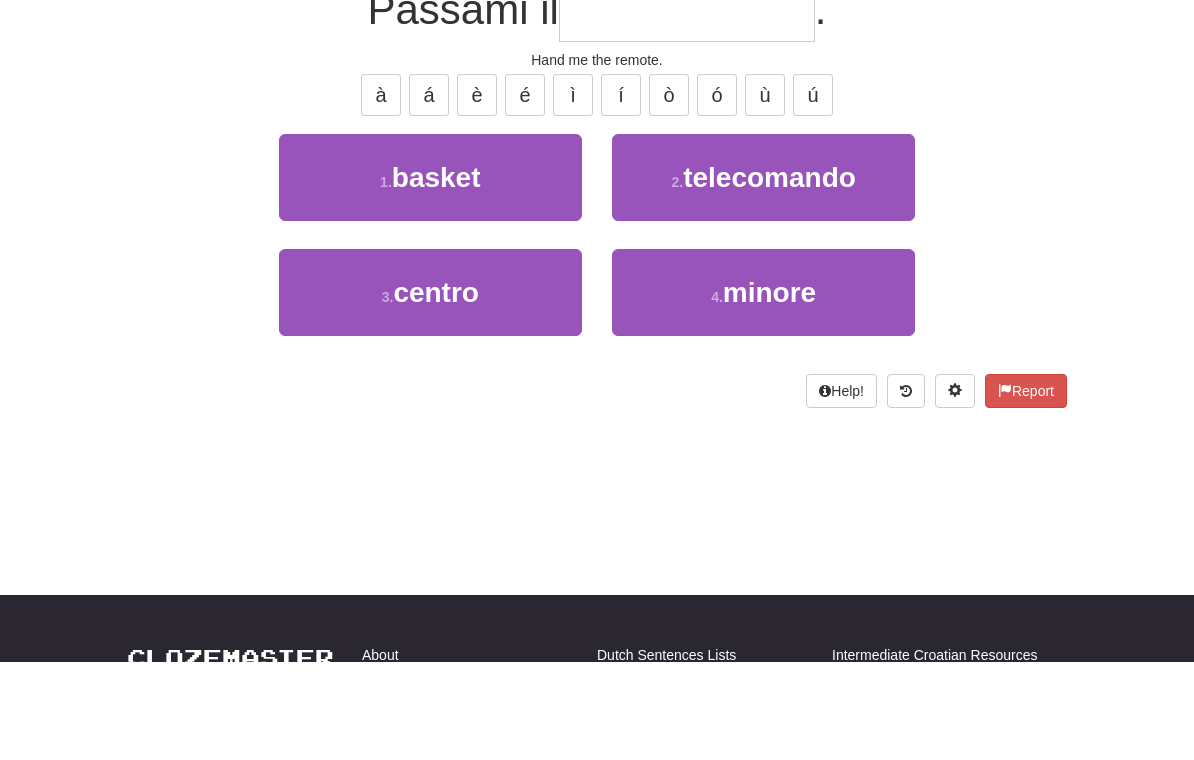 click on "telecomando" at bounding box center (769, 275) 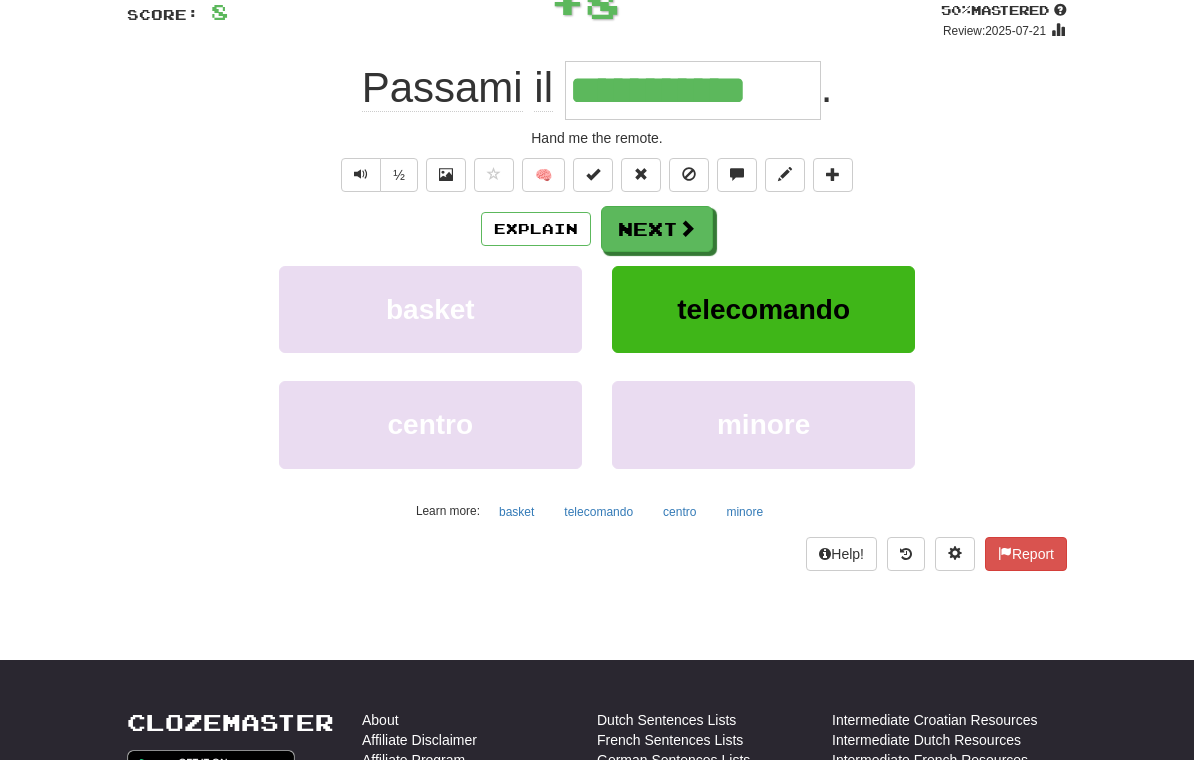 scroll, scrollTop: 150, scrollLeft: 0, axis: vertical 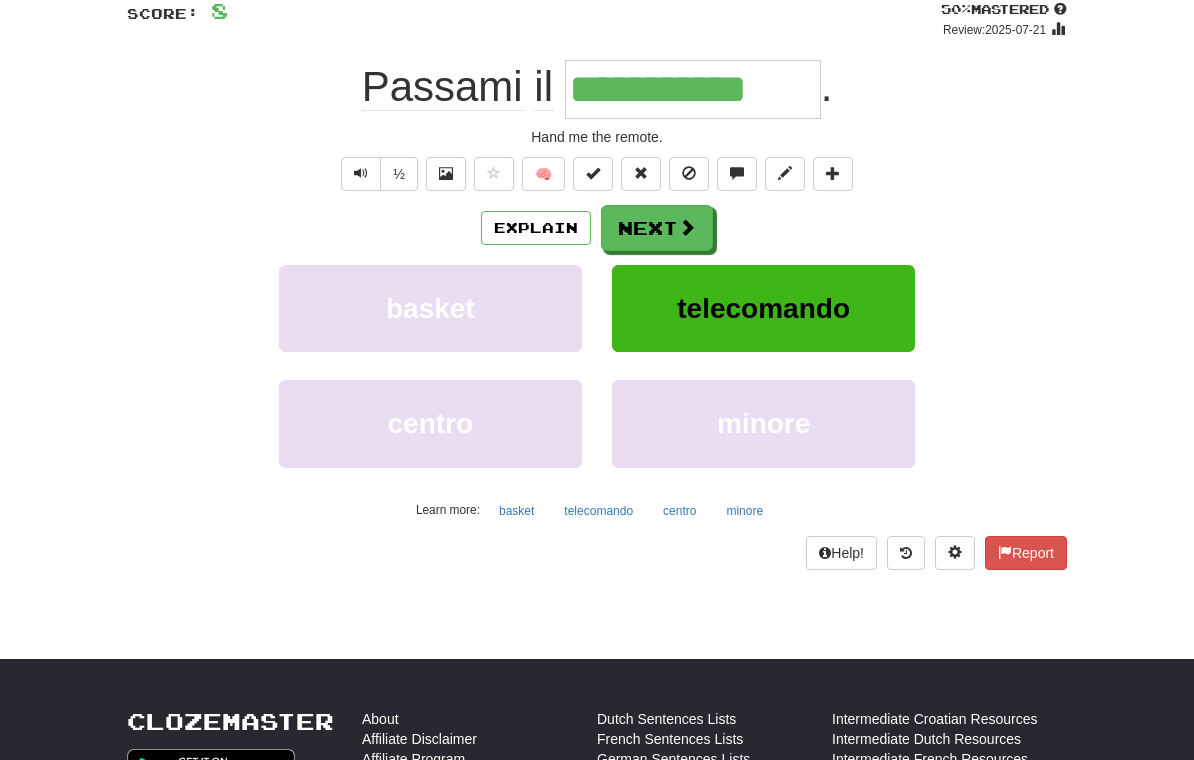 click on "Next" at bounding box center [657, 228] 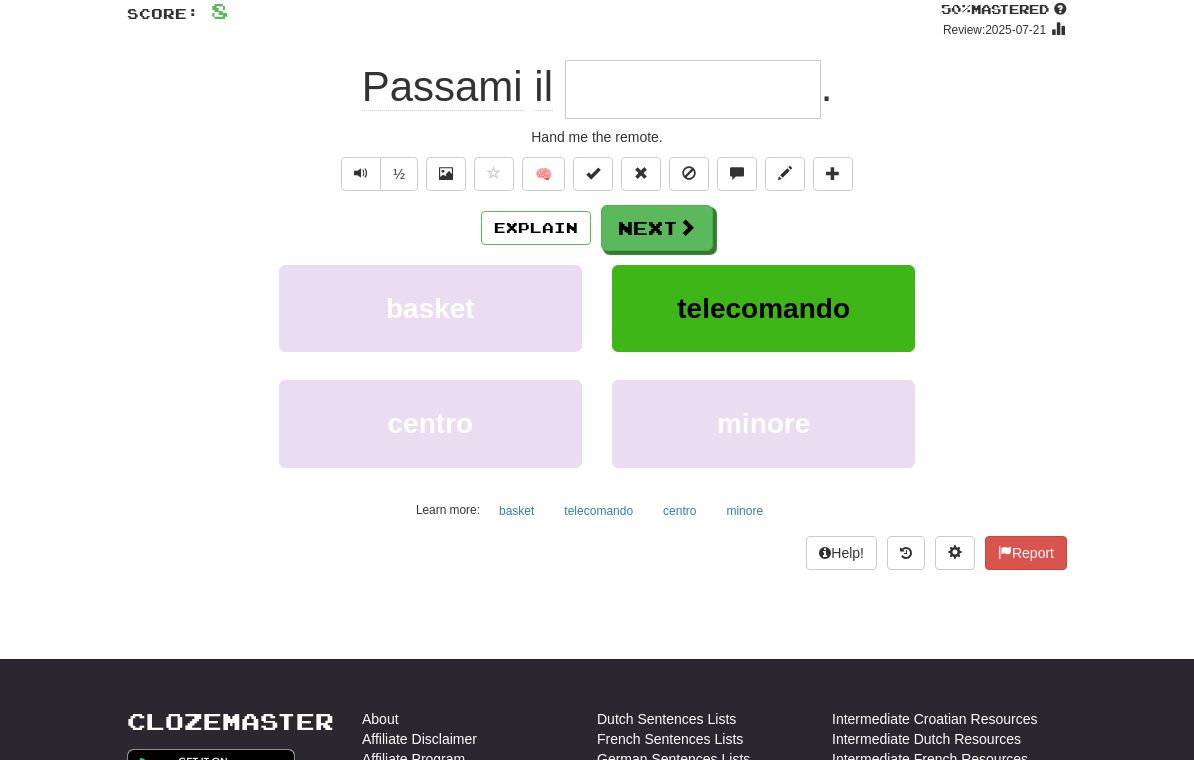 scroll, scrollTop: 150, scrollLeft: 0, axis: vertical 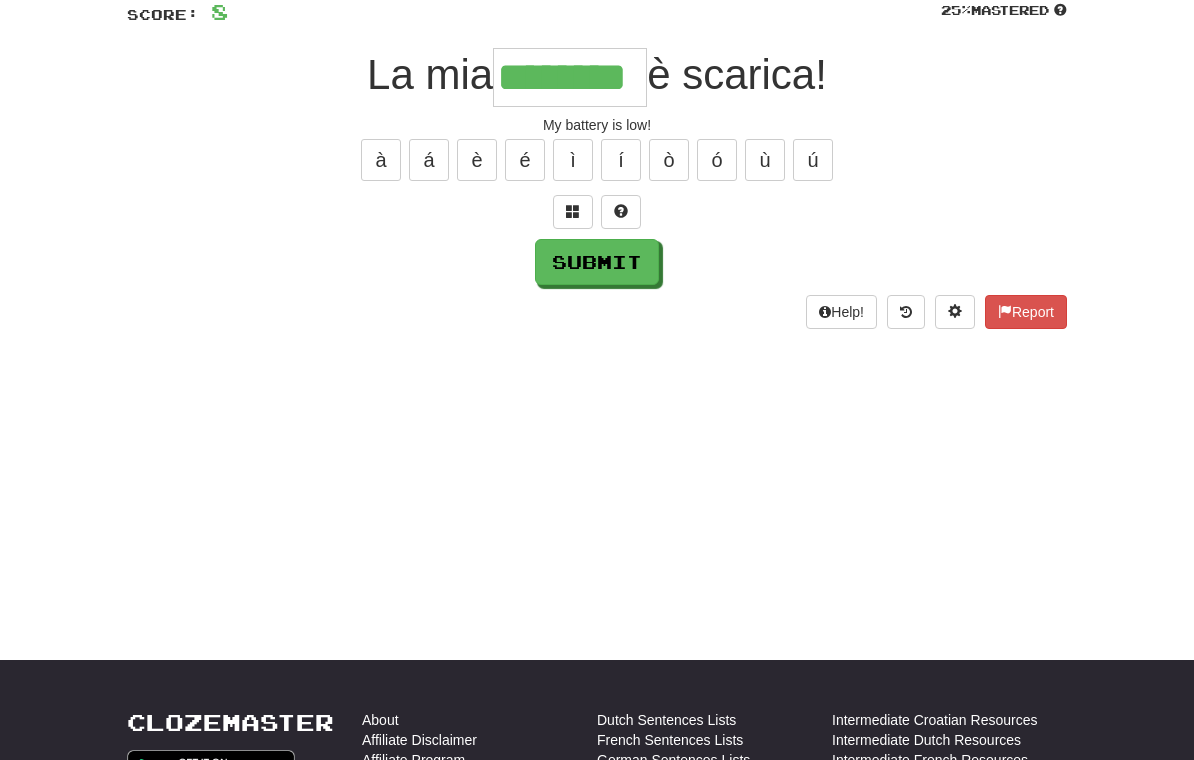 type on "********" 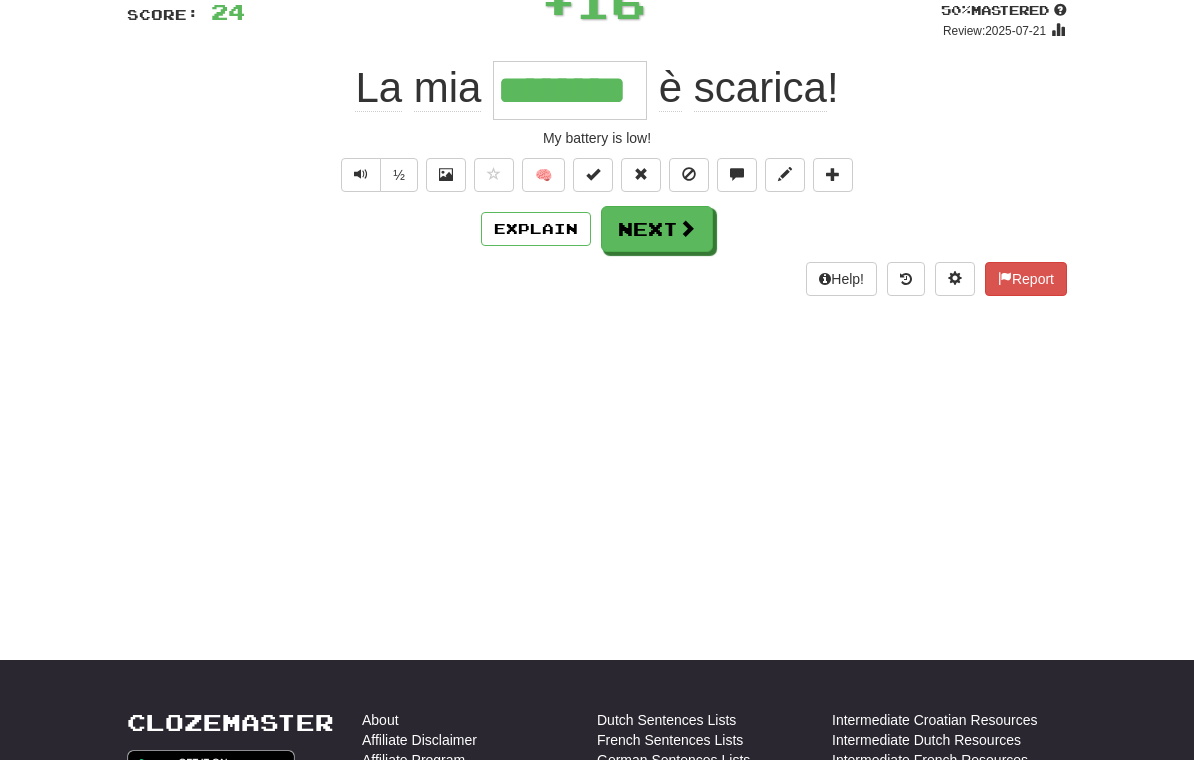 scroll, scrollTop: 151, scrollLeft: 0, axis: vertical 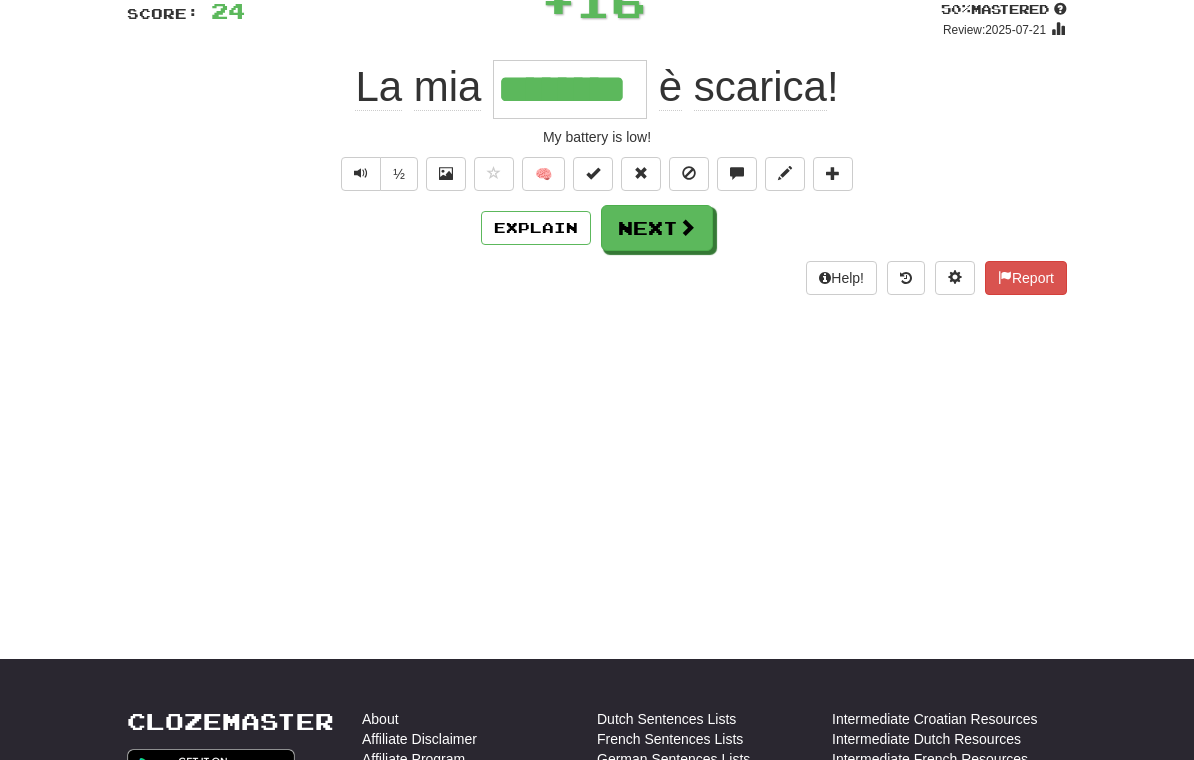 click on "Next" at bounding box center [657, 228] 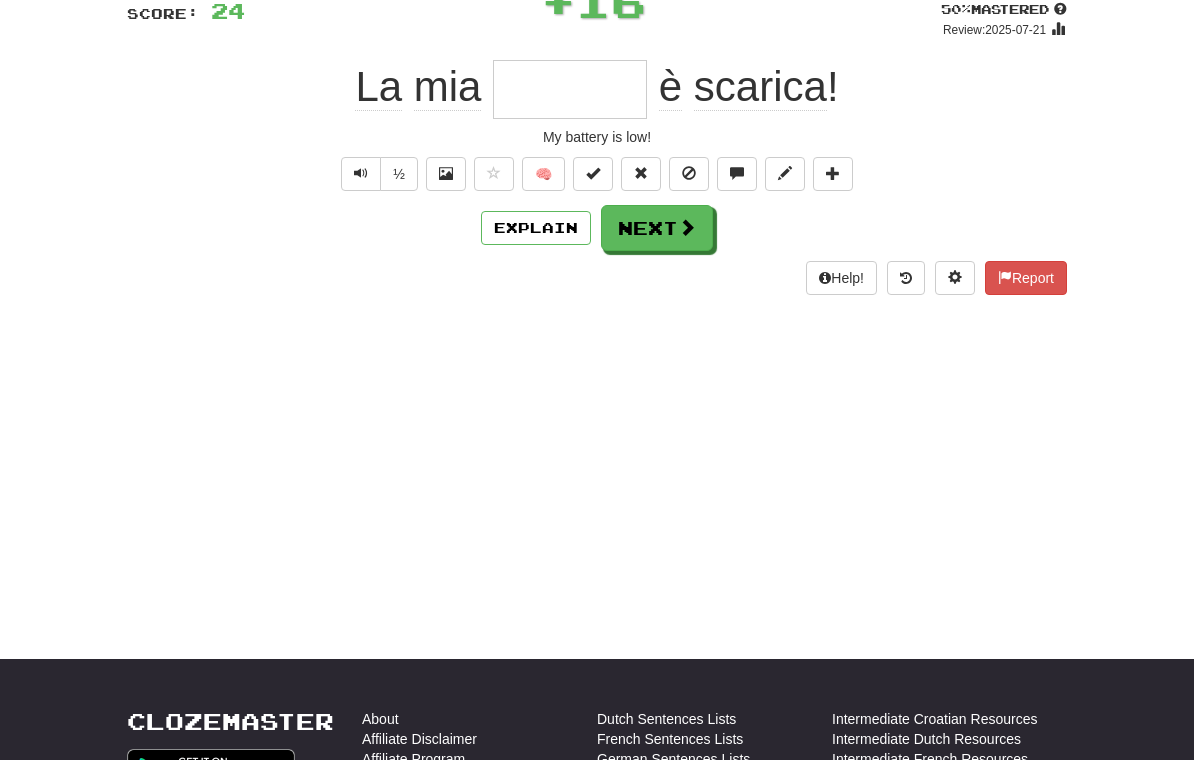 scroll, scrollTop: 150, scrollLeft: 0, axis: vertical 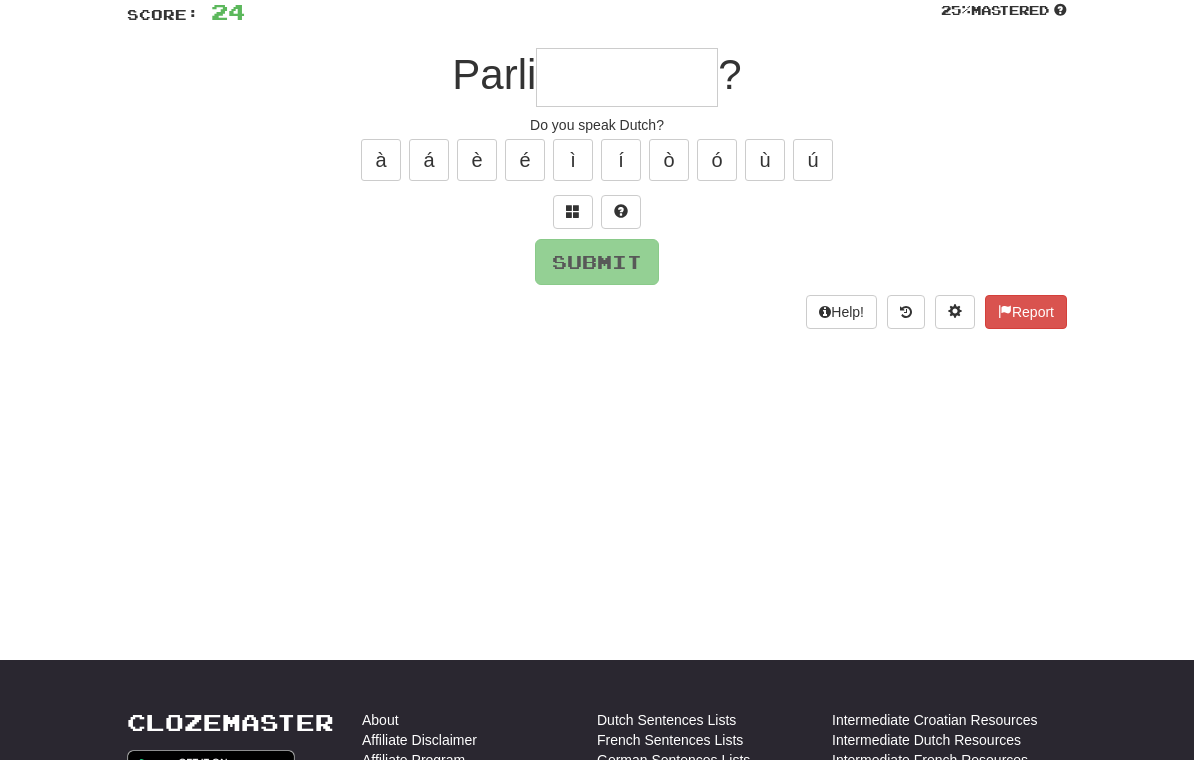click at bounding box center [573, 212] 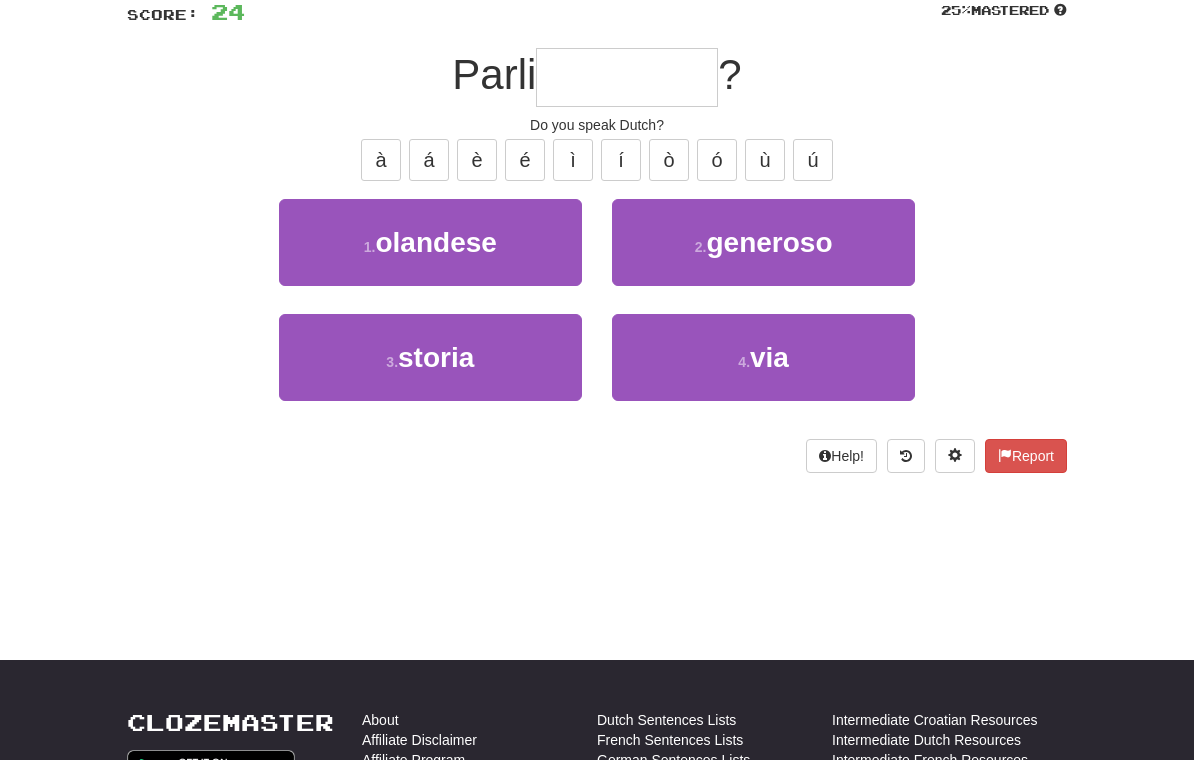 click on "olandese" at bounding box center (435, 242) 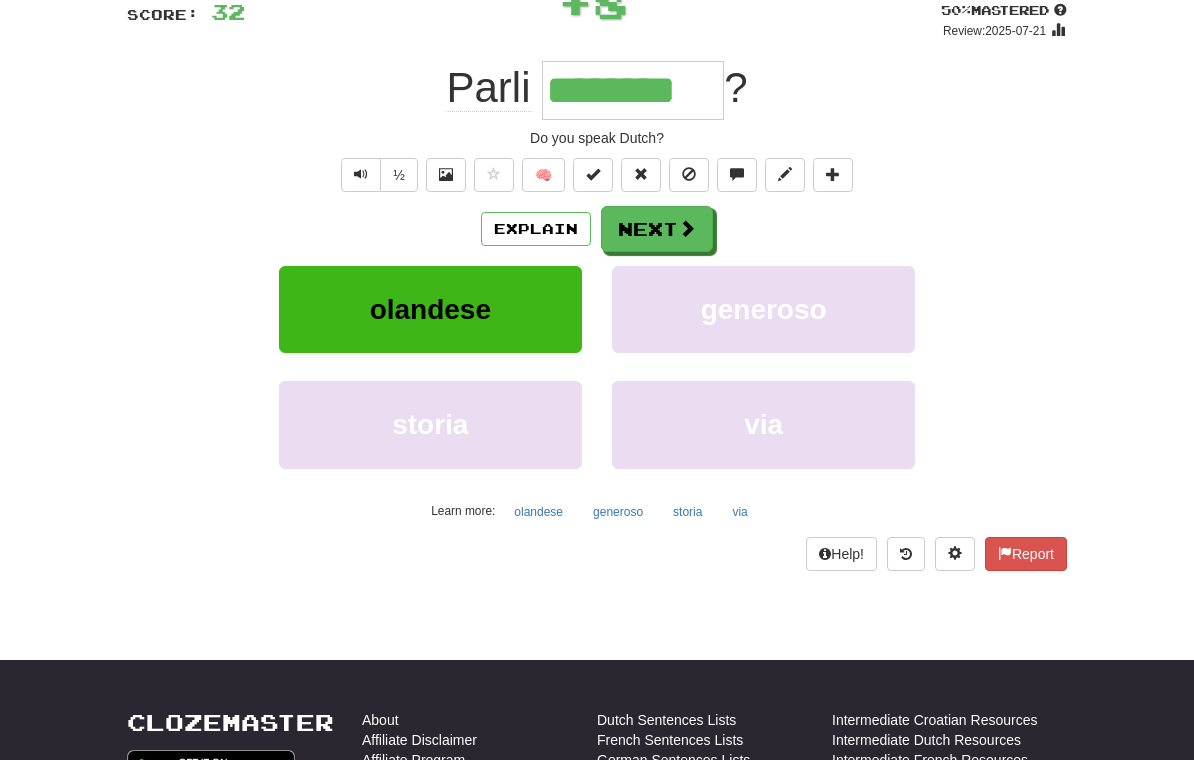 scroll, scrollTop: 151, scrollLeft: 0, axis: vertical 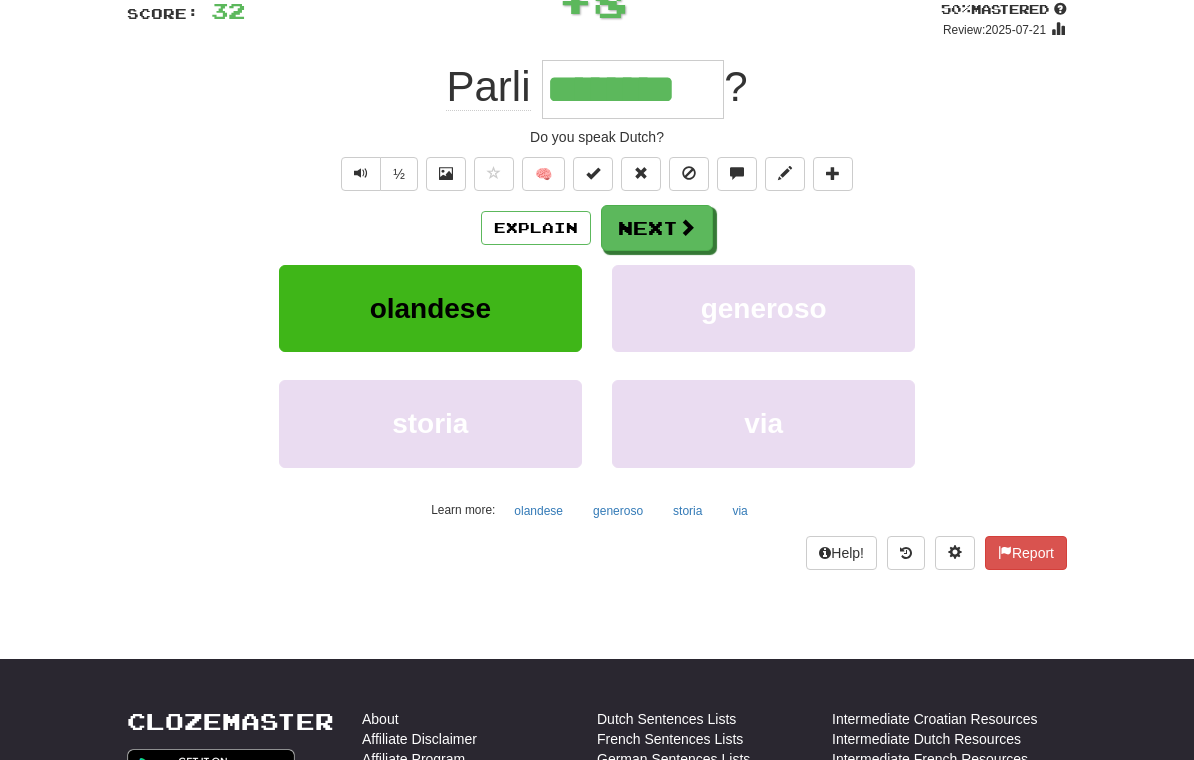 click on "Next" at bounding box center (657, 228) 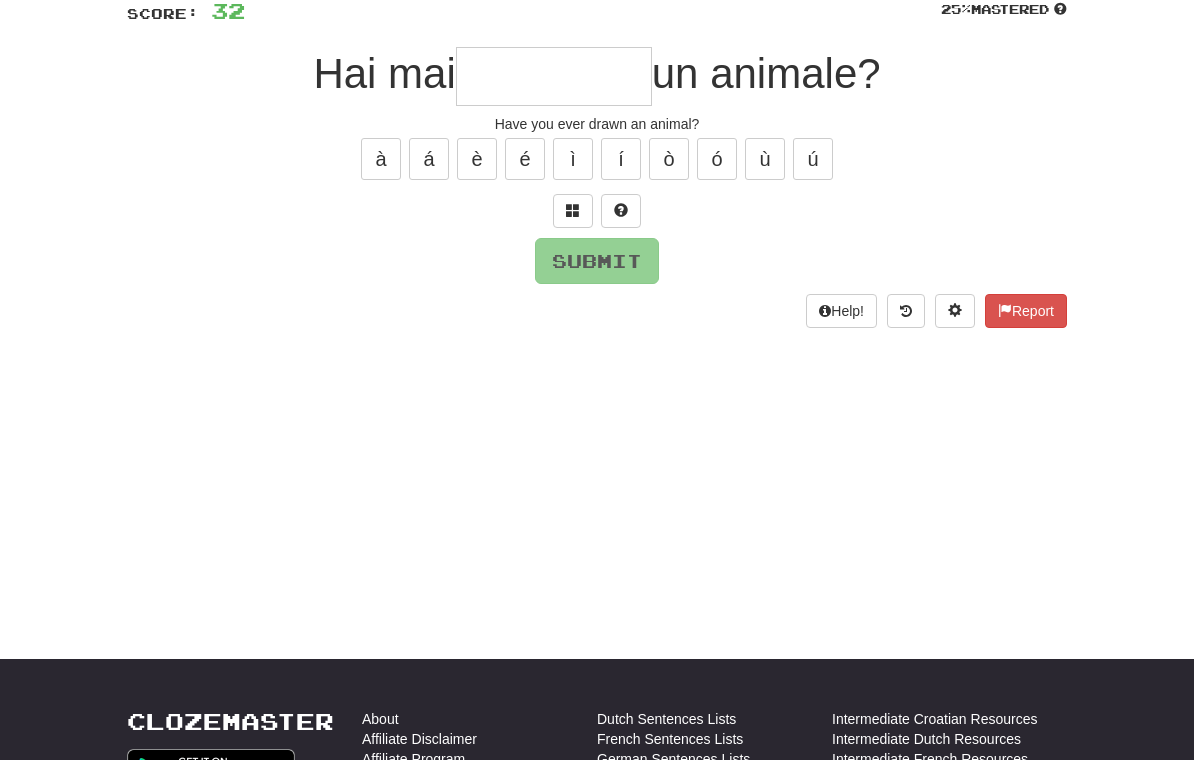 scroll, scrollTop: 150, scrollLeft: 0, axis: vertical 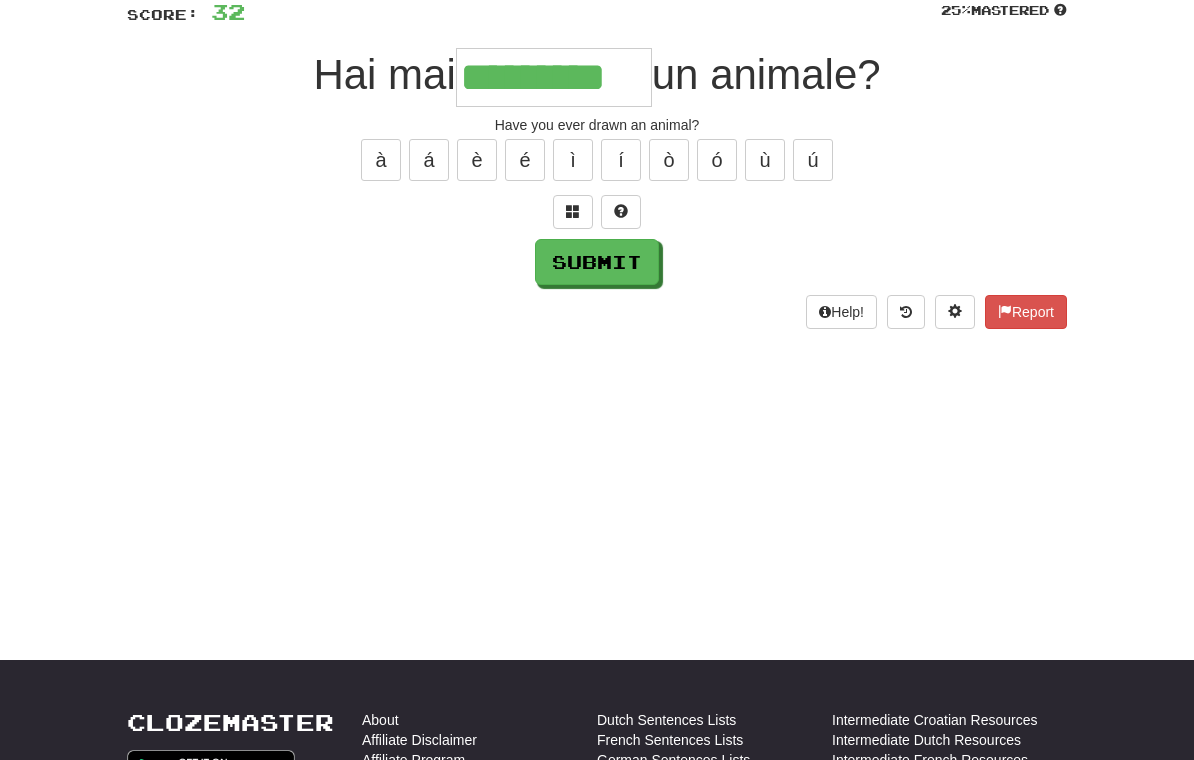 type on "*********" 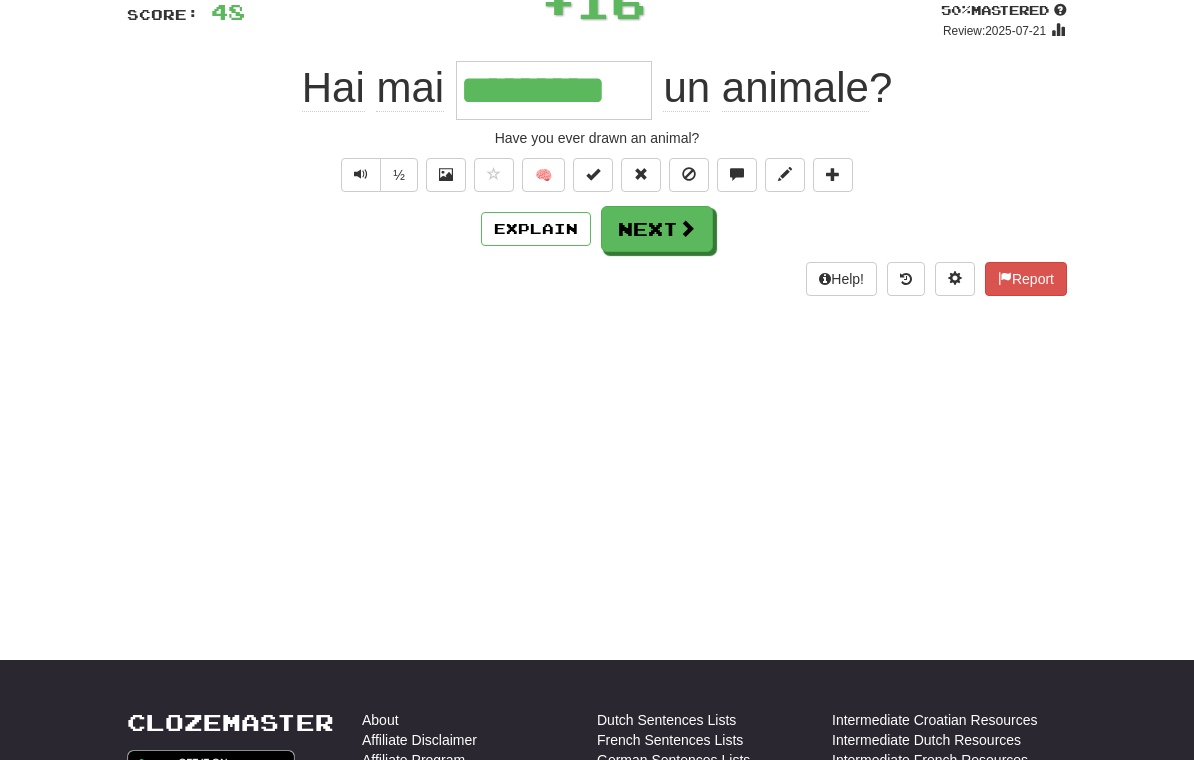 scroll, scrollTop: 151, scrollLeft: 0, axis: vertical 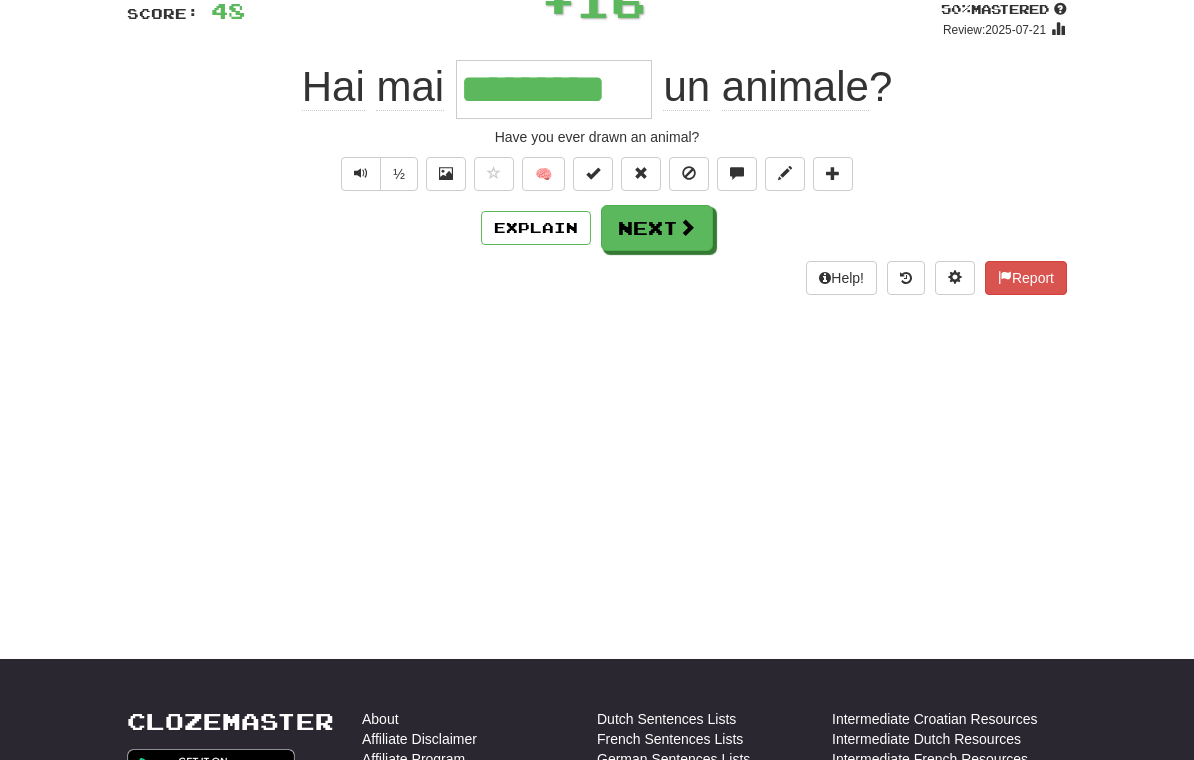 click on "Next" at bounding box center [657, 228] 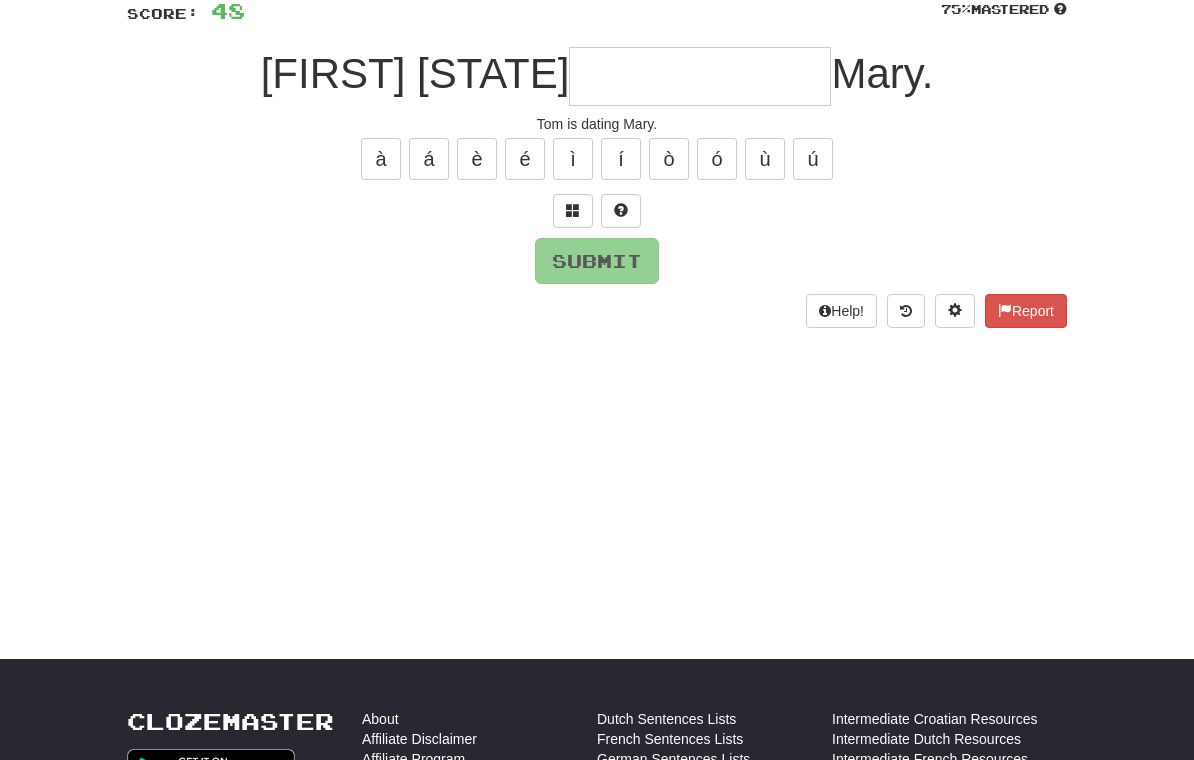 scroll, scrollTop: 150, scrollLeft: 0, axis: vertical 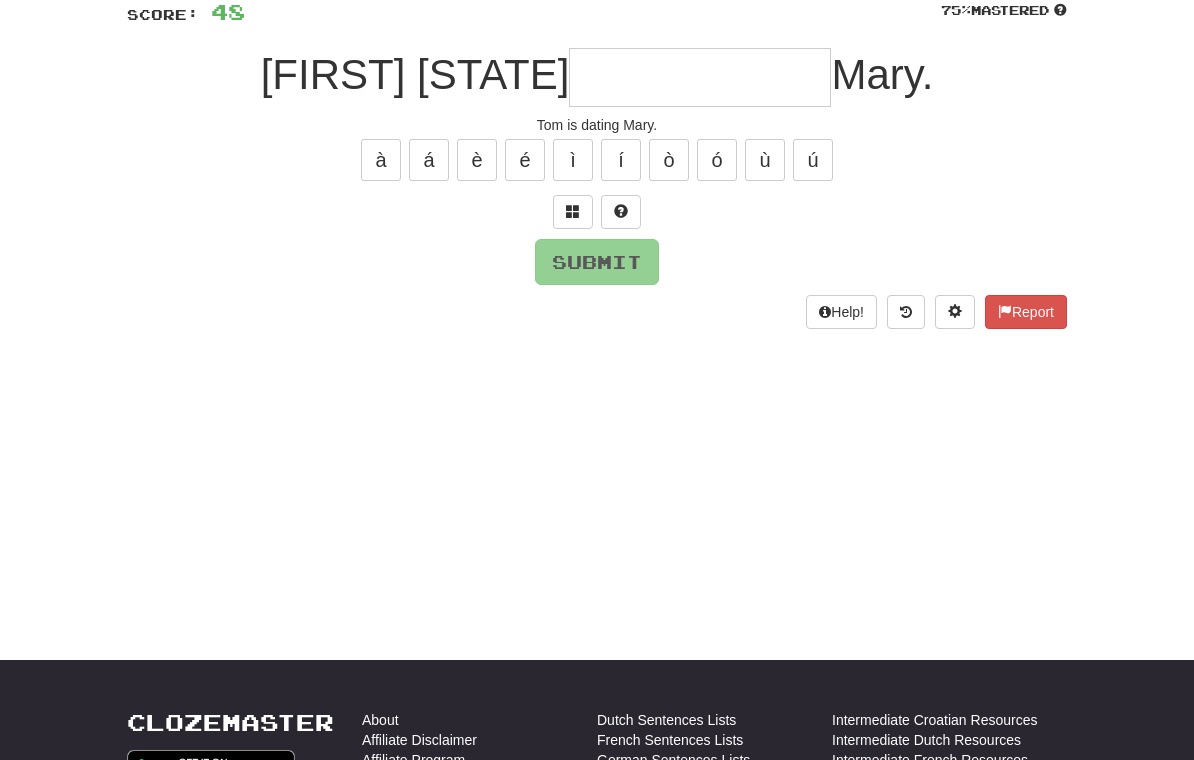 type on "*" 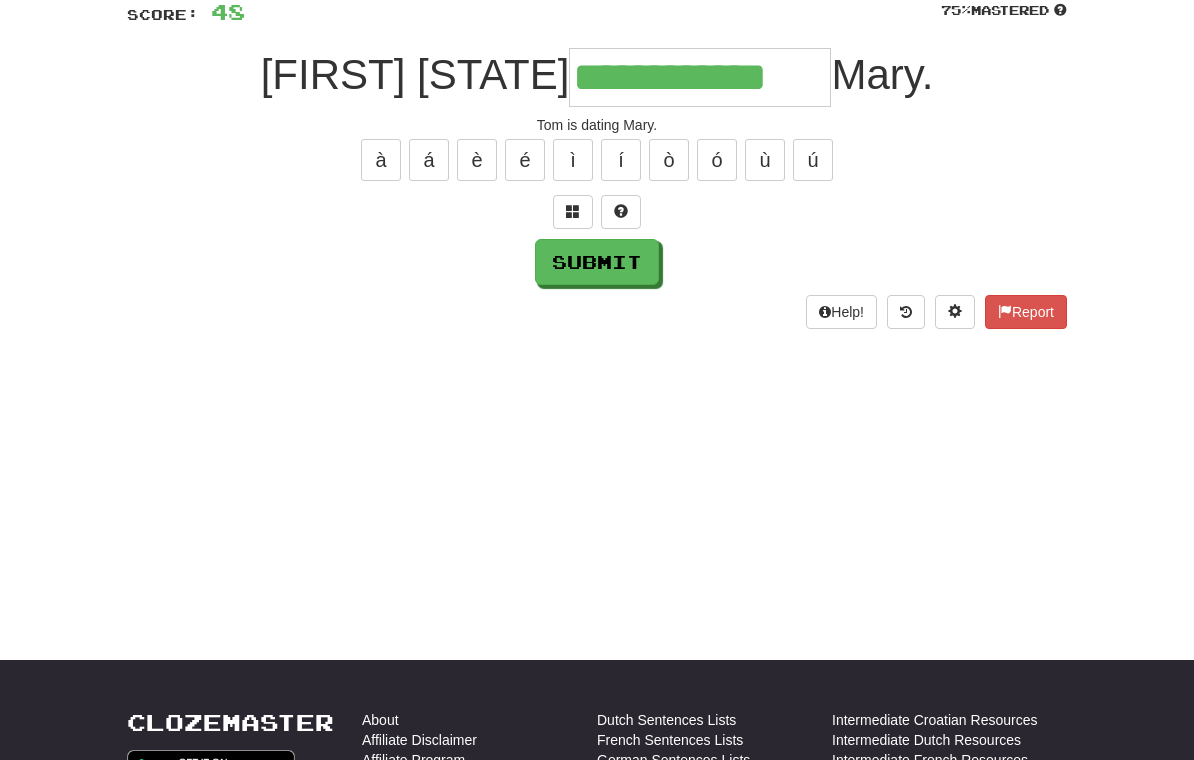 type on "**********" 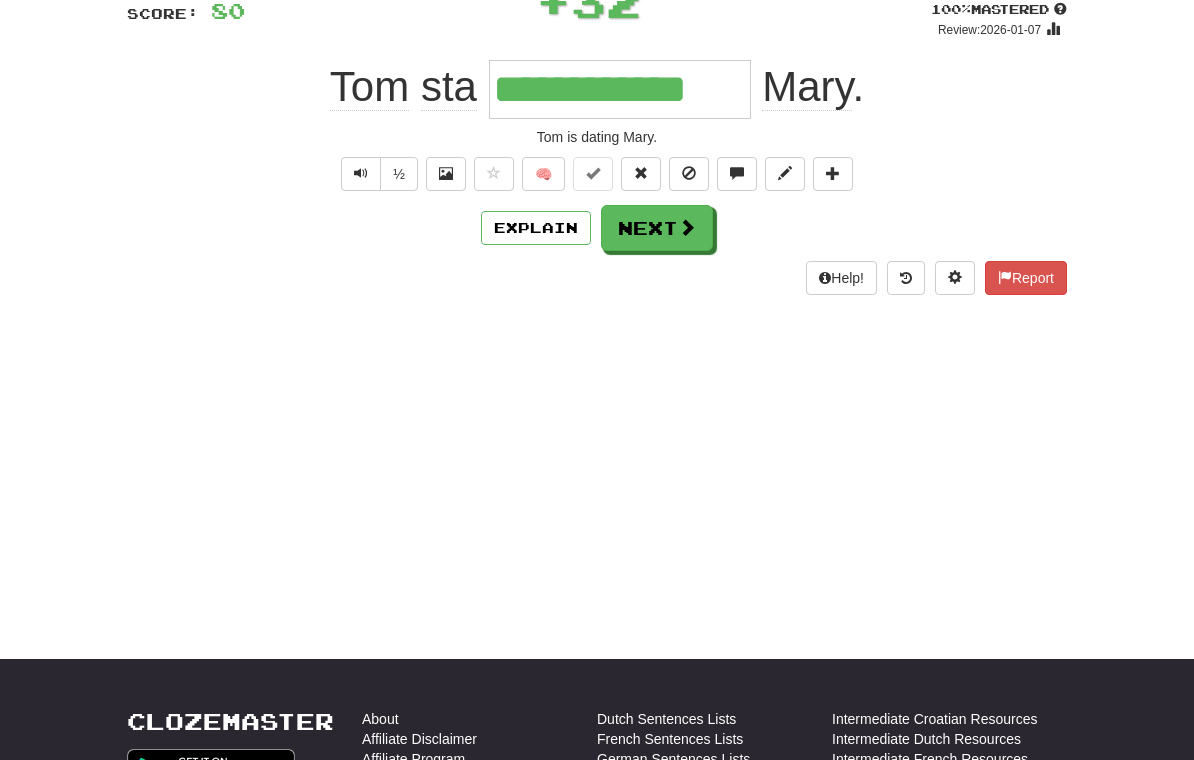 click on "Next" at bounding box center (657, 228) 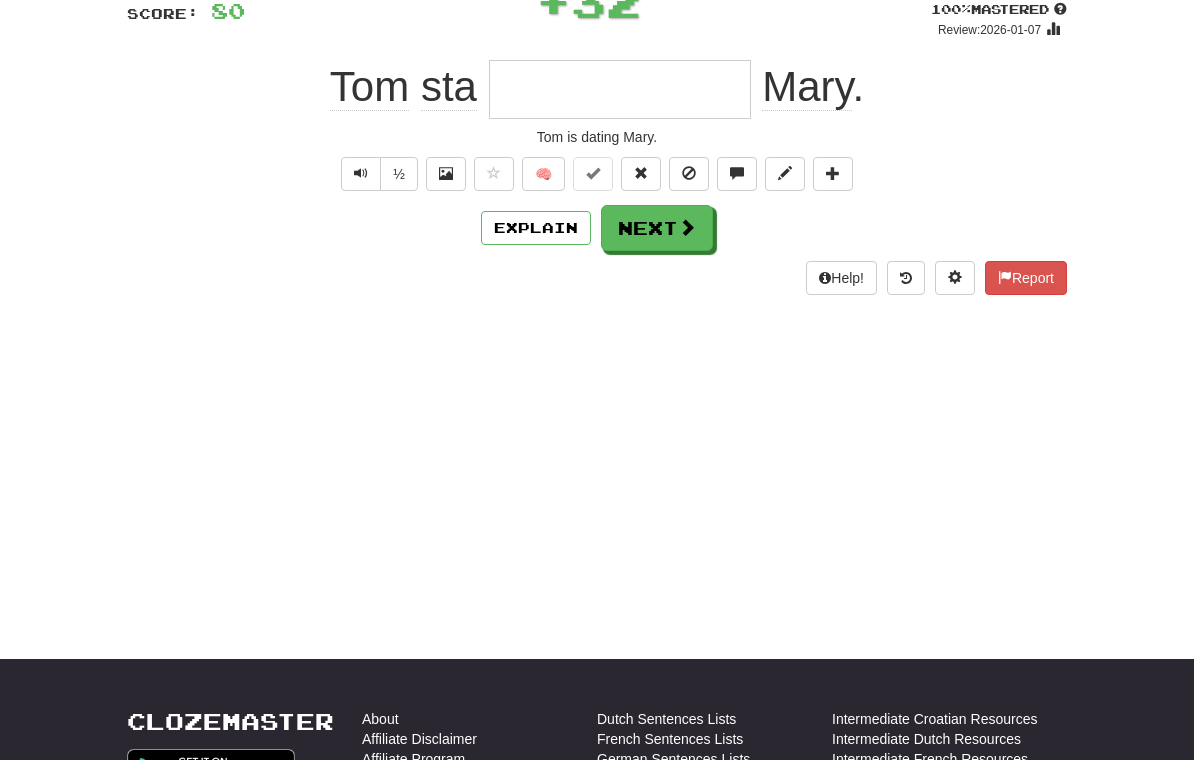 scroll, scrollTop: 150, scrollLeft: 0, axis: vertical 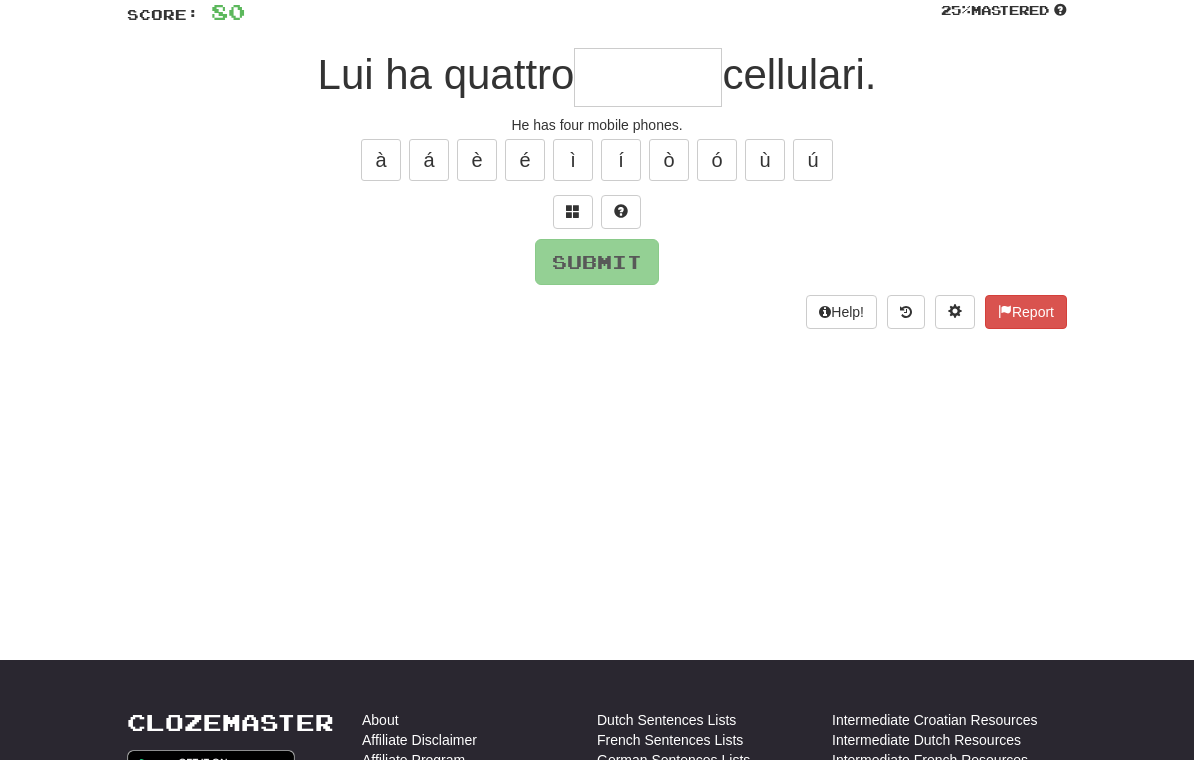 type on "*" 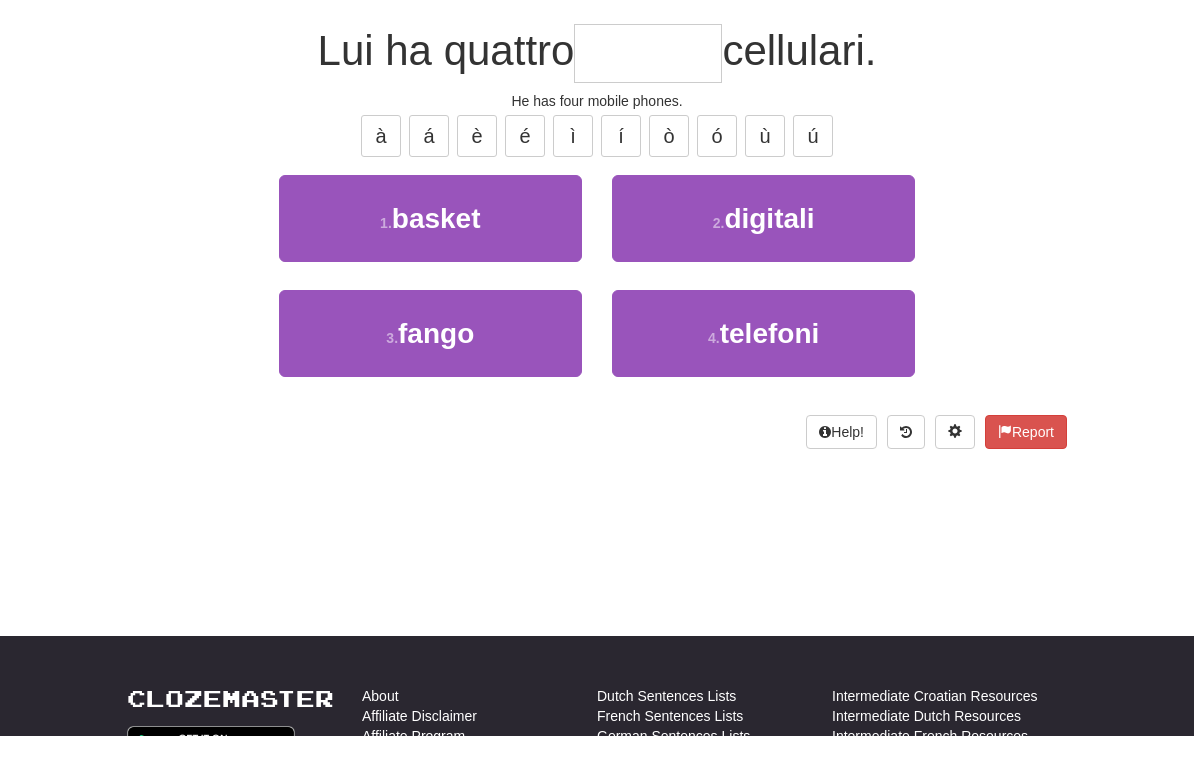 click on "4 .  telefoni" at bounding box center (763, 357) 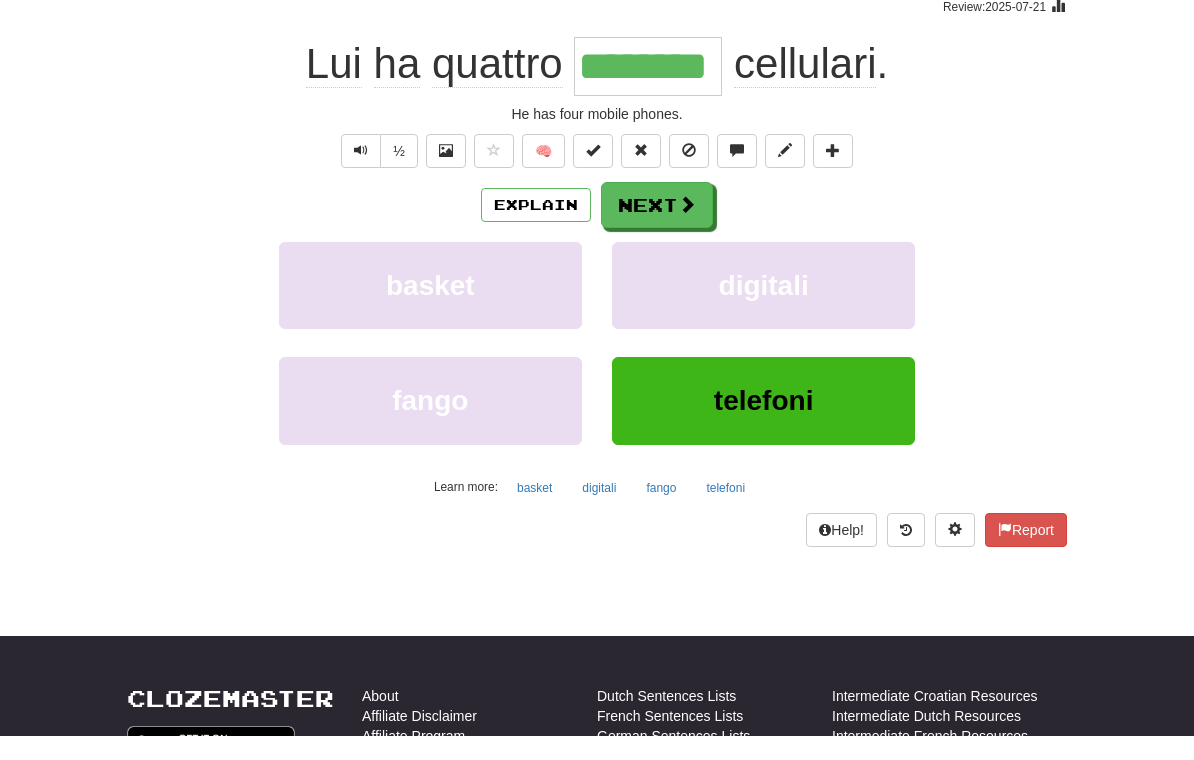 scroll, scrollTop: 175, scrollLeft: 0, axis: vertical 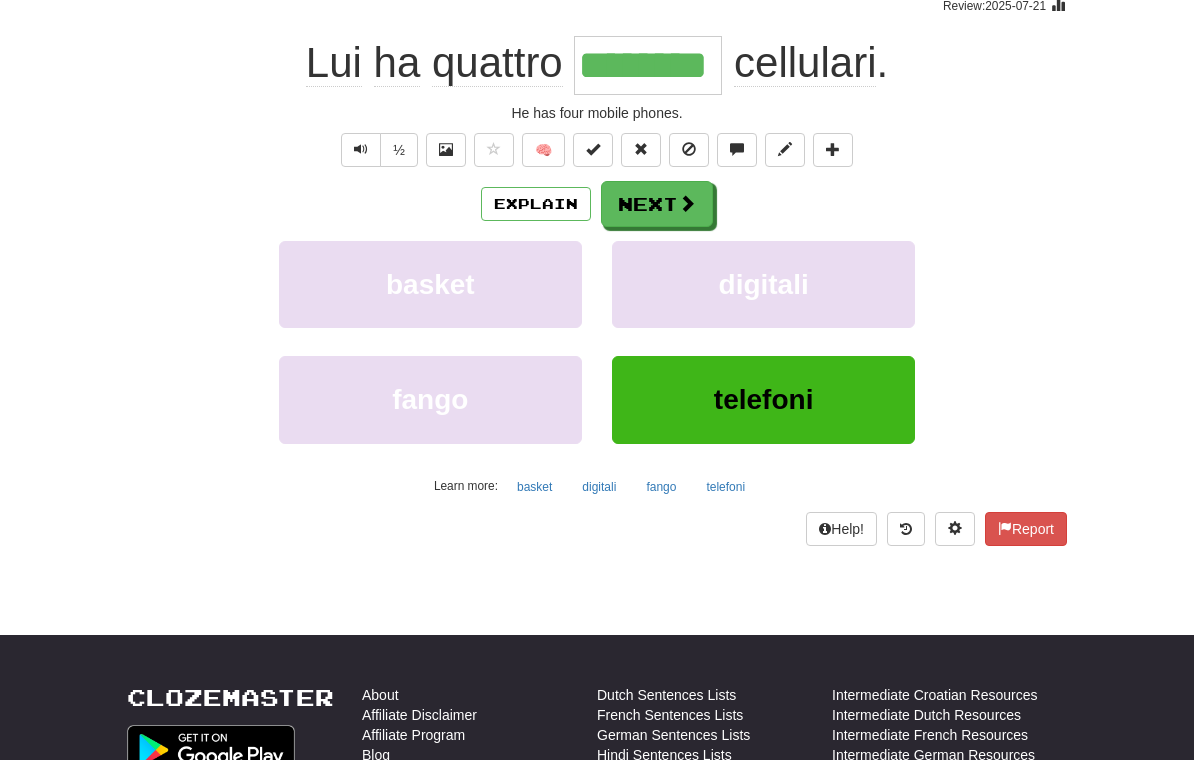 click at bounding box center (687, 203) 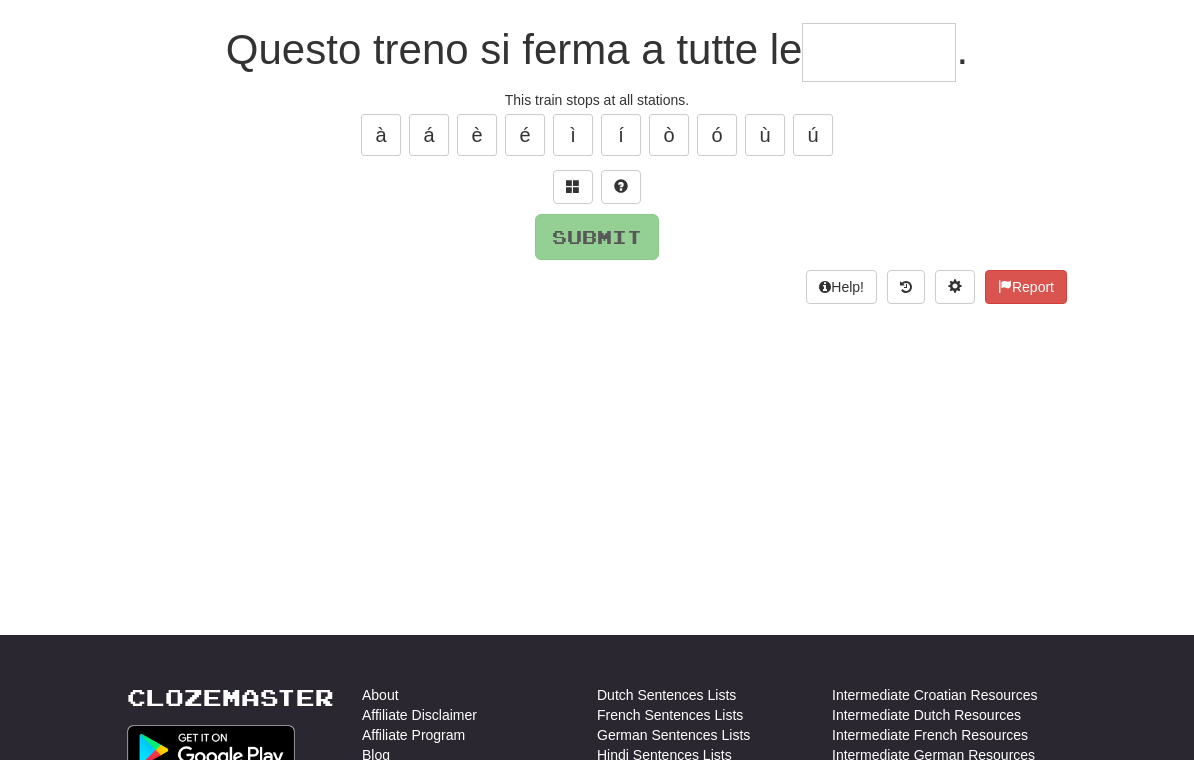 scroll, scrollTop: 174, scrollLeft: 0, axis: vertical 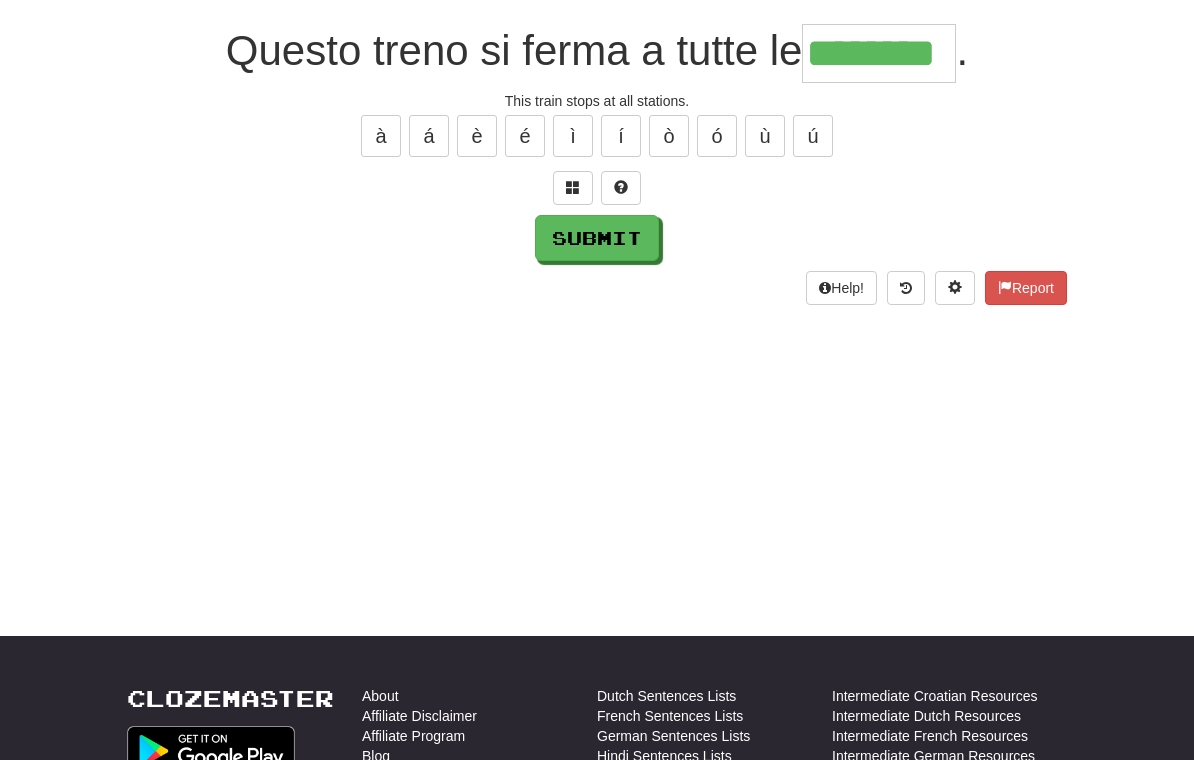 type on "********" 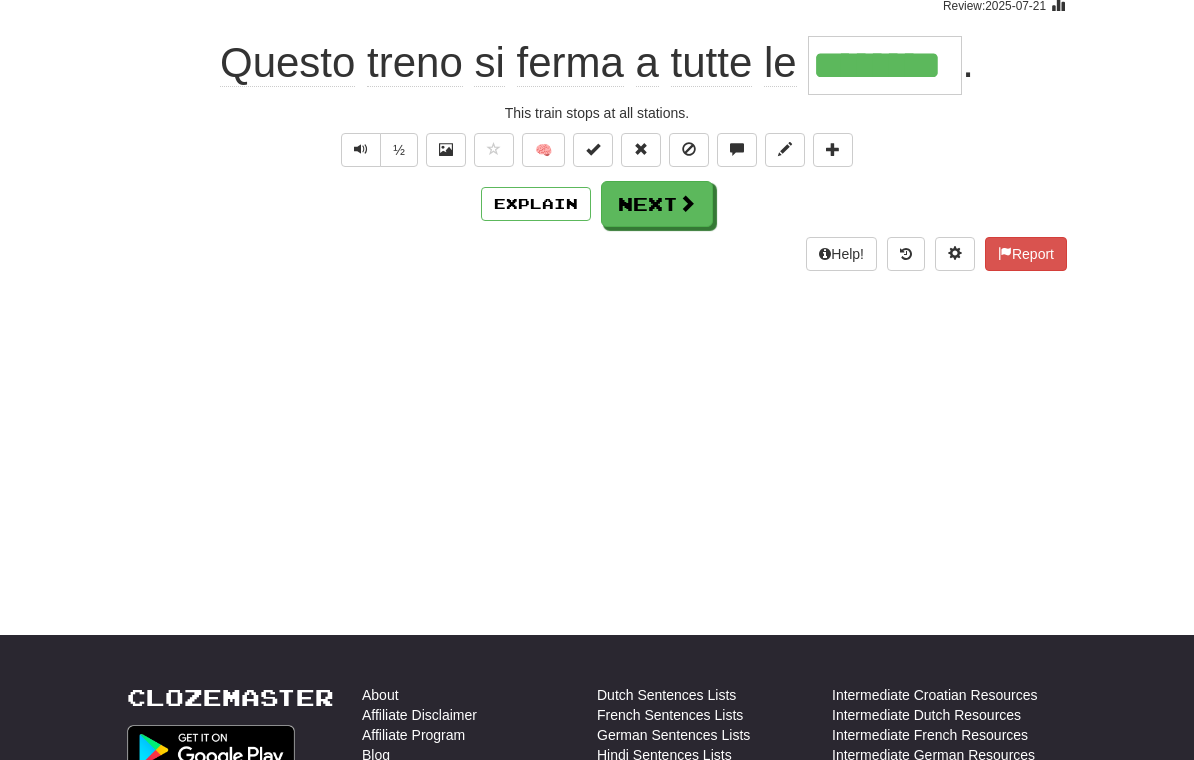 click on "Next" at bounding box center (657, 204) 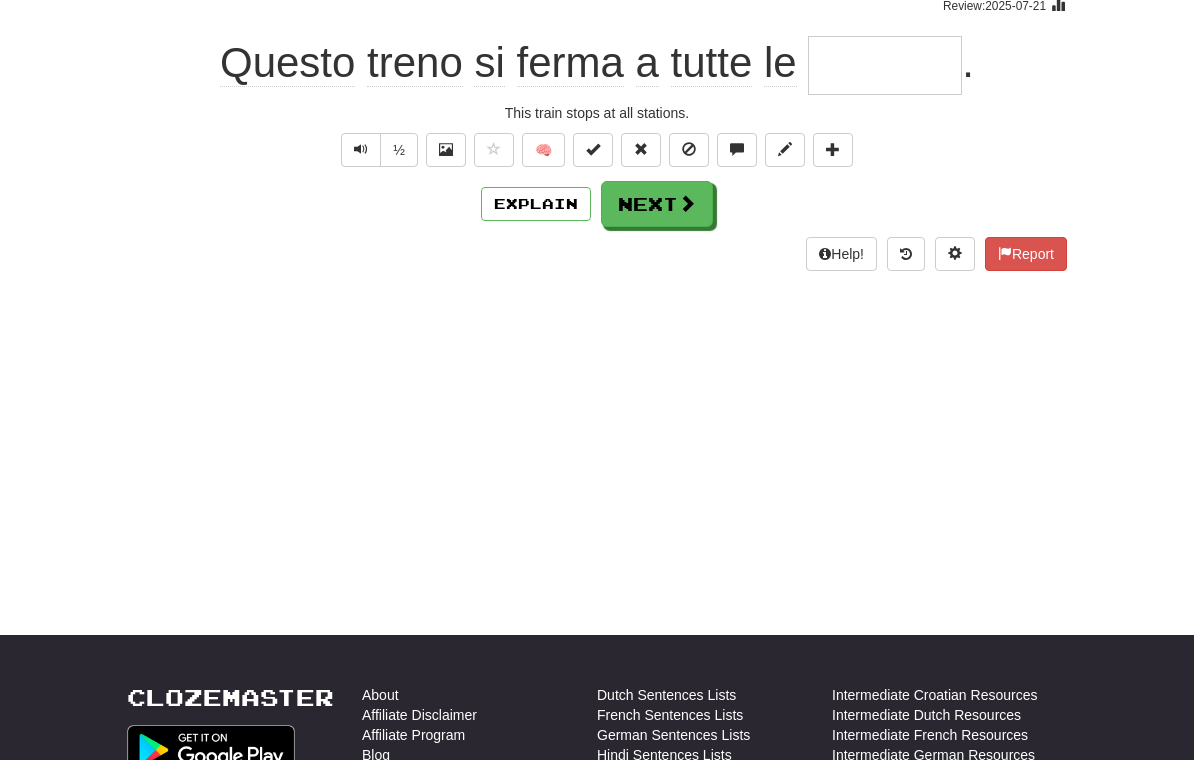 scroll, scrollTop: 174, scrollLeft: 0, axis: vertical 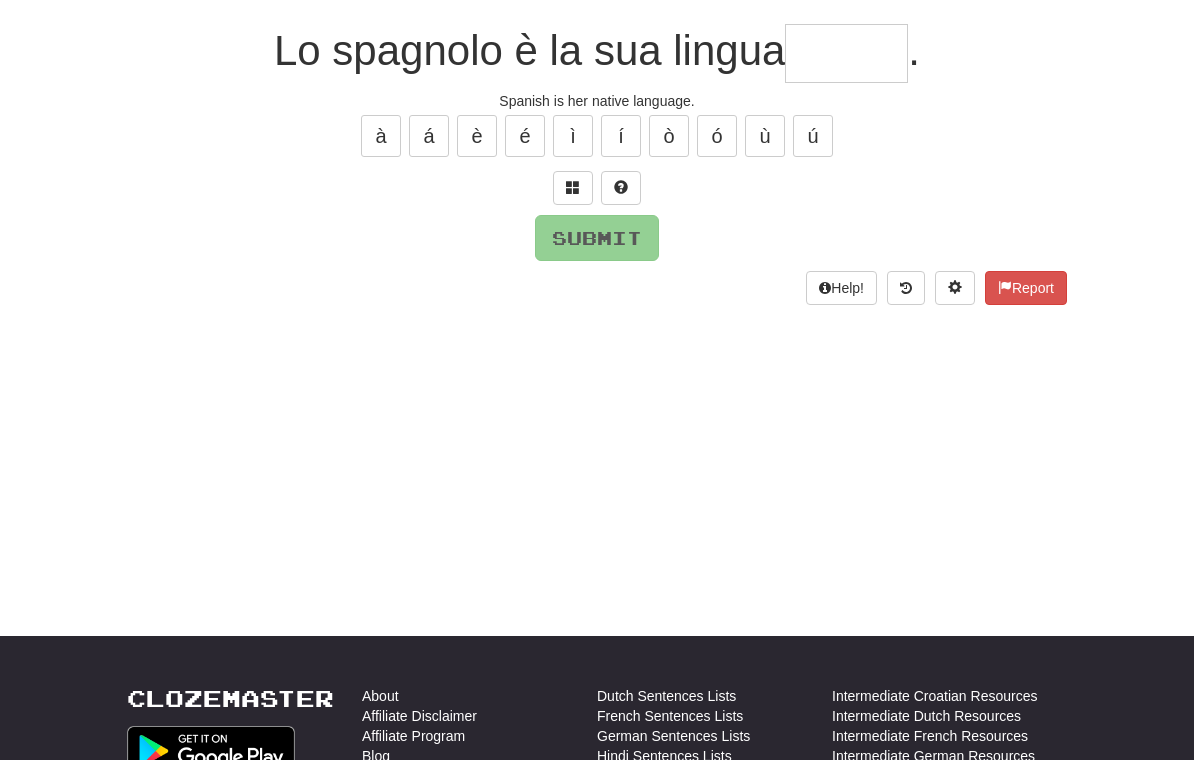 type on "*" 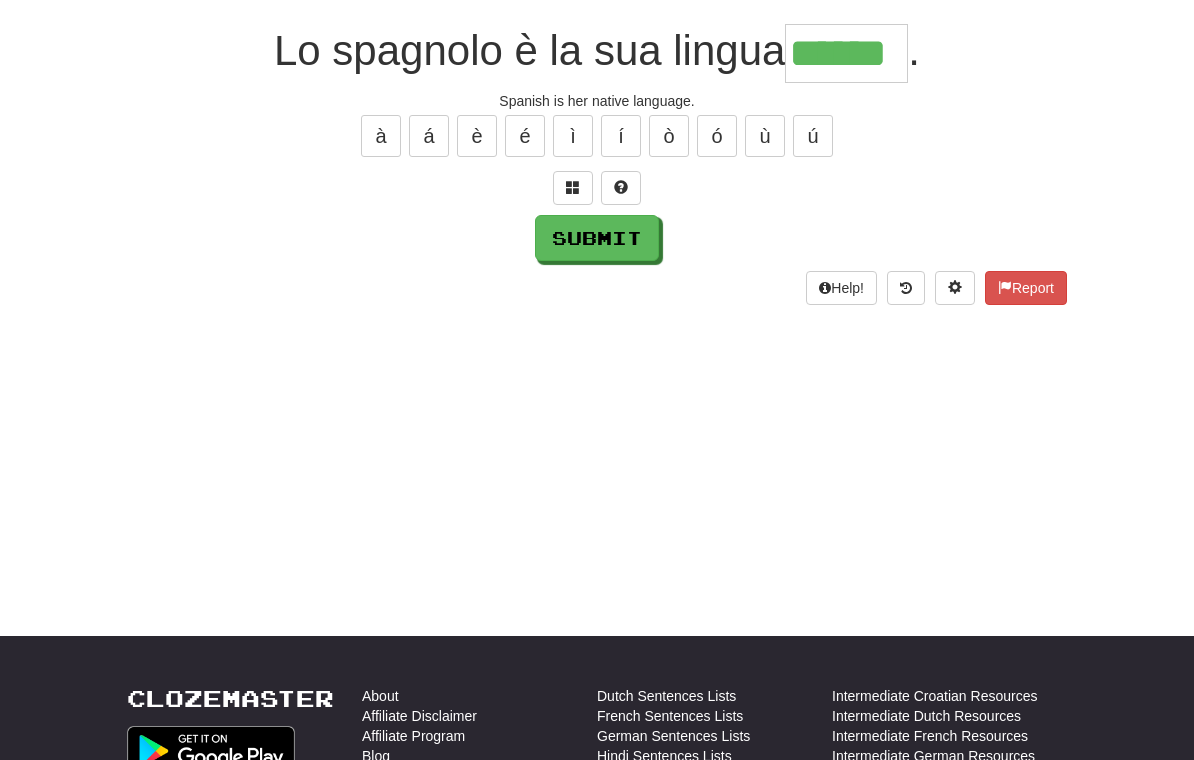 type on "******" 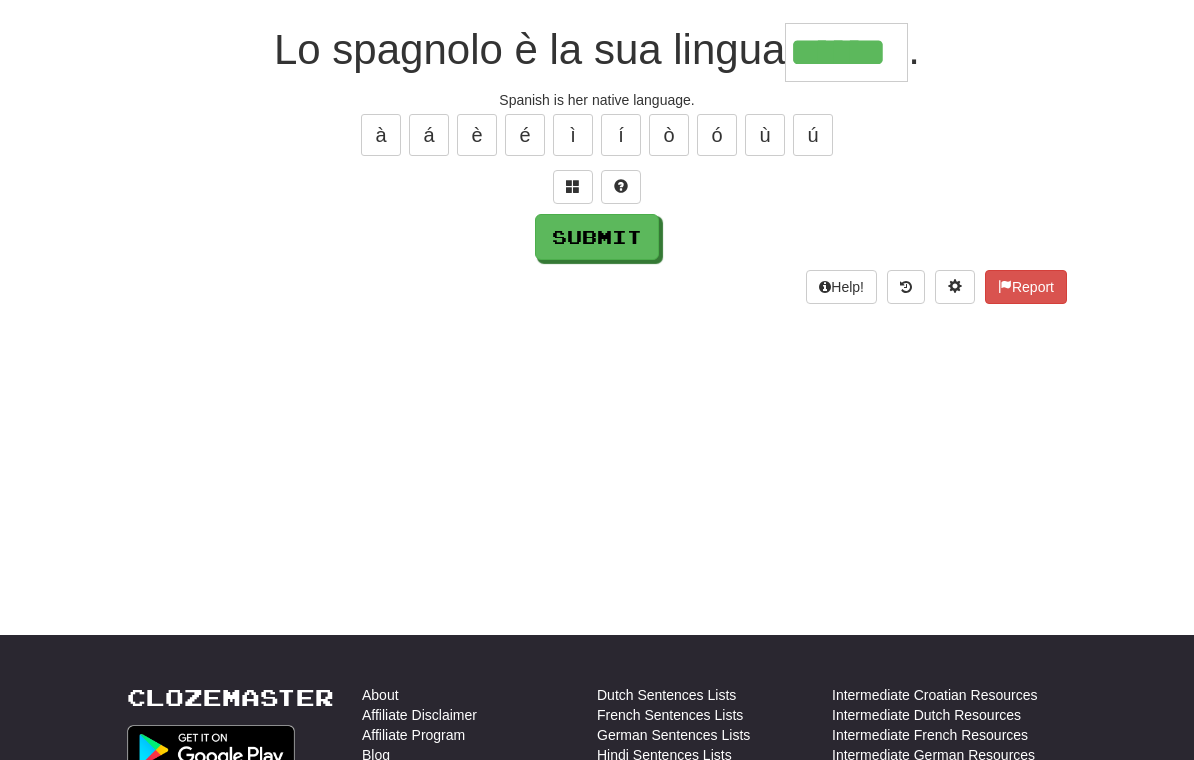 click on "Submit" at bounding box center (597, 237) 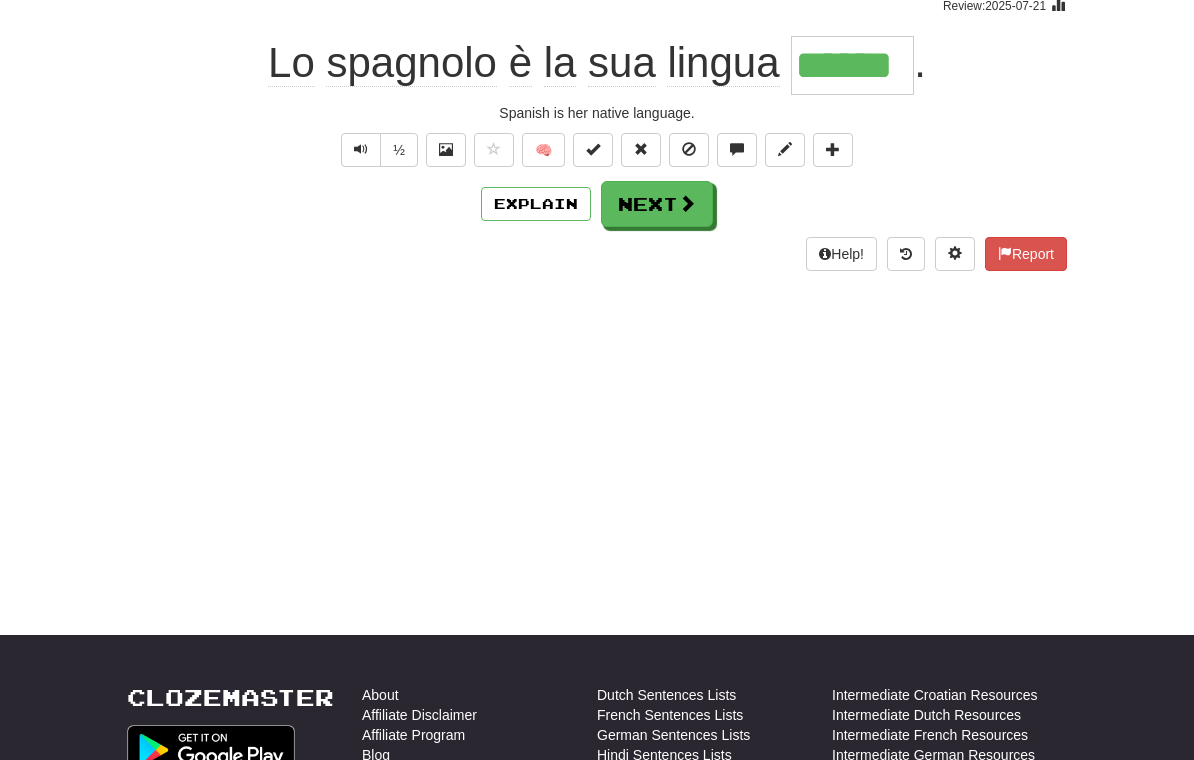 click on "Next" at bounding box center [657, 204] 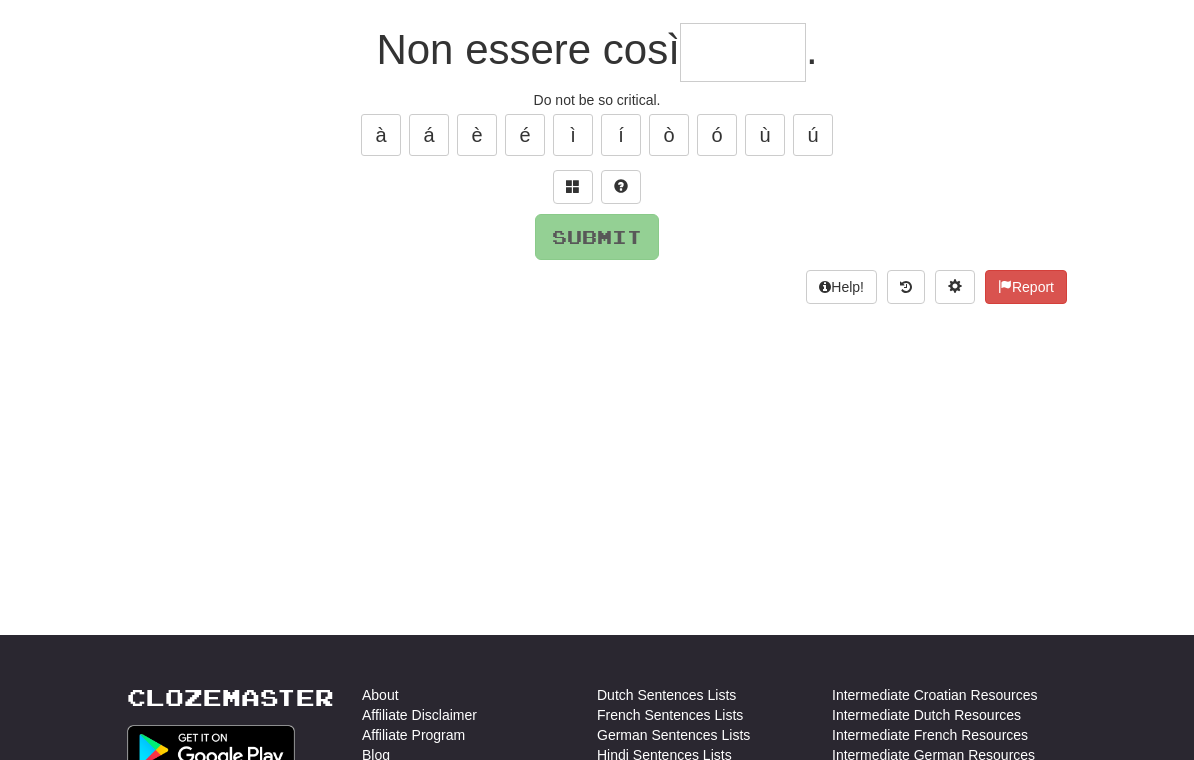 scroll, scrollTop: 174, scrollLeft: 0, axis: vertical 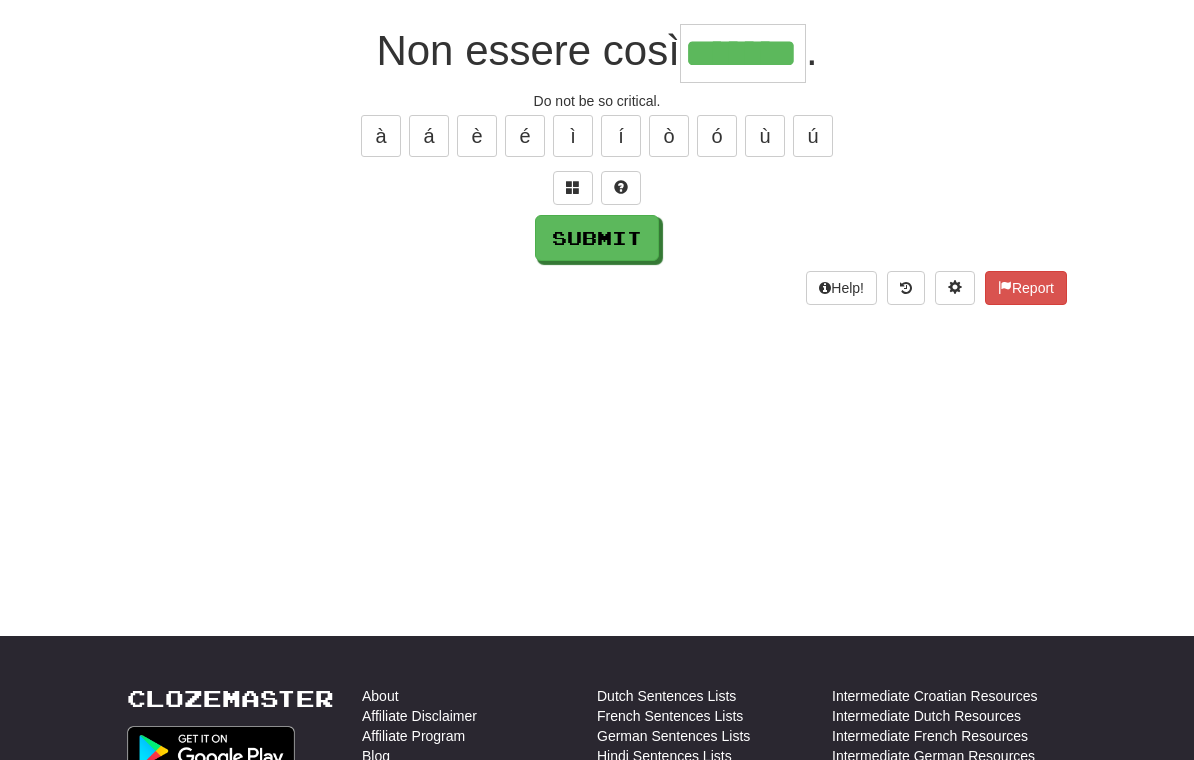 type on "*******" 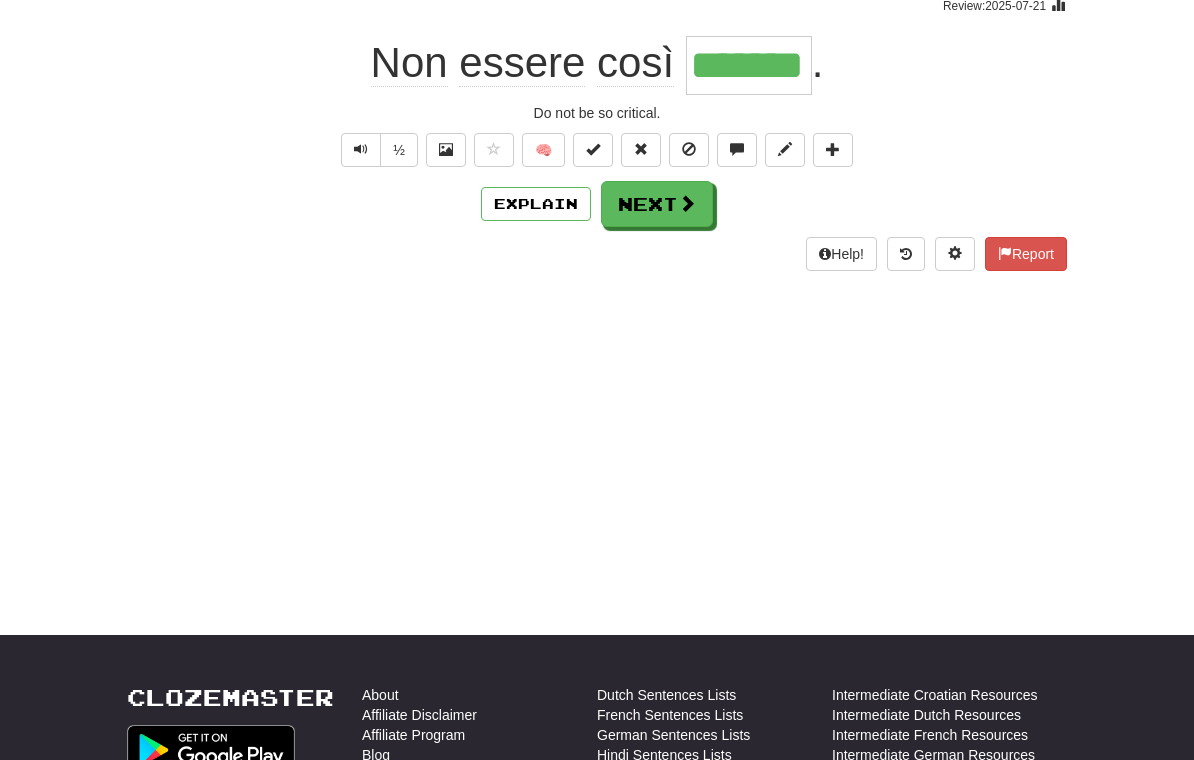 click on "Next" at bounding box center (657, 204) 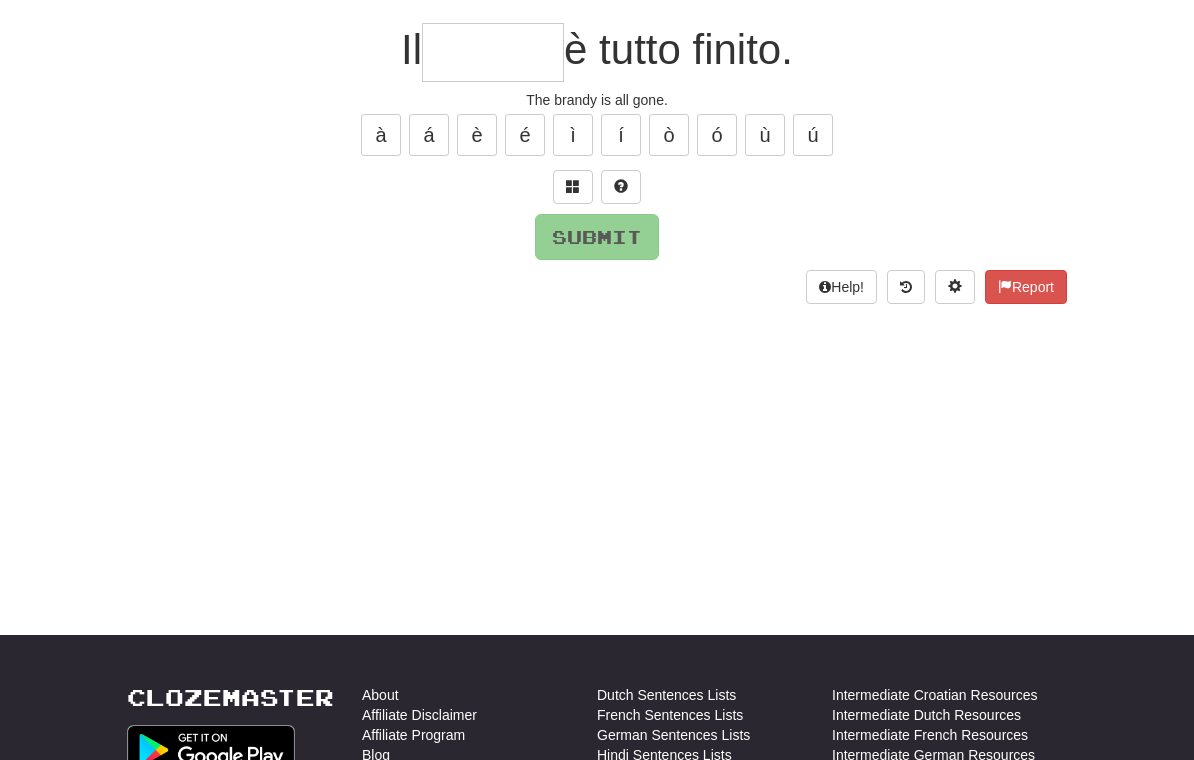 scroll, scrollTop: 174, scrollLeft: 0, axis: vertical 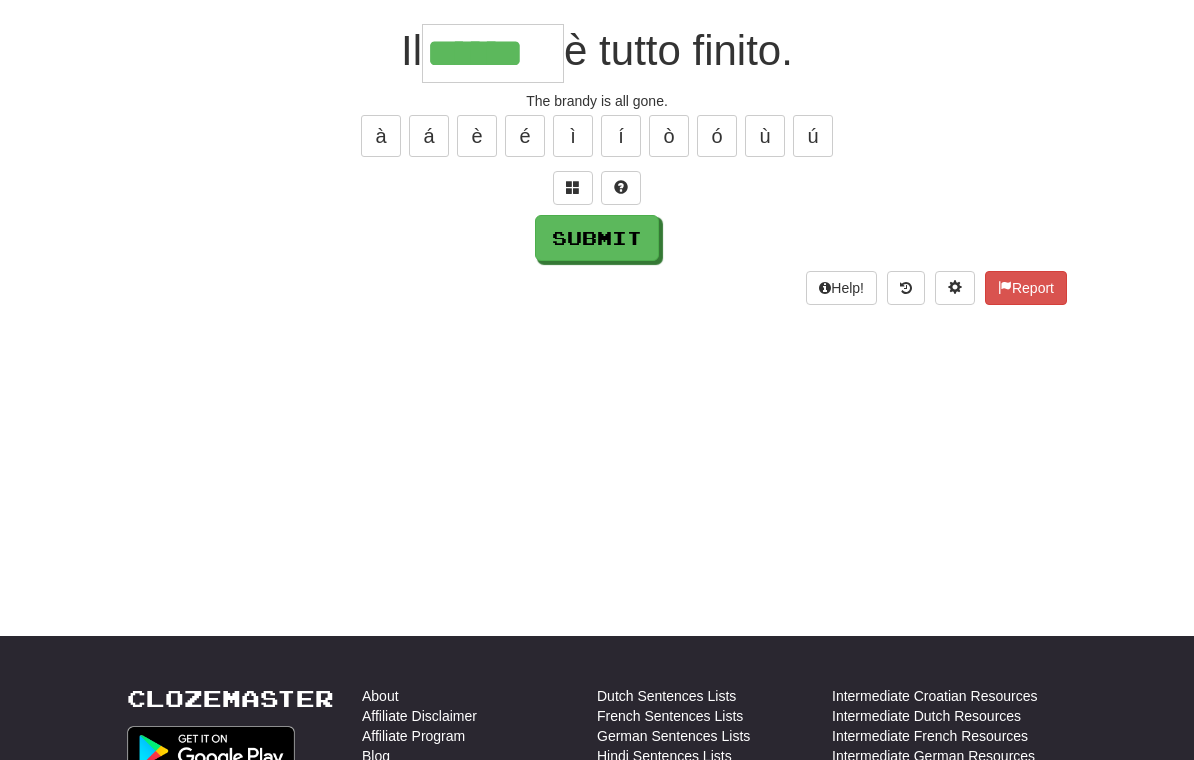 type on "******" 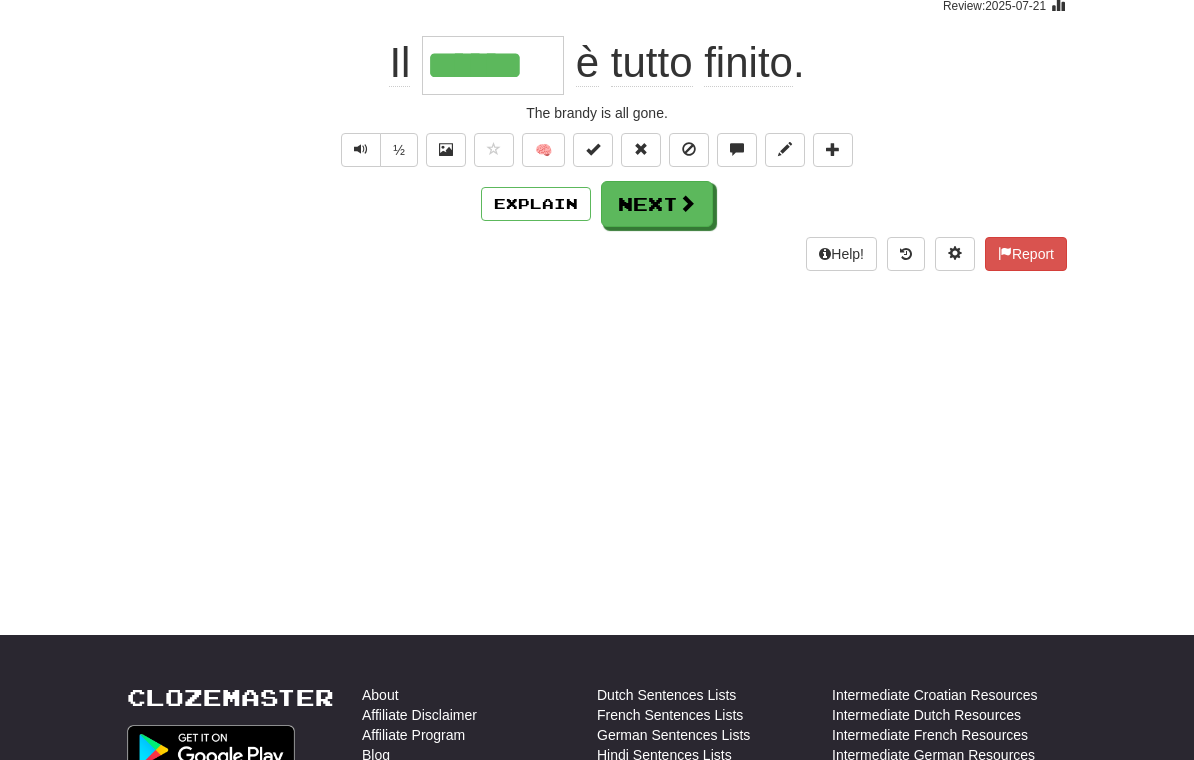 click on "Next" at bounding box center (657, 204) 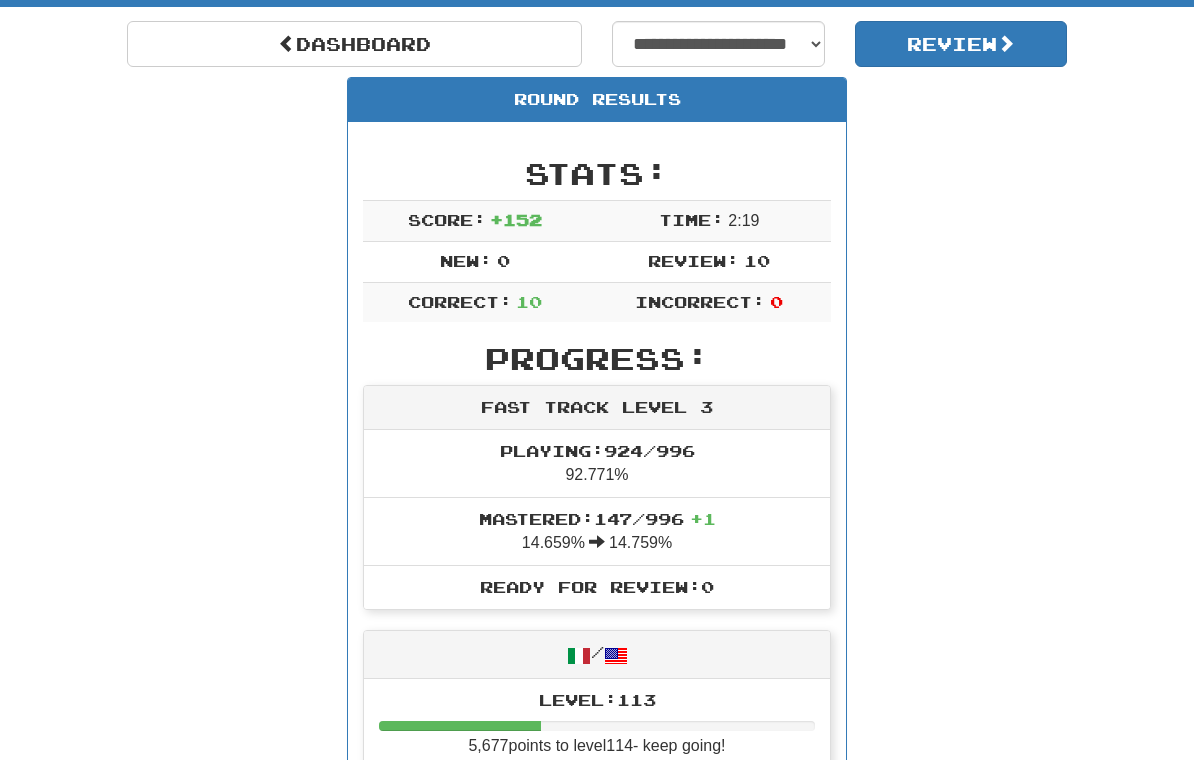 click on "Review" at bounding box center [961, 44] 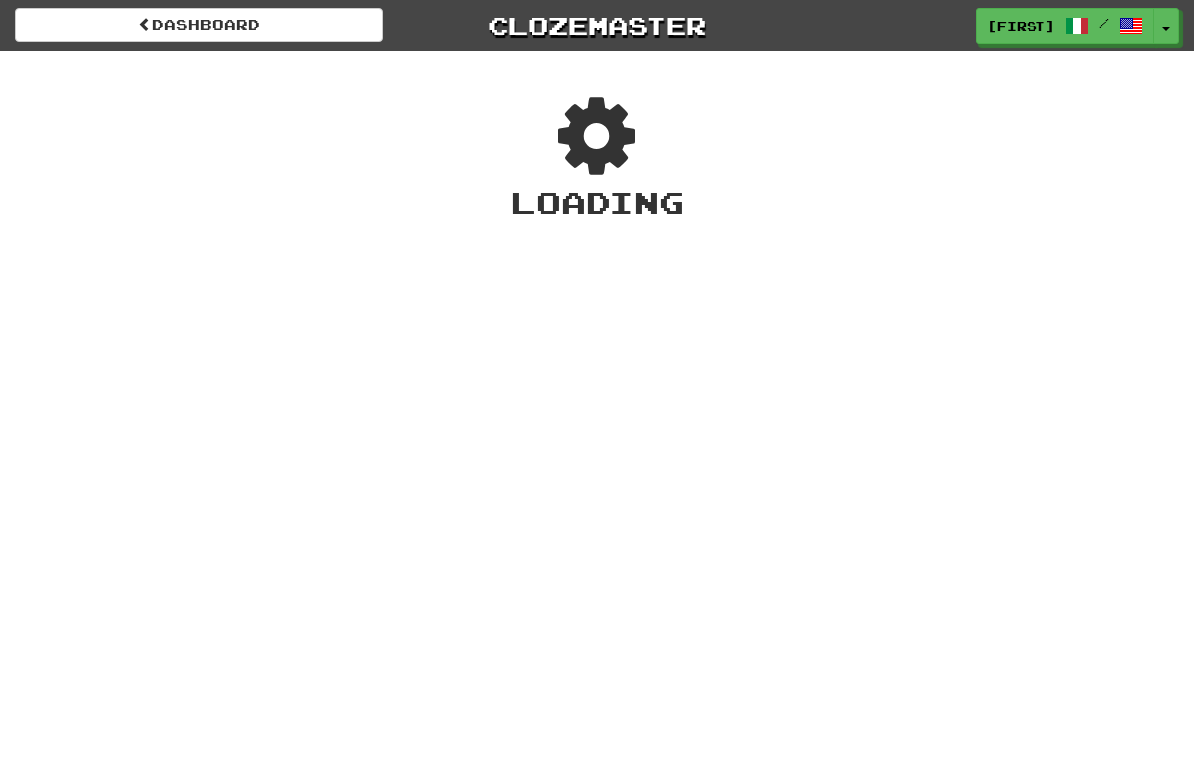 scroll, scrollTop: 0, scrollLeft: 0, axis: both 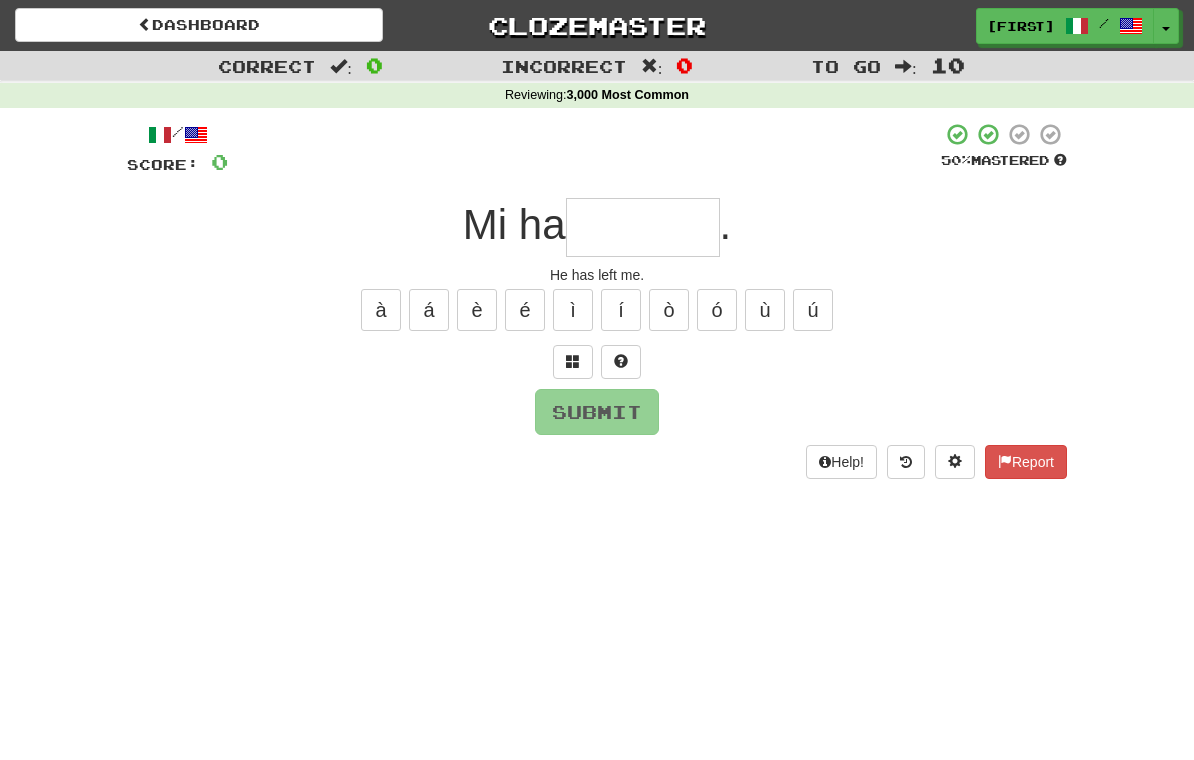 click at bounding box center (643, 227) 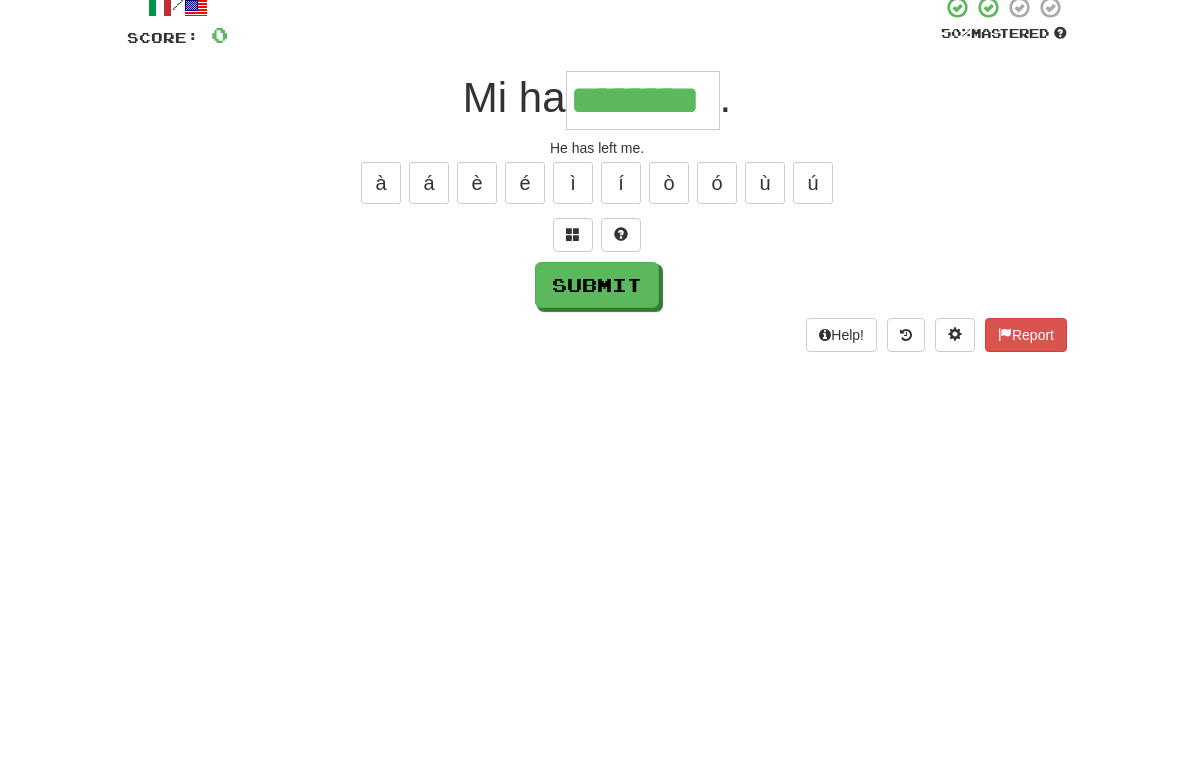 type on "********" 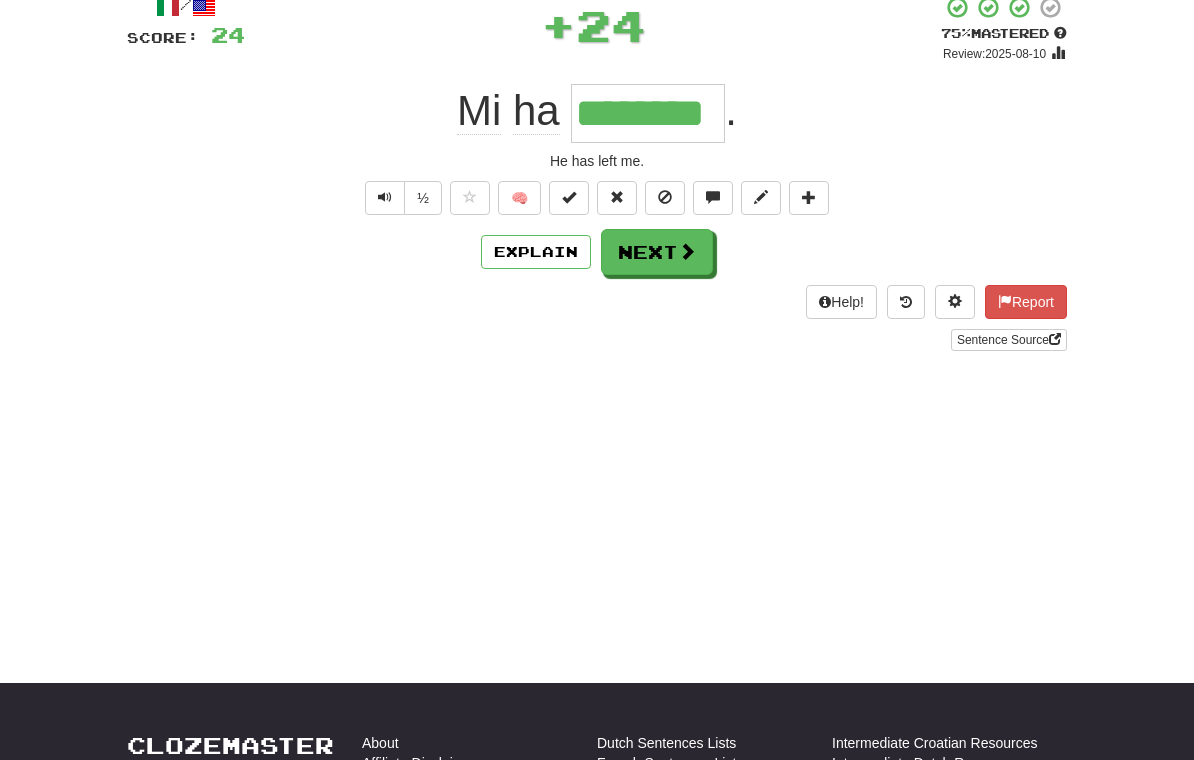 click on "Next" at bounding box center [657, 252] 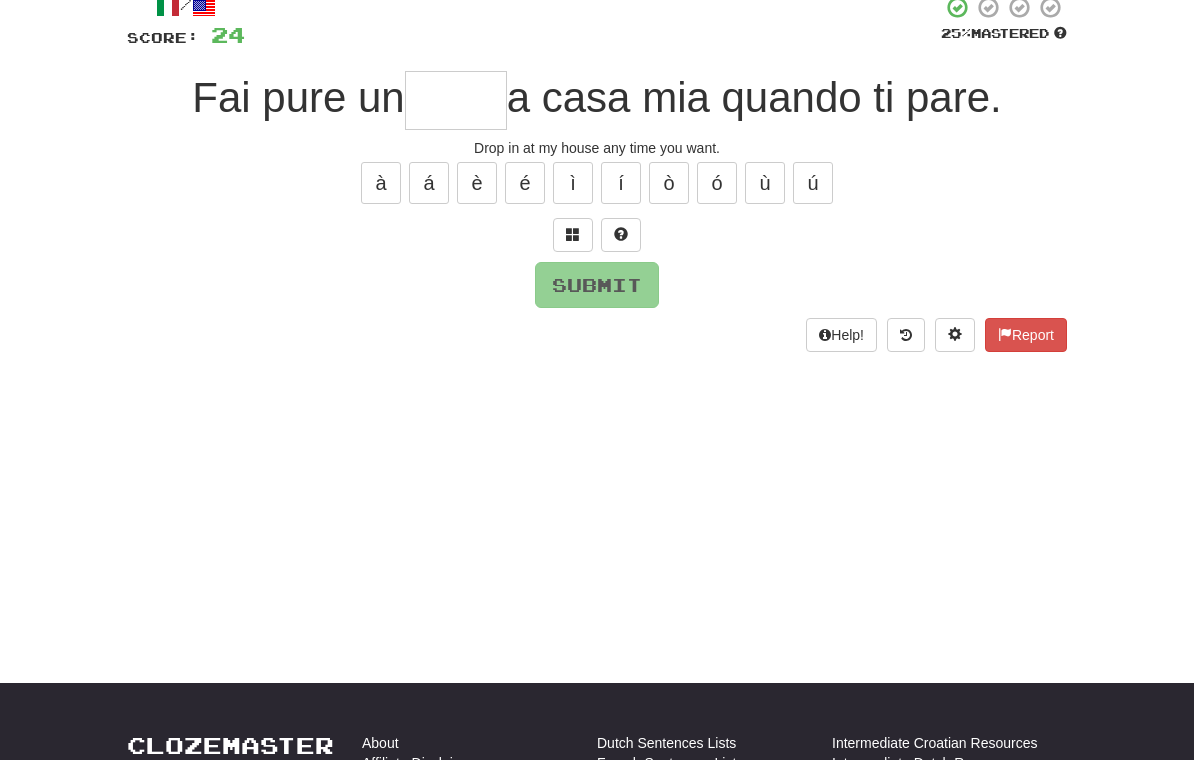 type on "*" 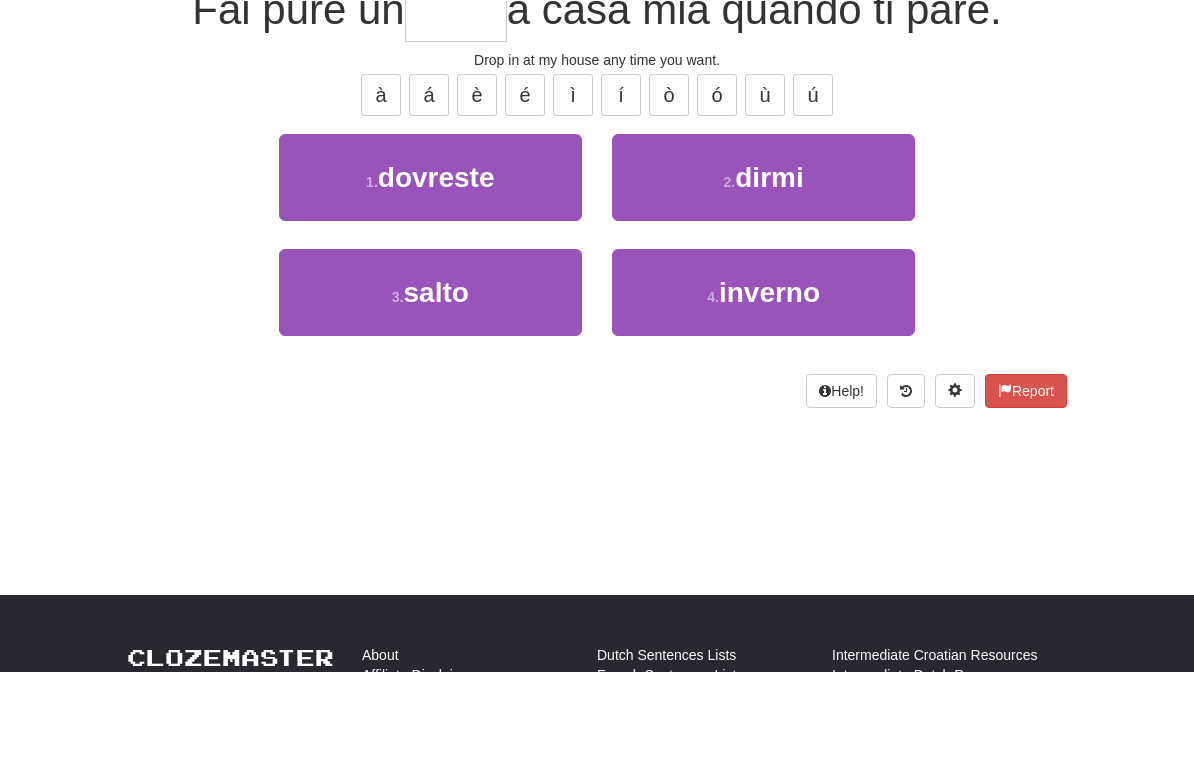 click on "3 .  salto" at bounding box center [430, 380] 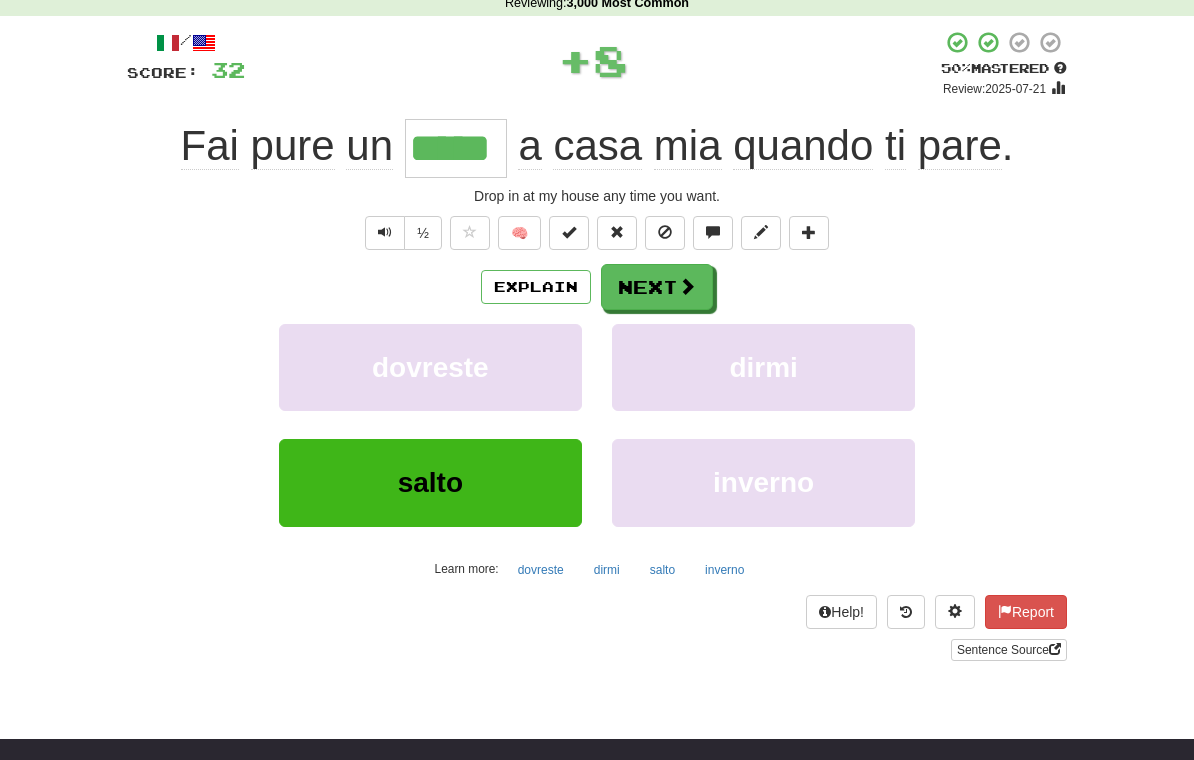 scroll, scrollTop: 92, scrollLeft: 0, axis: vertical 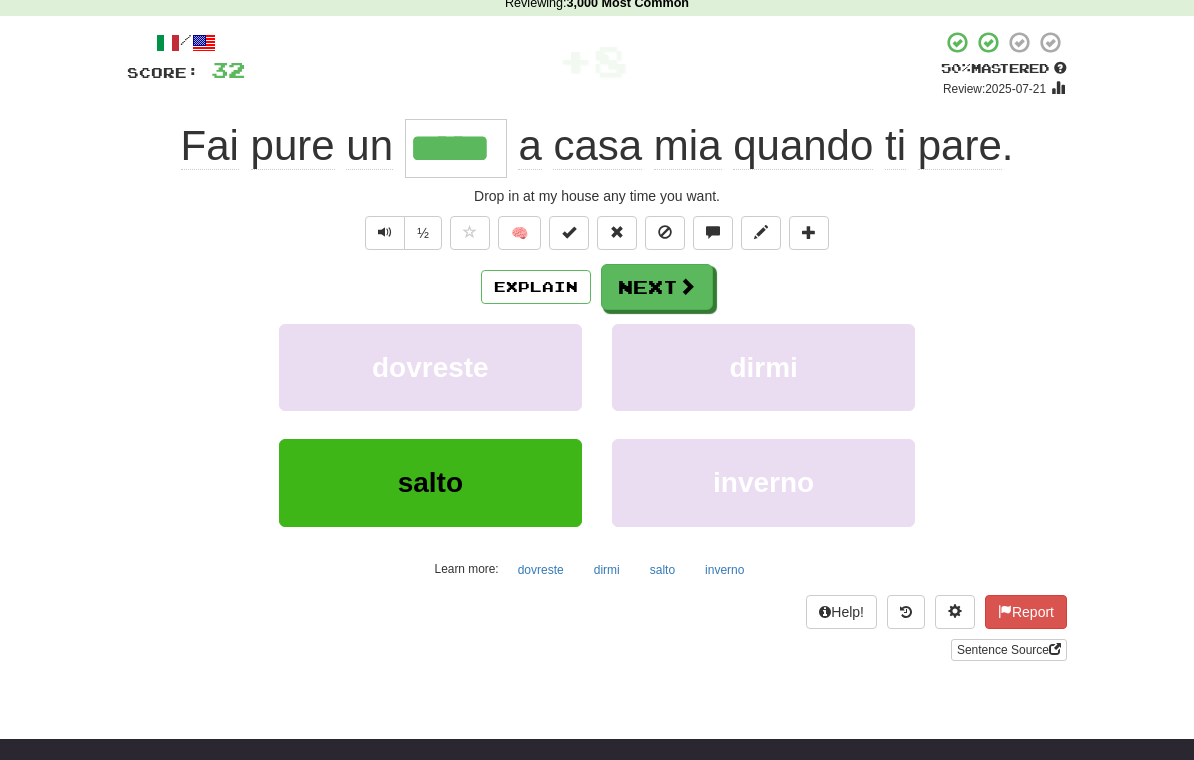 click on "Explain" at bounding box center (536, 287) 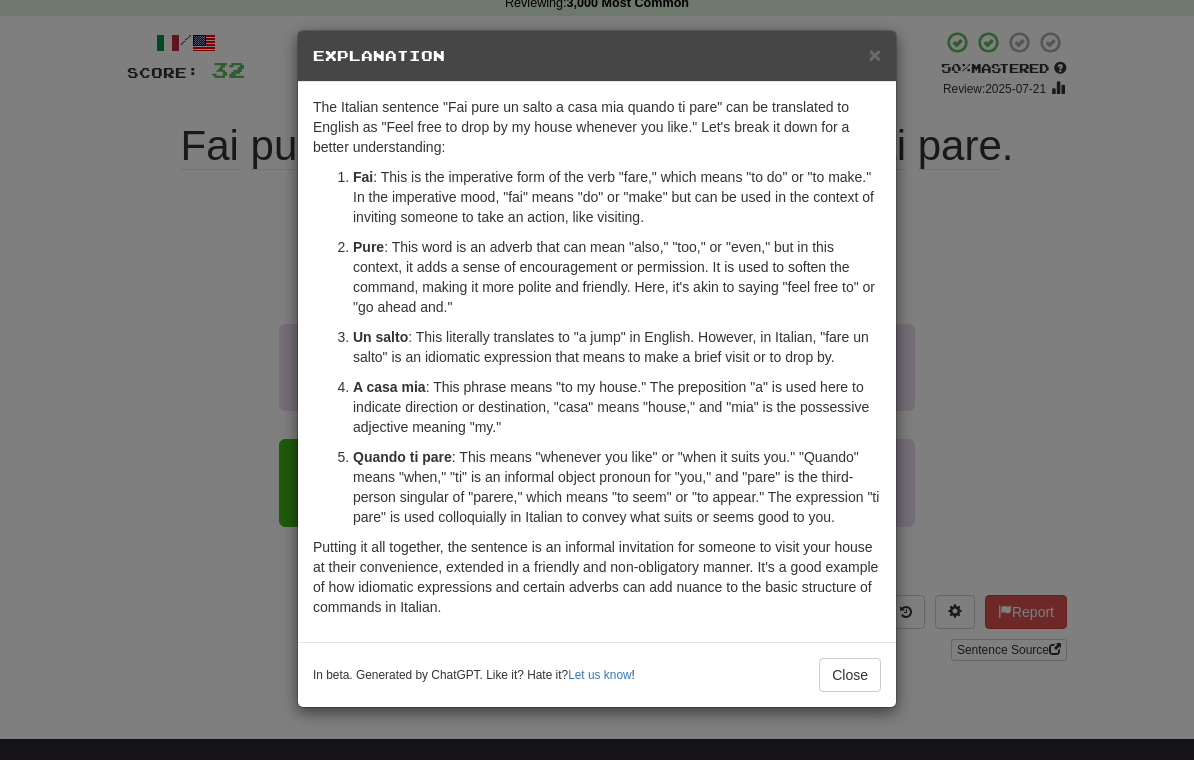 click on "Close" at bounding box center (850, 675) 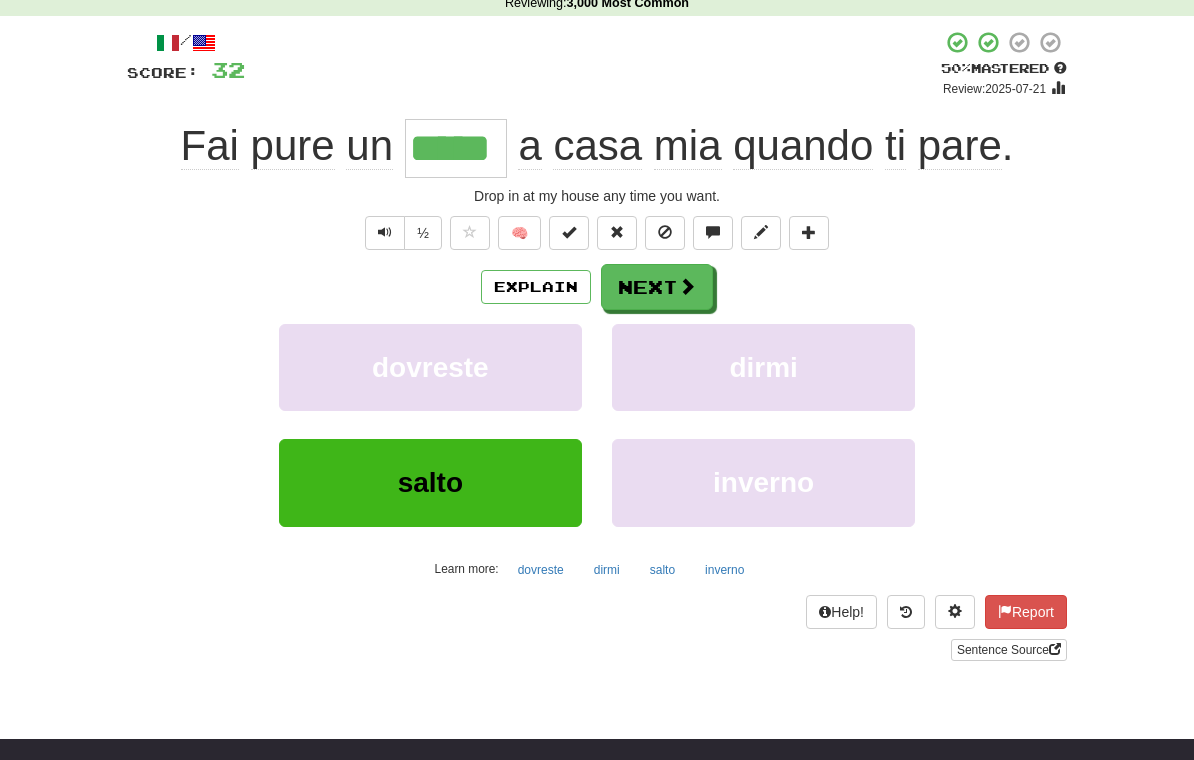 click at bounding box center (687, 286) 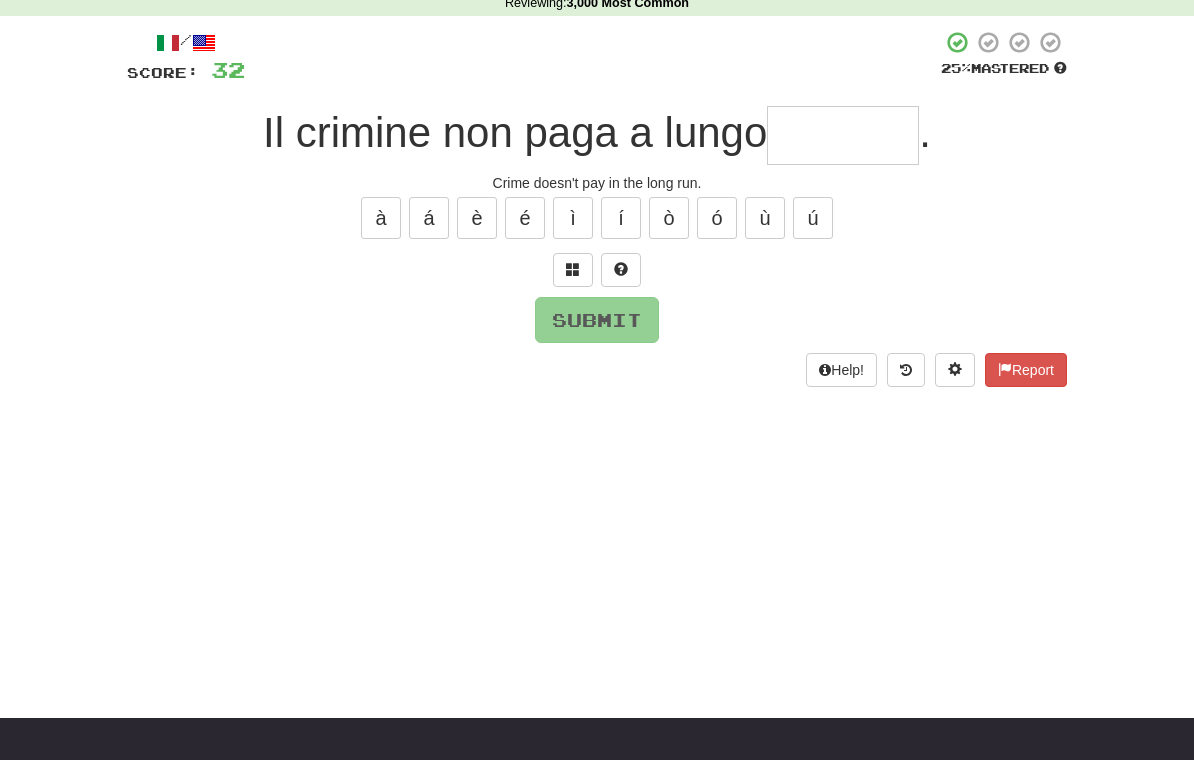 scroll, scrollTop: 91, scrollLeft: 0, axis: vertical 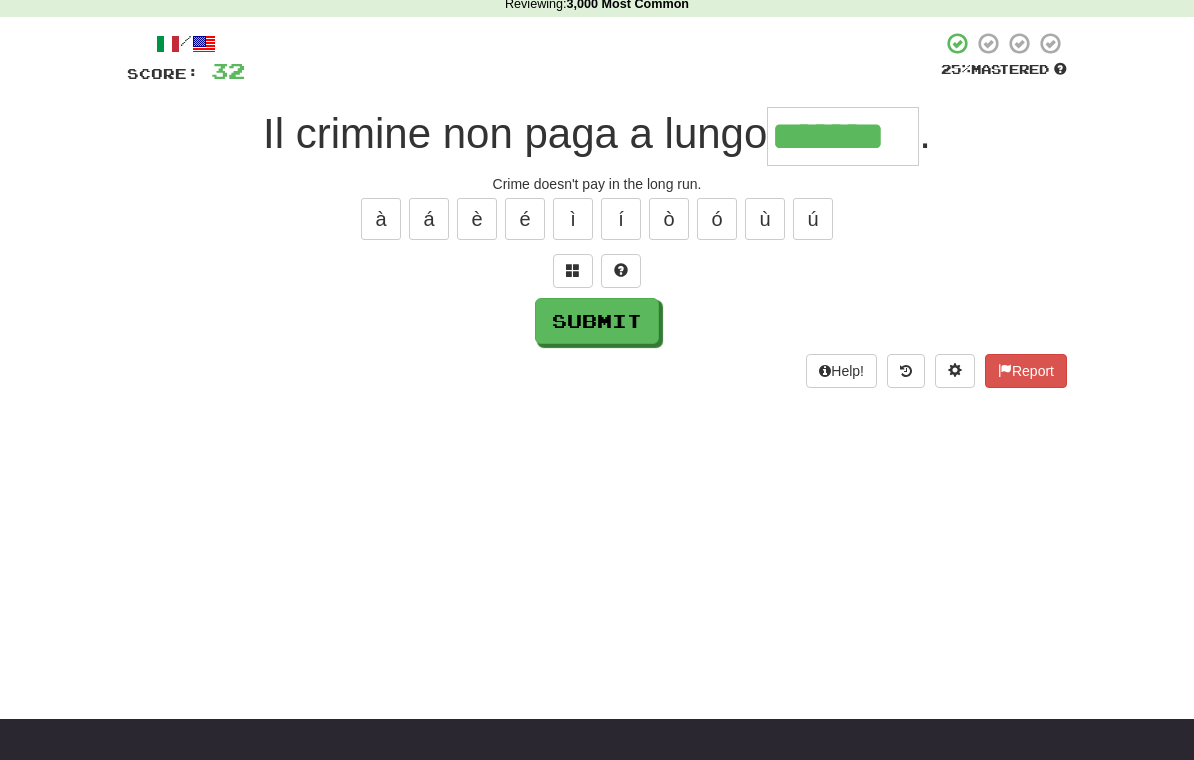 type on "*******" 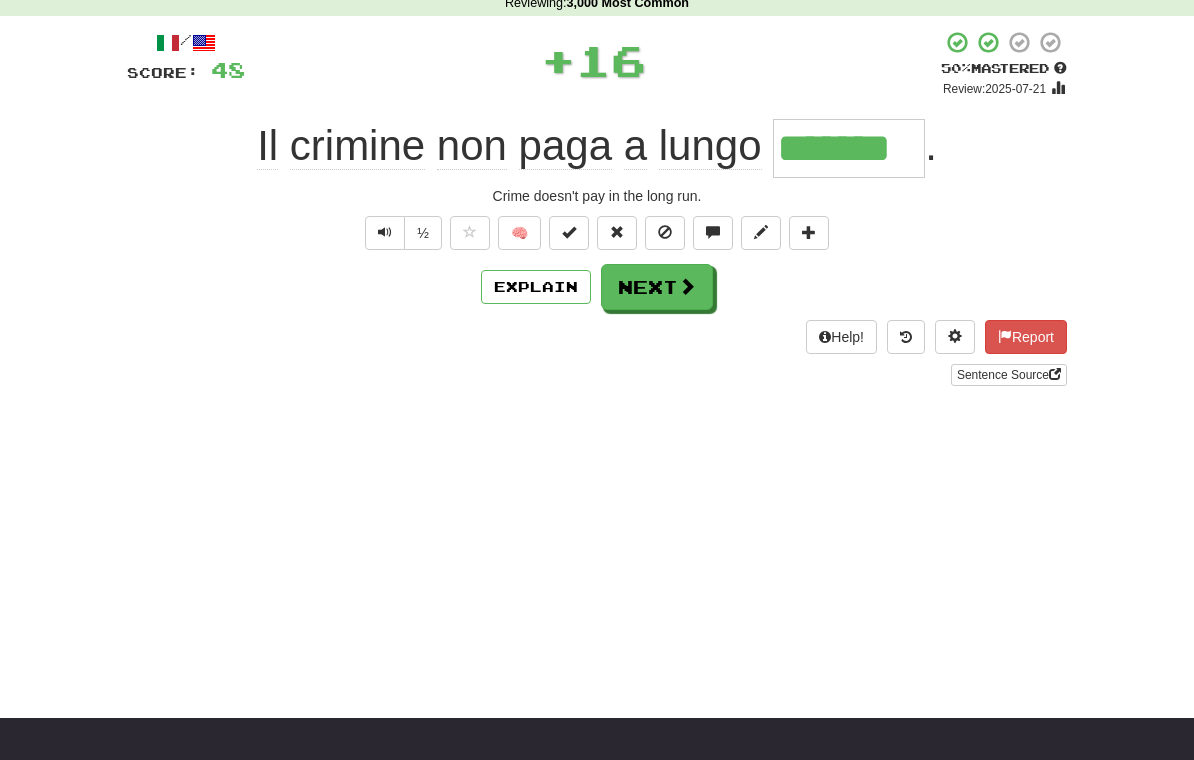 click on "Next" at bounding box center (657, 287) 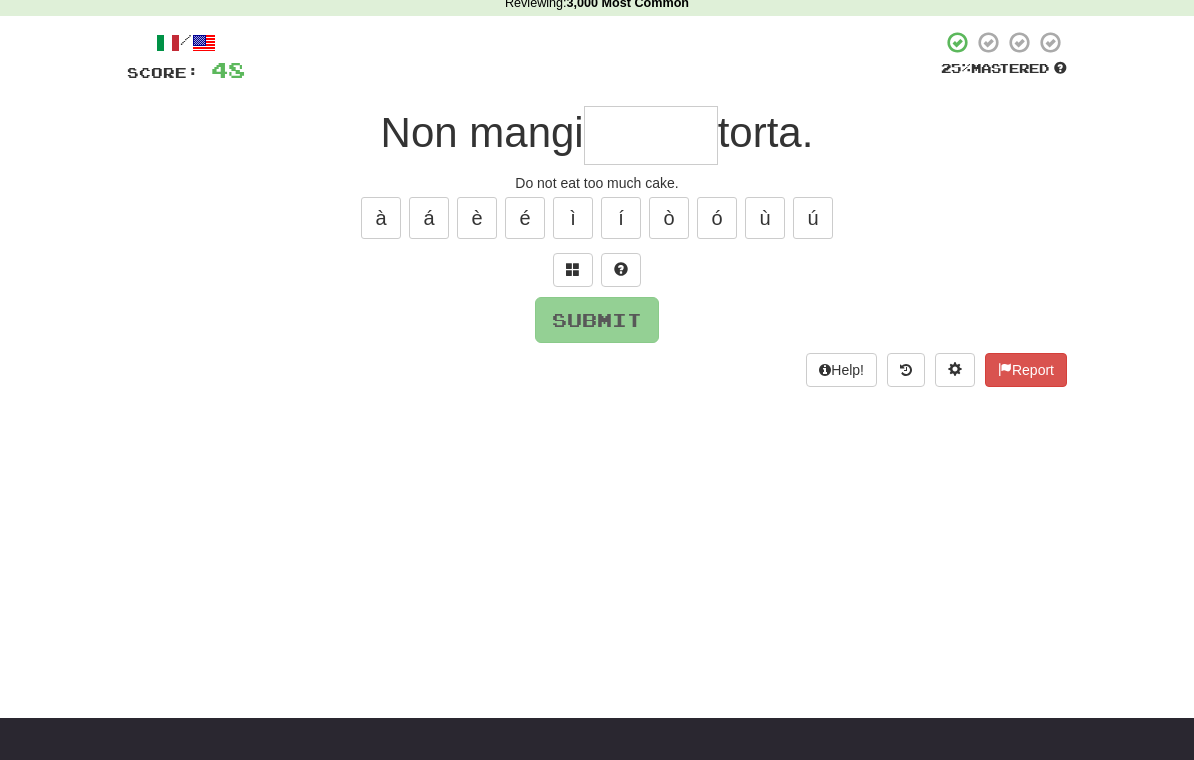 scroll, scrollTop: 91, scrollLeft: 0, axis: vertical 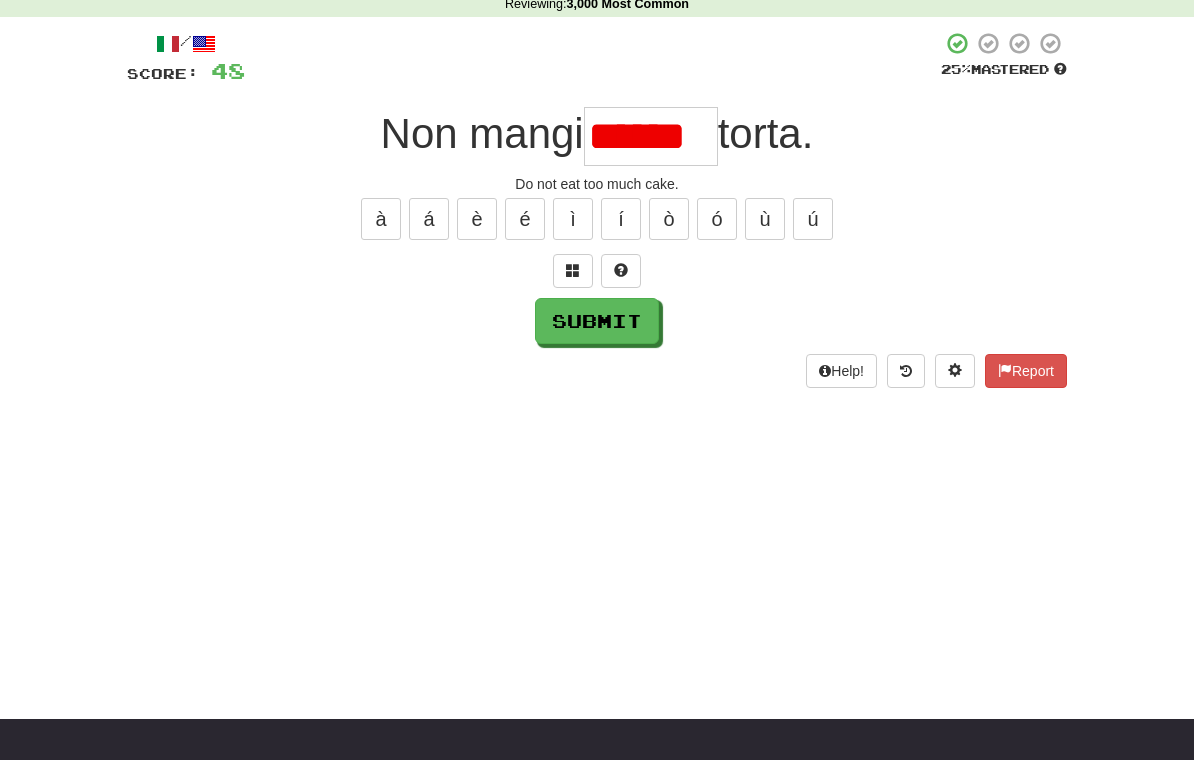 click on "Submit" at bounding box center [597, 321] 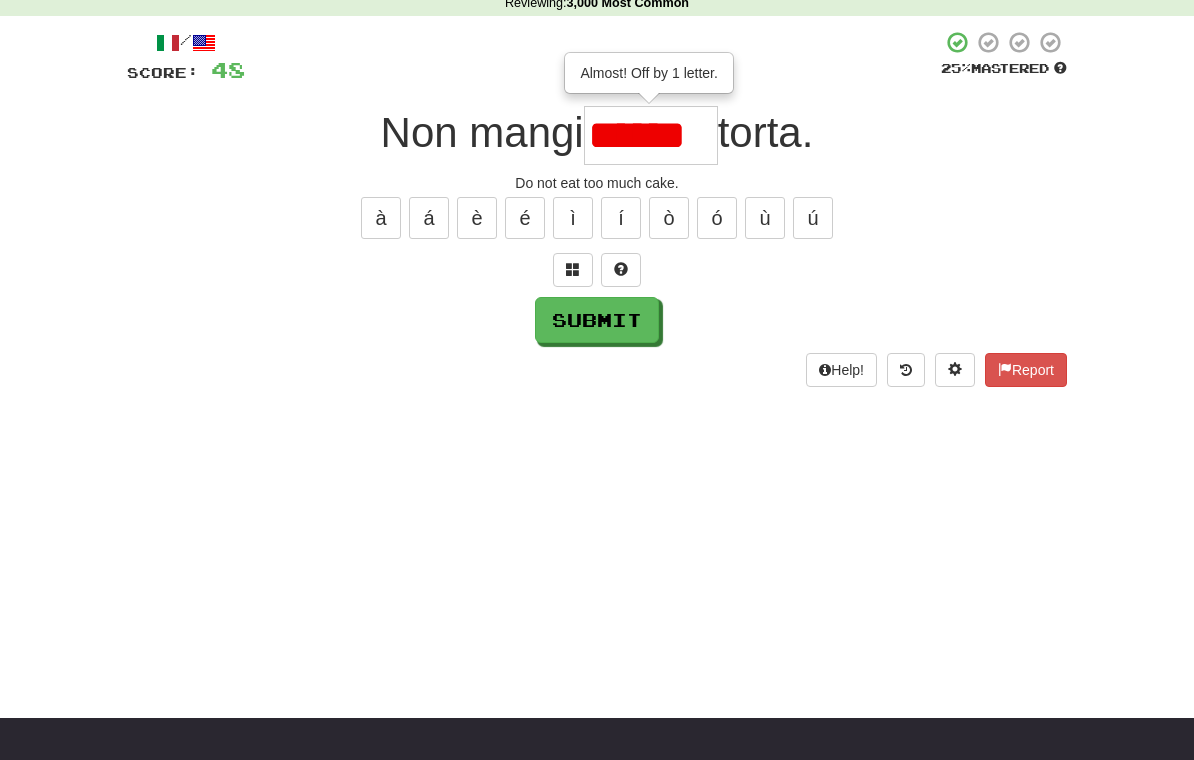 click on "******" at bounding box center [651, 135] 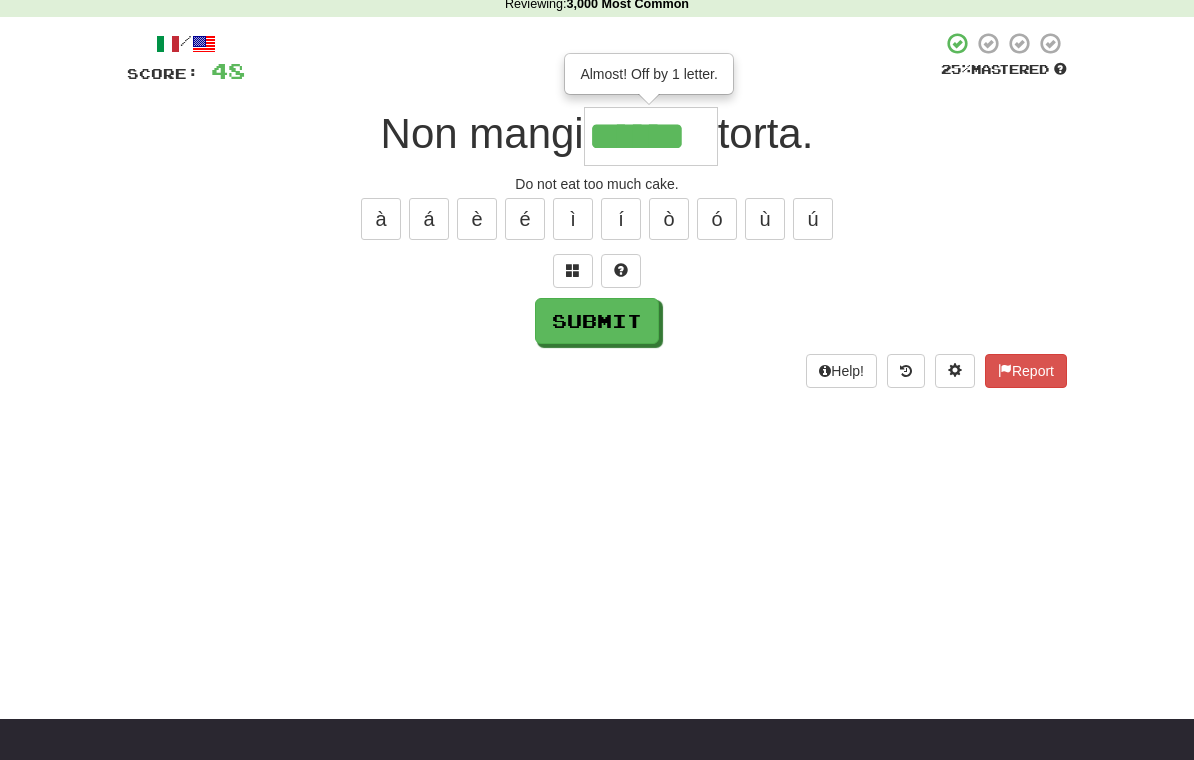 type on "******" 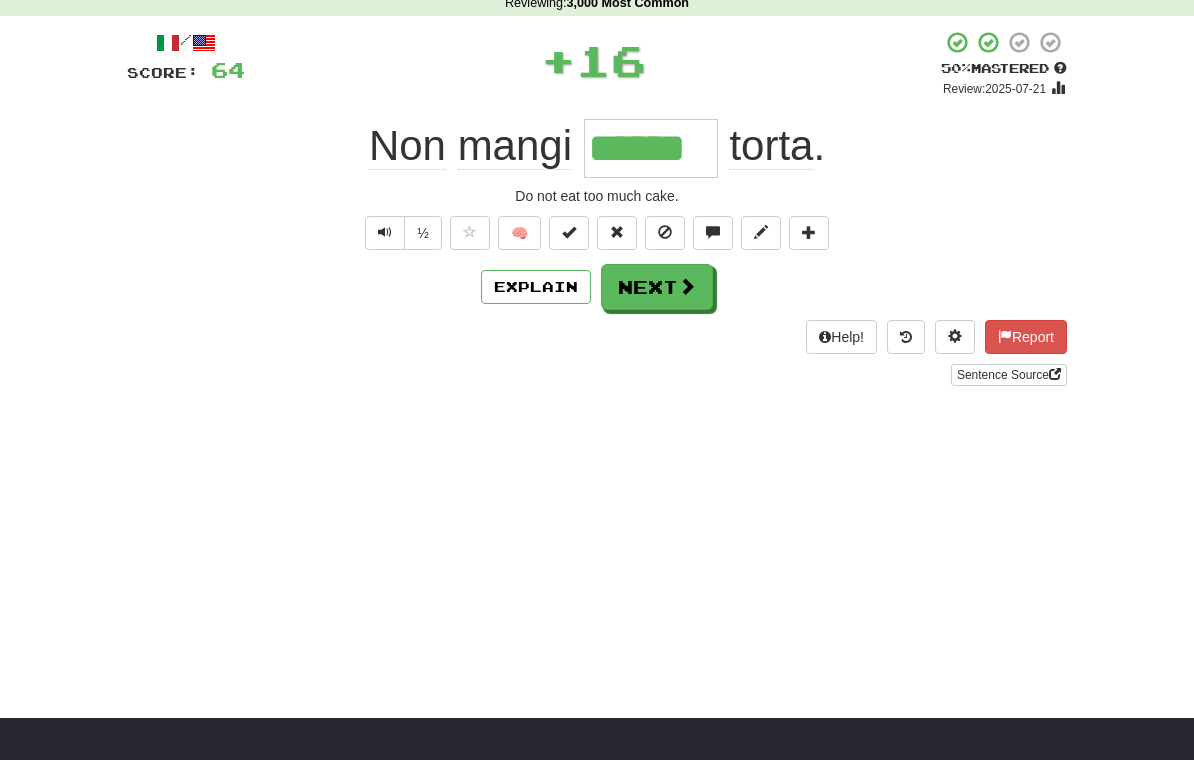 click on "Next" at bounding box center (657, 287) 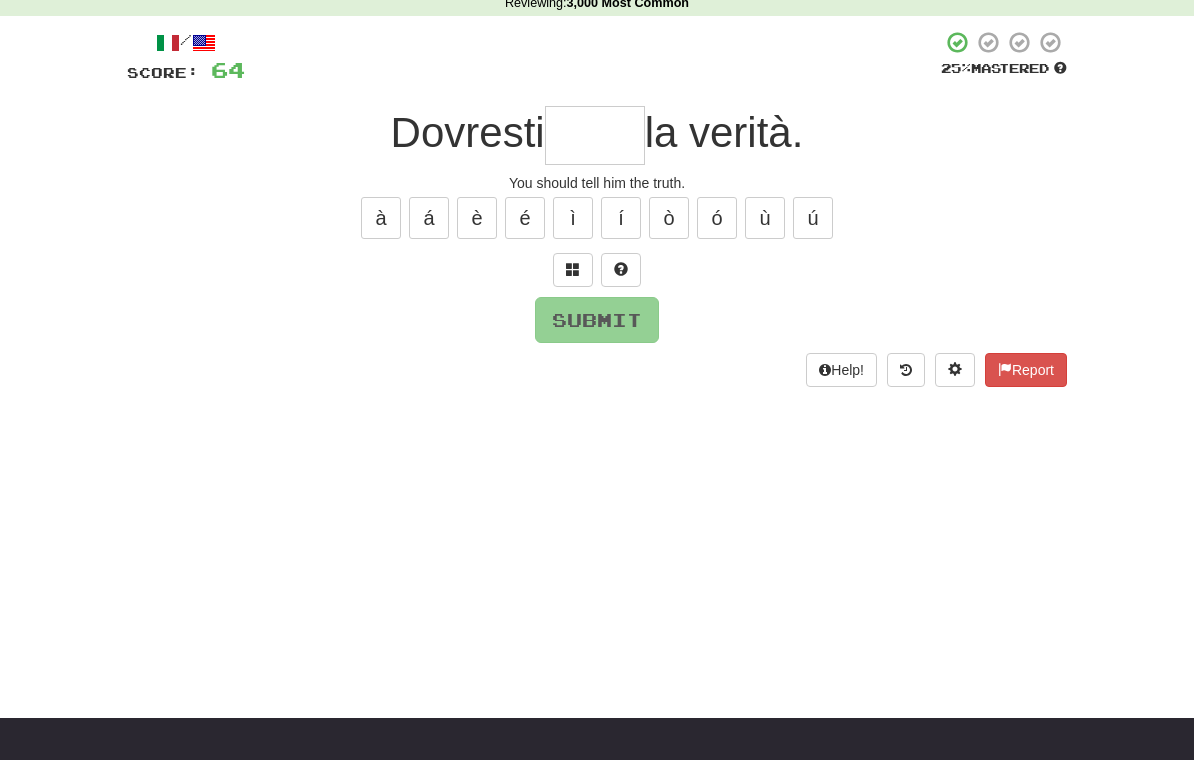 scroll, scrollTop: 91, scrollLeft: 0, axis: vertical 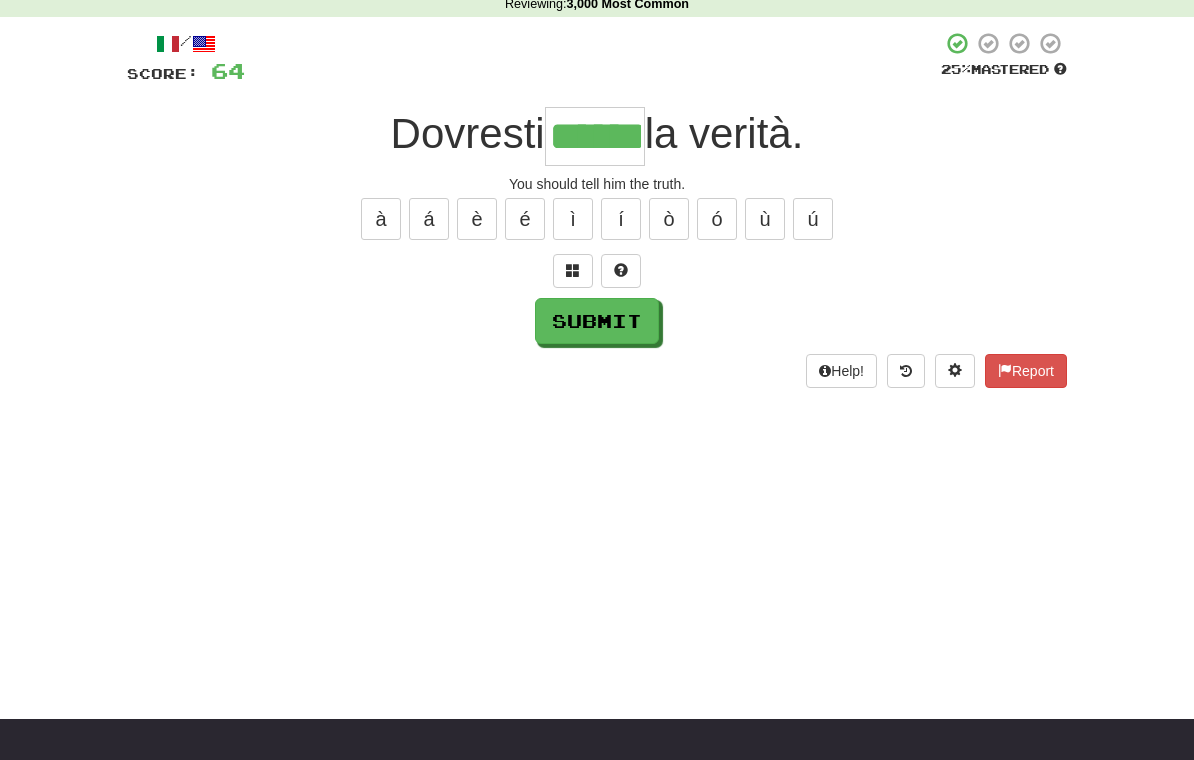 type on "******" 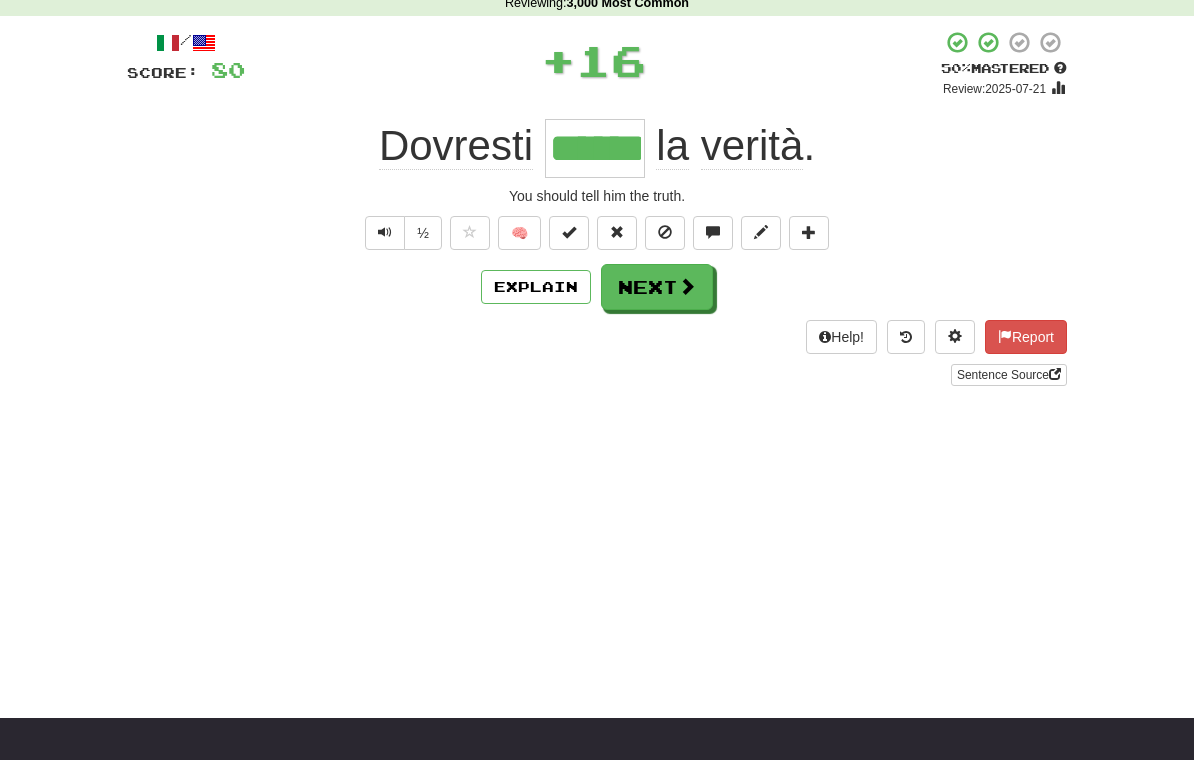 click on "Next" at bounding box center [657, 287] 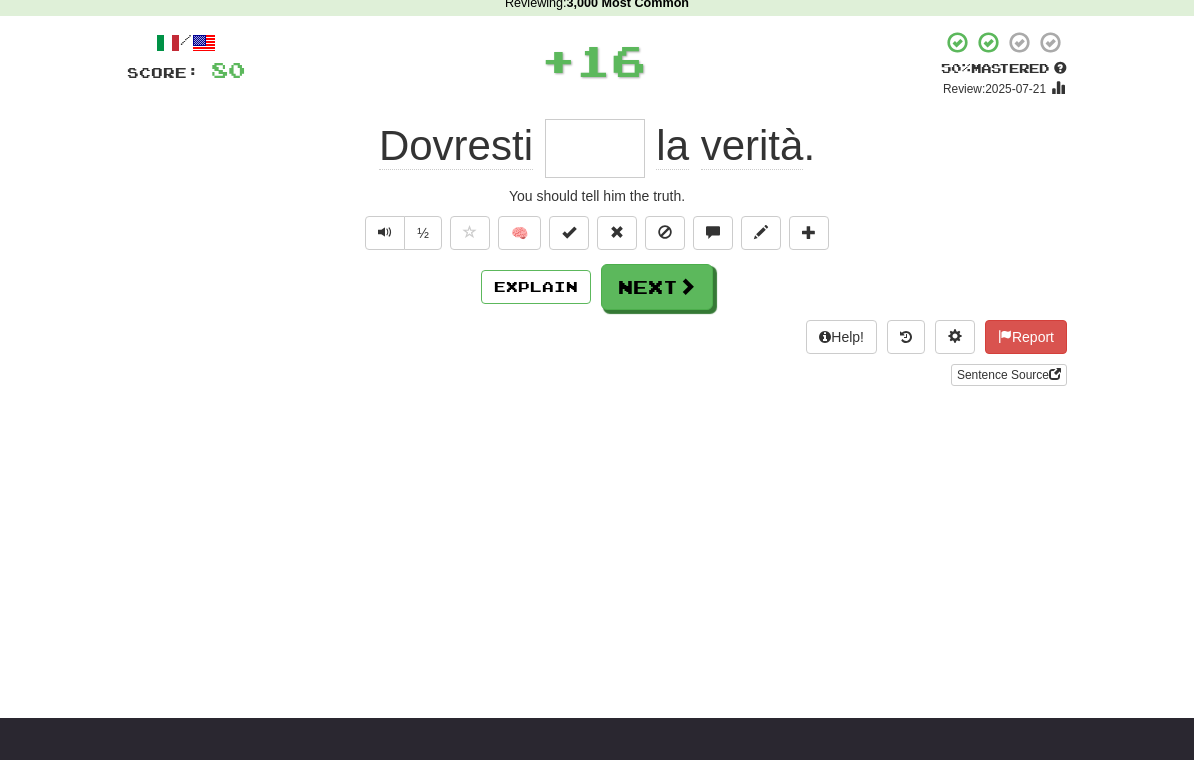 scroll, scrollTop: 91, scrollLeft: 0, axis: vertical 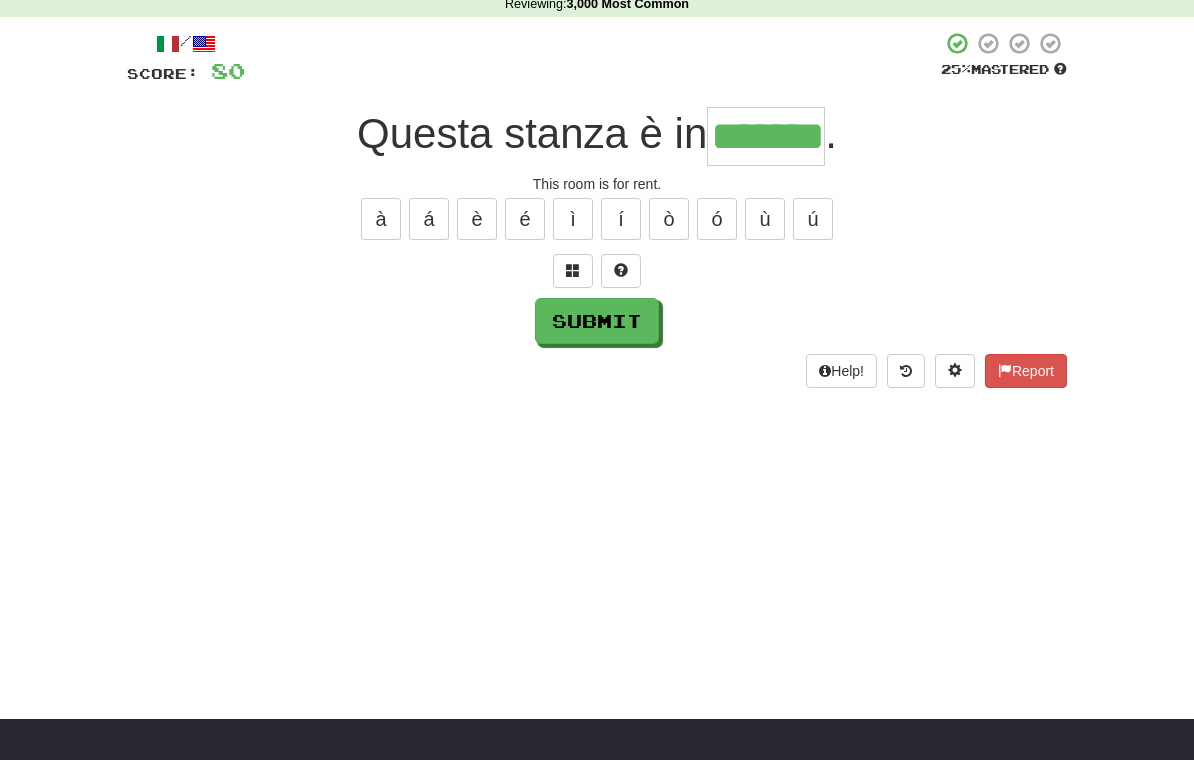 type on "*******" 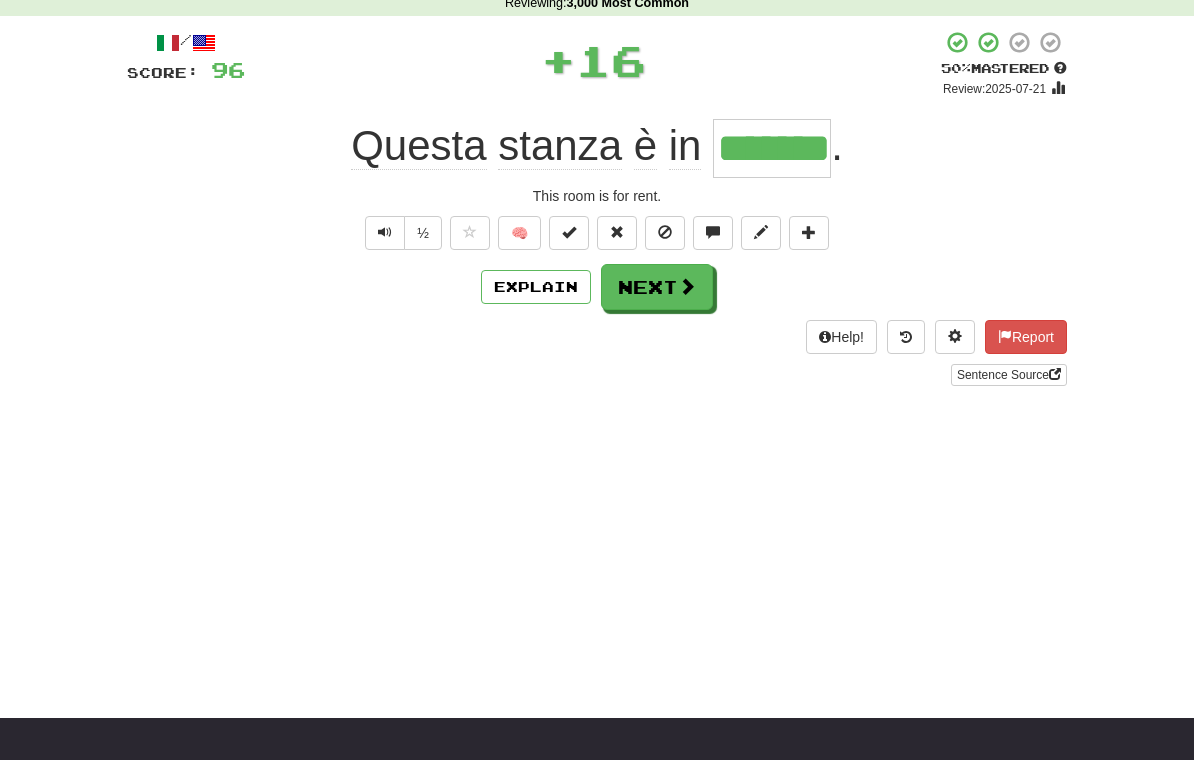 click on "Next" at bounding box center [657, 287] 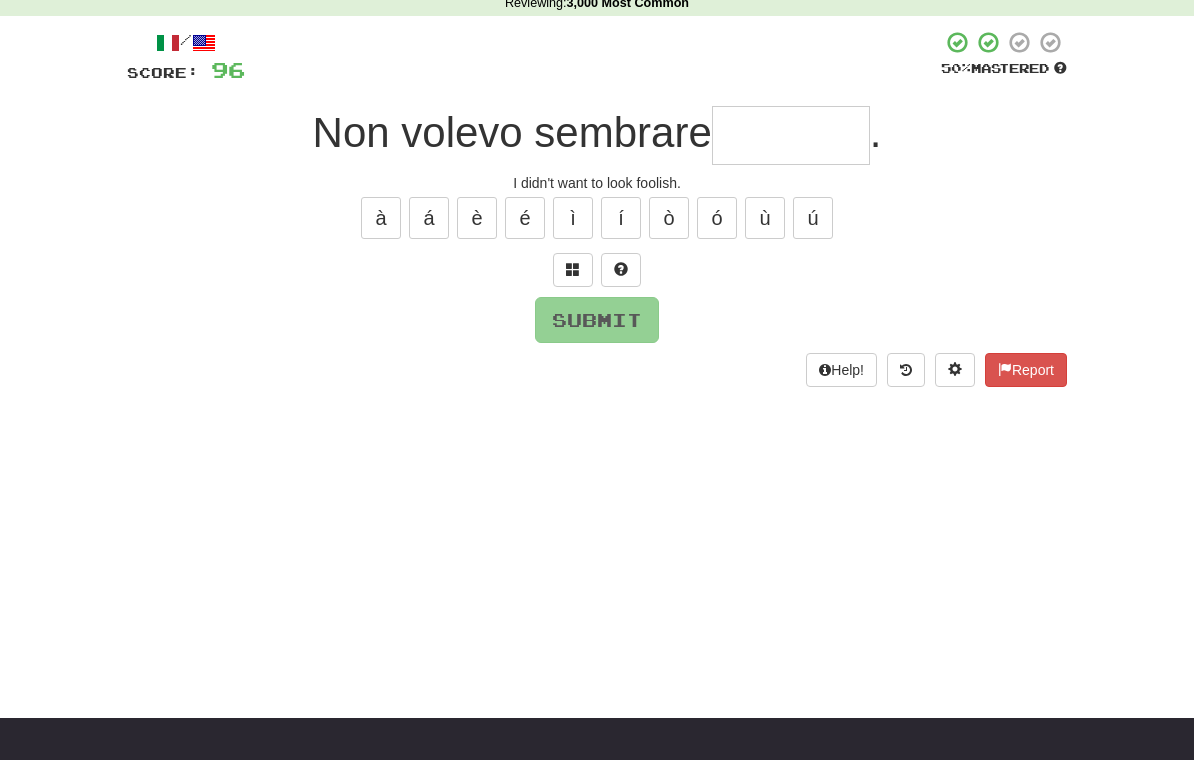 scroll, scrollTop: 91, scrollLeft: 0, axis: vertical 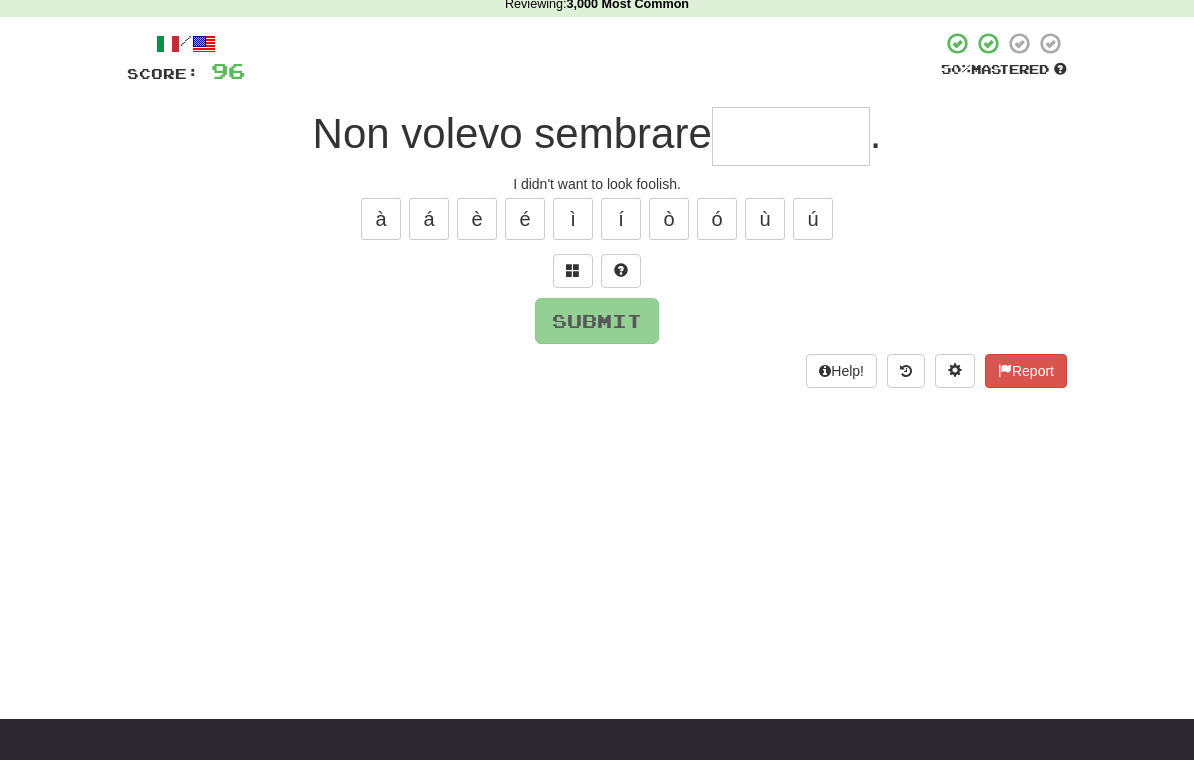 click at bounding box center [791, 136] 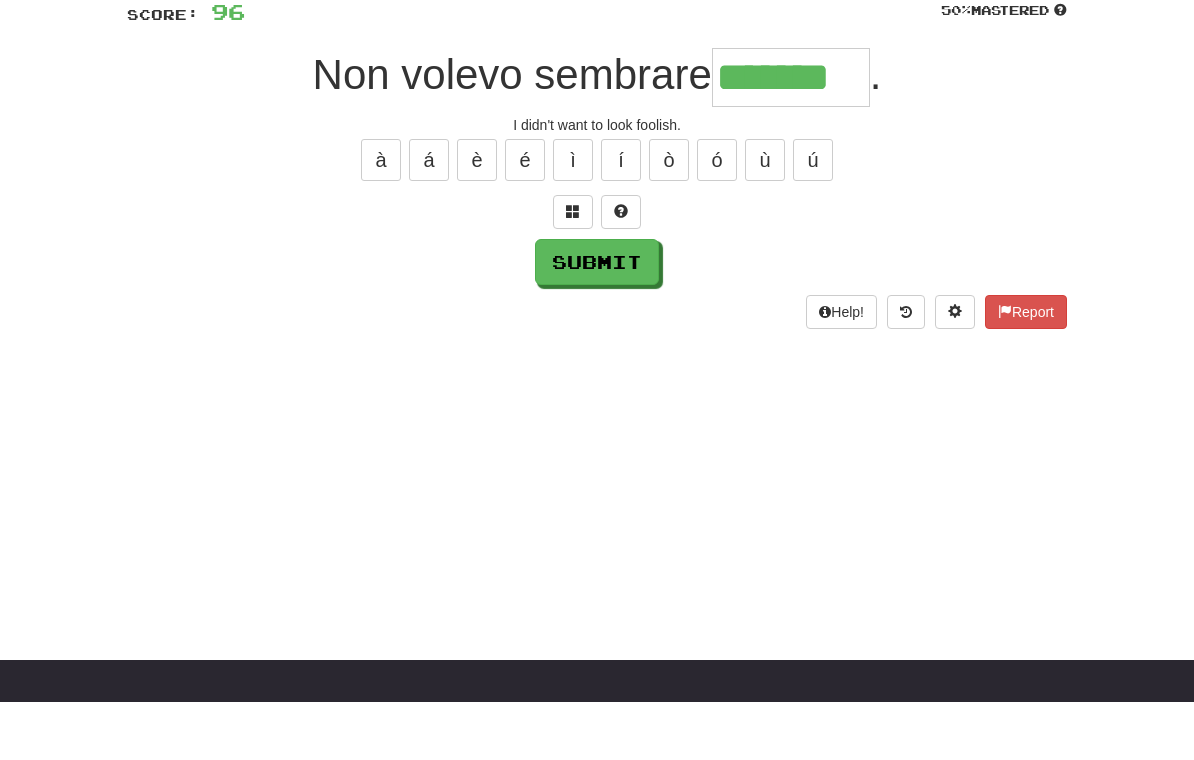 type on "*******" 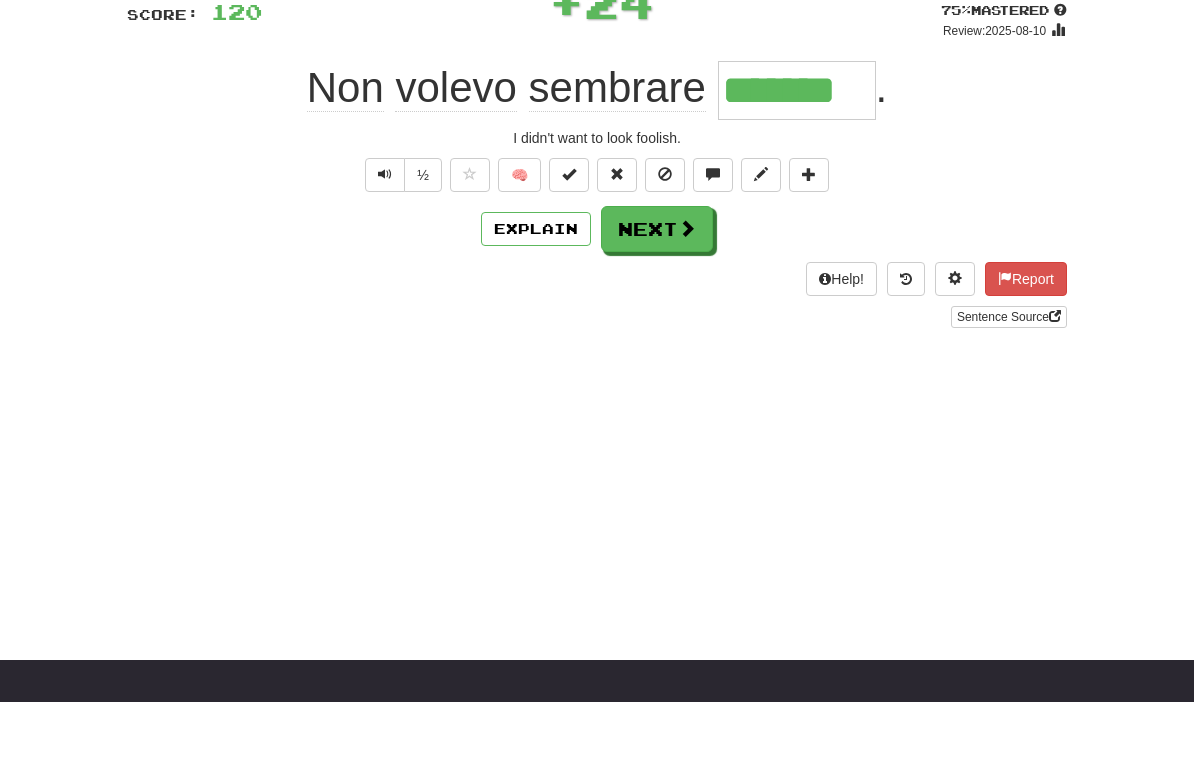 scroll, scrollTop: 150, scrollLeft: 0, axis: vertical 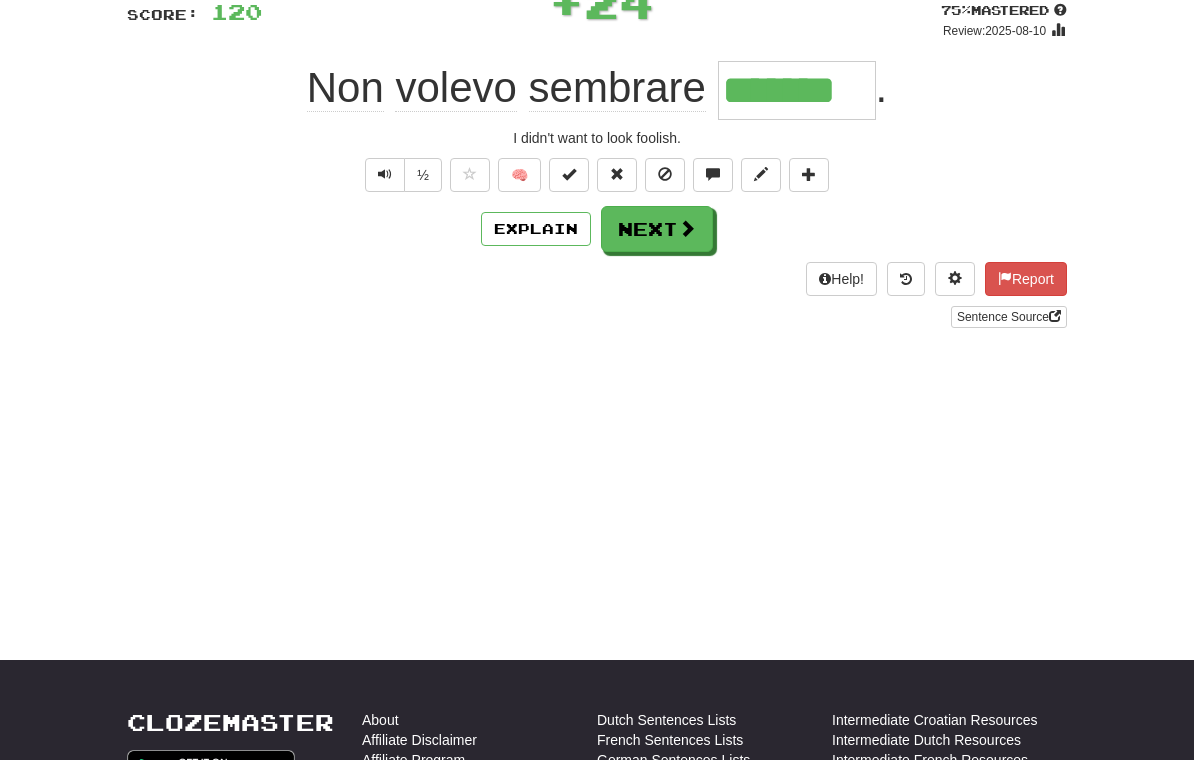 click on "Next" at bounding box center (657, 229) 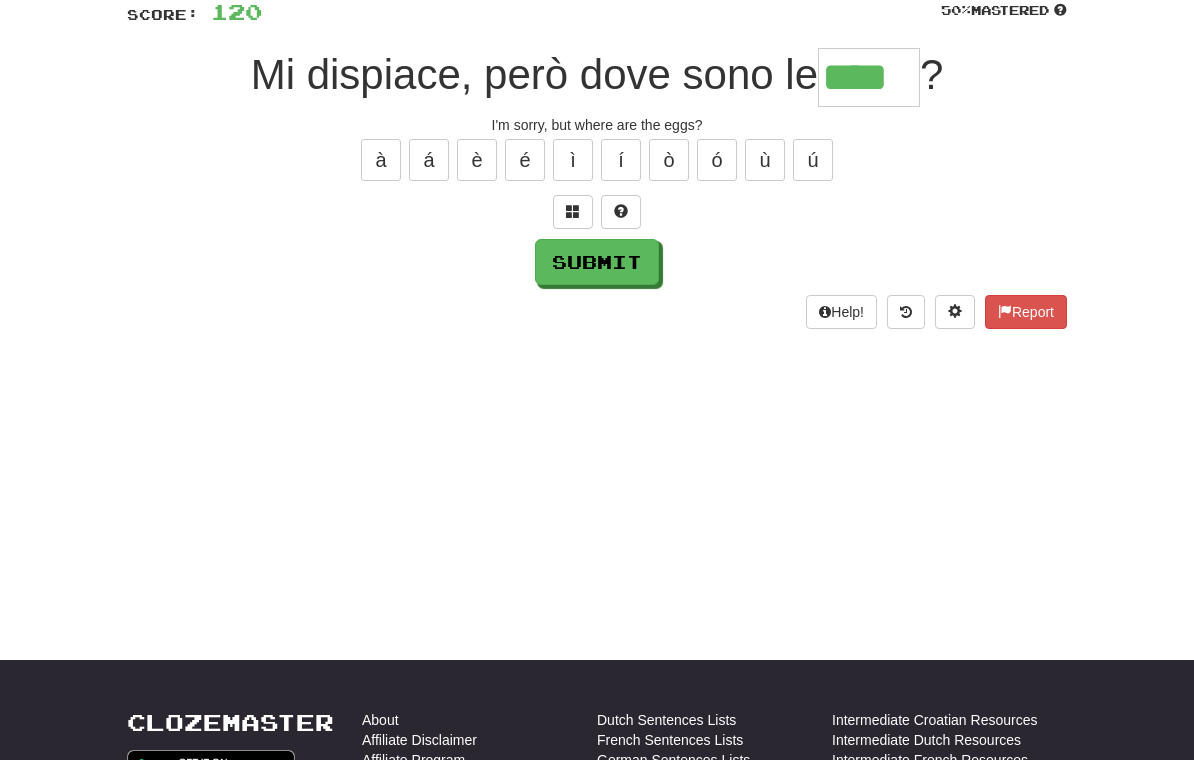 type on "****" 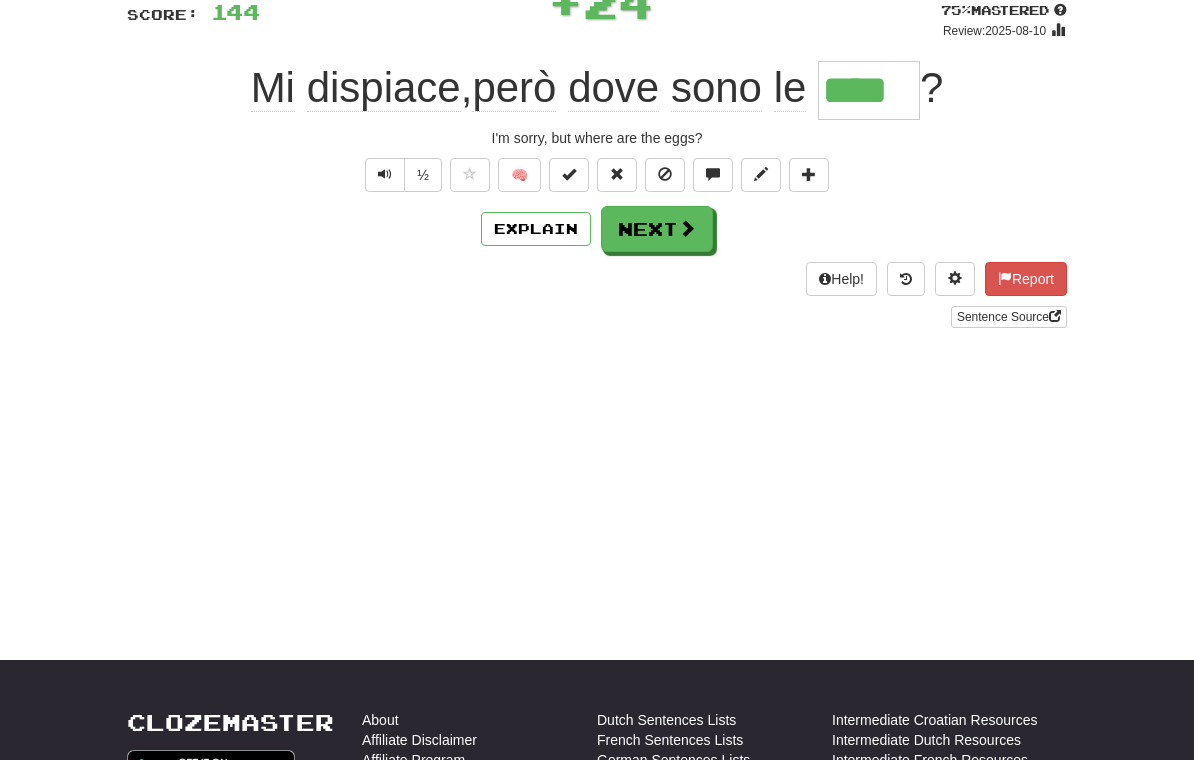 click on "Next" at bounding box center (657, 229) 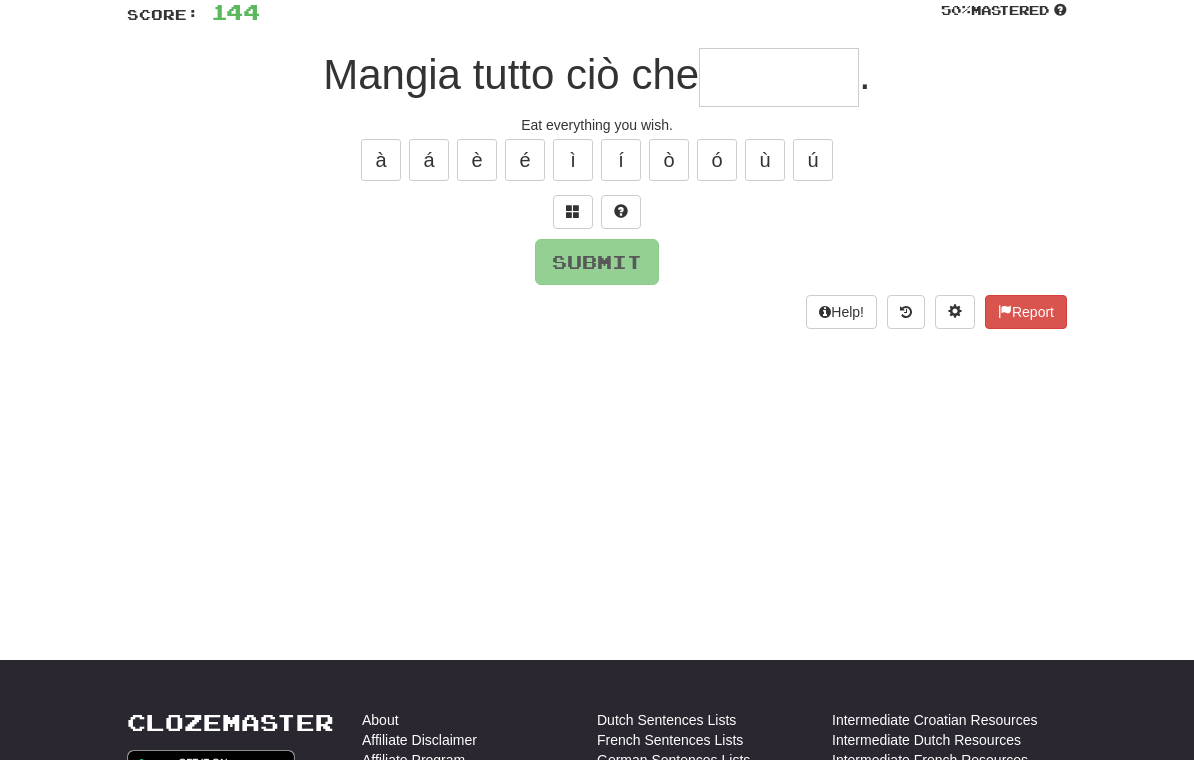 type on "*" 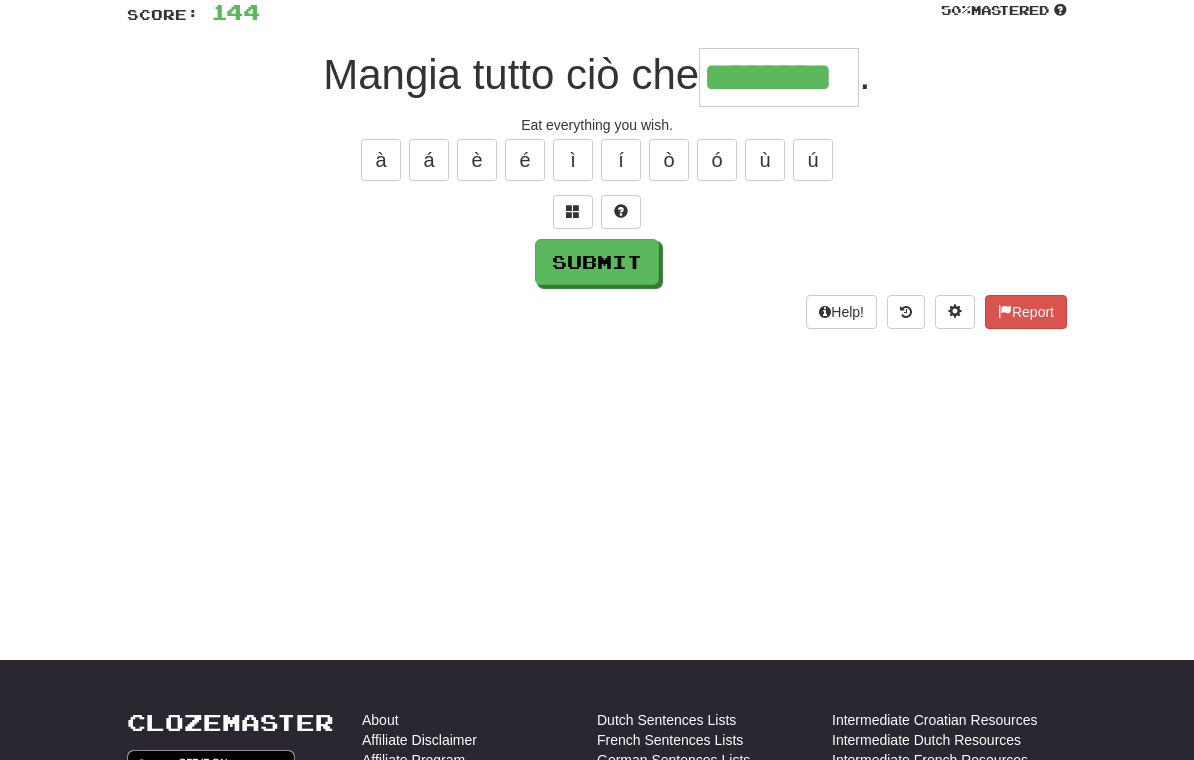 type on "********" 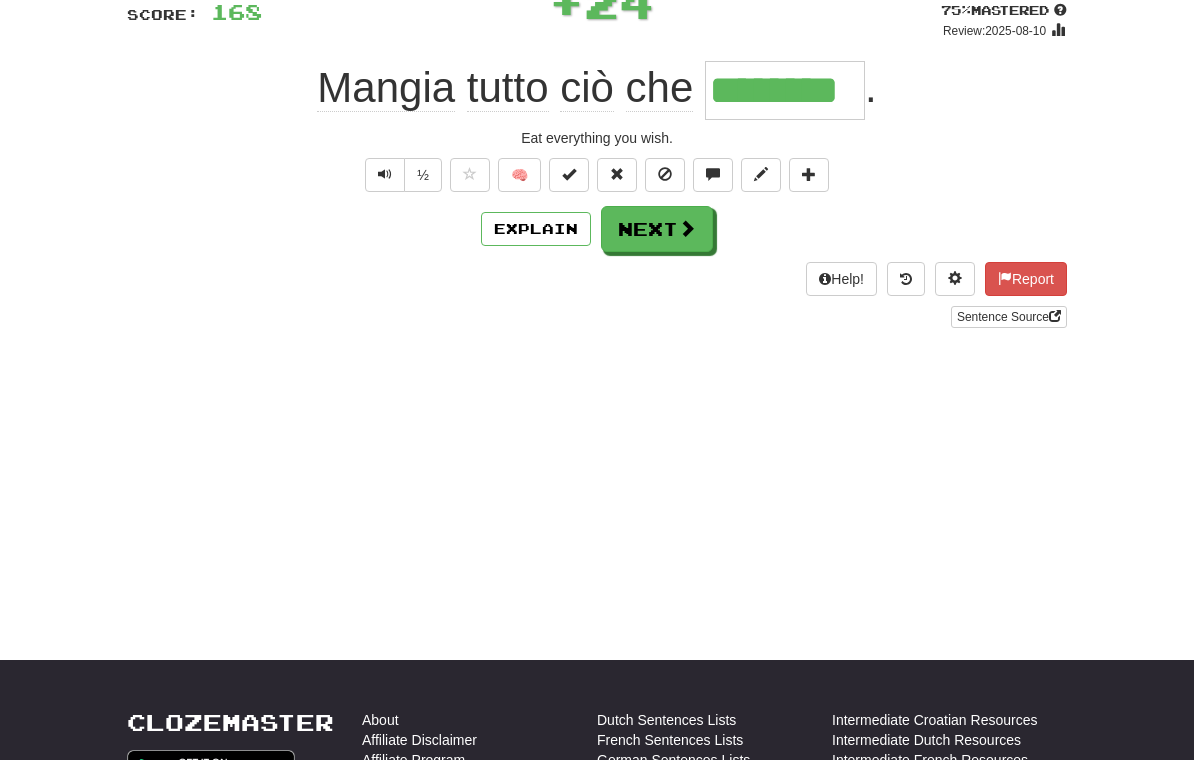 click on "Next" at bounding box center [657, 229] 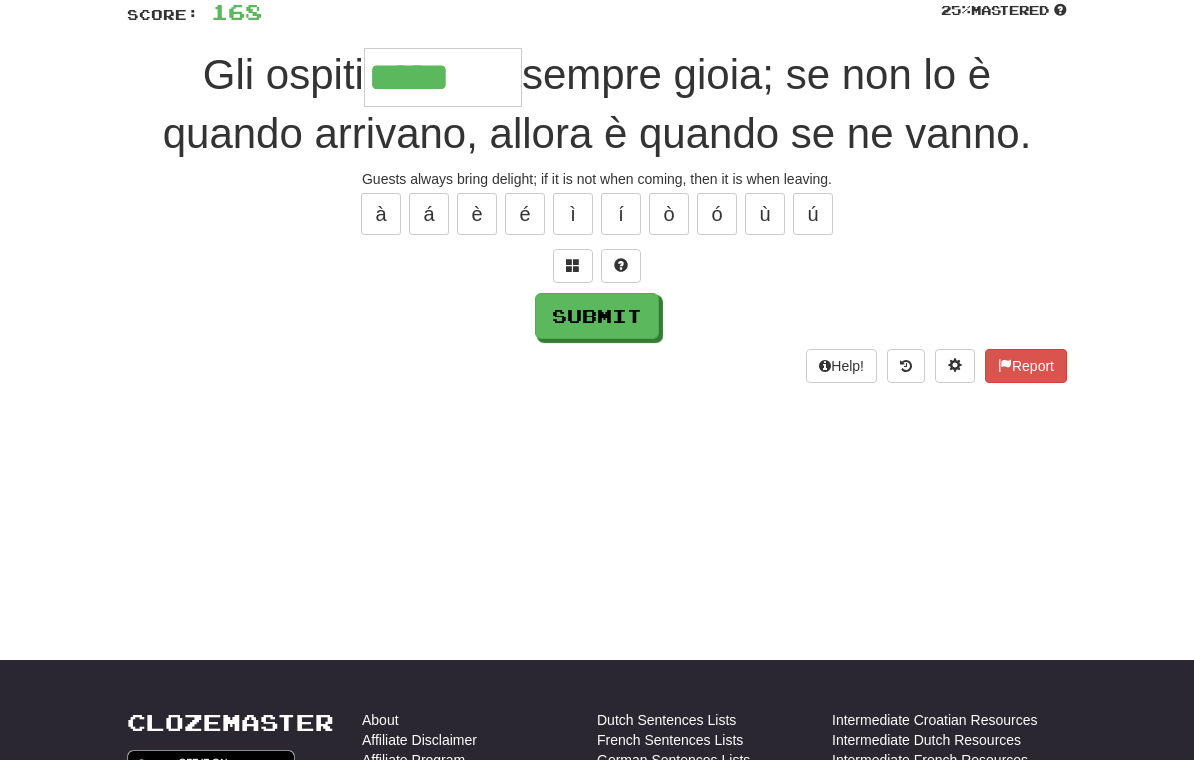 click at bounding box center (573, 265) 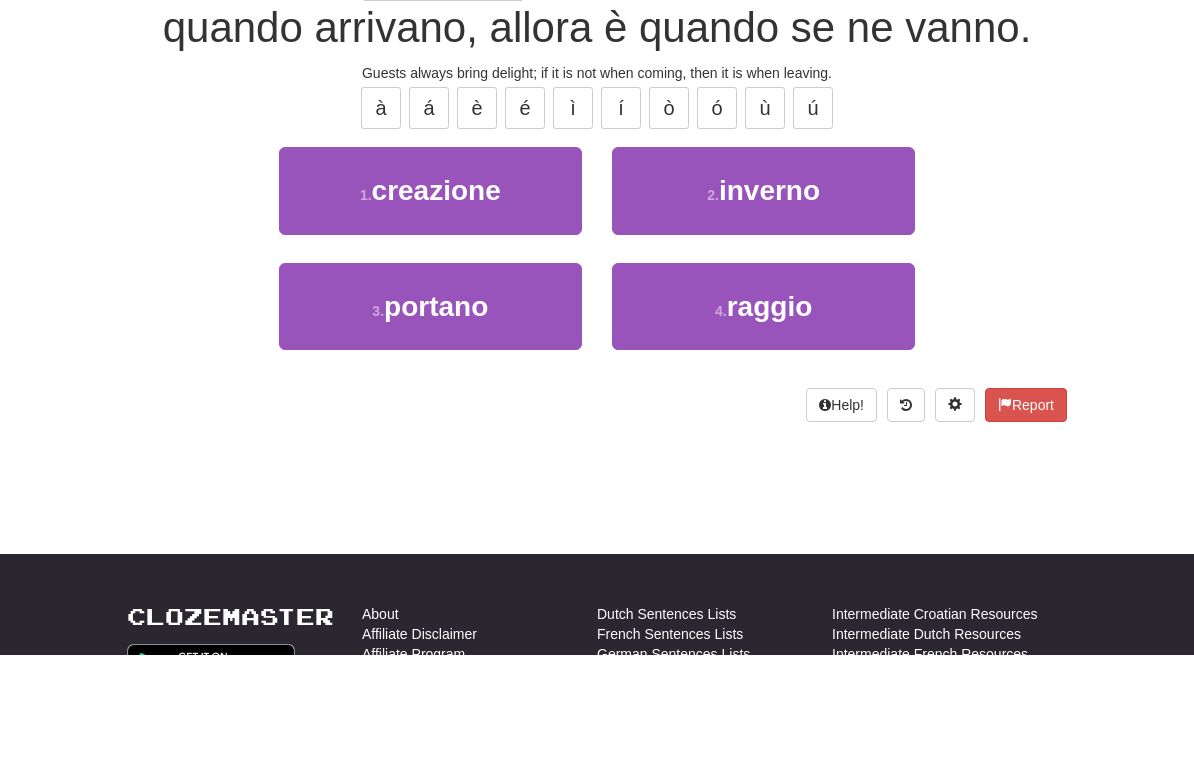 click on "3 .  portano" at bounding box center [430, 412] 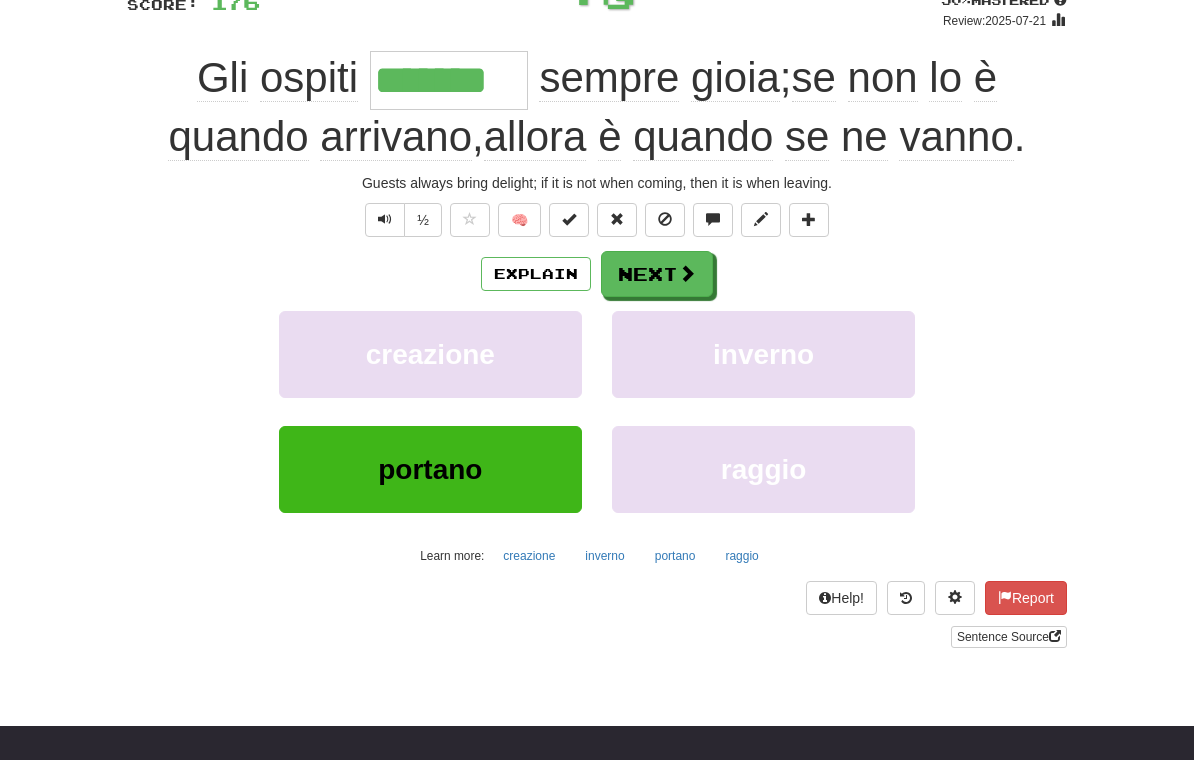 scroll, scrollTop: 153, scrollLeft: 0, axis: vertical 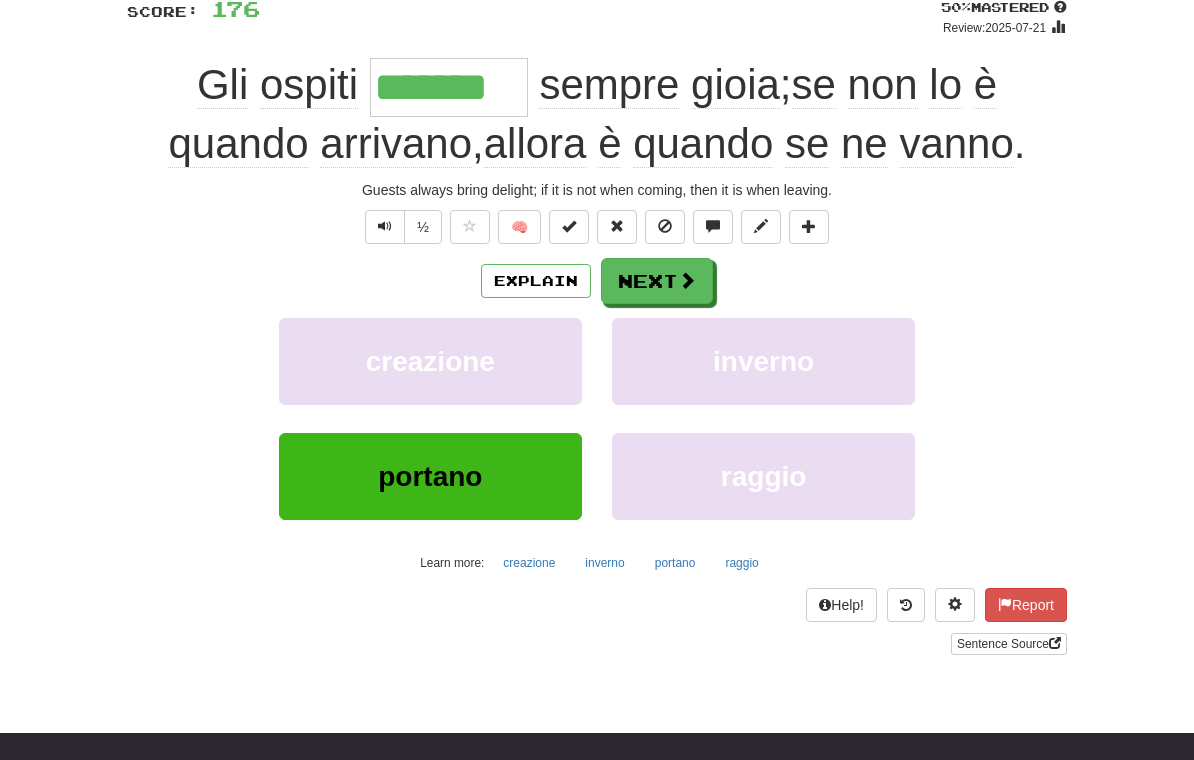 click at bounding box center [687, 280] 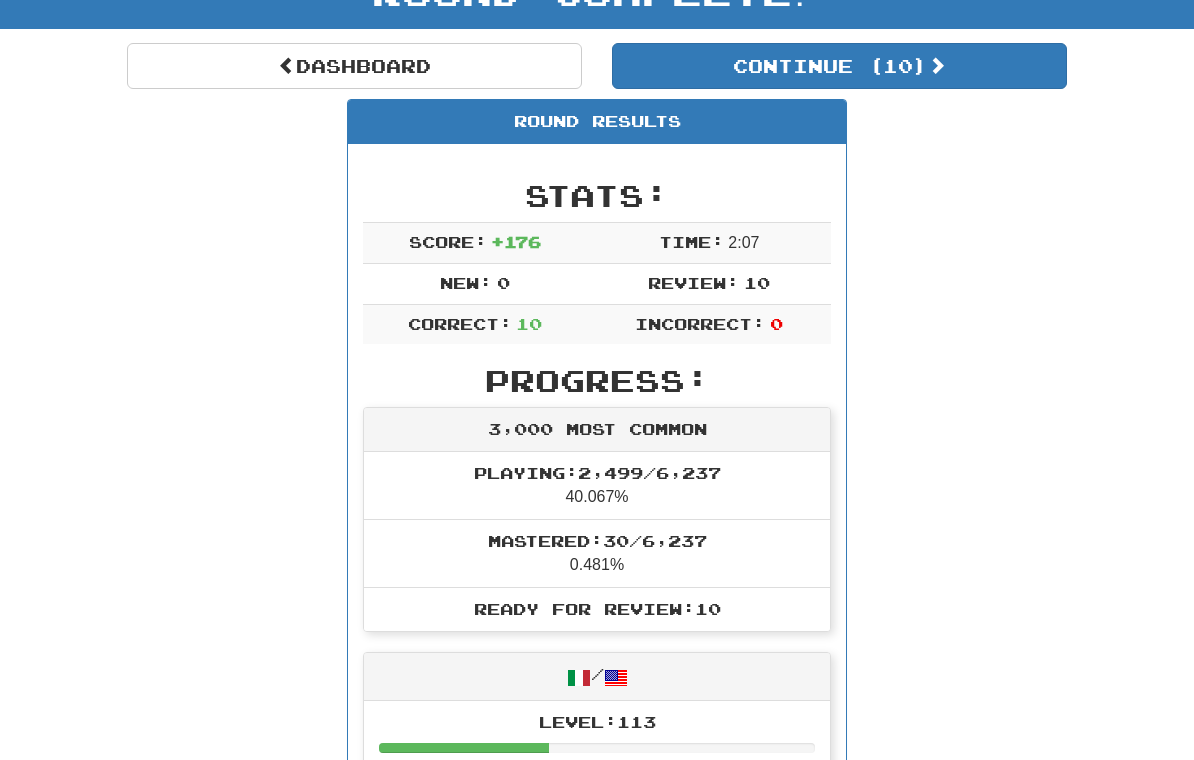 click on "Continue ( 10 )" at bounding box center [839, 66] 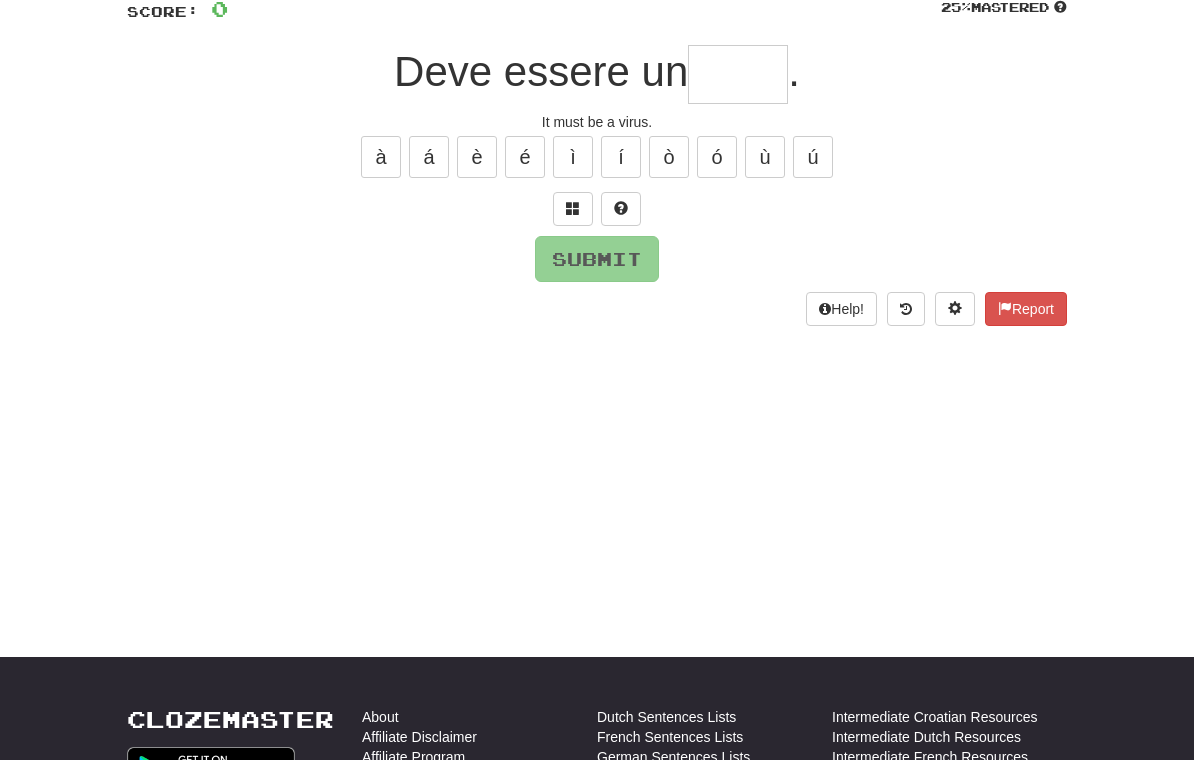 click at bounding box center (738, 74) 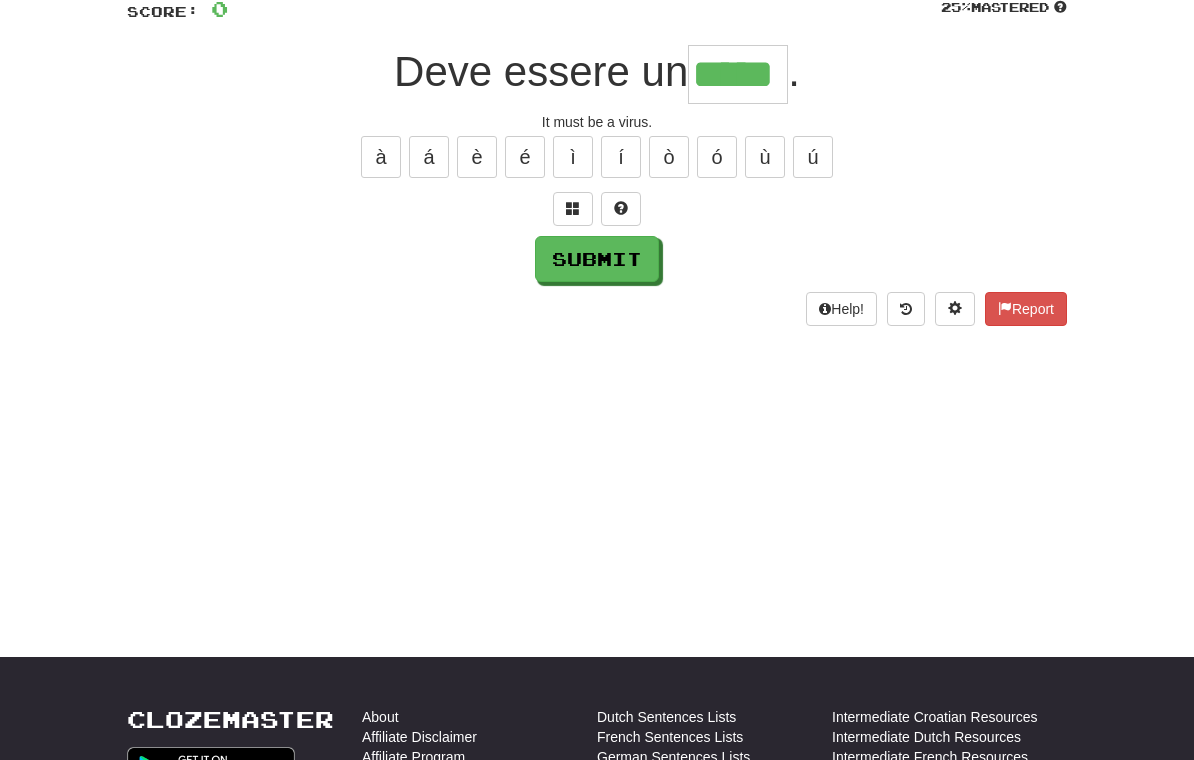 type on "*****" 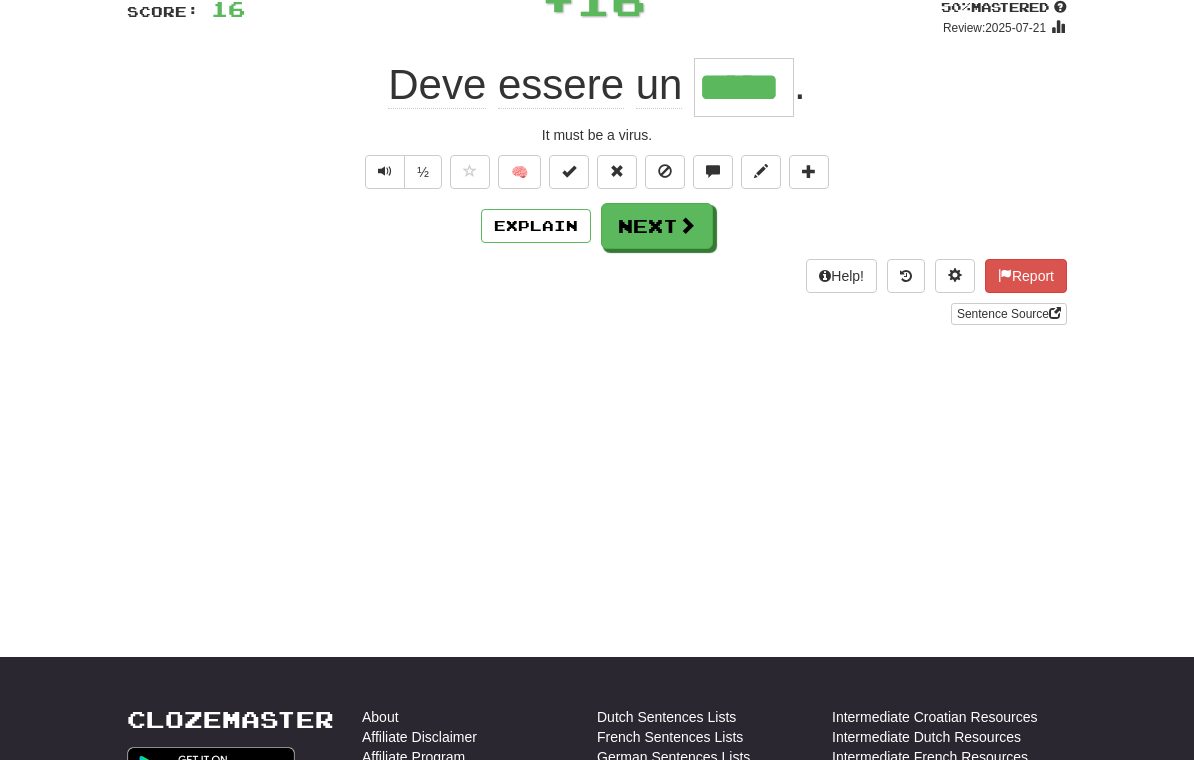 click on "Next" at bounding box center [657, 226] 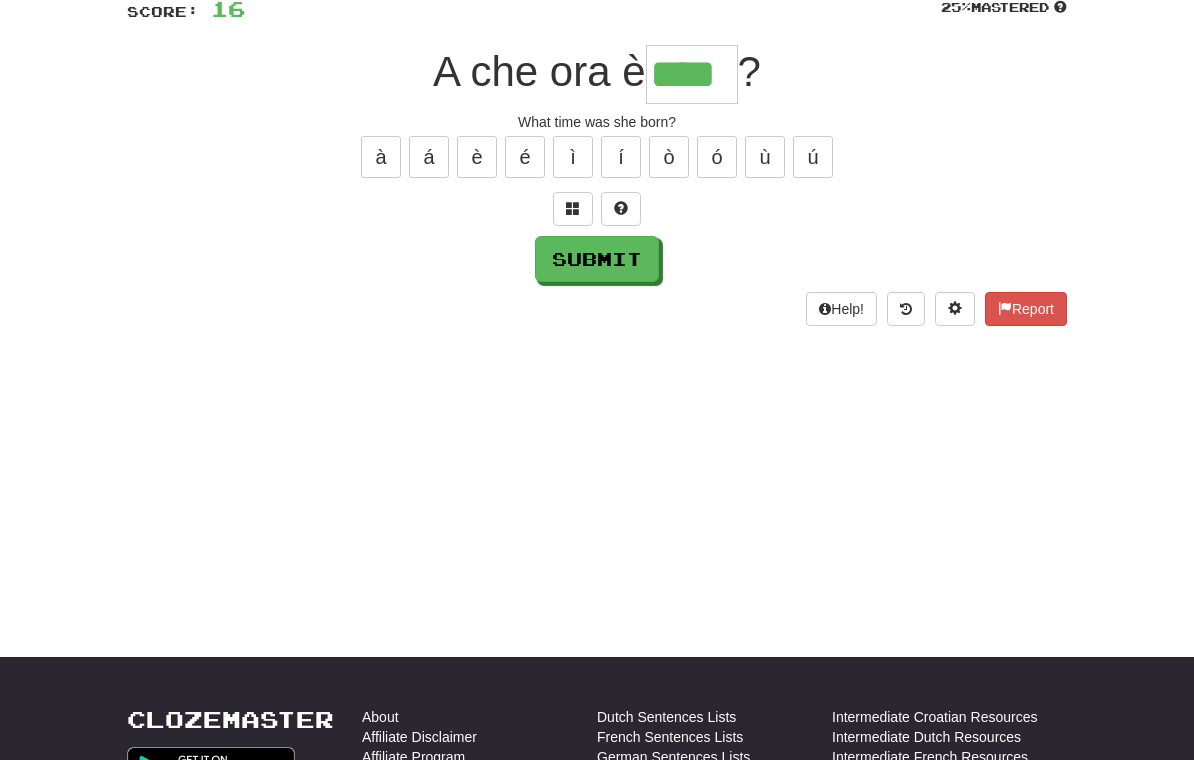 type on "****" 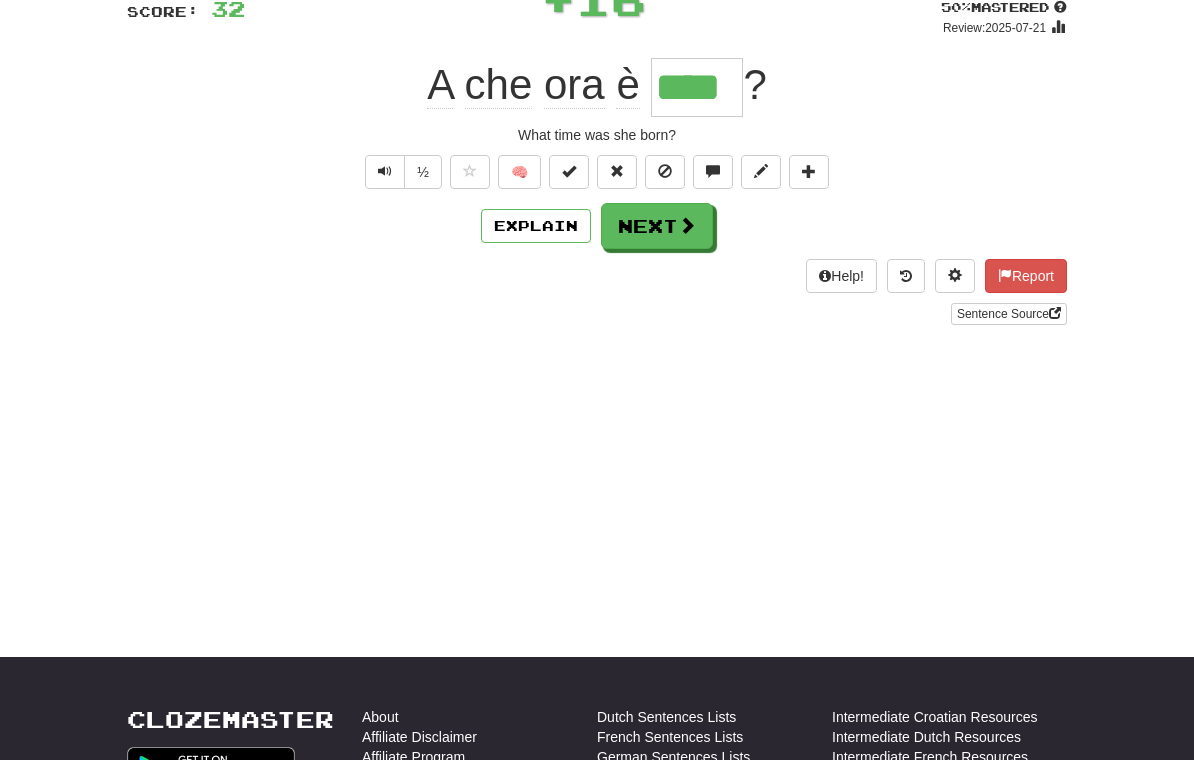 click on "Next" at bounding box center [657, 226] 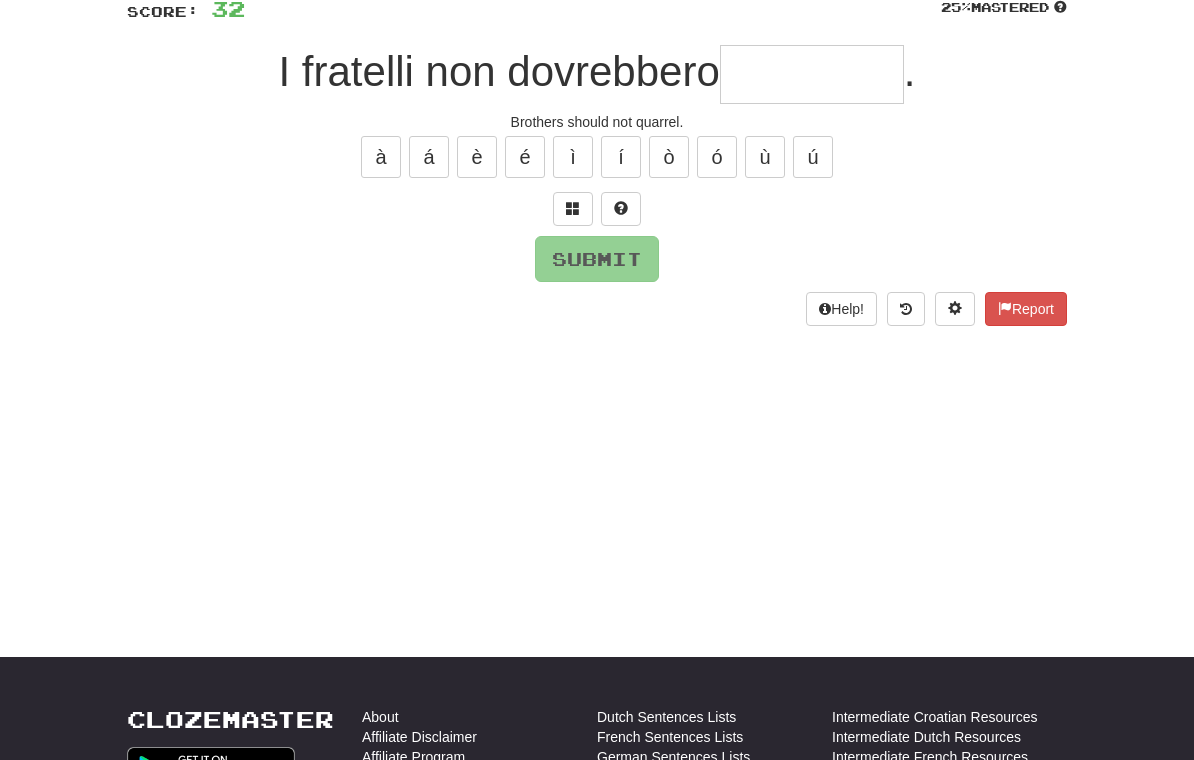 type on "*" 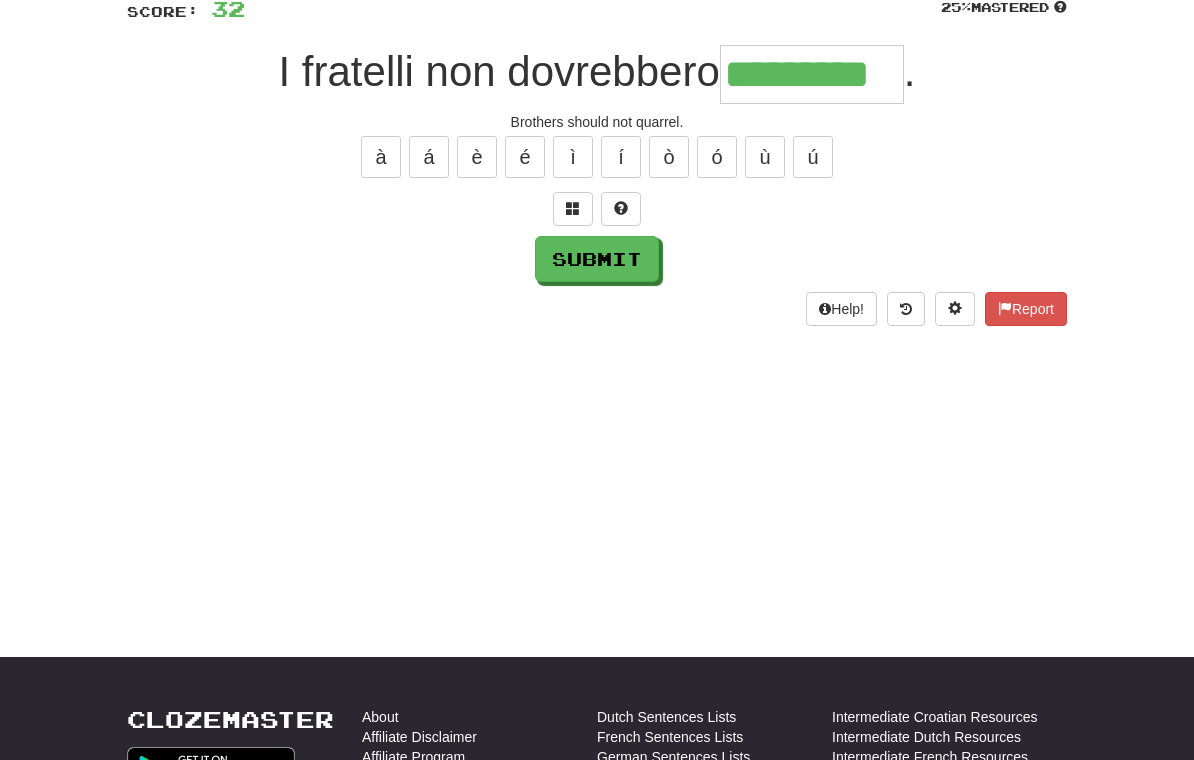 type on "*********" 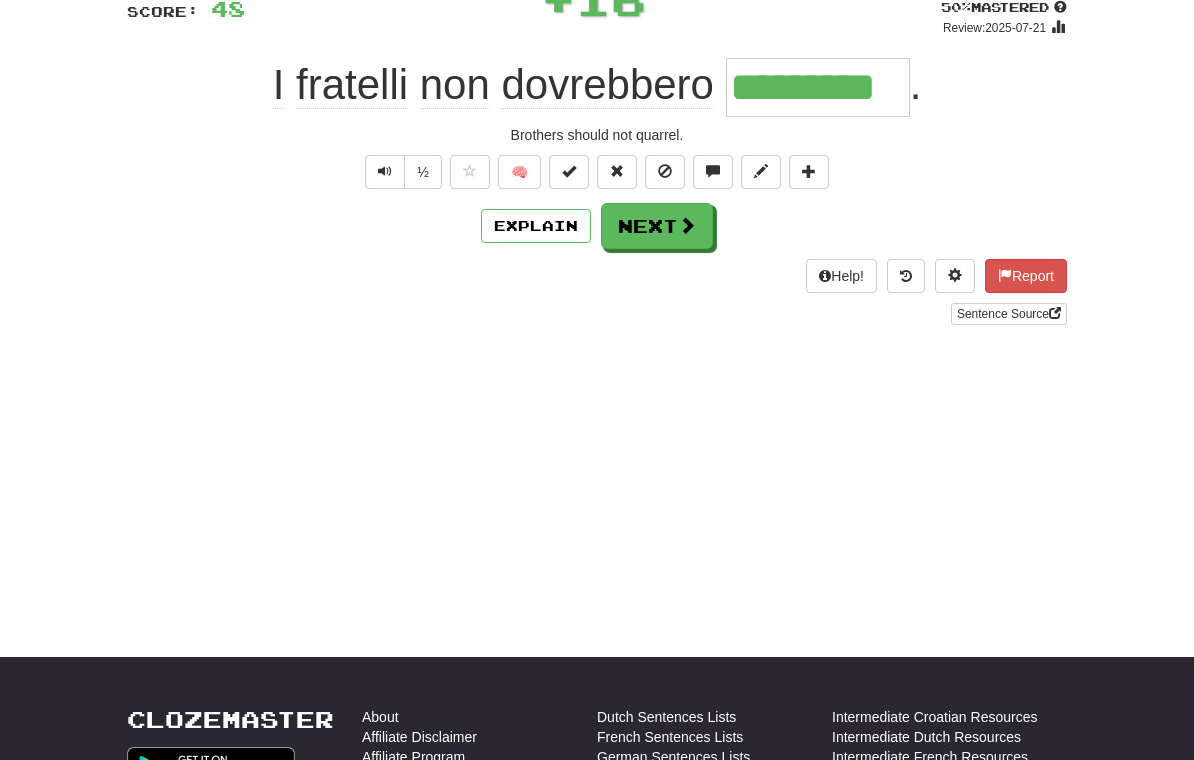 click on "Next" at bounding box center (657, 226) 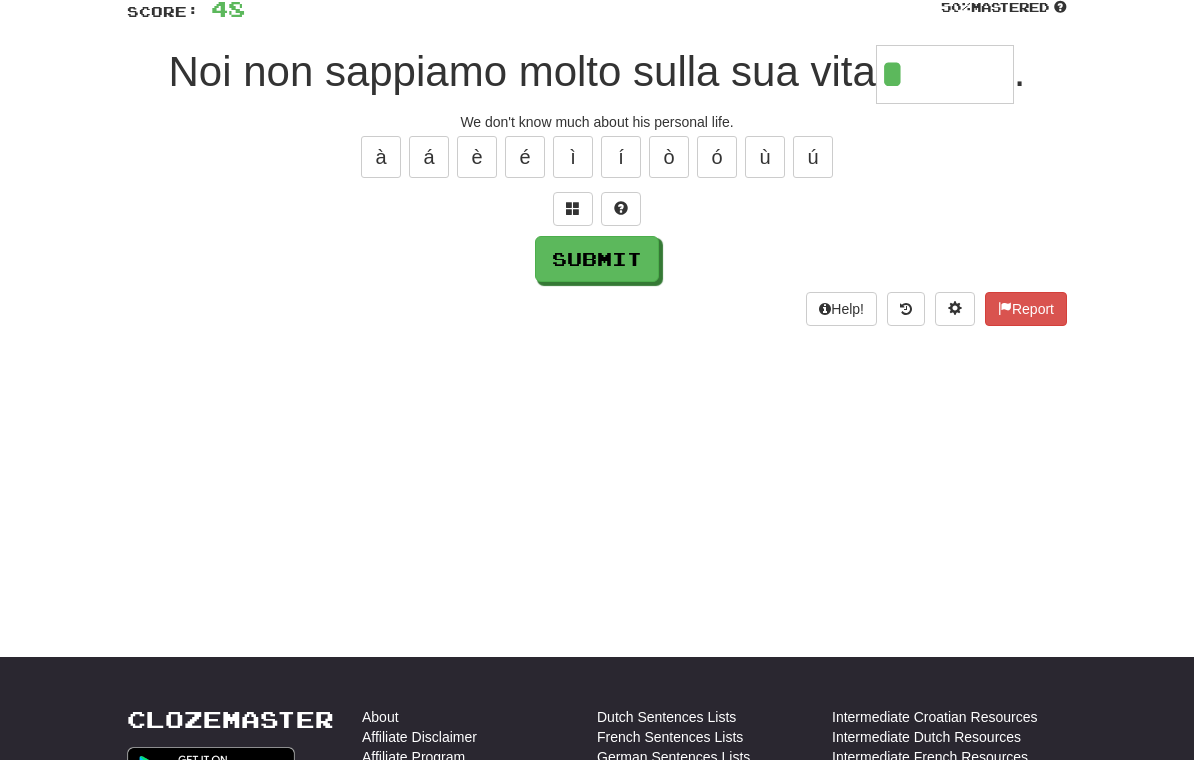 click at bounding box center [573, 208] 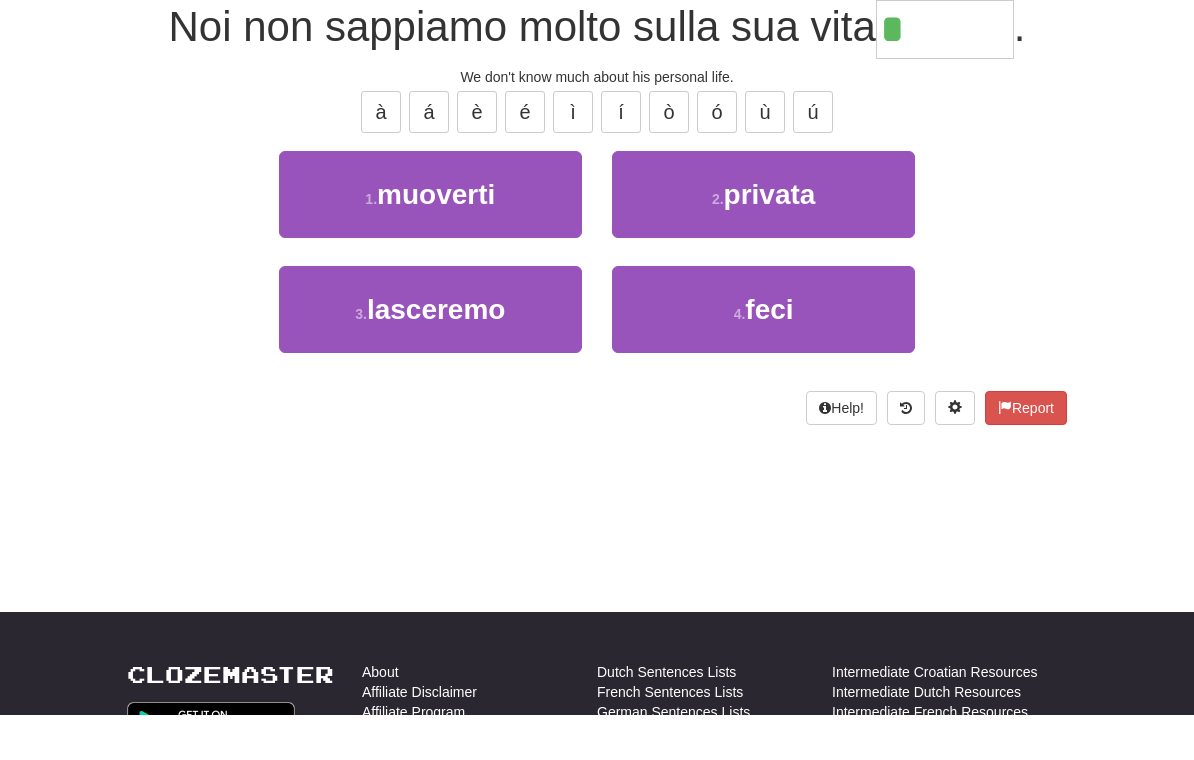 click on "2 .  privata" at bounding box center [763, 239] 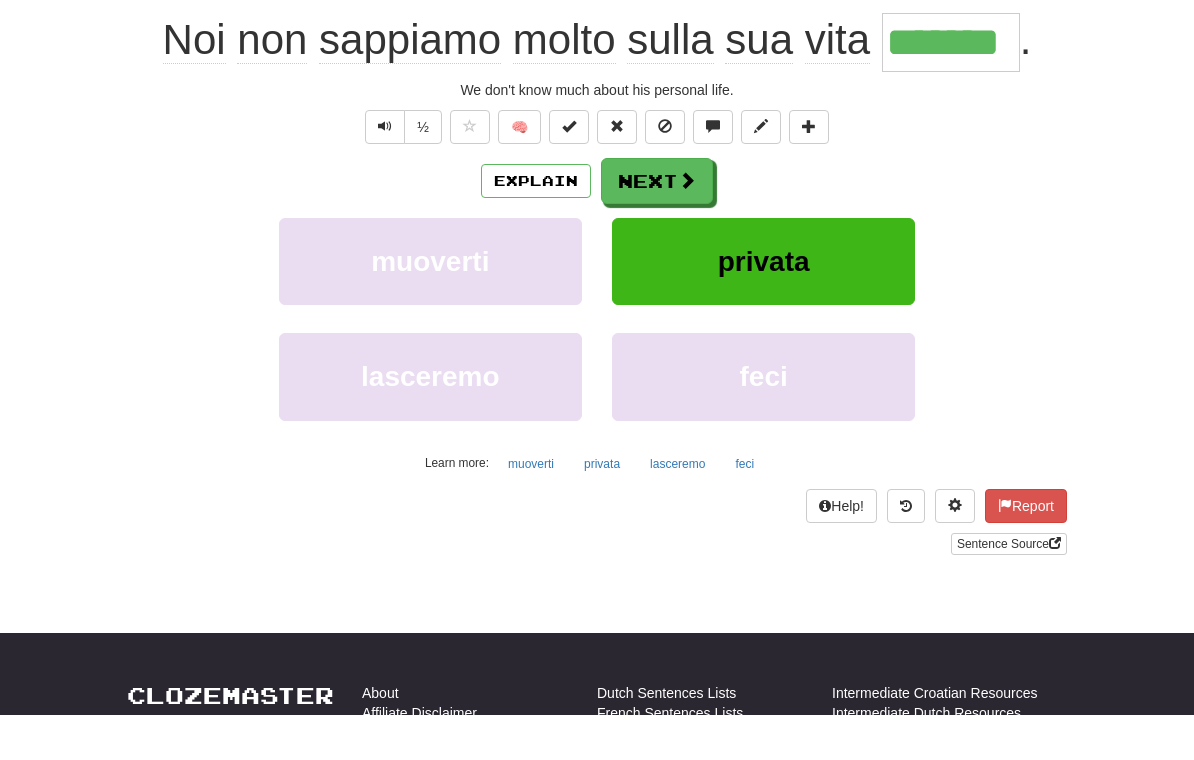 scroll, scrollTop: 198, scrollLeft: 0, axis: vertical 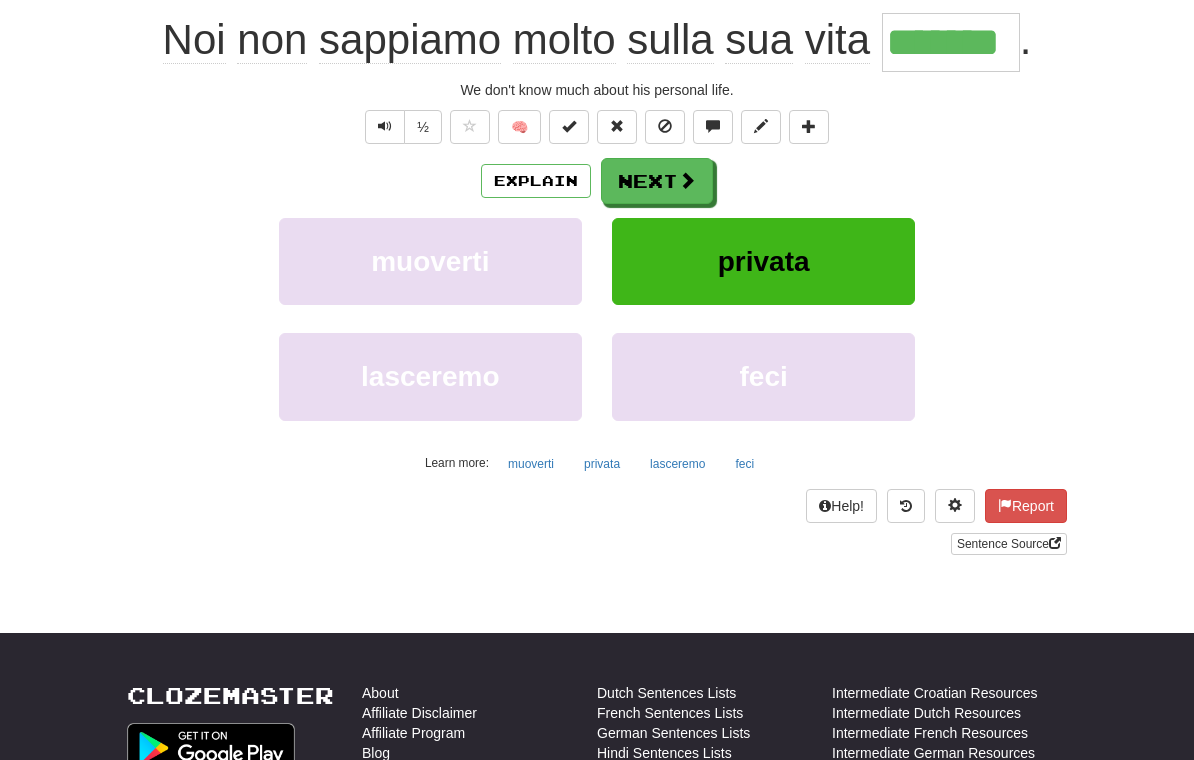 click at bounding box center (761, 127) 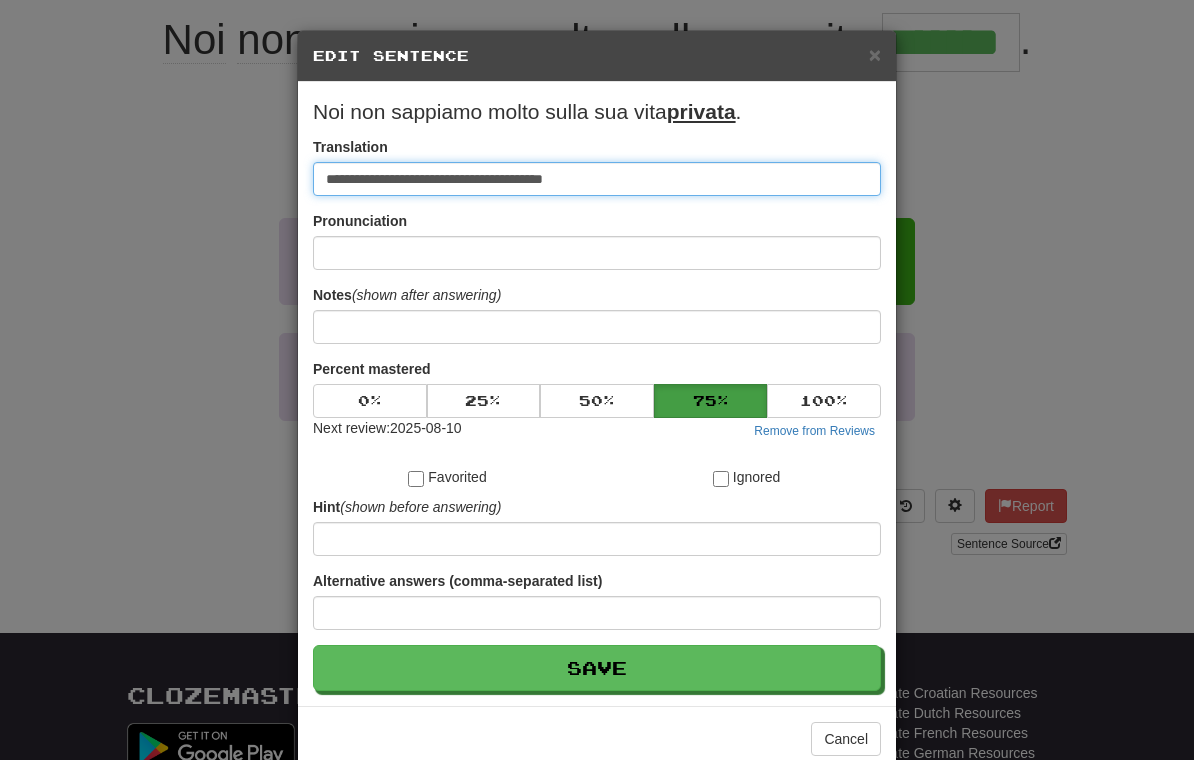 click on "**********" at bounding box center [597, 179] 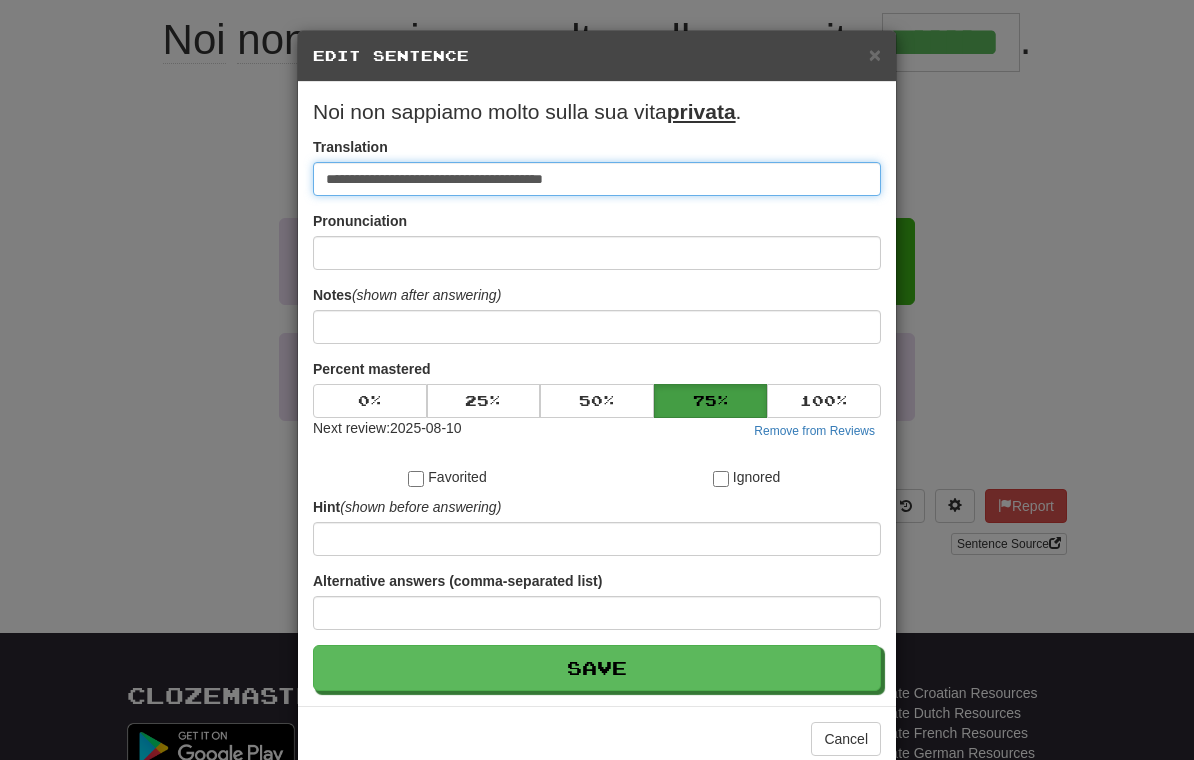 click on "**********" at bounding box center (597, 179) 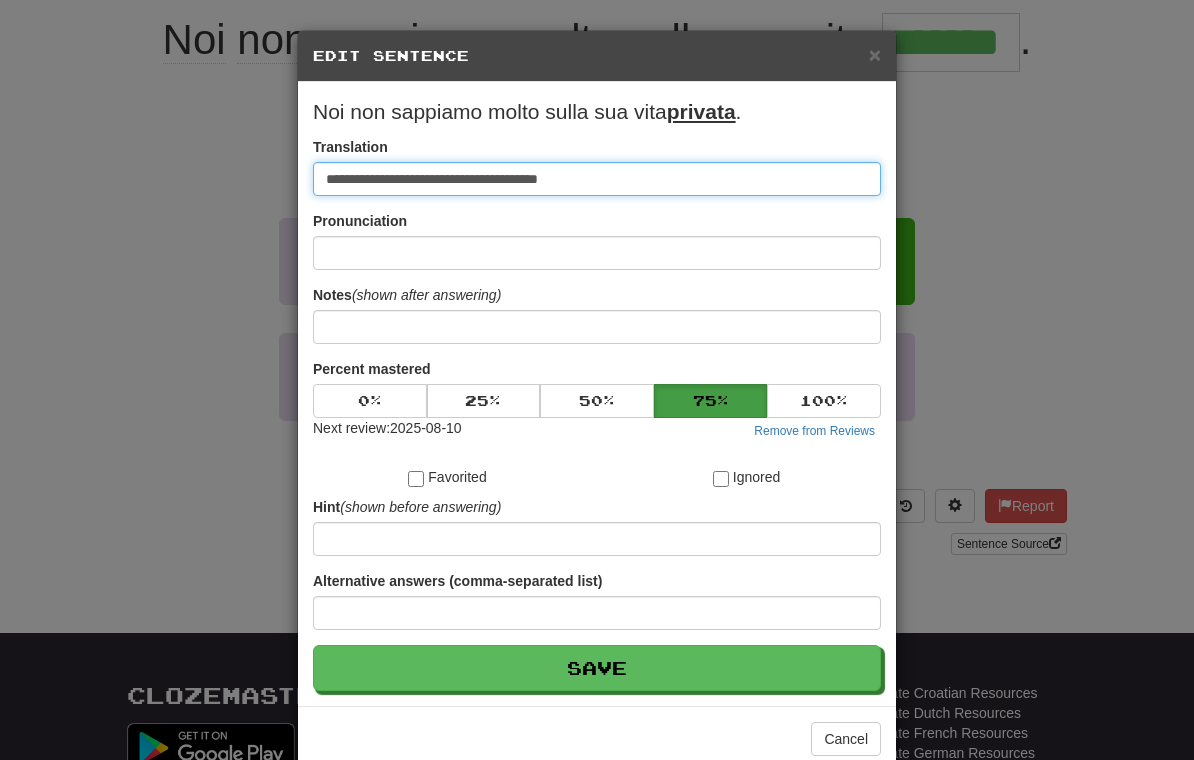 type on "**********" 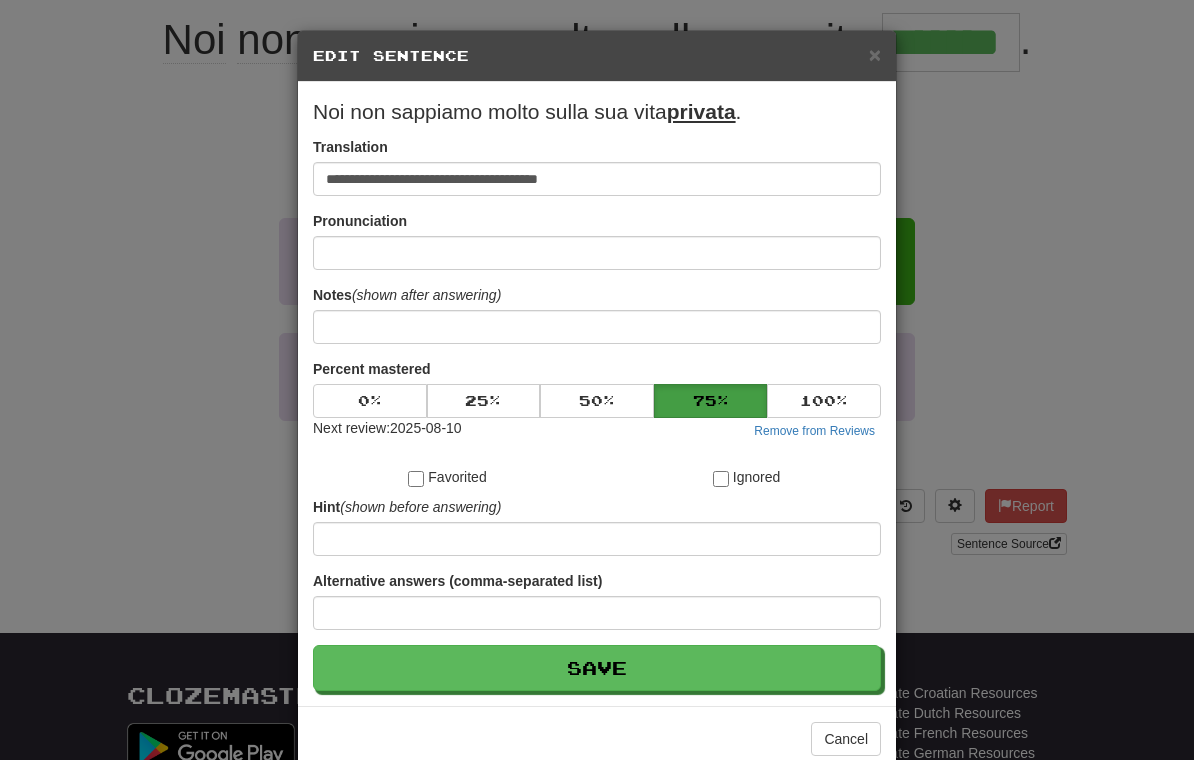 click on "Save" at bounding box center [597, 668] 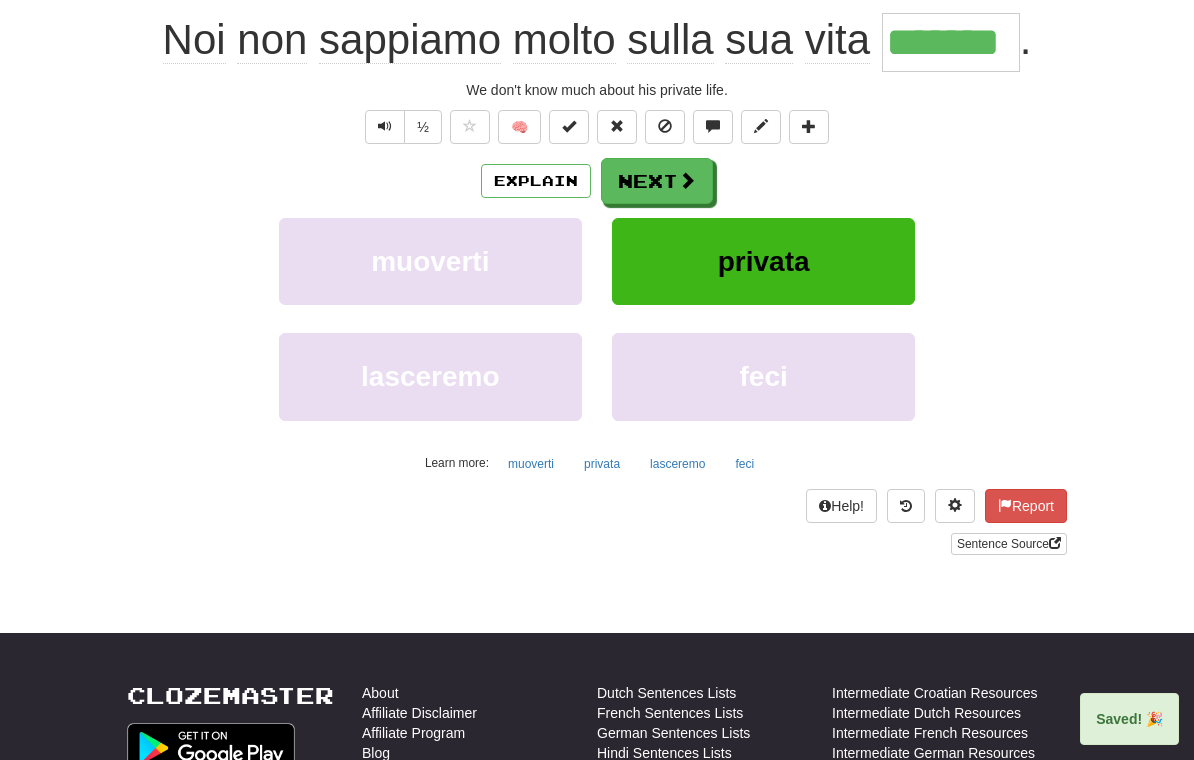 click on "Next" at bounding box center [657, 181] 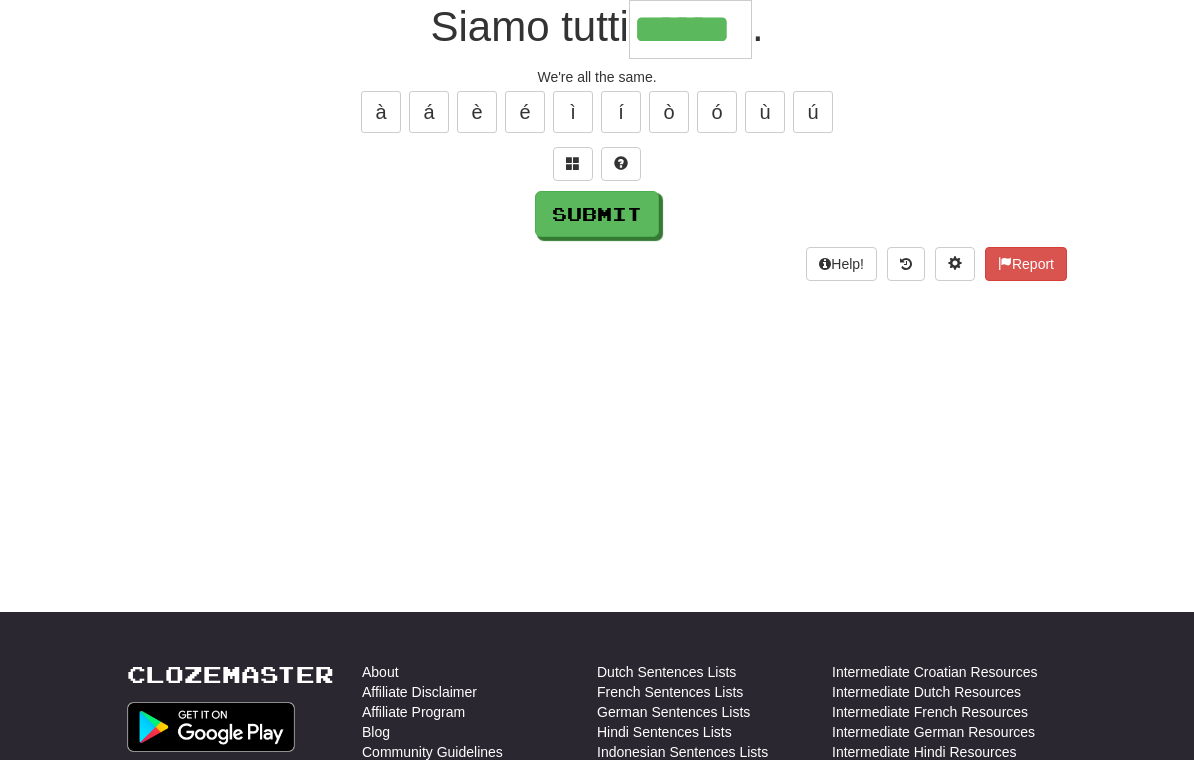 type on "******" 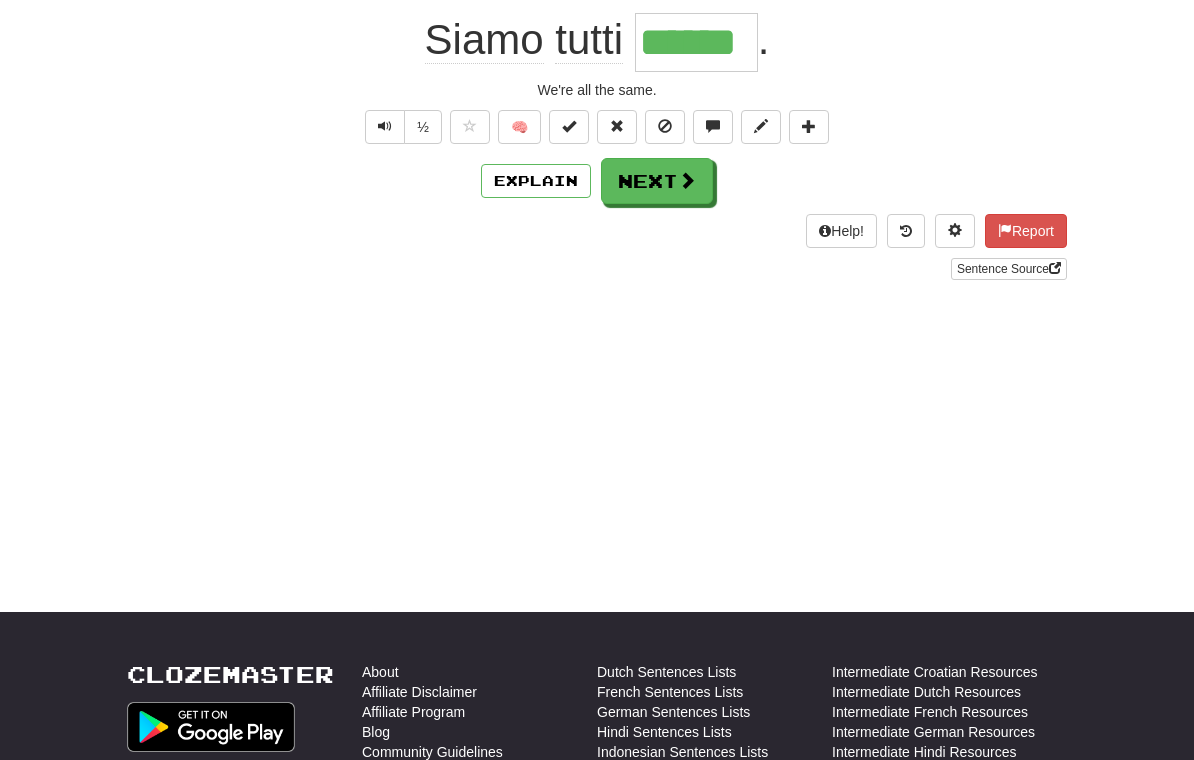 click on "Next" at bounding box center (657, 181) 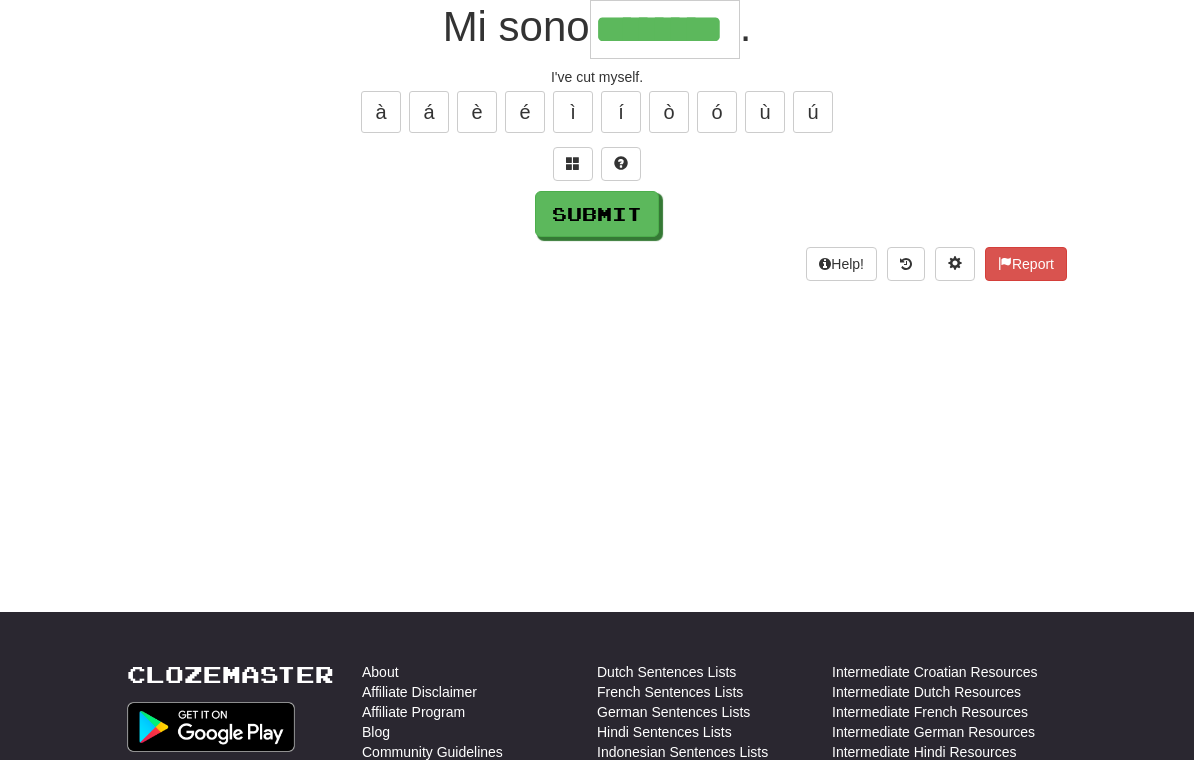 type on "********" 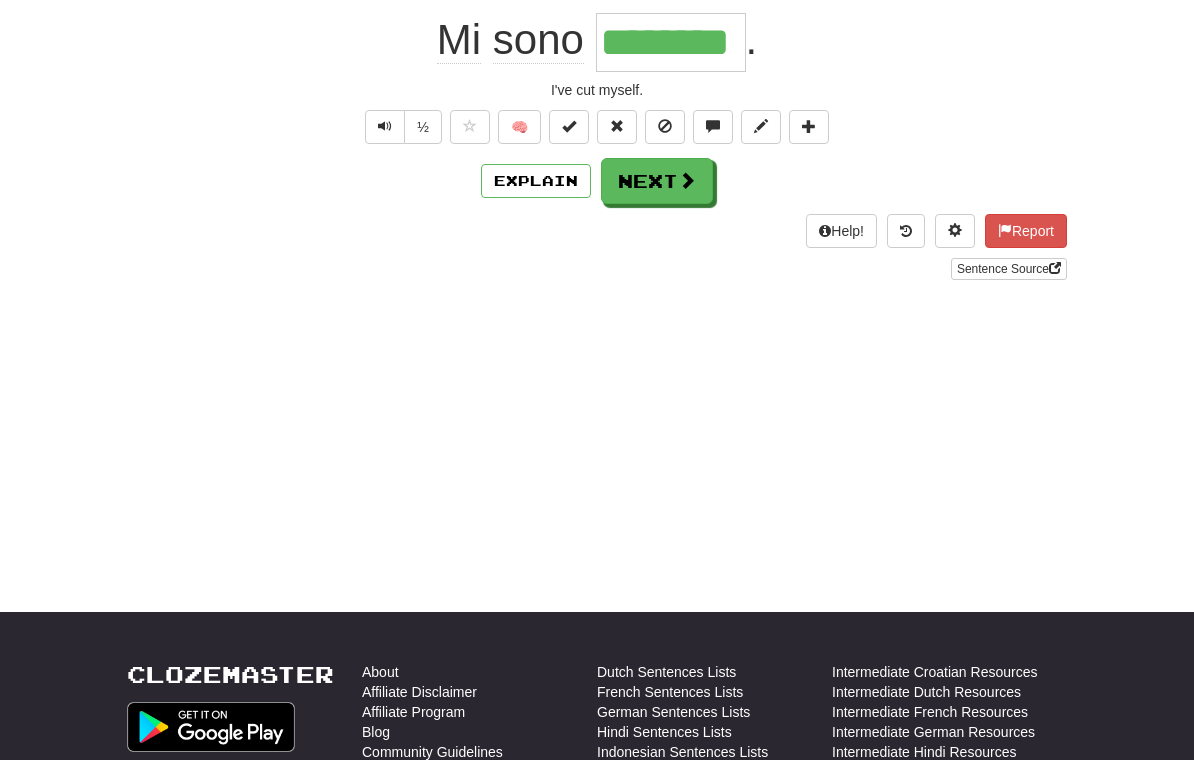 click on "Next" at bounding box center [657, 181] 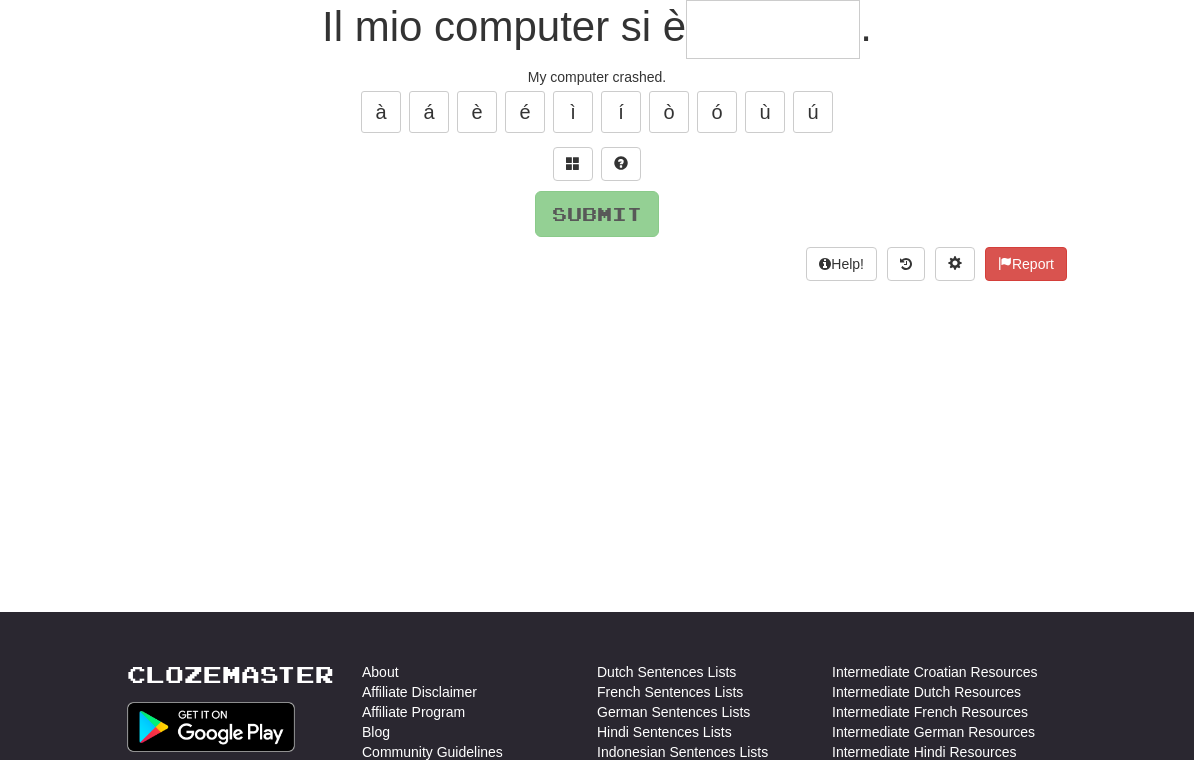 click at bounding box center [573, 163] 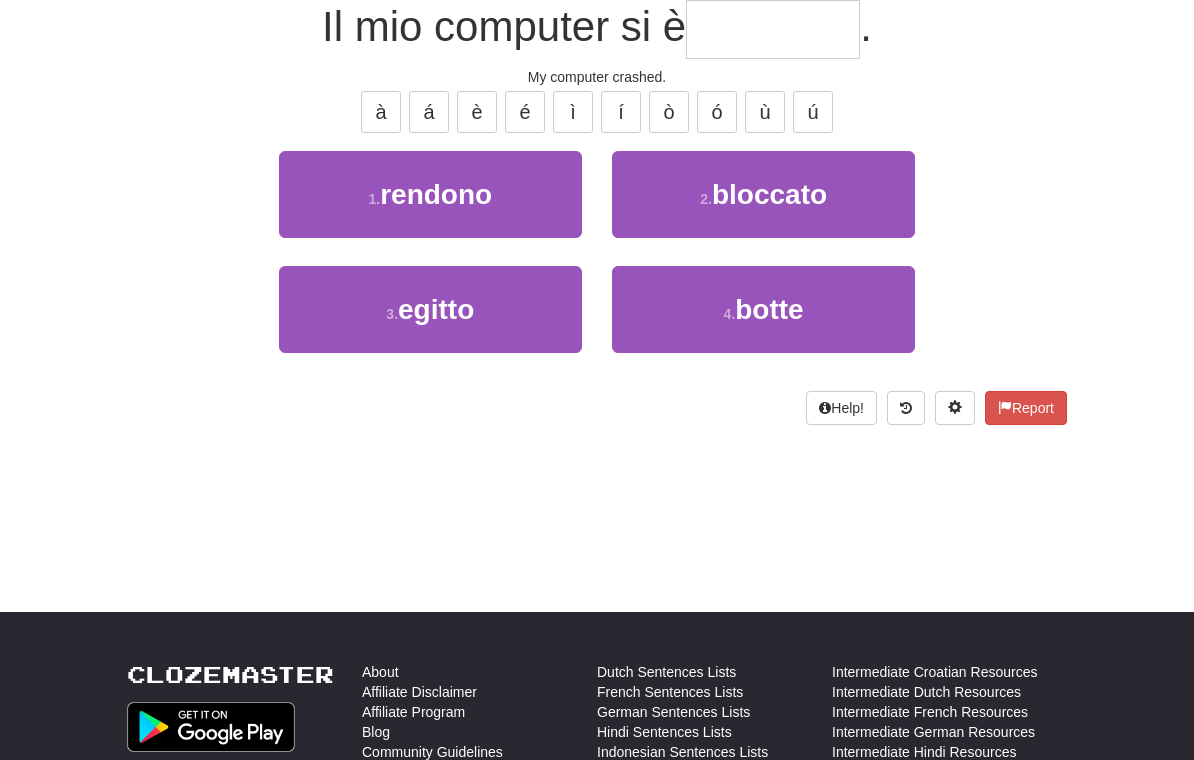 click on "2 .  bloccato" at bounding box center (763, 194) 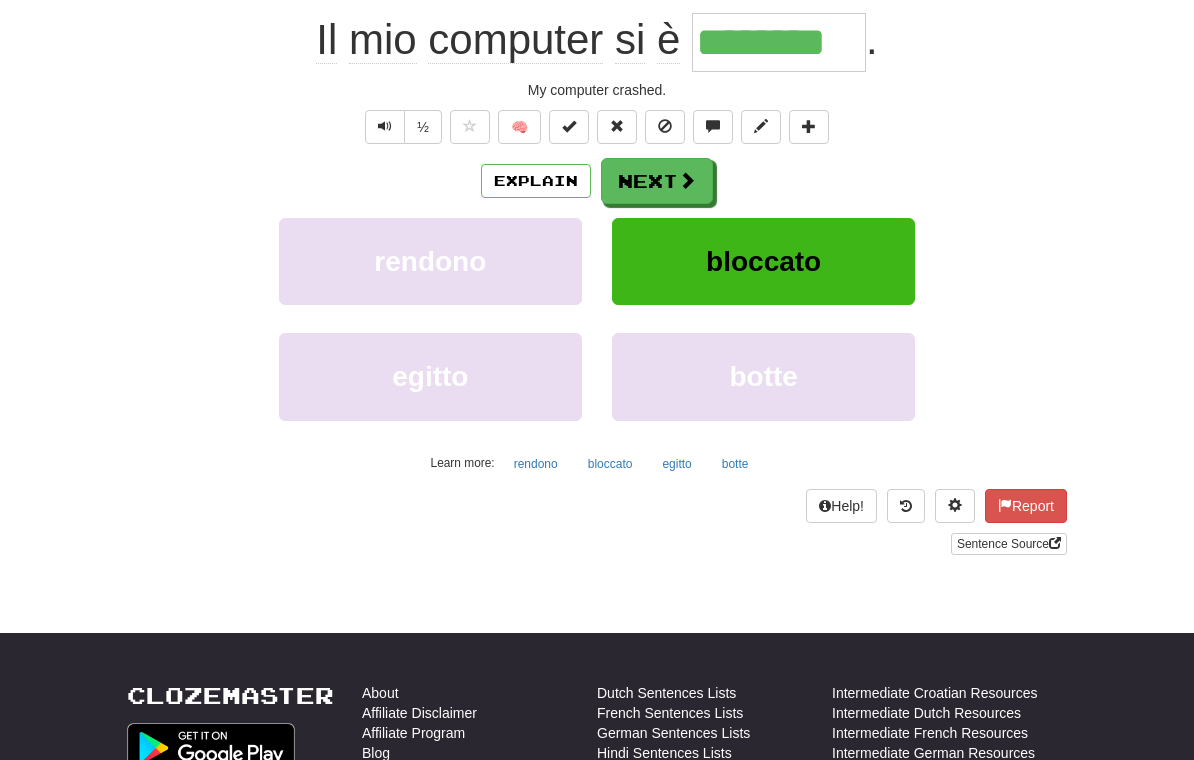 click on "Next" at bounding box center (657, 181) 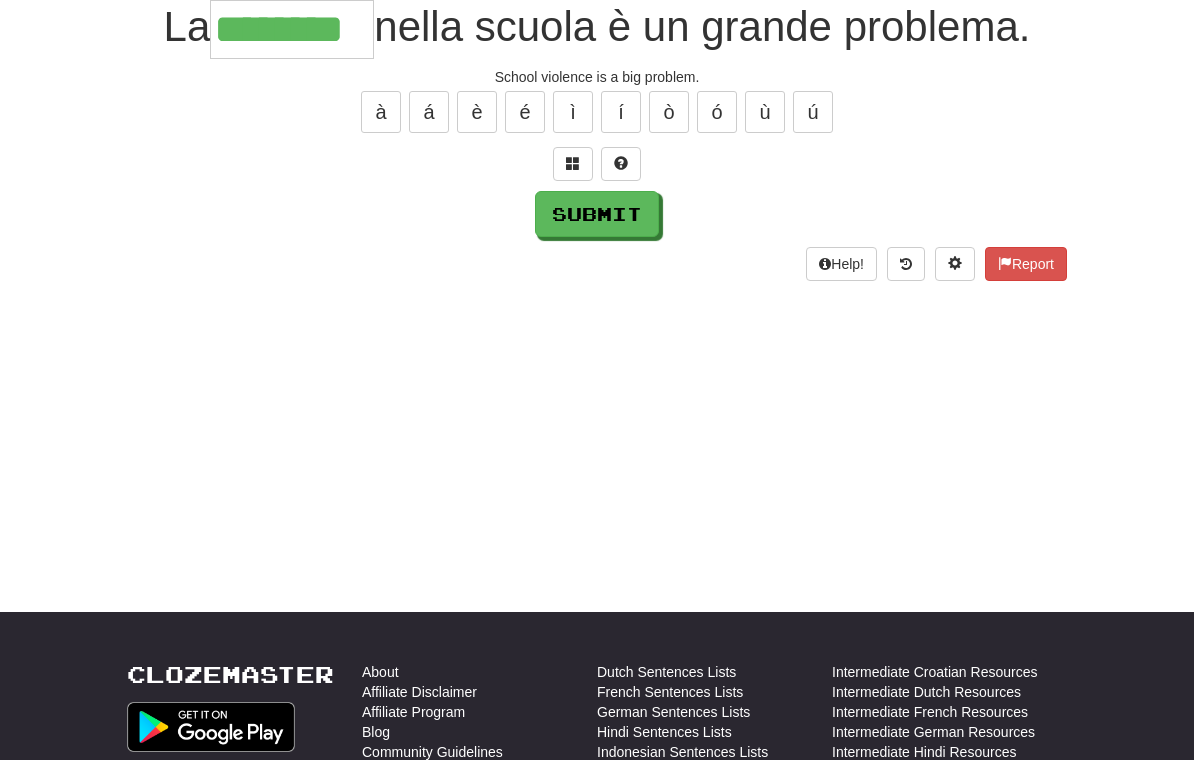type on "********" 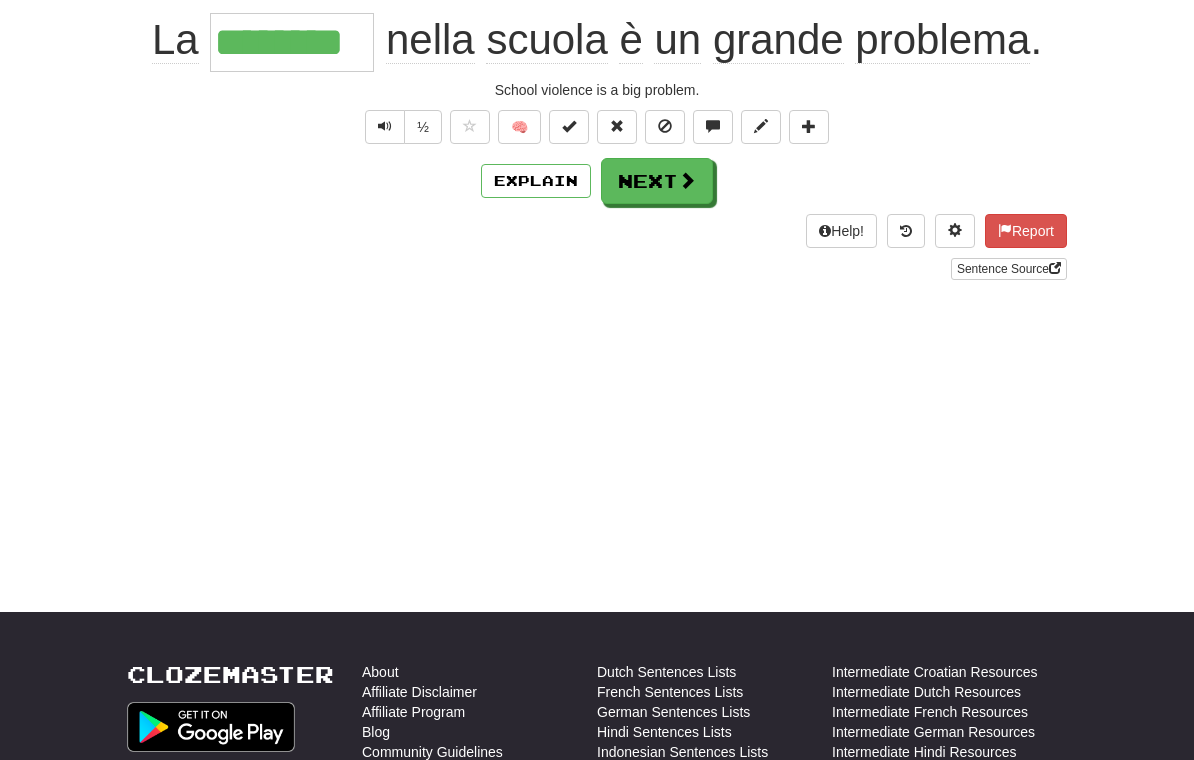 click on "Next" at bounding box center [657, 181] 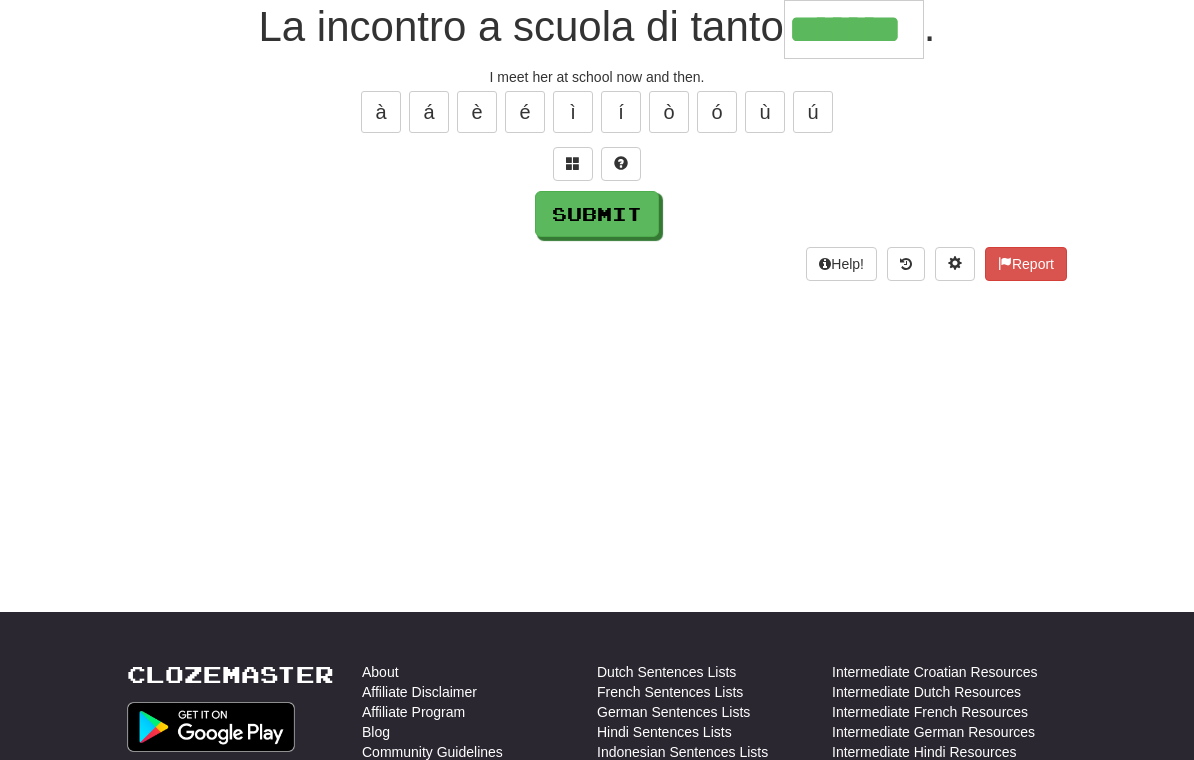 type on "*******" 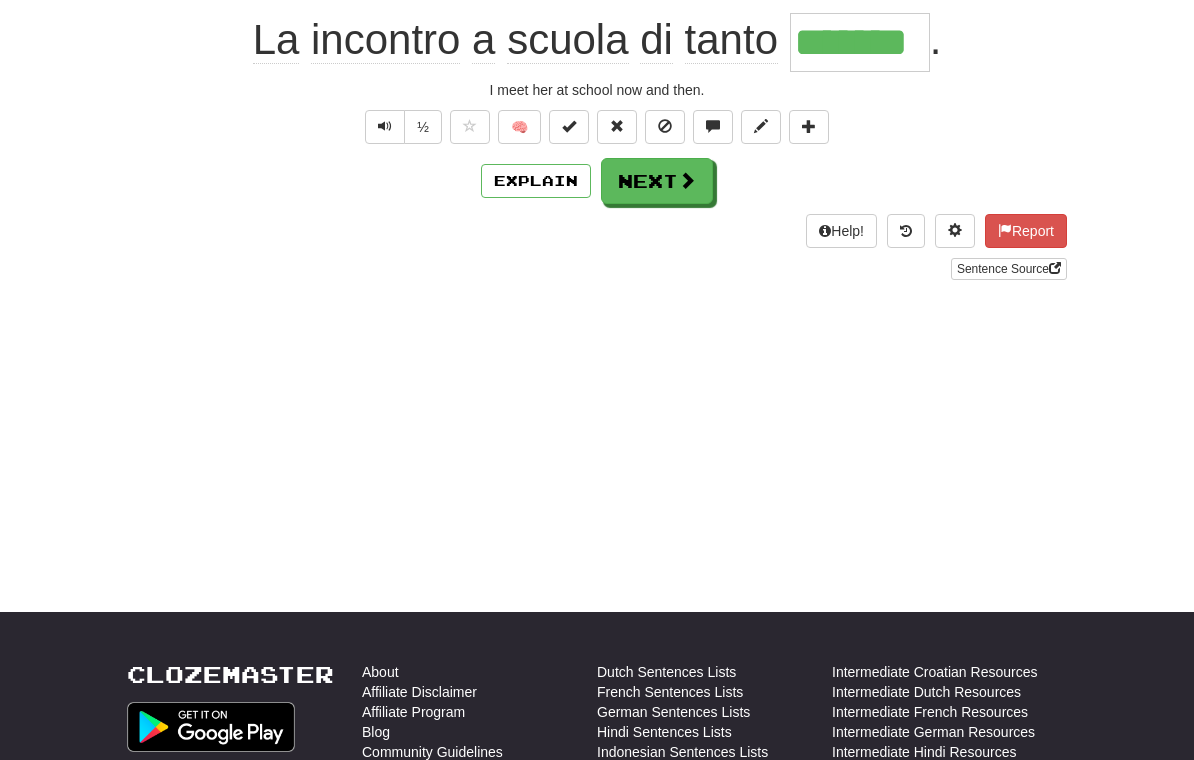 click on "Next" at bounding box center (657, 181) 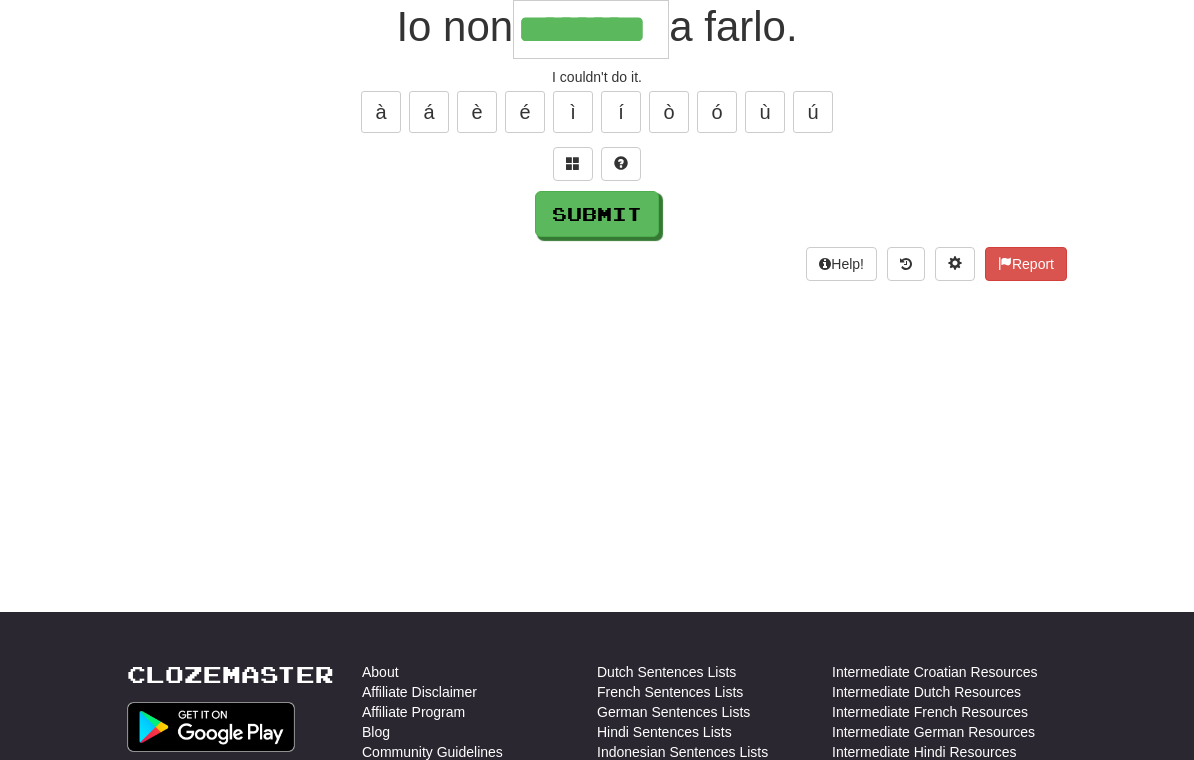 type on "********" 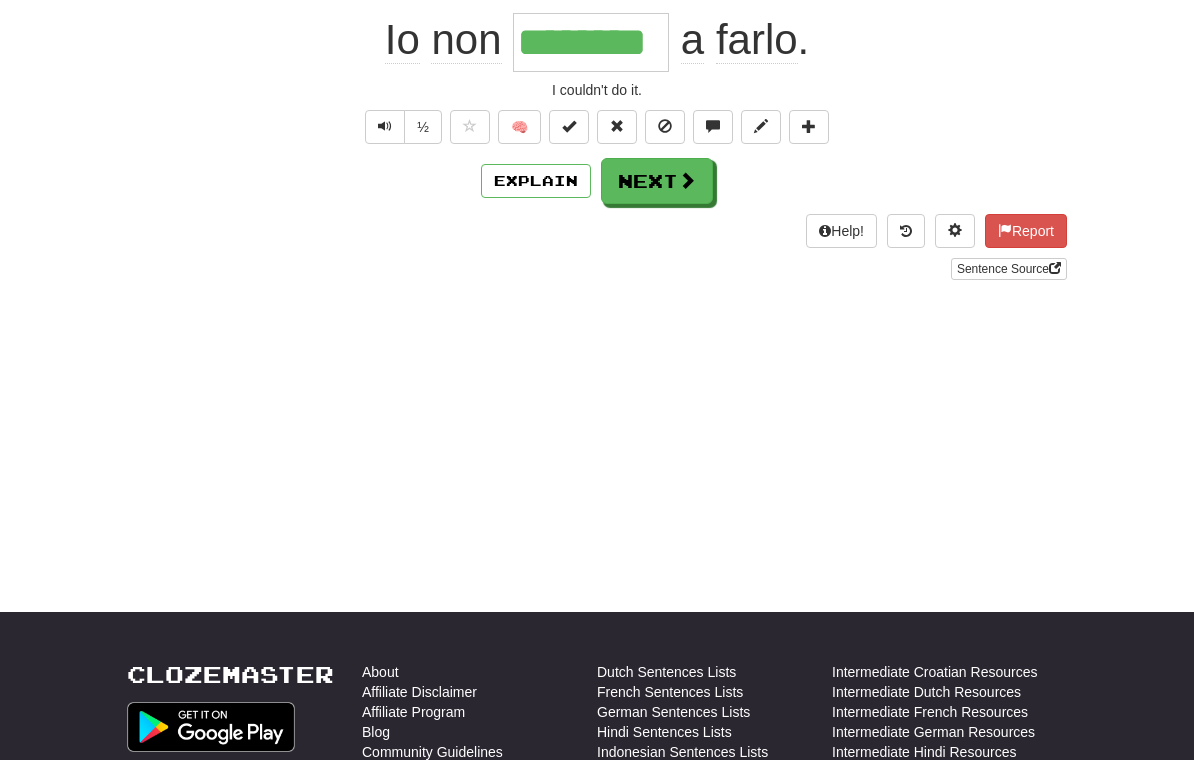 click on "Next" at bounding box center (657, 181) 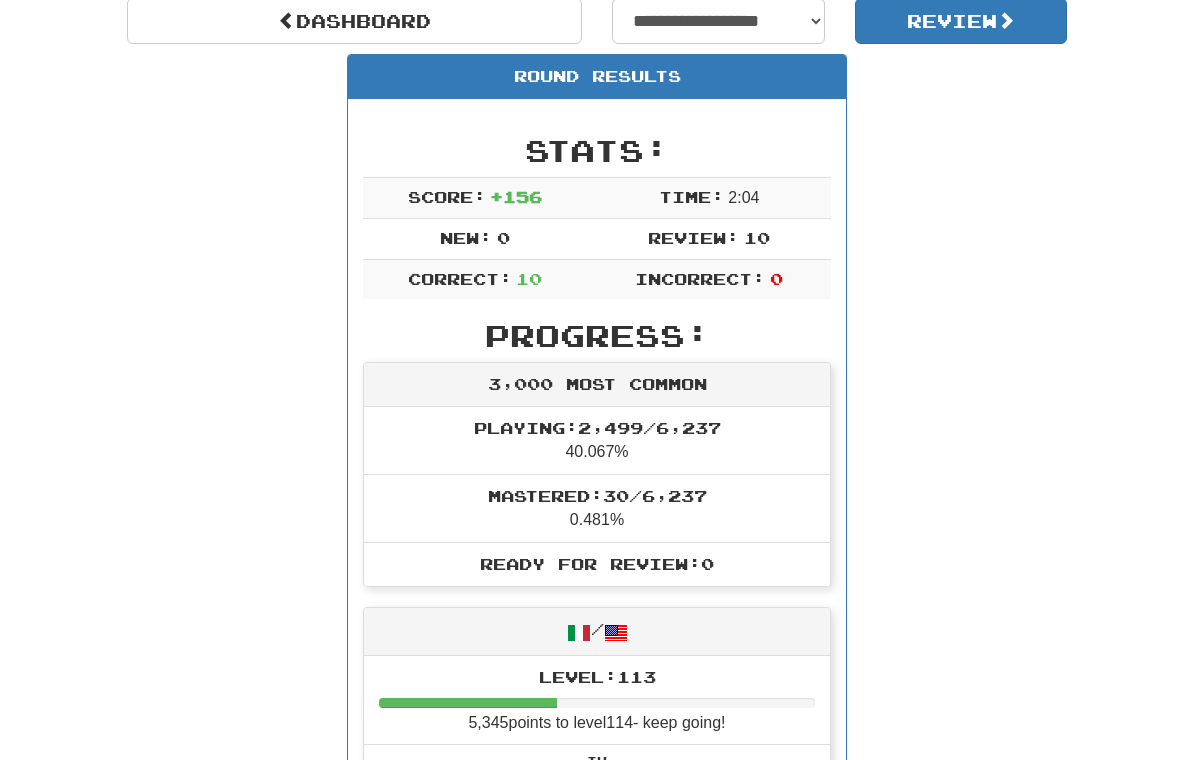 click on "Review" at bounding box center (961, 21) 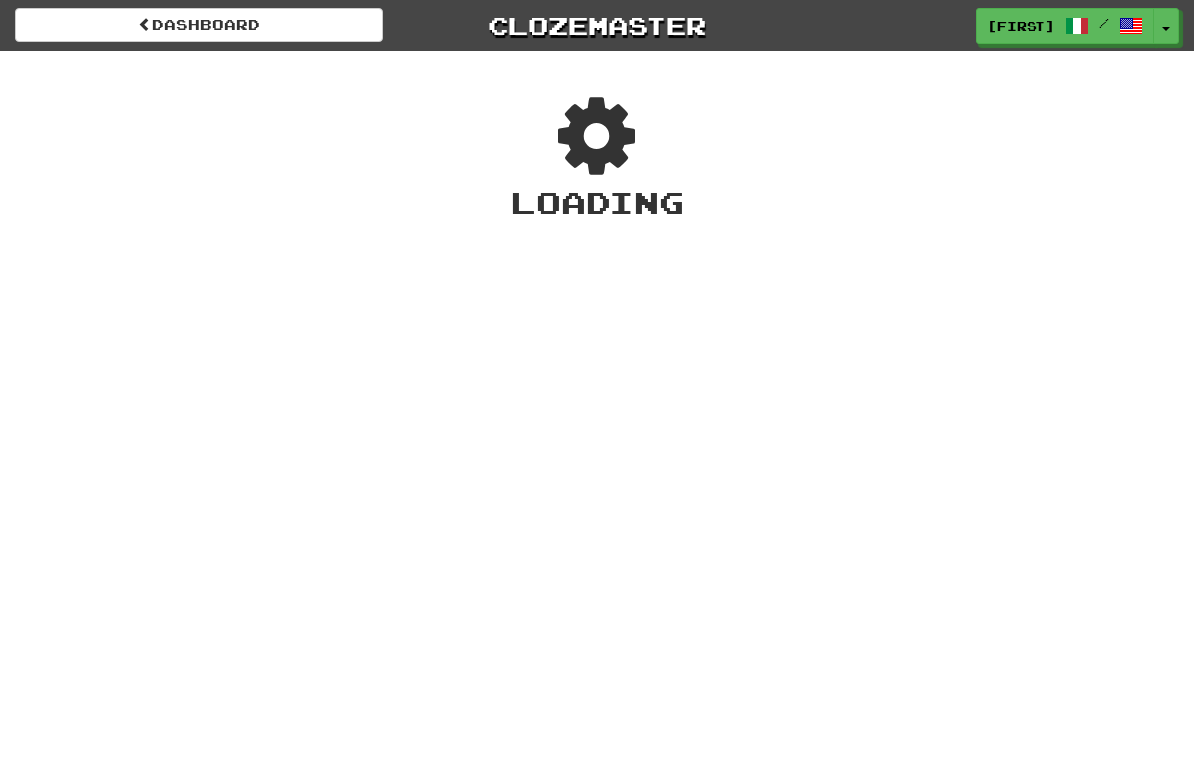 scroll, scrollTop: 0, scrollLeft: 0, axis: both 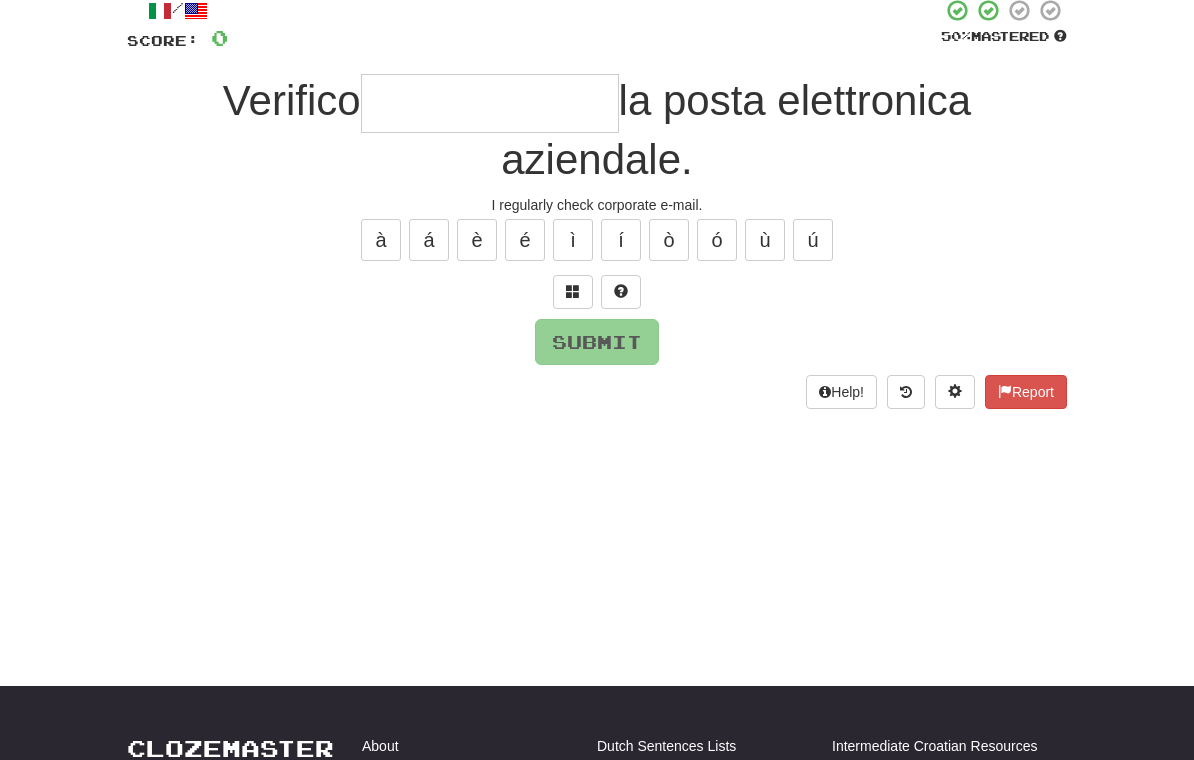 click at bounding box center (490, 103) 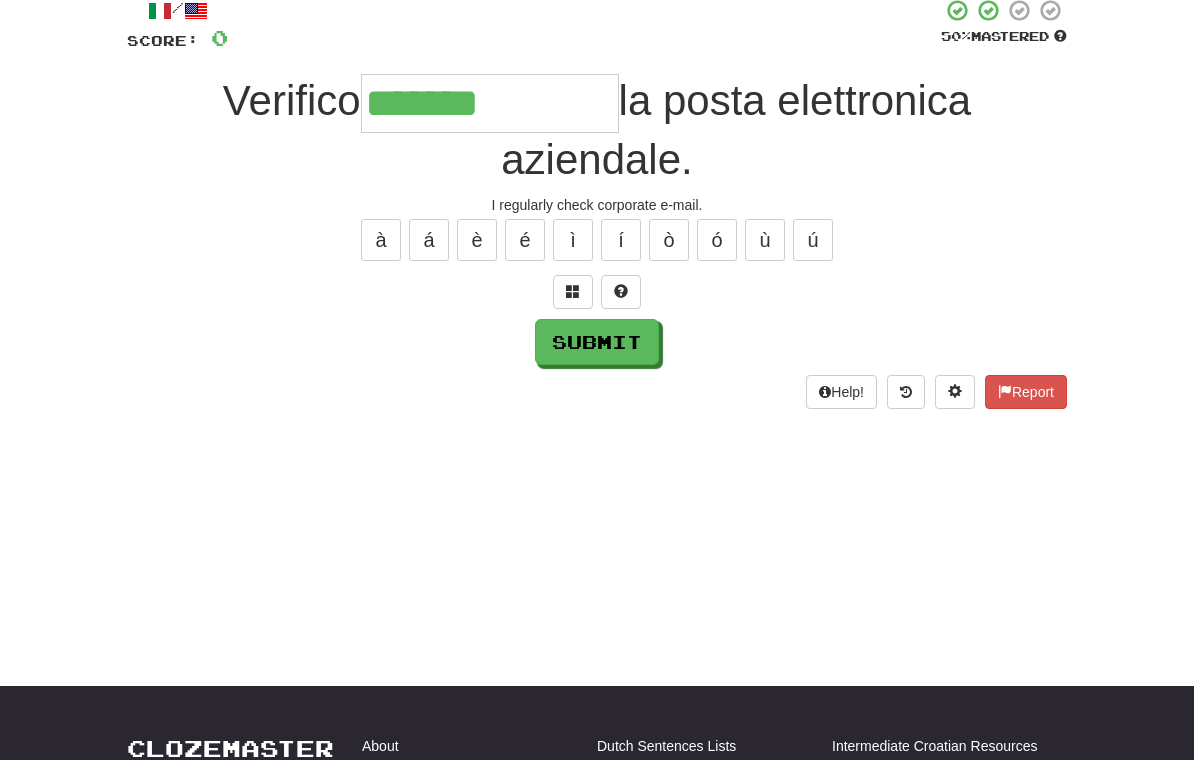 click at bounding box center [573, 292] 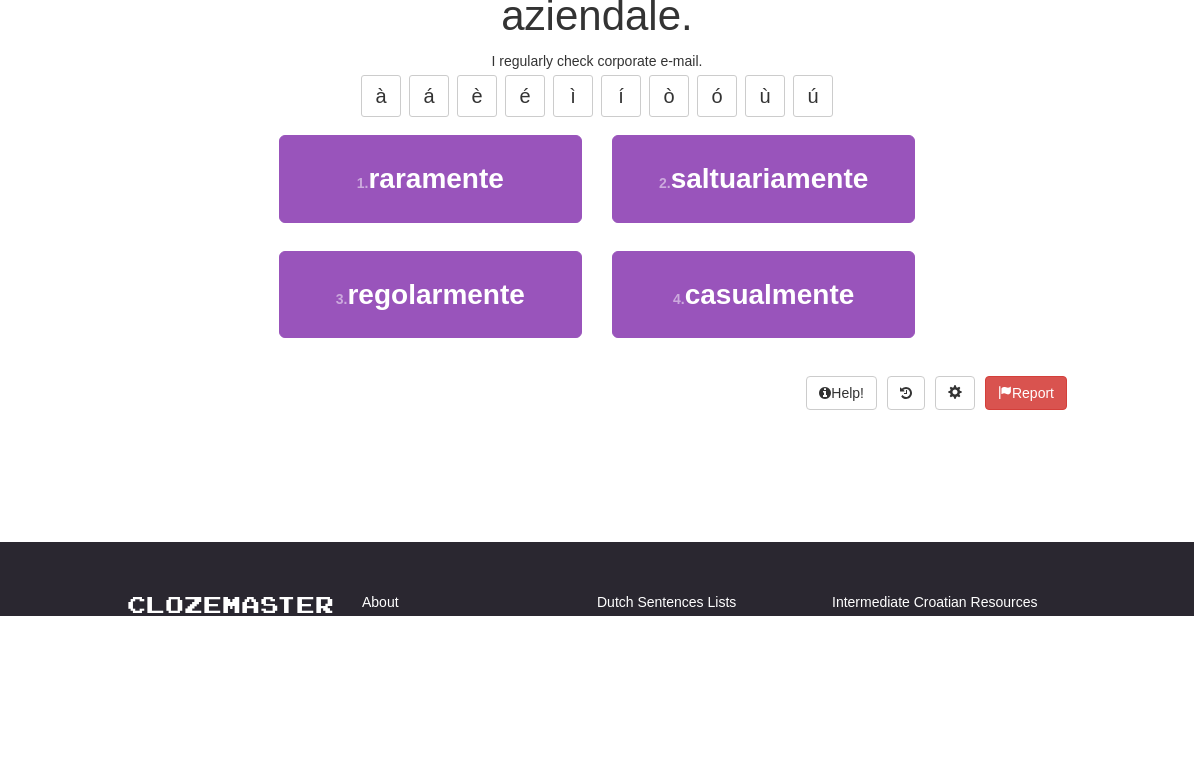 click on "regolarmente" at bounding box center [435, 438] 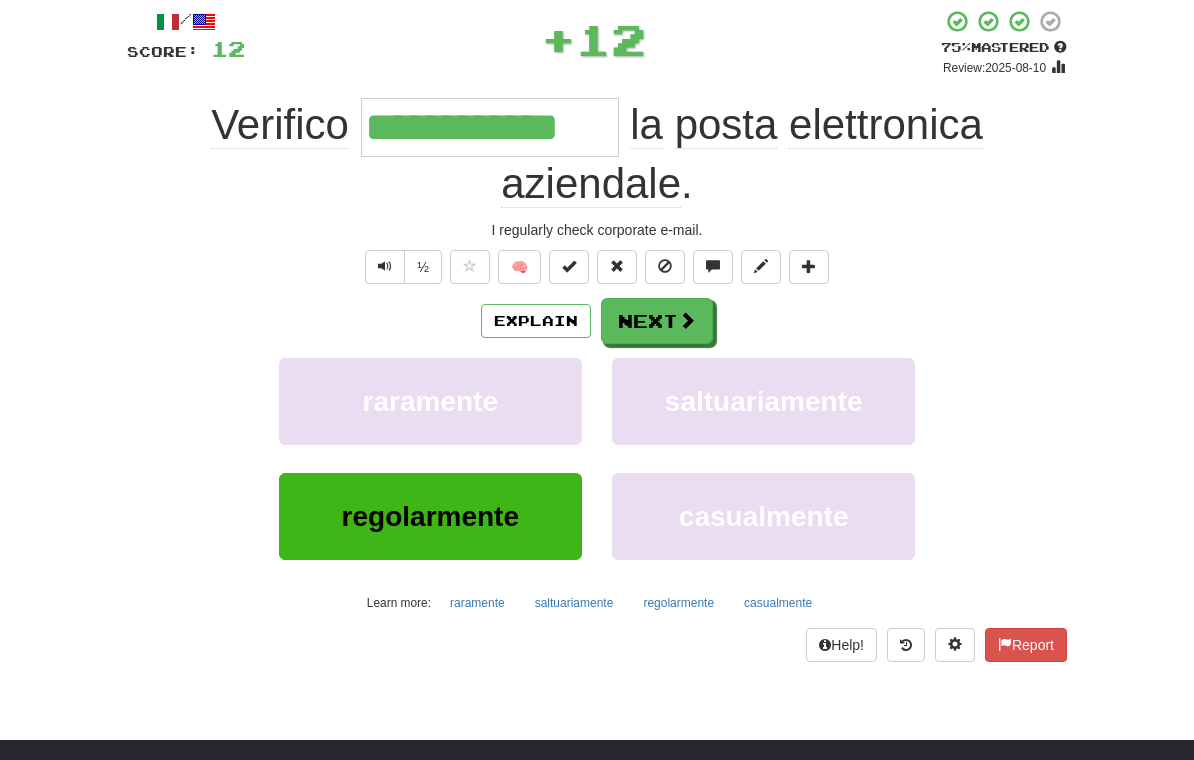 scroll, scrollTop: 100, scrollLeft: 0, axis: vertical 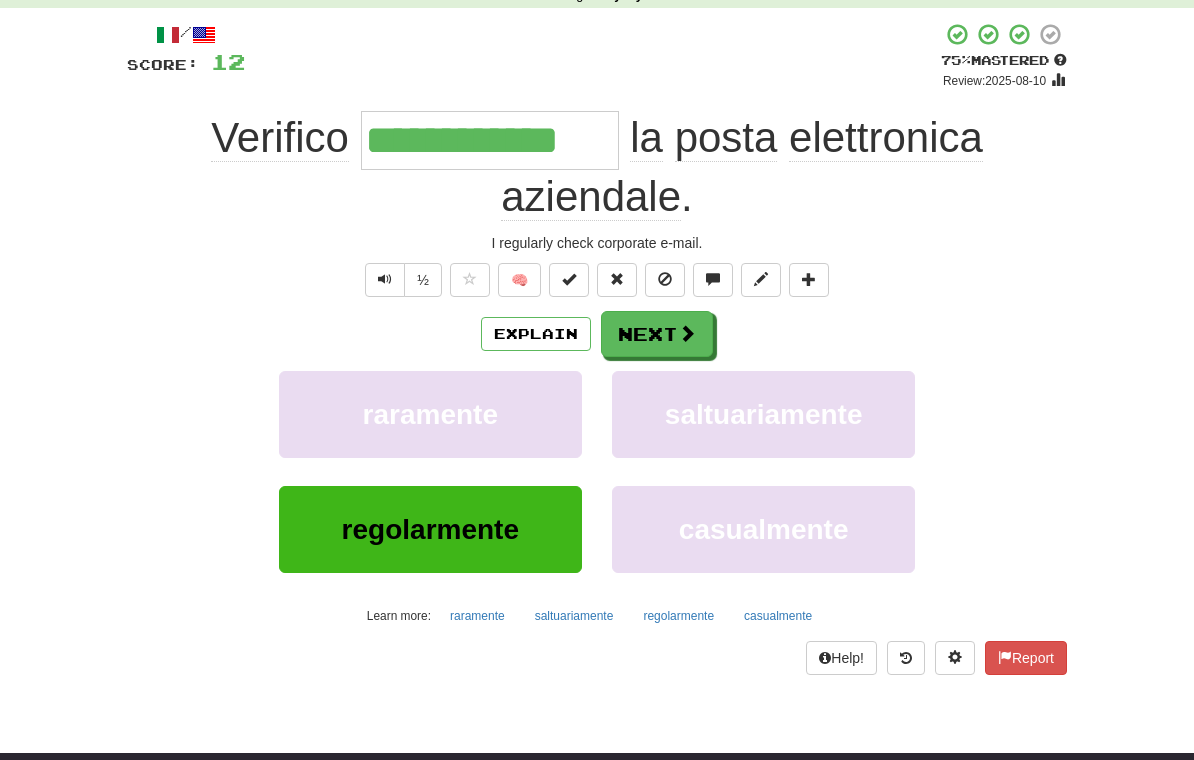 click on "Next" at bounding box center (657, 334) 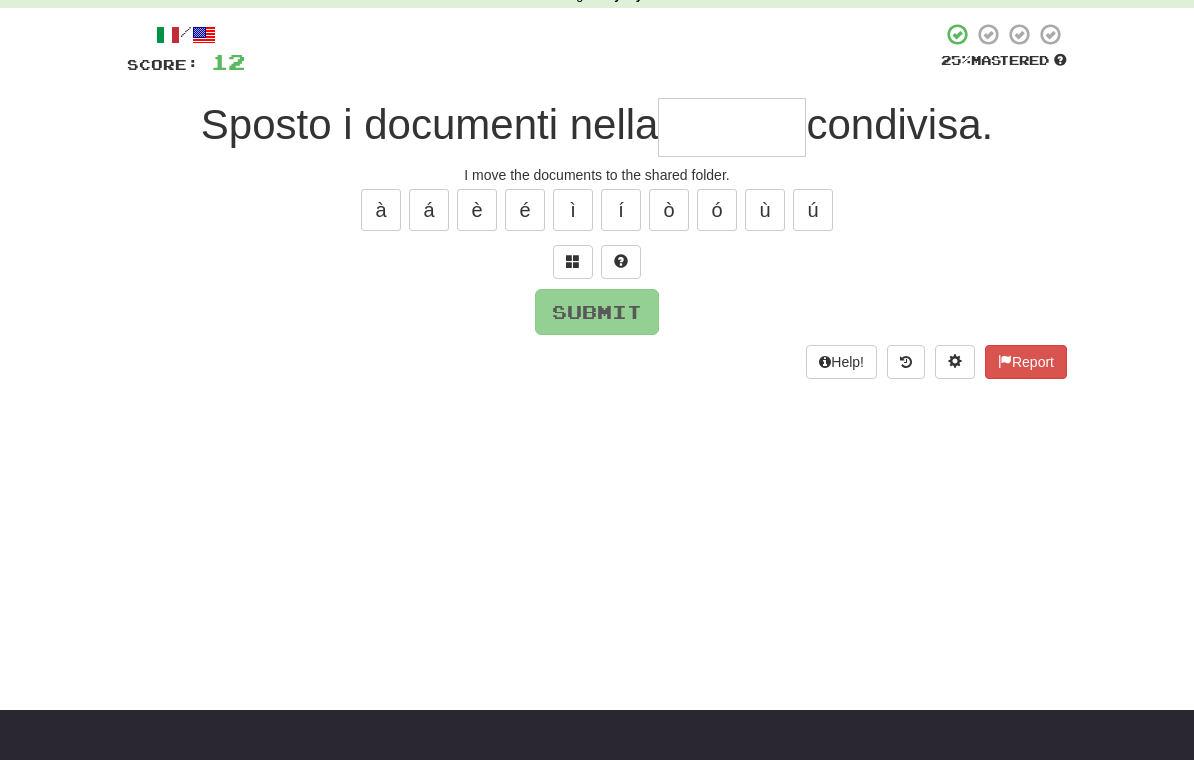 click at bounding box center (573, 261) 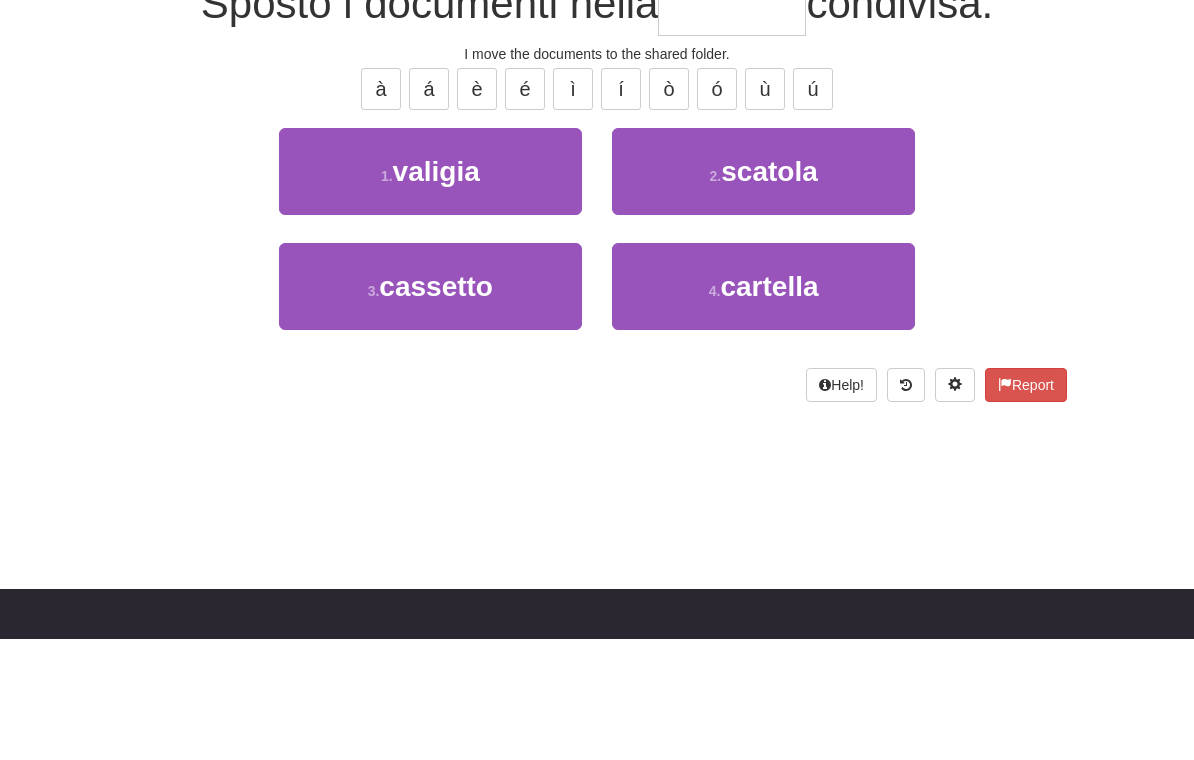 click on "4 .  cartella" at bounding box center [763, 407] 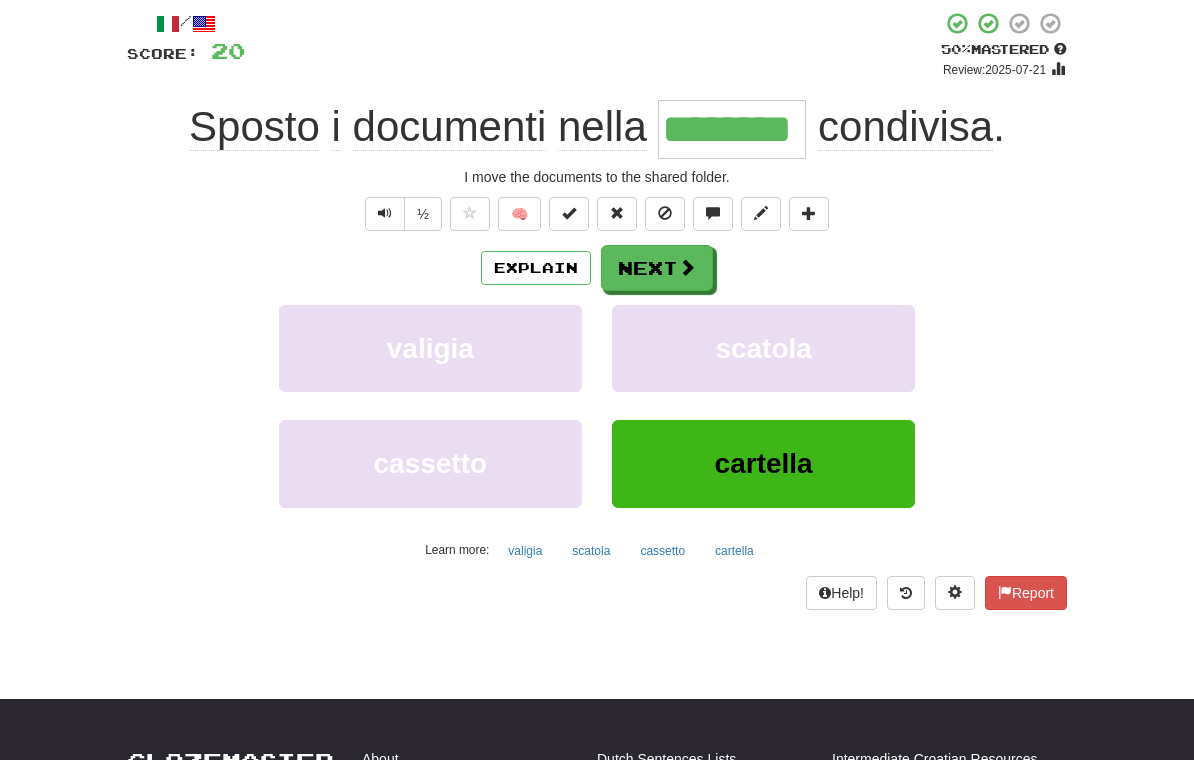 scroll, scrollTop: 98, scrollLeft: 0, axis: vertical 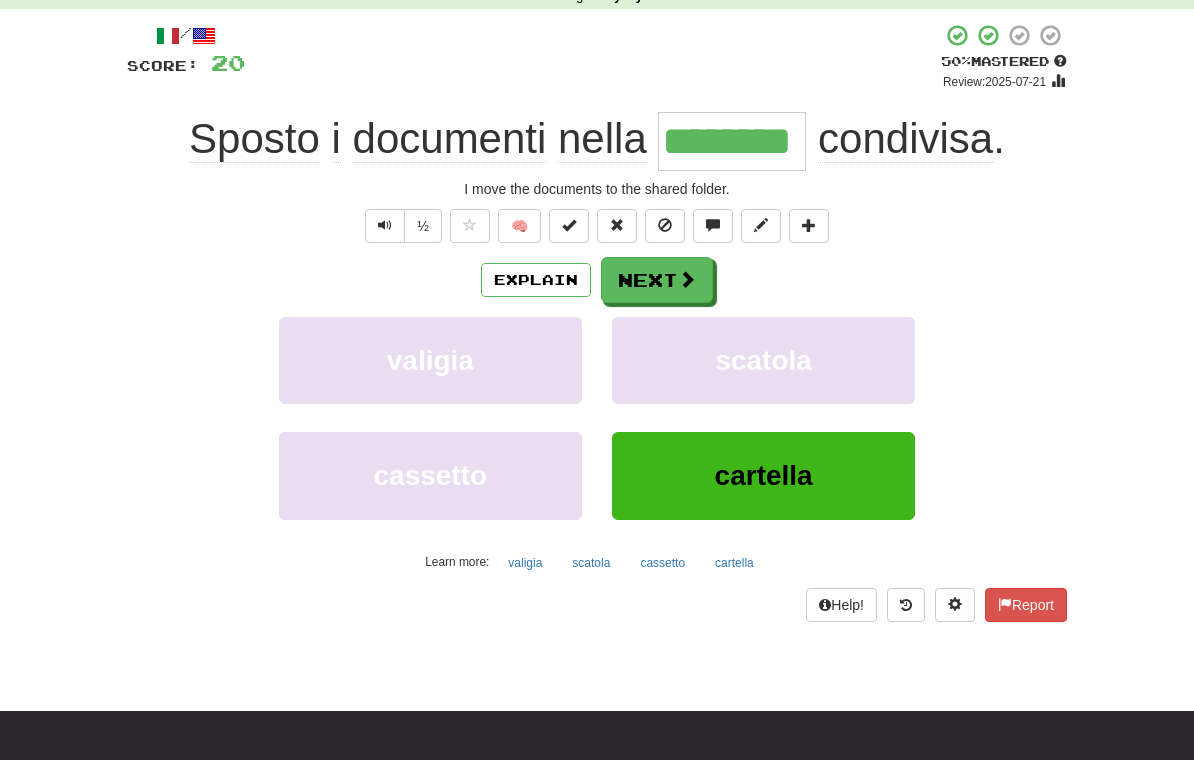 click on "Next" at bounding box center (657, 281) 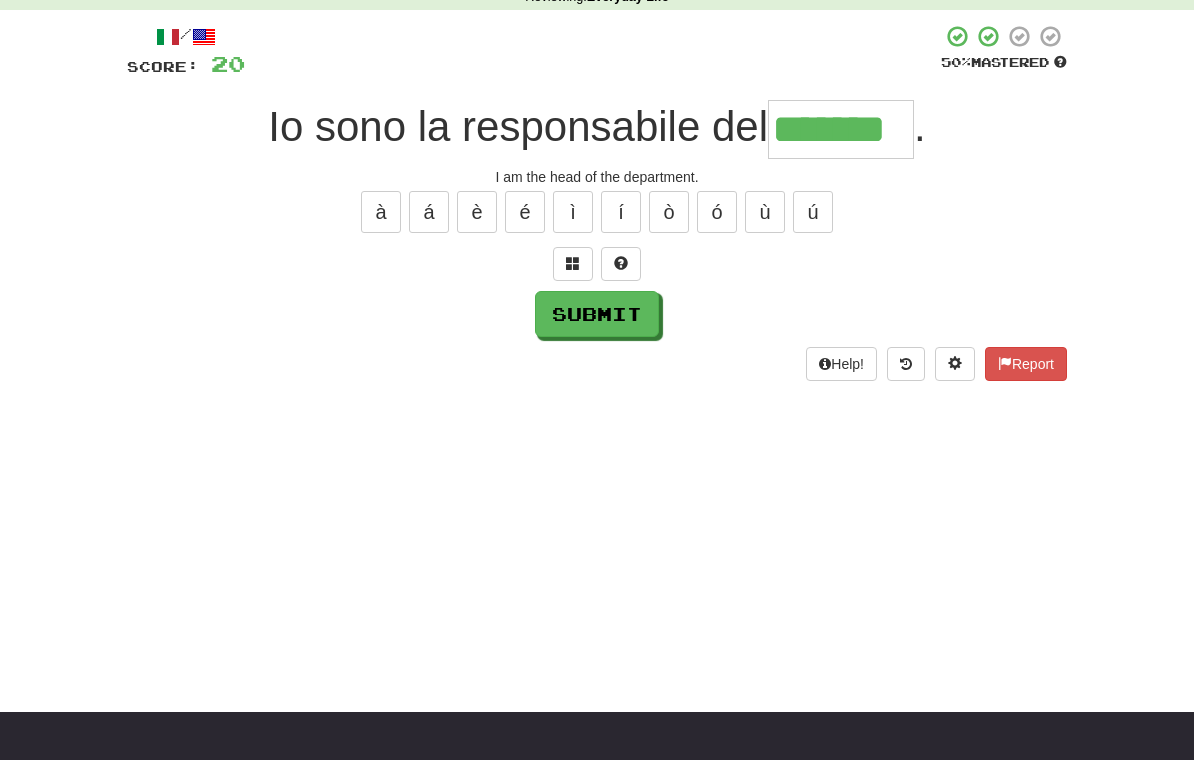 type on "*******" 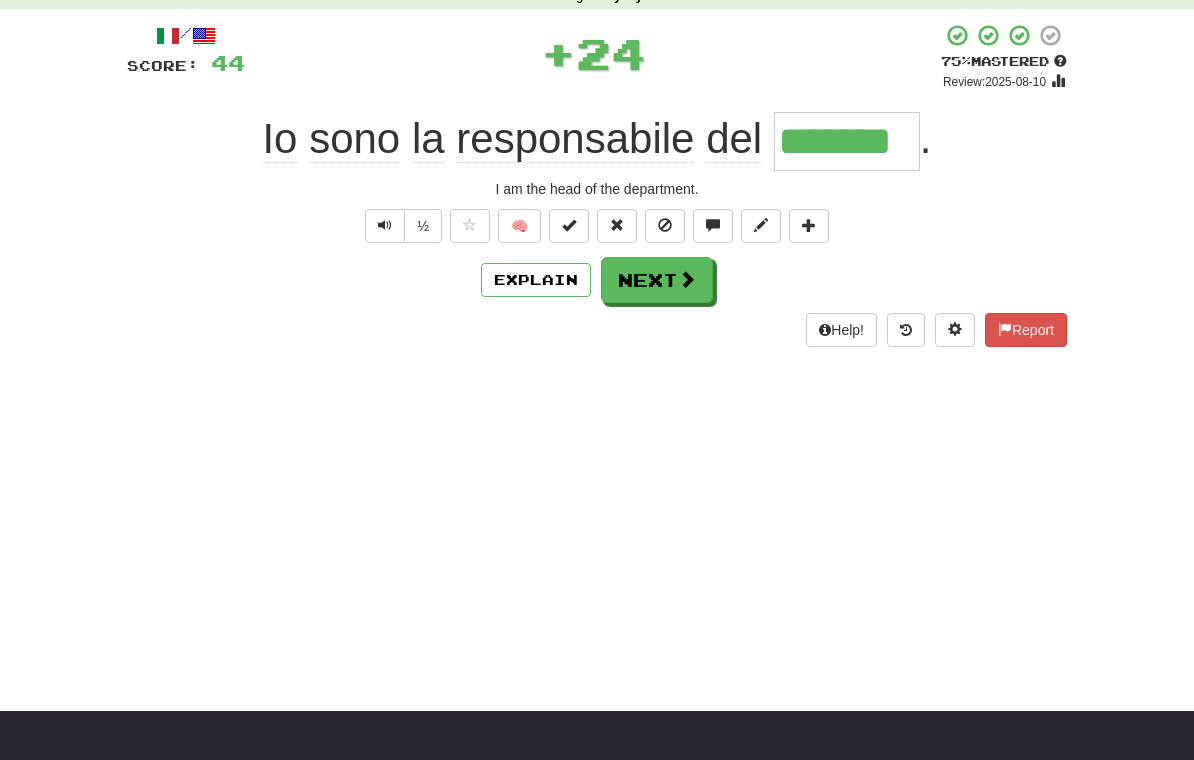 click on "Next" at bounding box center [657, 280] 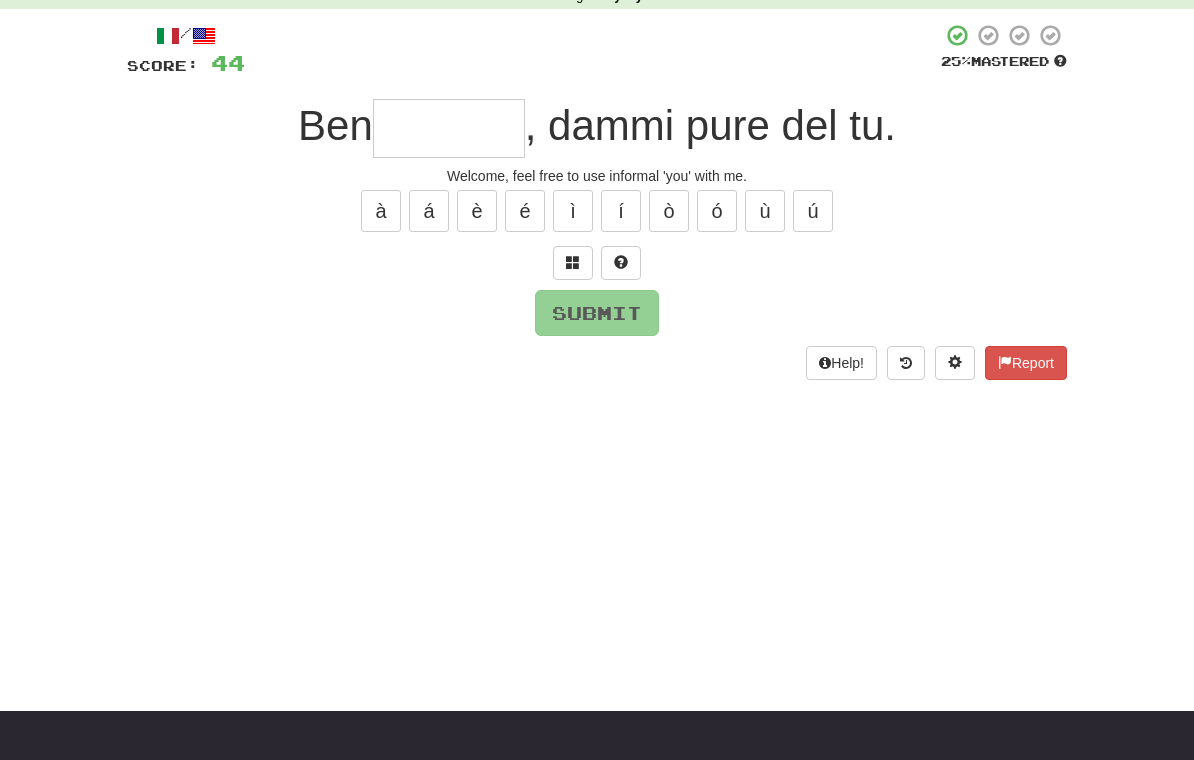 scroll, scrollTop: 98, scrollLeft: 0, axis: vertical 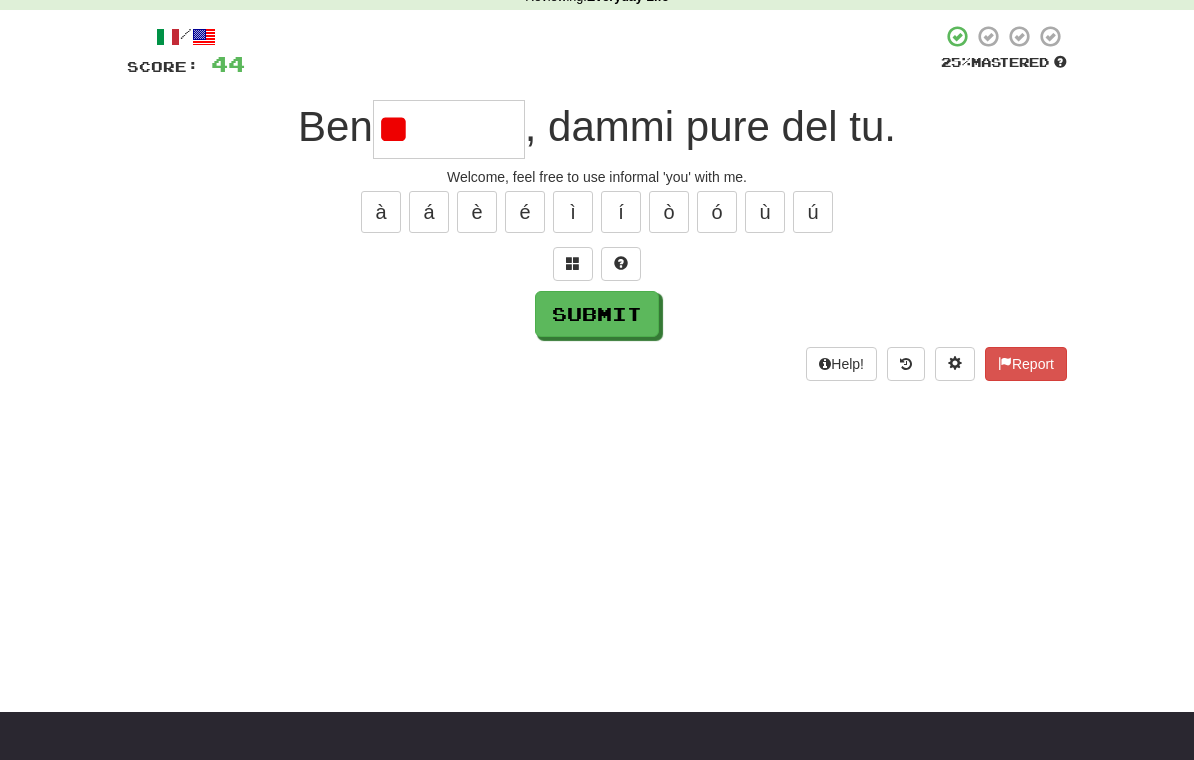 type on "*" 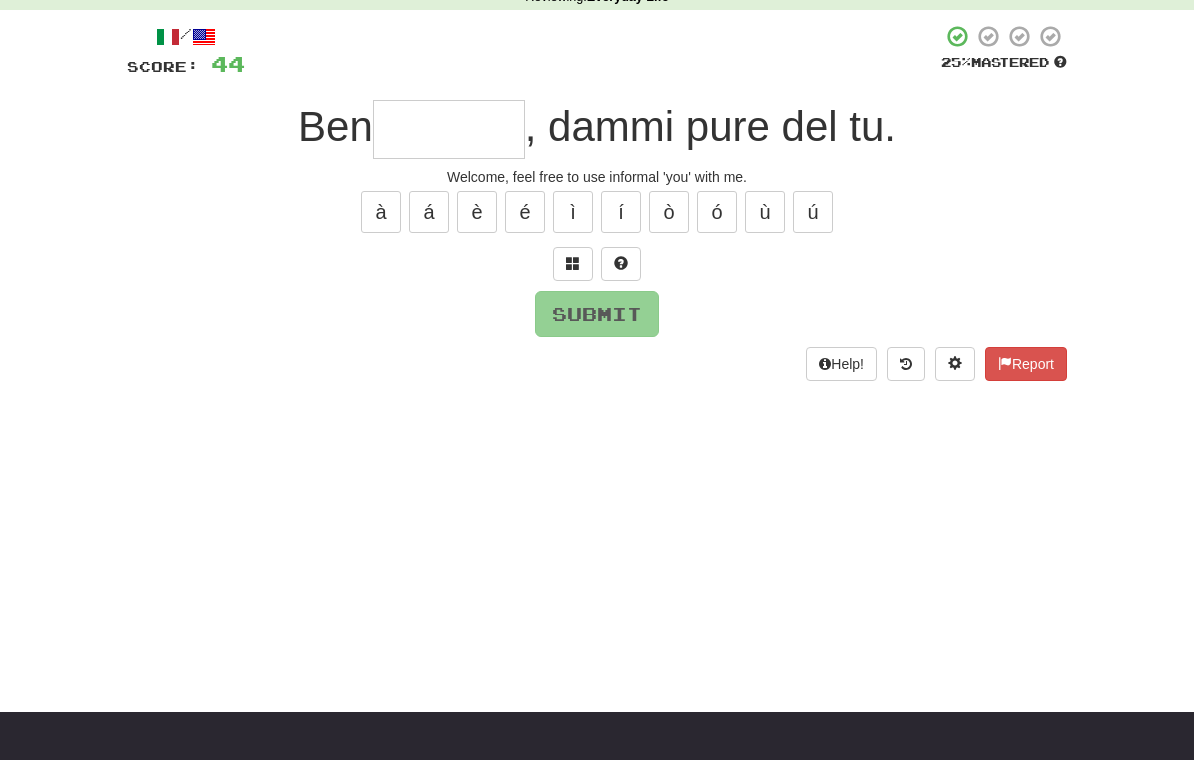 type on "*" 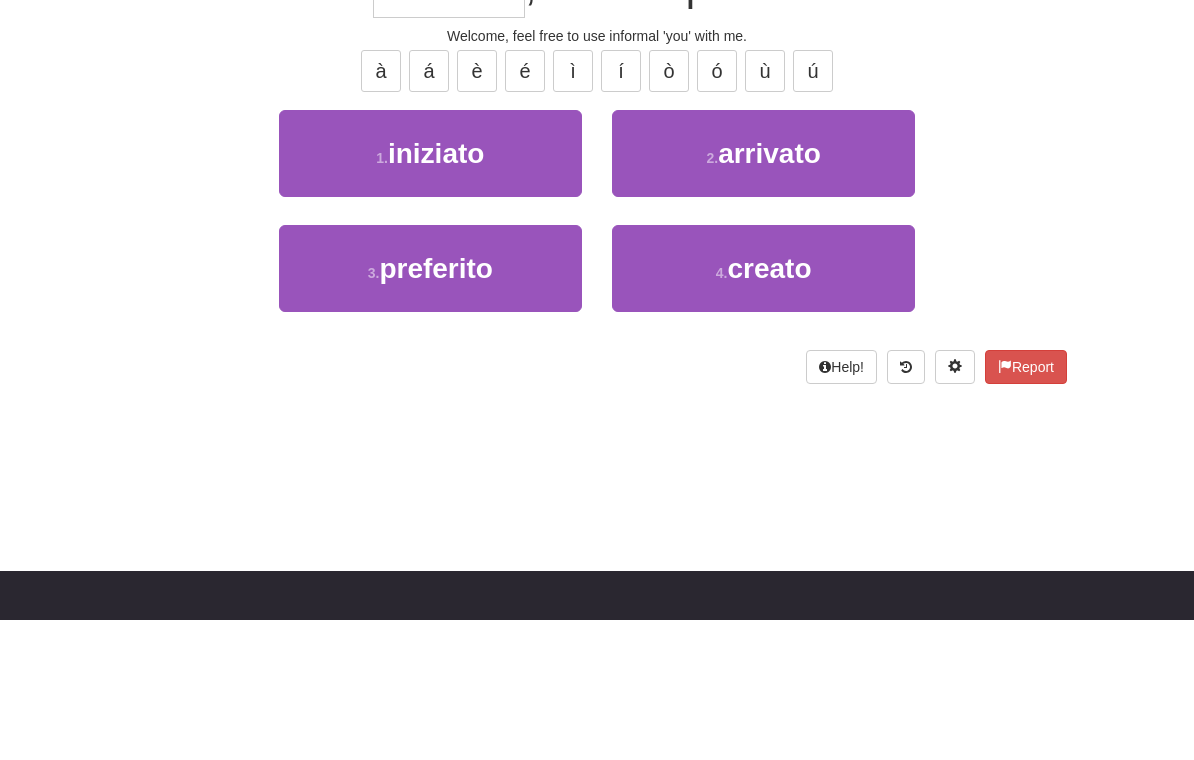 click on "2 .  arrivato" at bounding box center (763, 294) 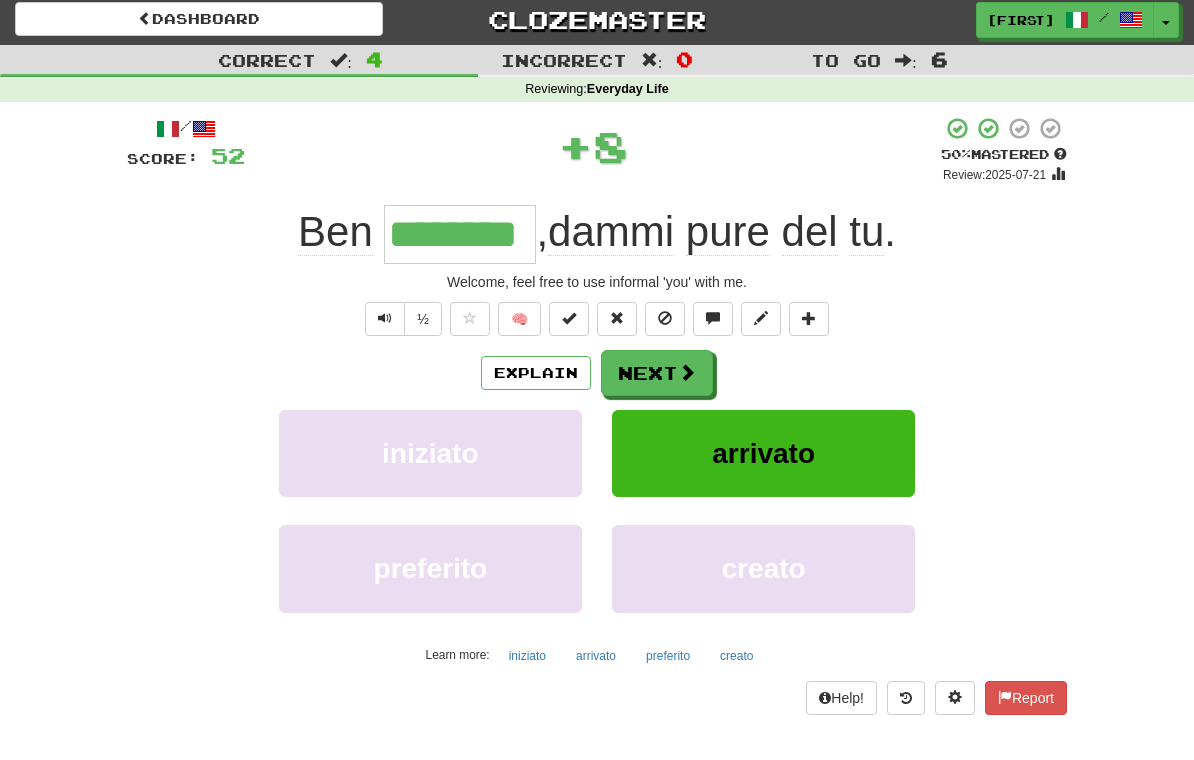 scroll, scrollTop: 0, scrollLeft: 0, axis: both 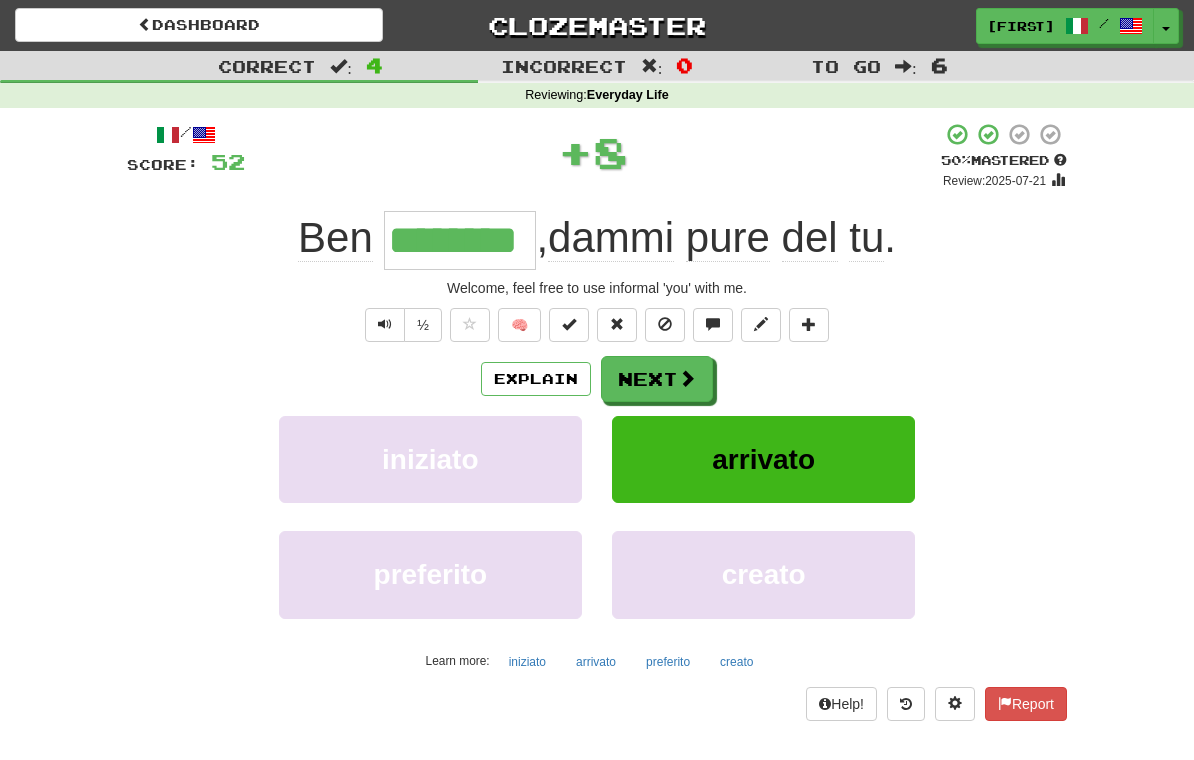 click on "Next" at bounding box center [657, 379] 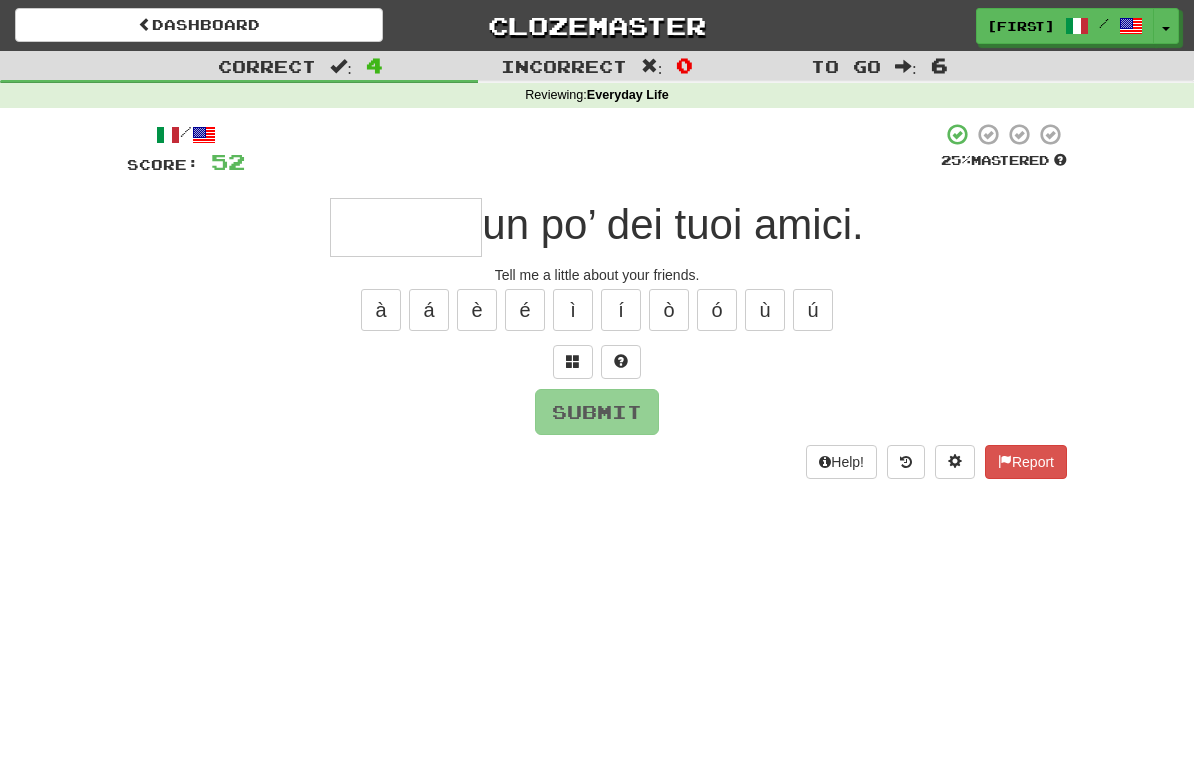 type on "*" 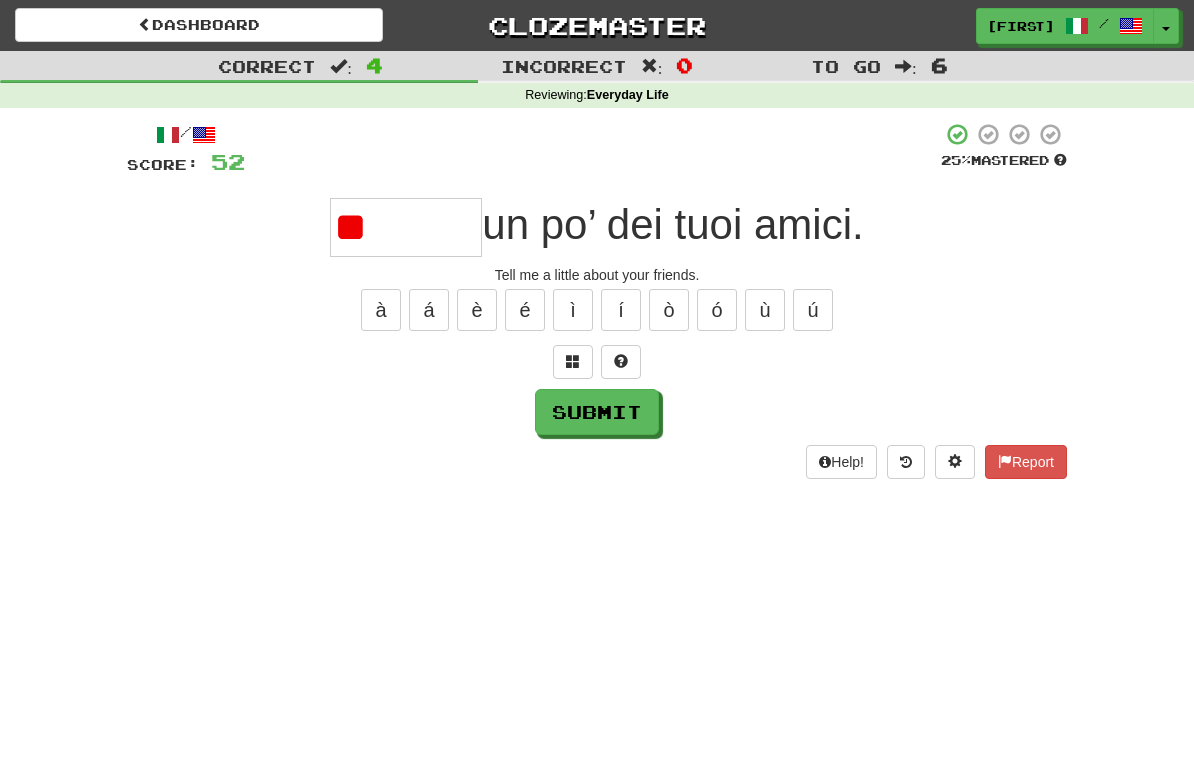 type on "*" 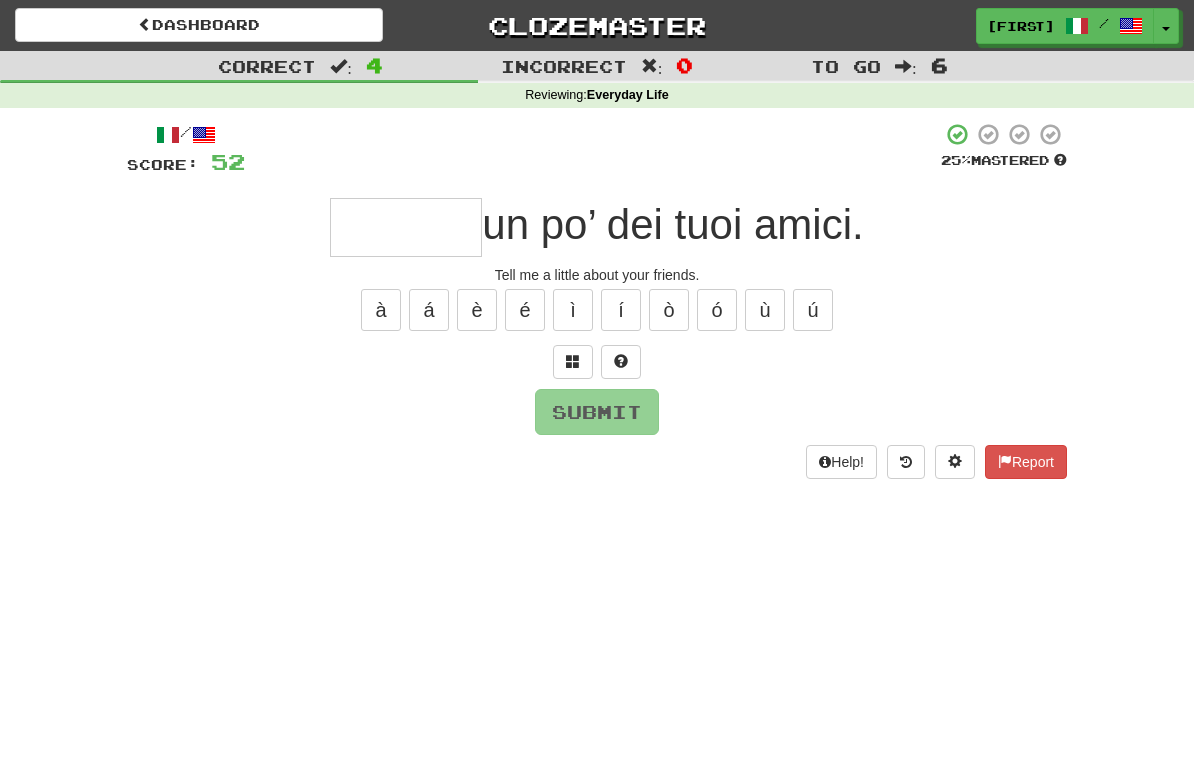 type on "*" 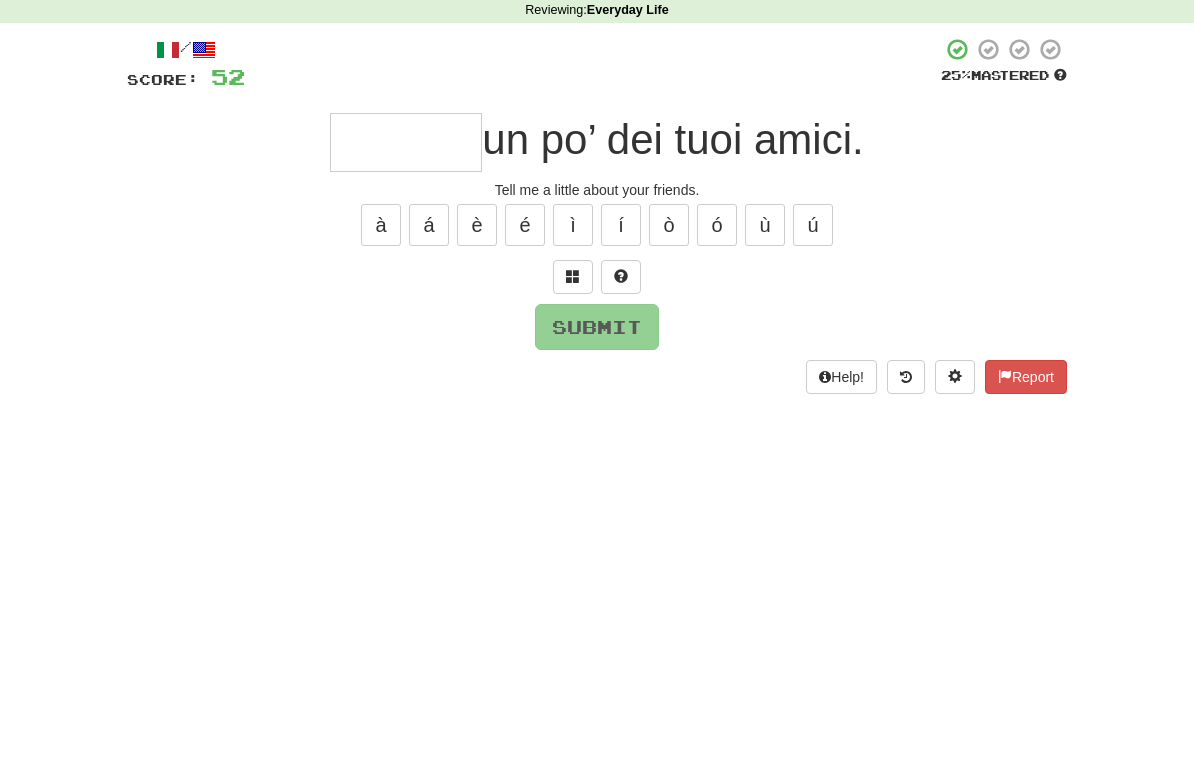 click at bounding box center (573, 361) 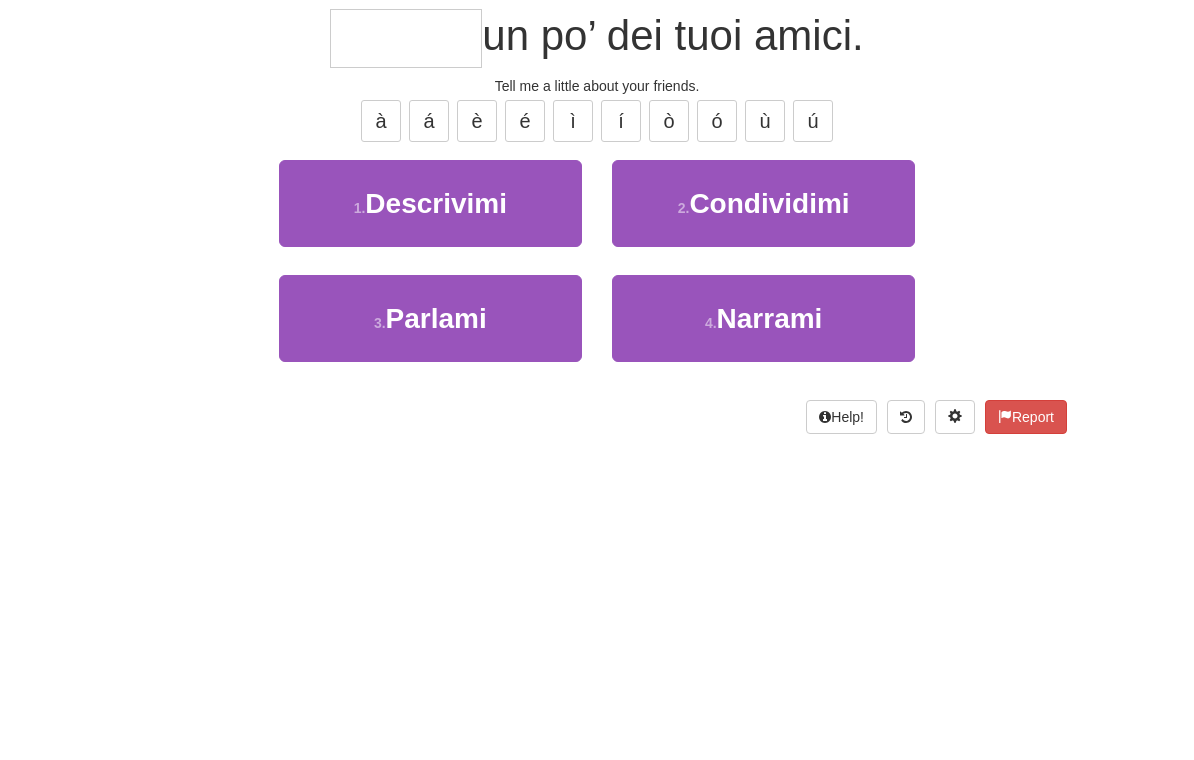 click on "3 .  Parlami" at bounding box center [430, 507] 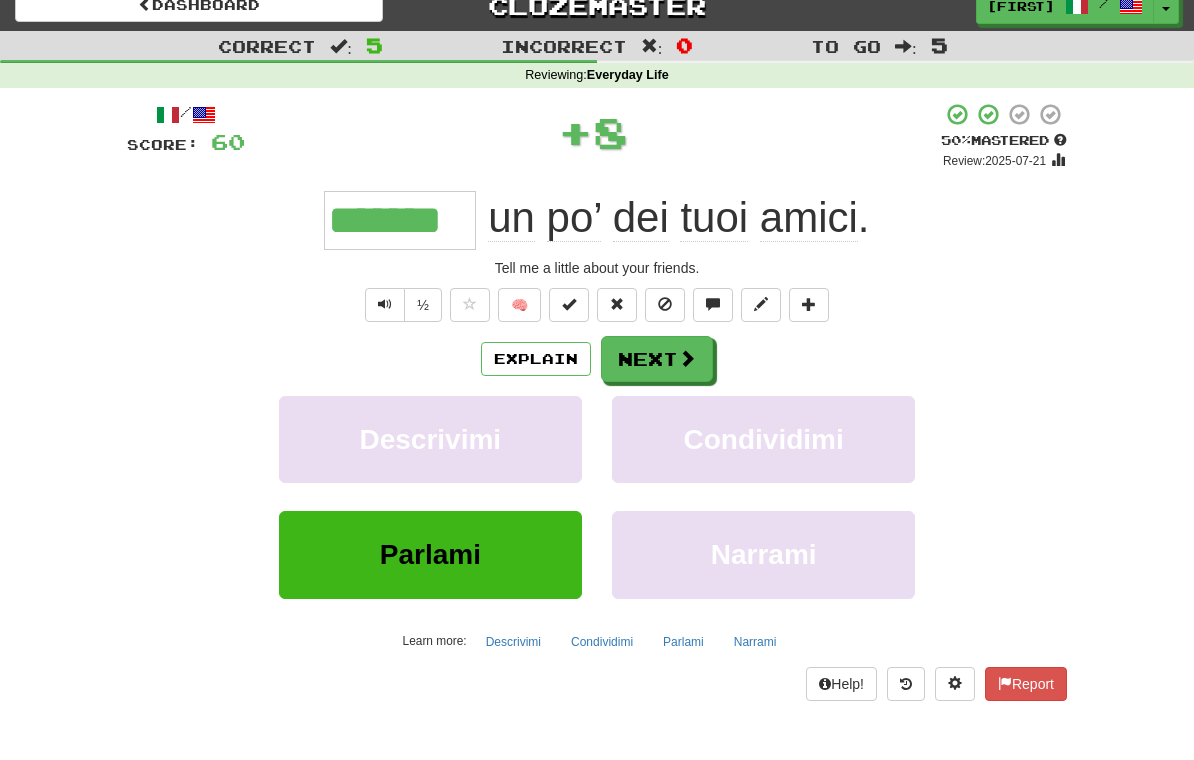 scroll, scrollTop: 17, scrollLeft: 0, axis: vertical 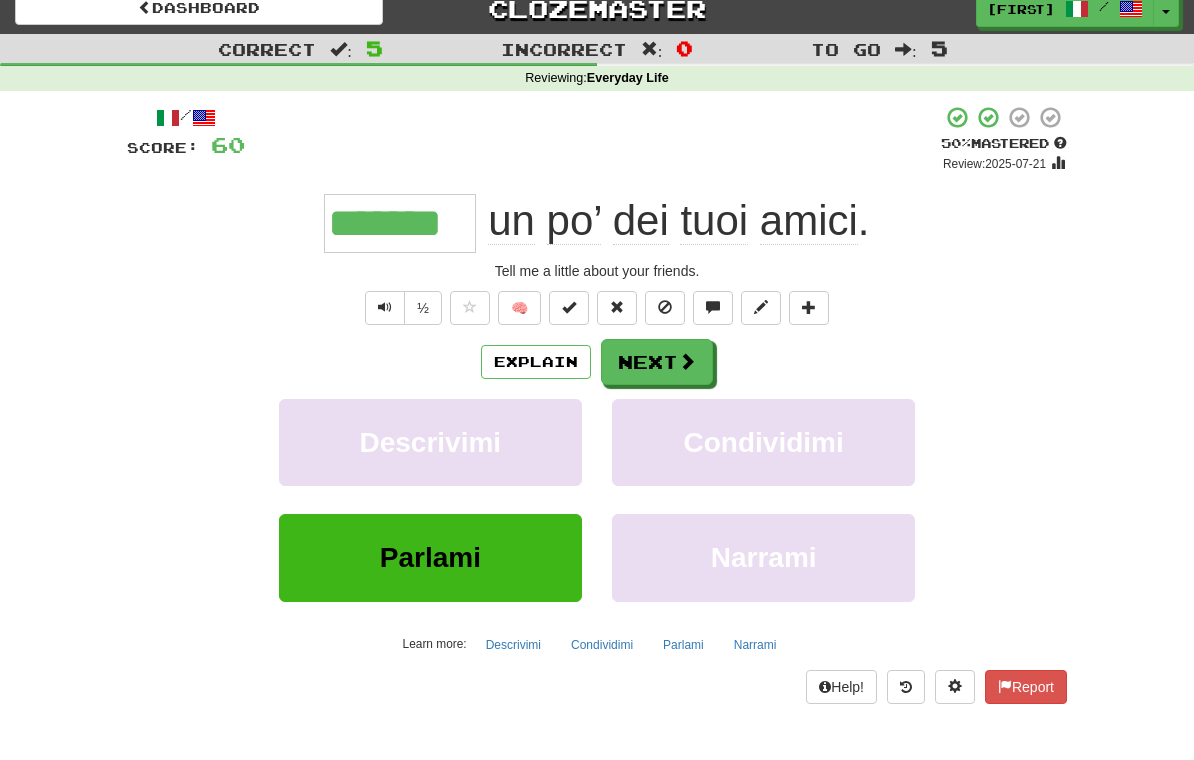 click on "Next" at bounding box center (657, 362) 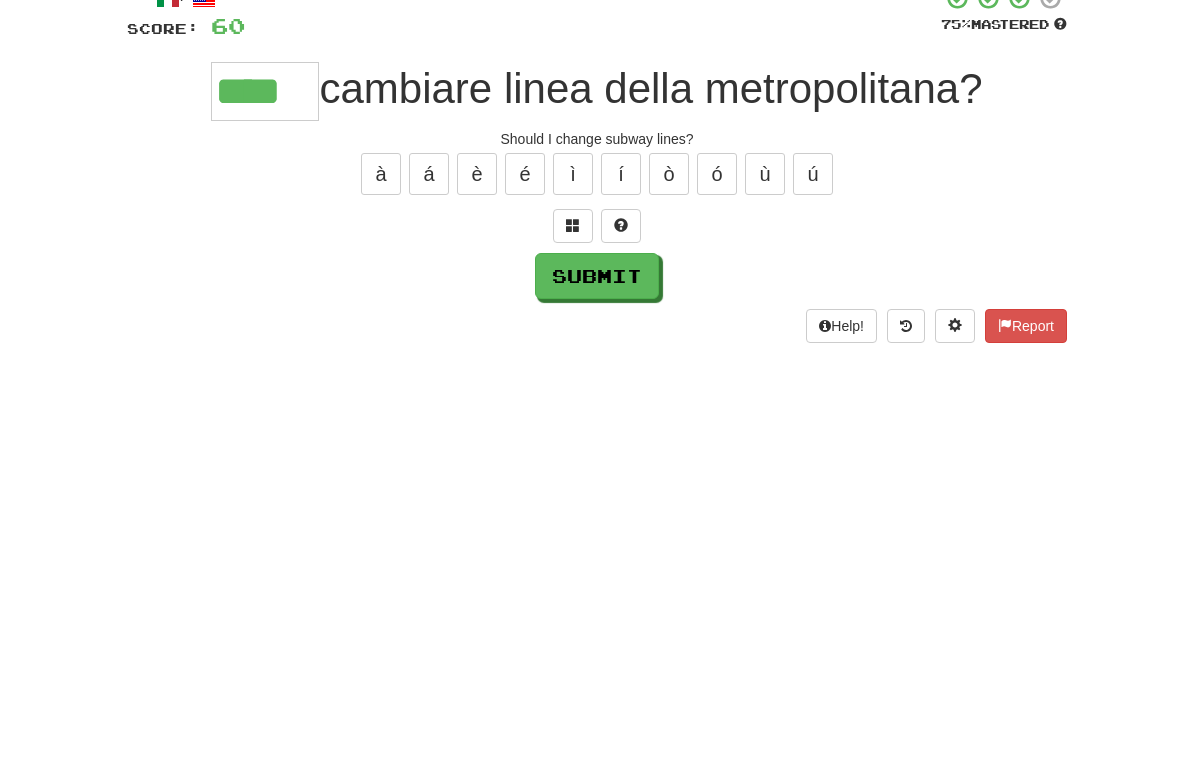click on "Submit" at bounding box center [597, 395] 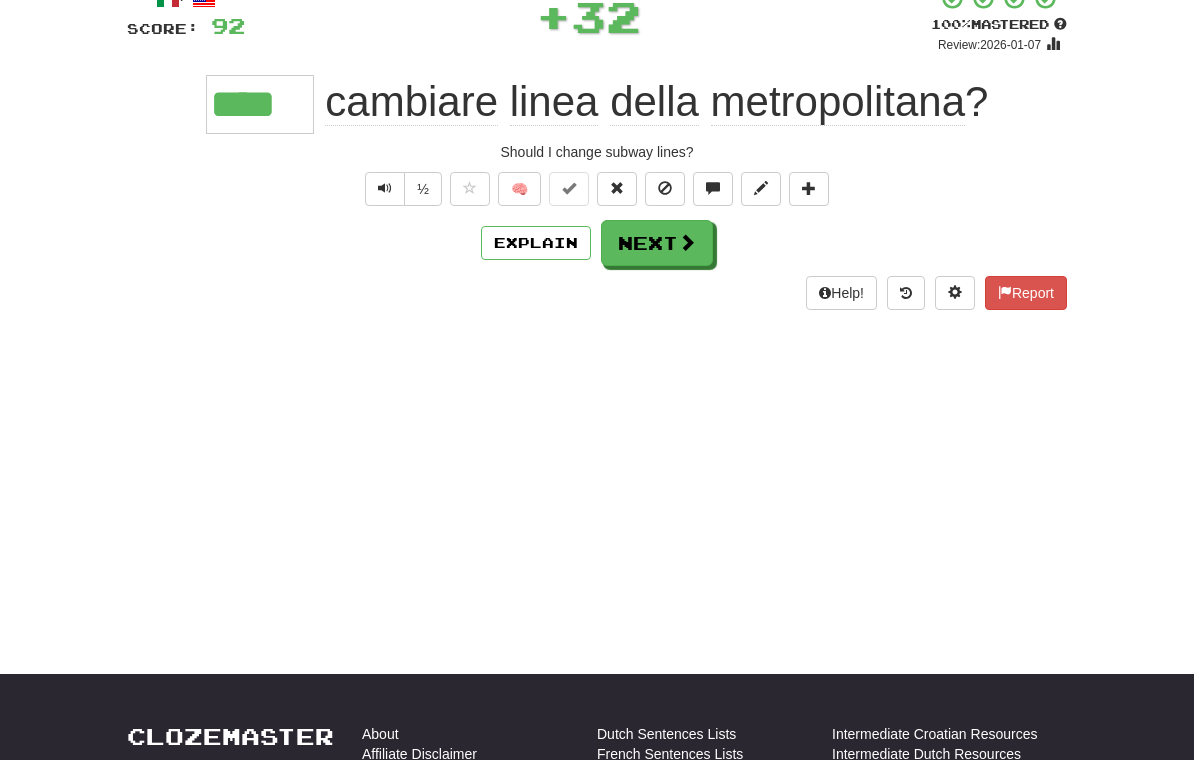 click on "Next" at bounding box center [657, 243] 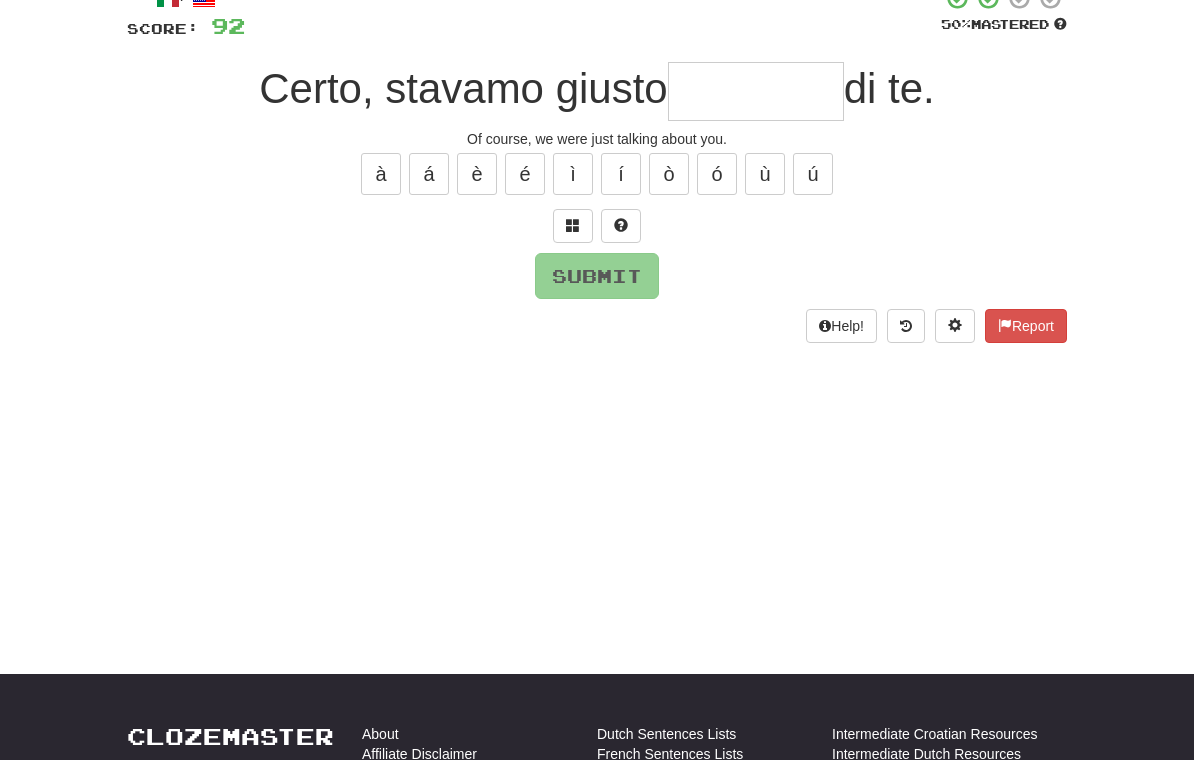 scroll, scrollTop: 135, scrollLeft: 0, axis: vertical 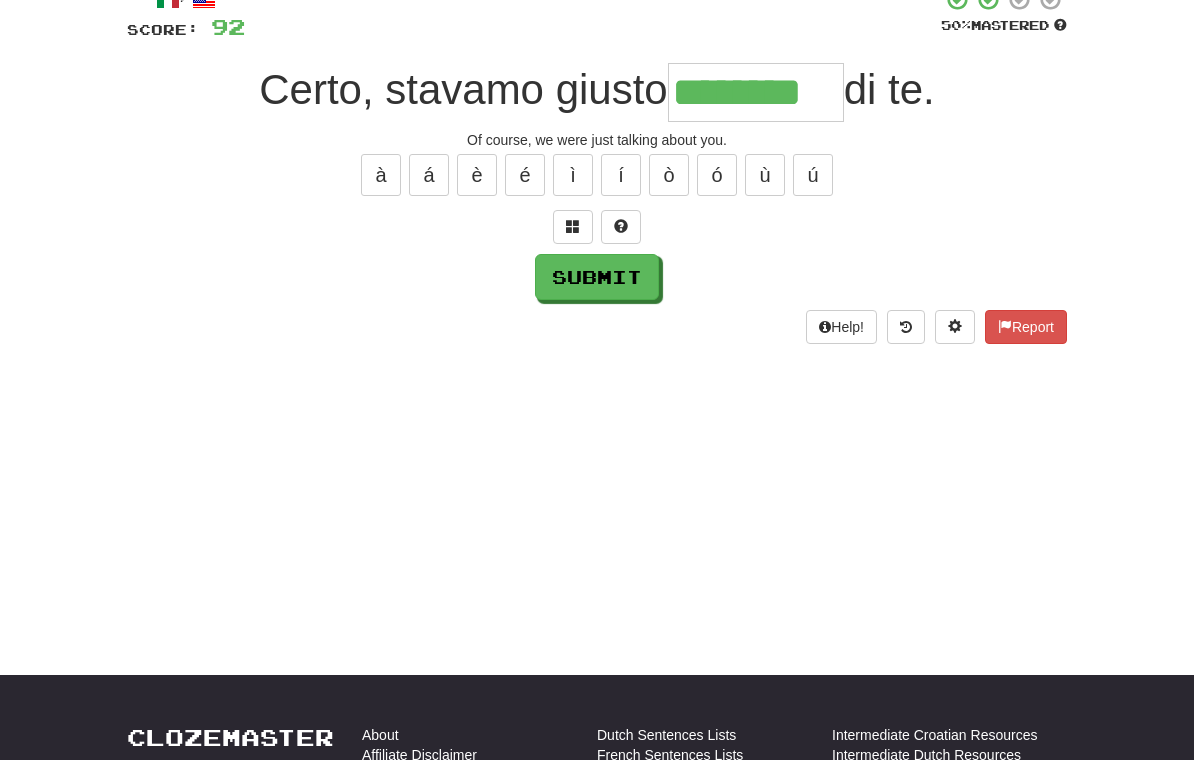 type on "********" 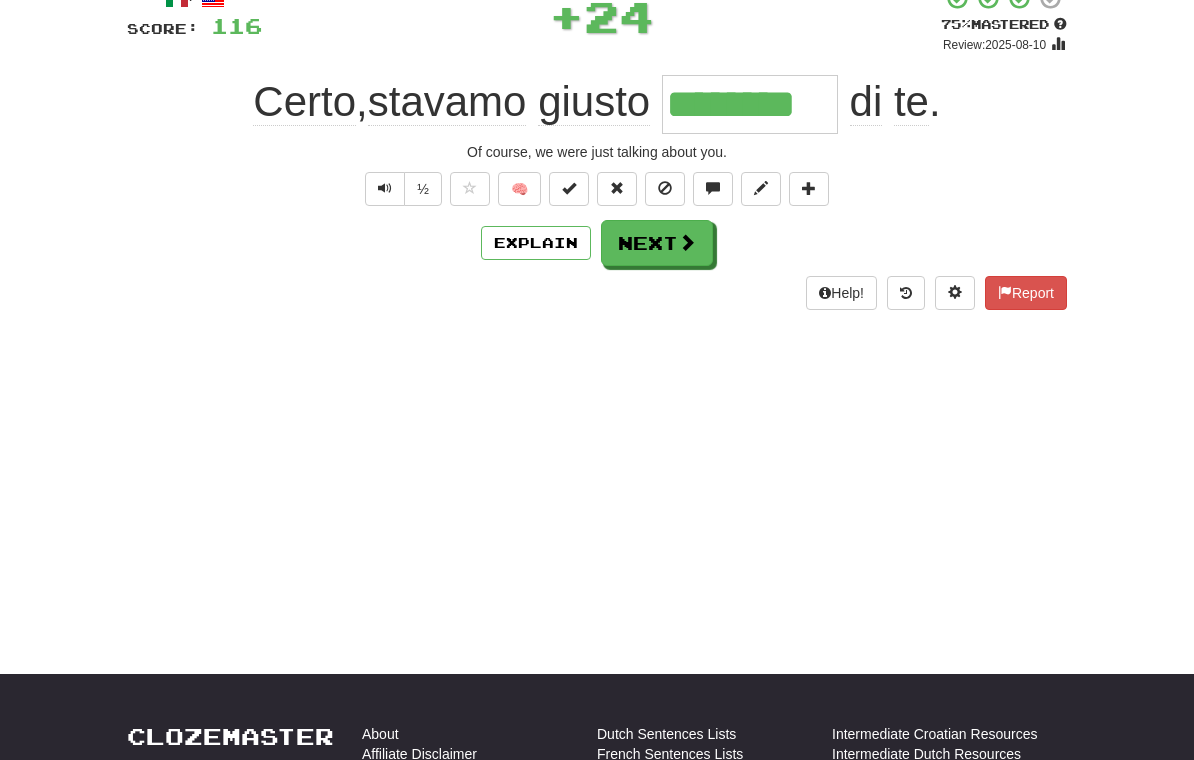 click on "Next" at bounding box center [657, 243] 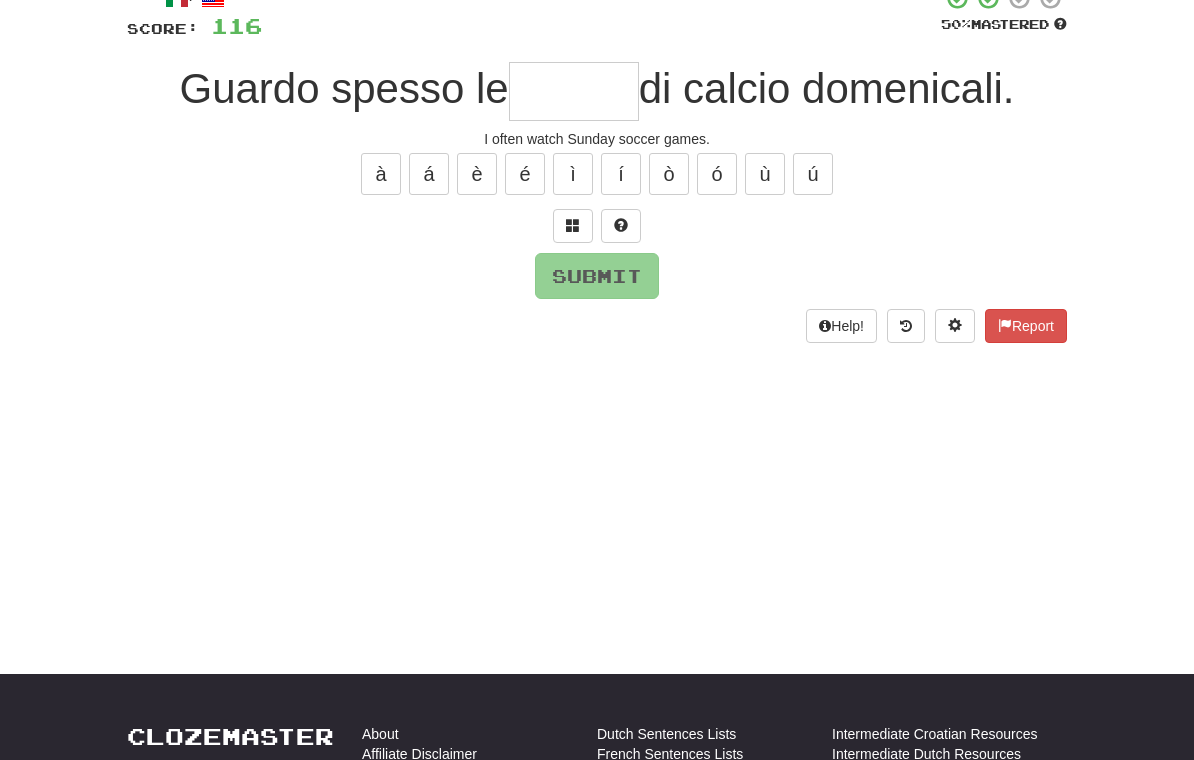 scroll, scrollTop: 135, scrollLeft: 0, axis: vertical 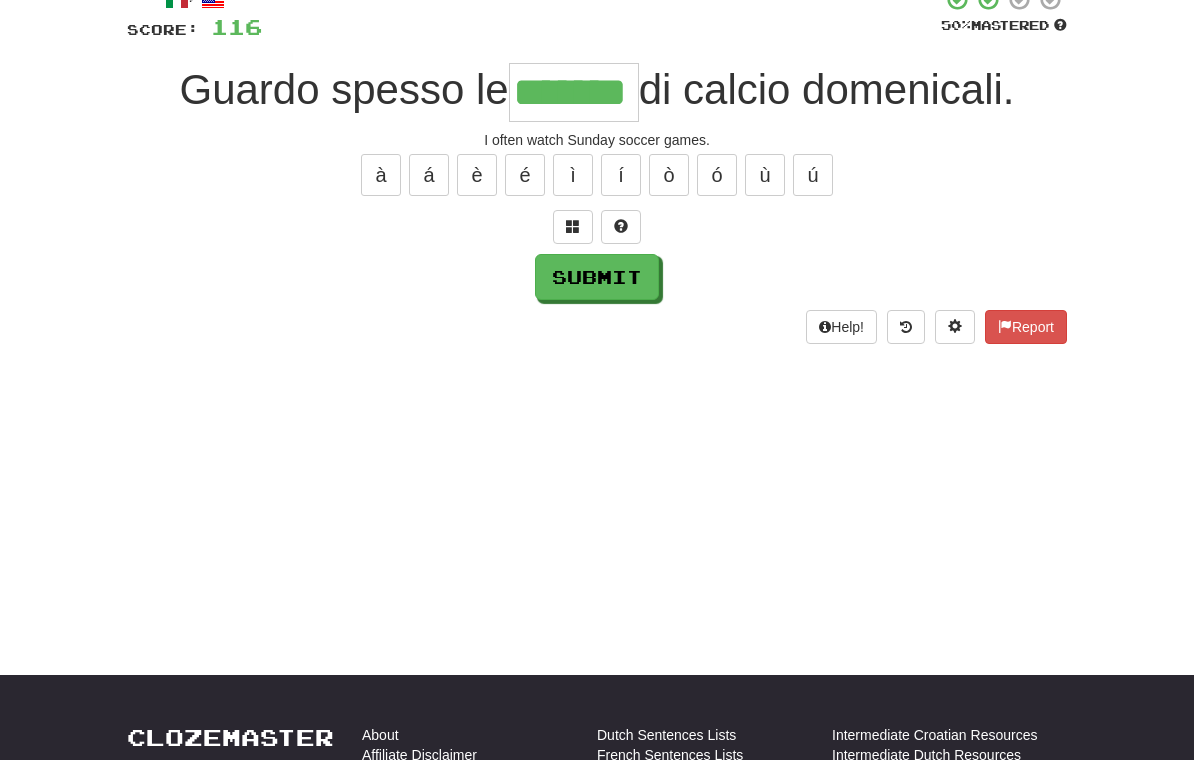 type on "*******" 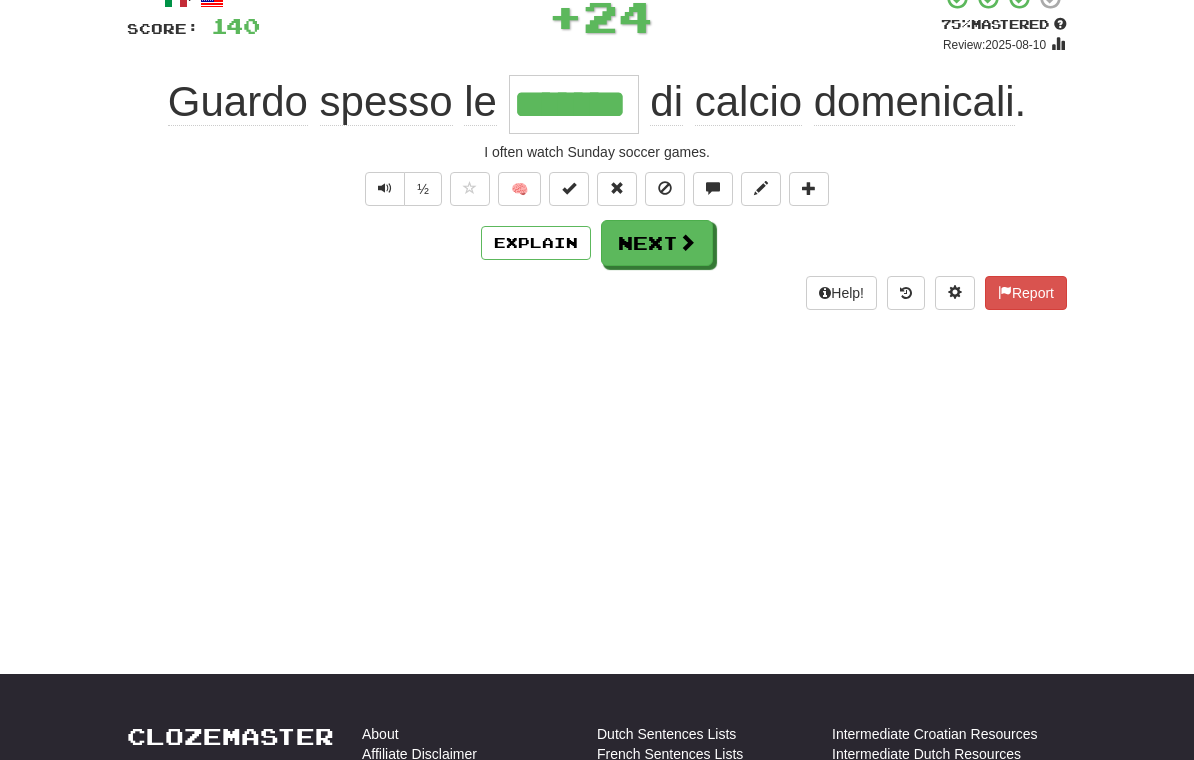 click on "Next" at bounding box center [657, 243] 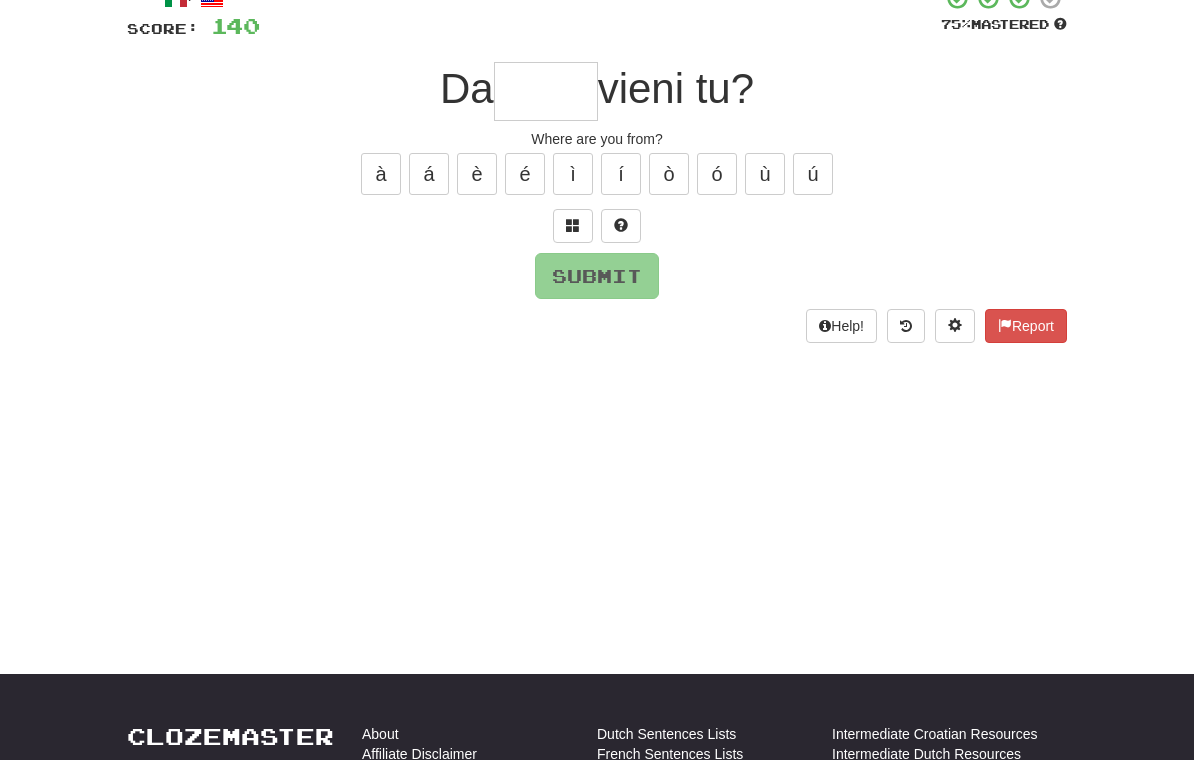 scroll, scrollTop: 135, scrollLeft: 0, axis: vertical 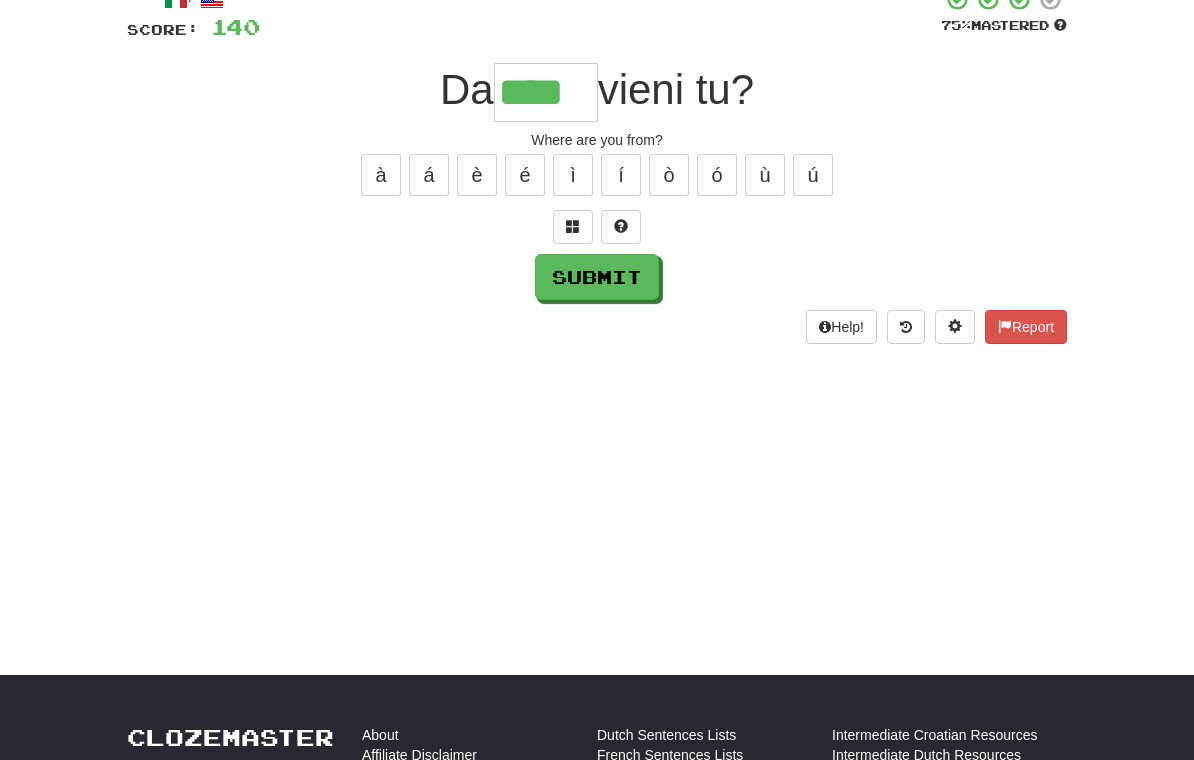 type on "****" 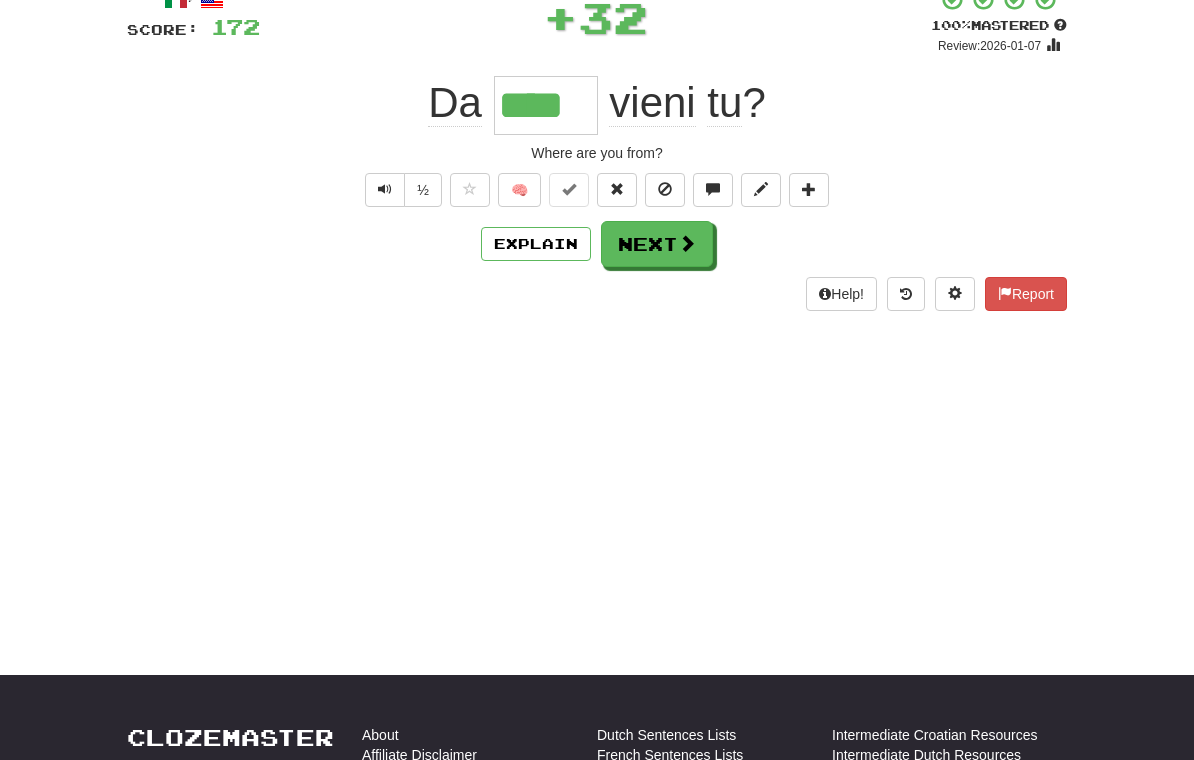 scroll, scrollTop: 136, scrollLeft: 0, axis: vertical 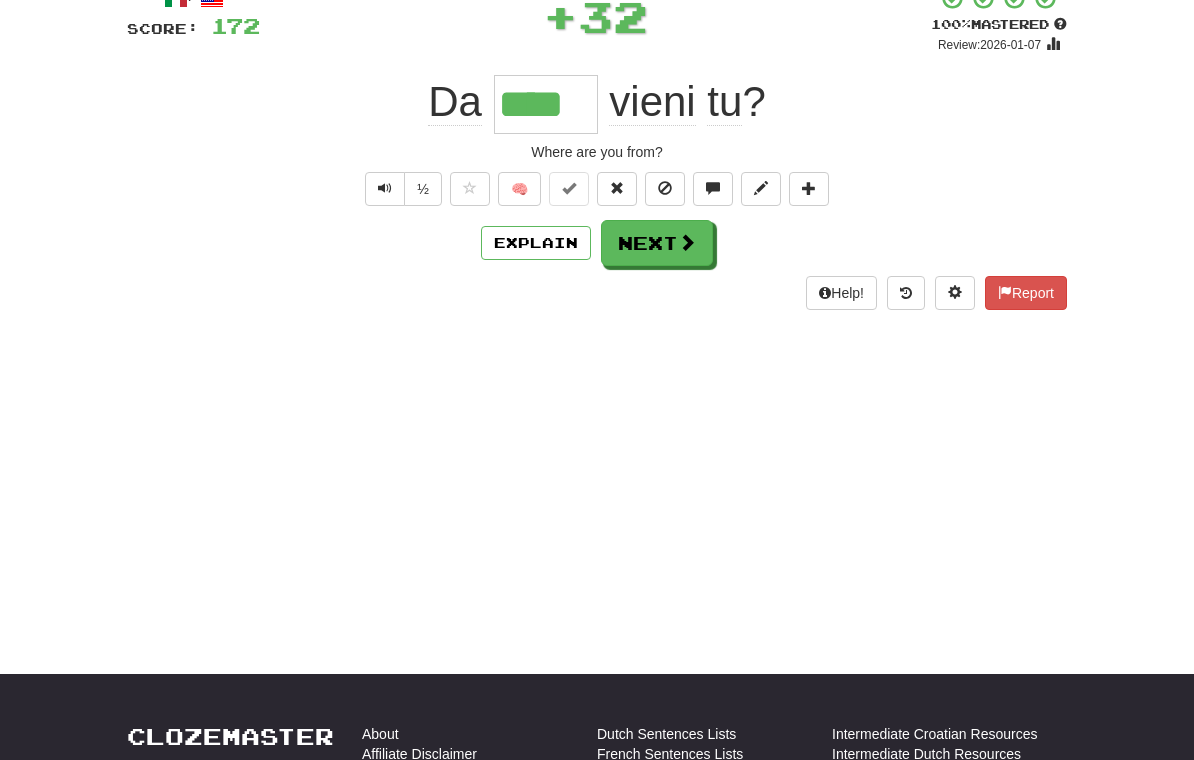 click on "Next" at bounding box center [657, 243] 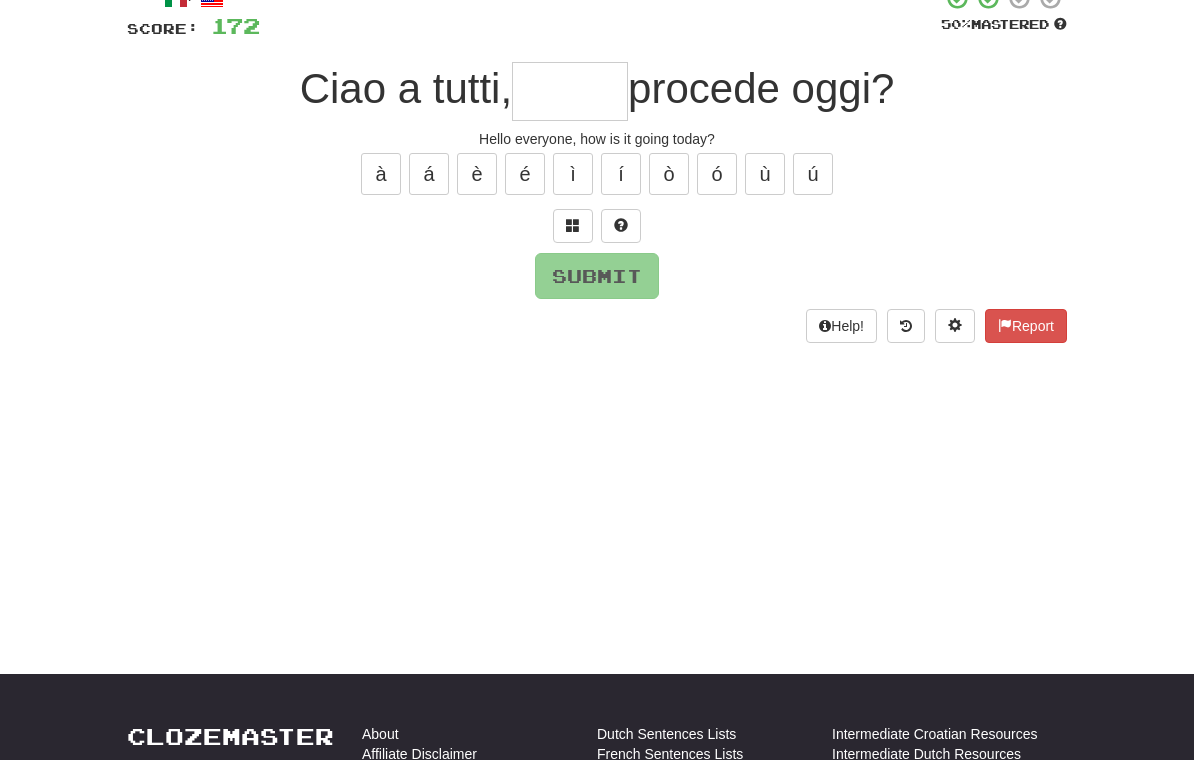 scroll, scrollTop: 135, scrollLeft: 0, axis: vertical 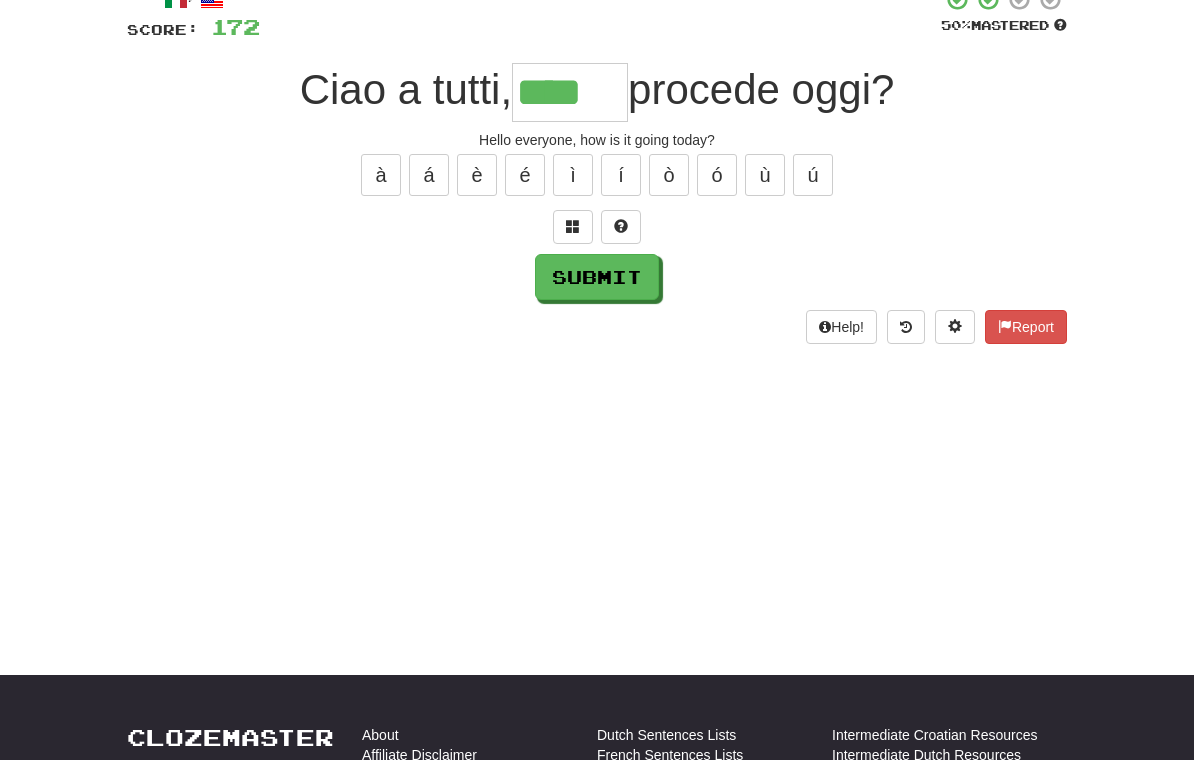 type on "****" 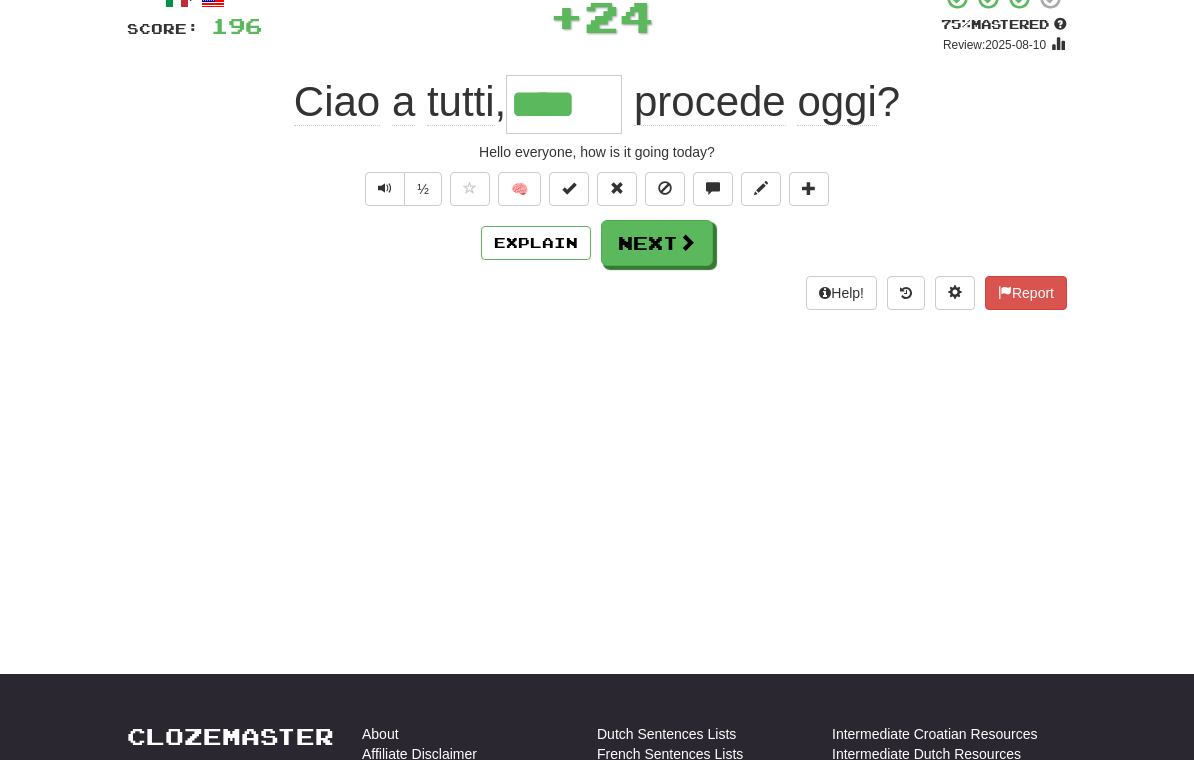 click on "Next" at bounding box center (657, 243) 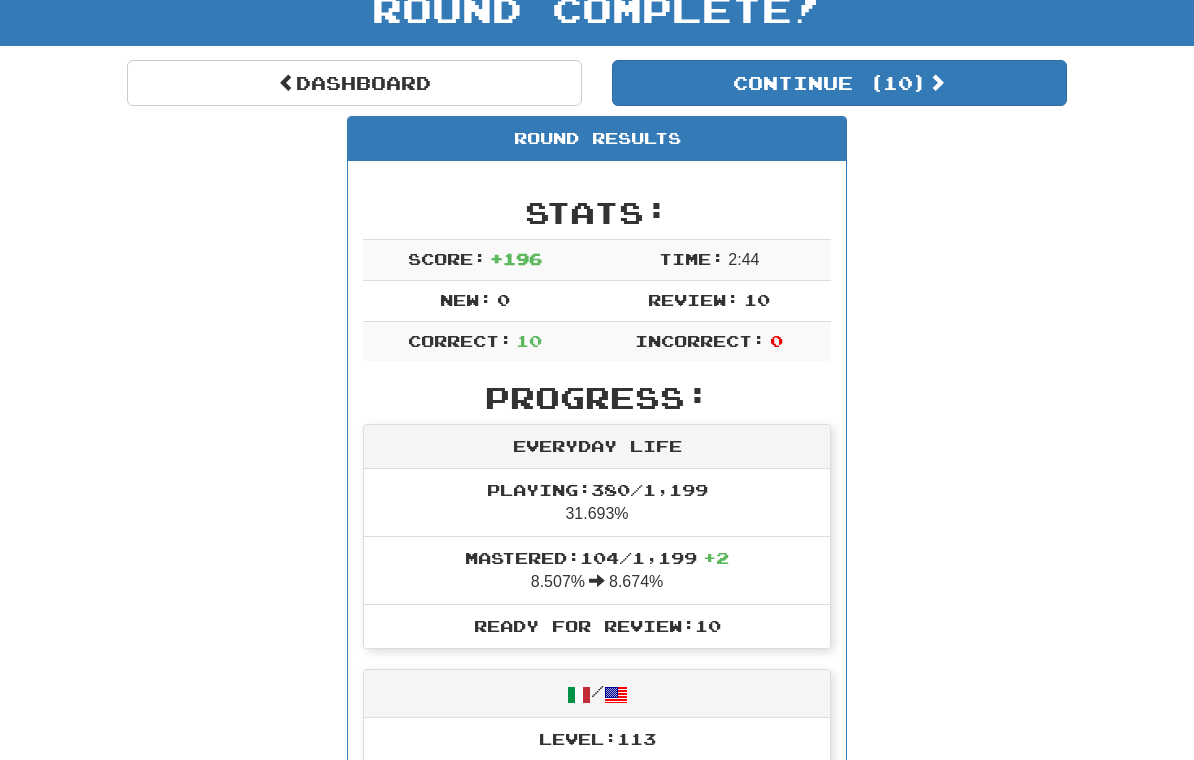 click on "Continue ( 10 )" at bounding box center [839, 83] 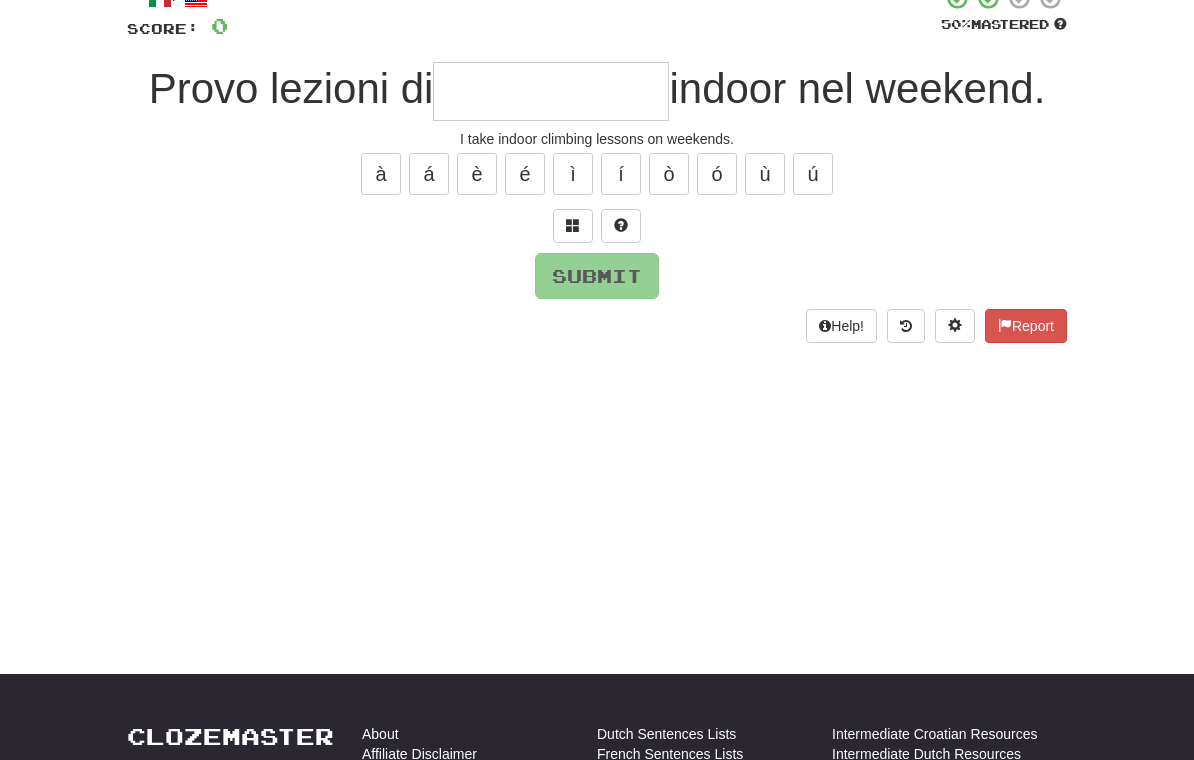 click at bounding box center (551, 91) 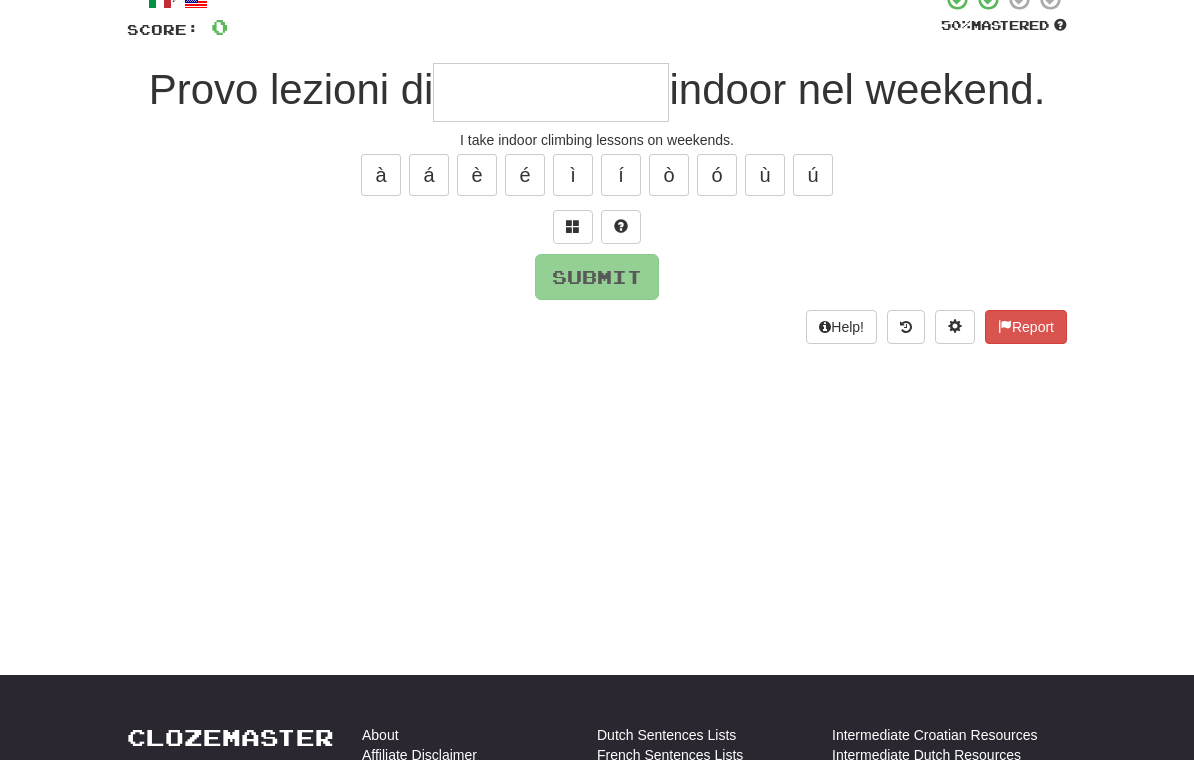type on "*" 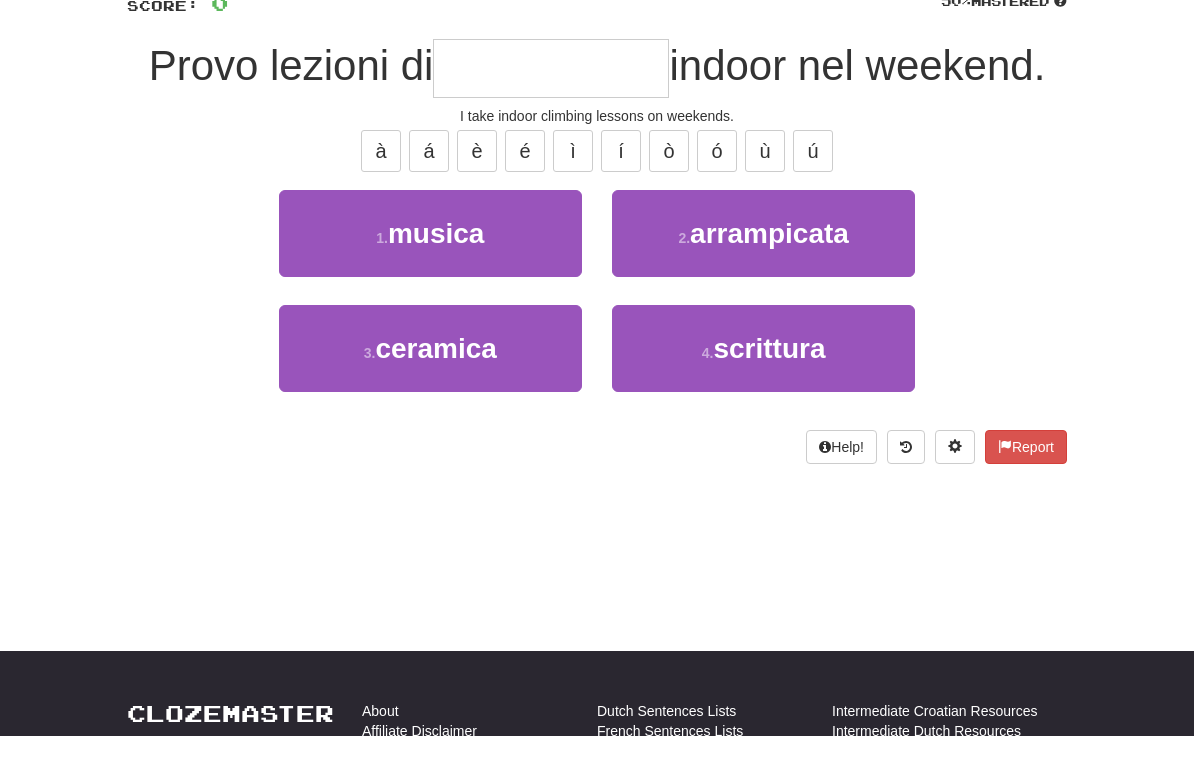 click on "arrampicata" at bounding box center (769, 257) 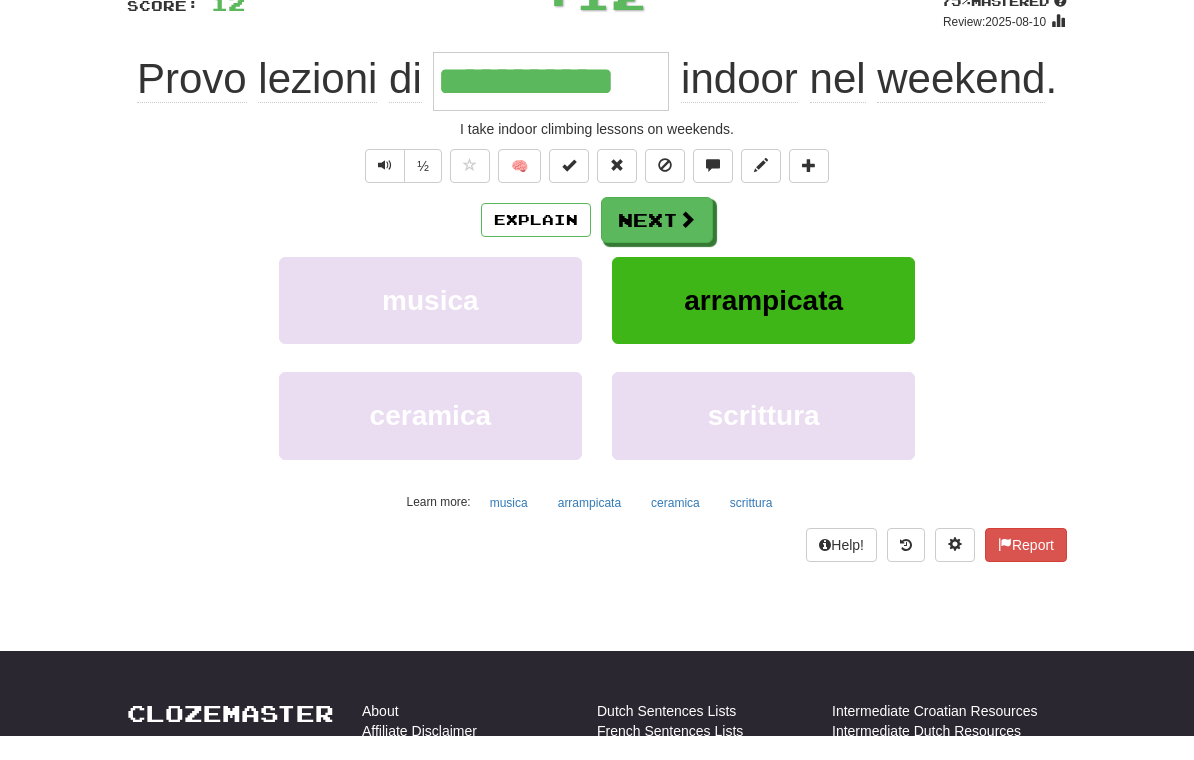 scroll, scrollTop: 160, scrollLeft: 0, axis: vertical 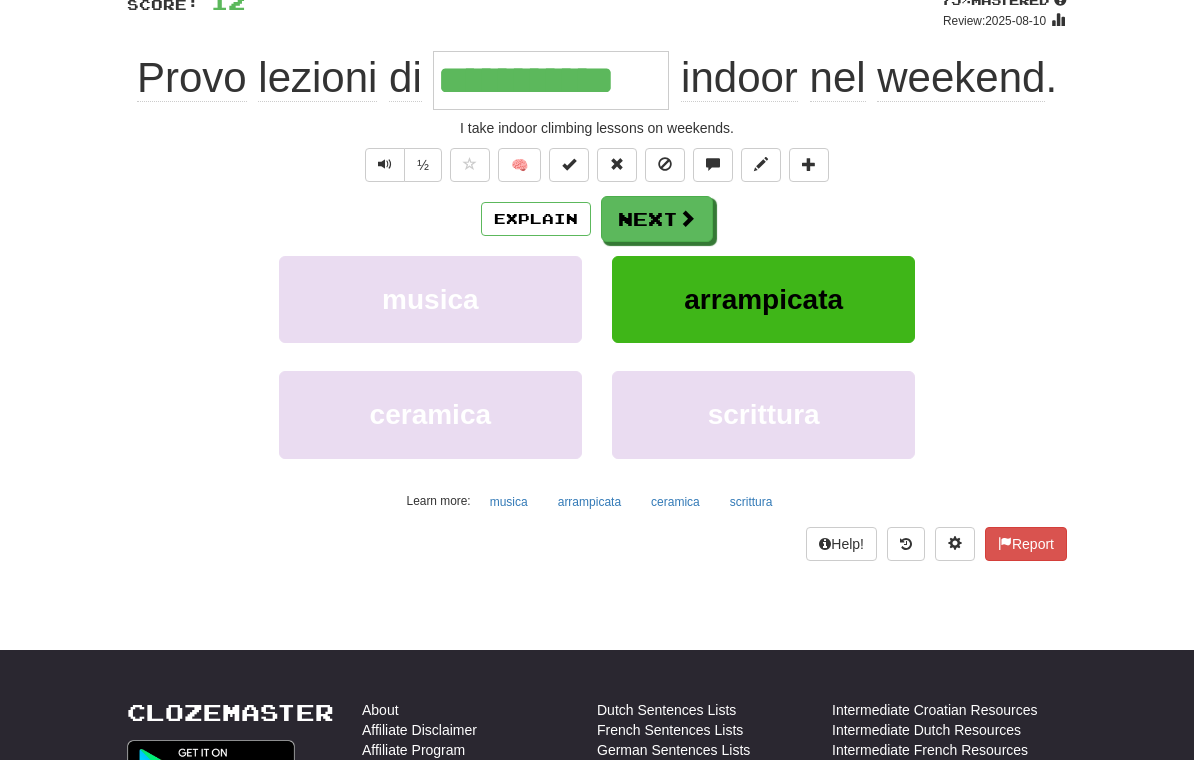 click on "Explain" at bounding box center [536, 219] 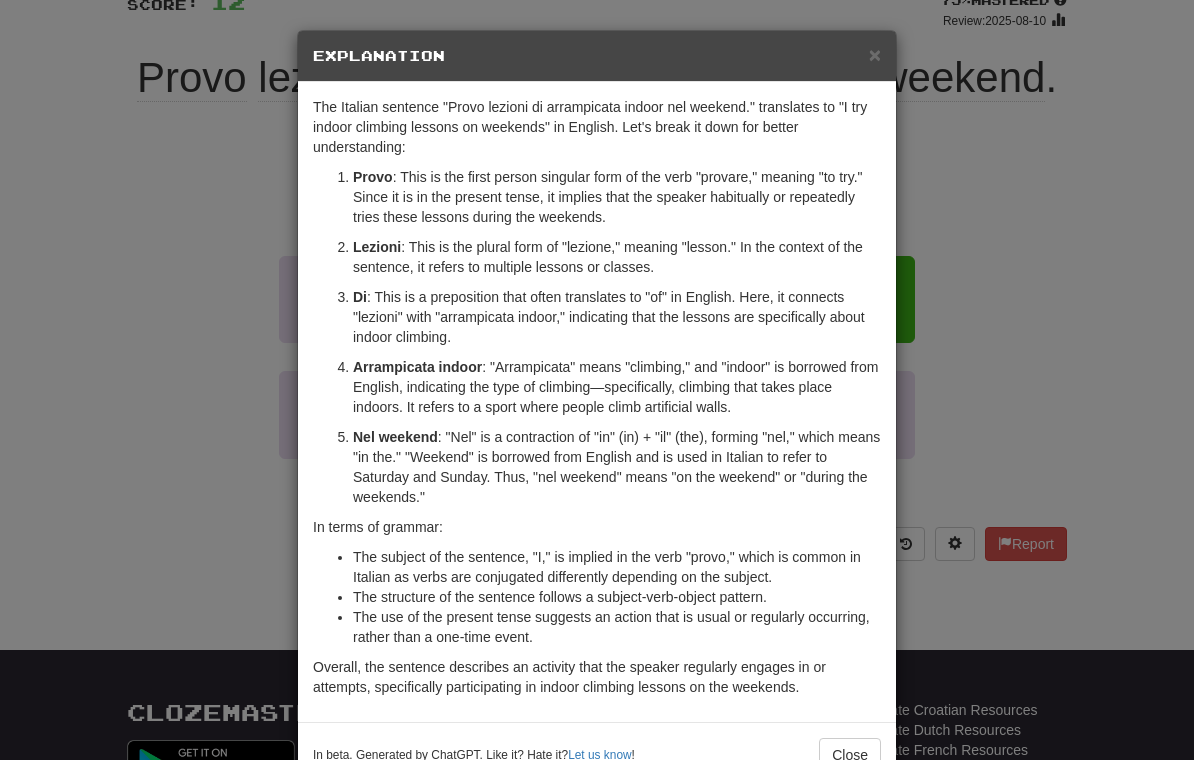 click on "× Explanation The Italian sentence "Provo lezioni di arrampicata indoor nel weekend." translates to "I try indoor climbing lessons on weekends" in English. Let's break it down for better understanding:
Provo : This is the first person singular form of the verb "provare," meaning "to try." Since it is in the present tense, it implies that the speaker habitually or repeatedly tries these lessons during the weekends.
Lezioni : This is the plural form of "lezione," meaning "lesson." In the context of the sentence, it refers to multiple lessons or classes.
Di : This is a preposition that often translates to "of" in English. Here, it connects "lezioni" with "arrampicata indoor," indicating that the lessons are specifically about indoor climbing.
Arrampicata indoor : "Arrampicata" means "climbing," and "indoor" is borrowed from English, indicating the type of climbing—specifically, climbing that takes place indoors. It refers to a sport where people climb artificial walls." at bounding box center (597, 380) 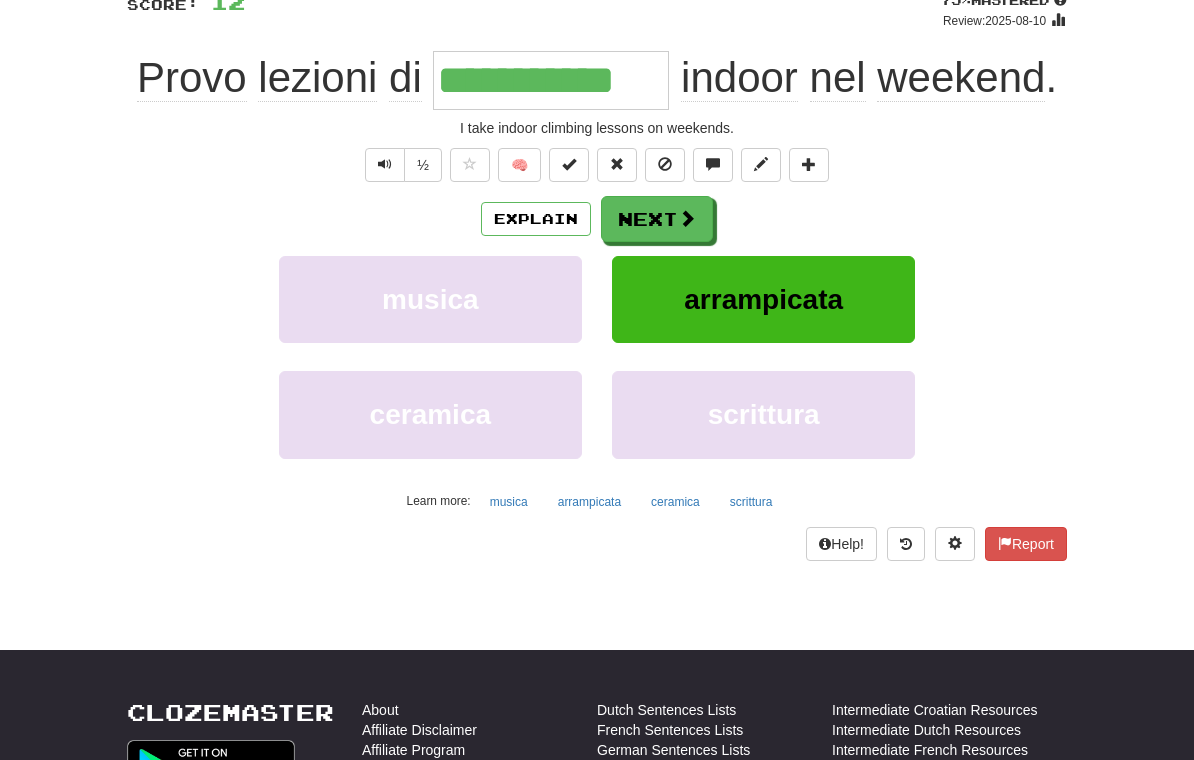 click on "Next" at bounding box center (657, 219) 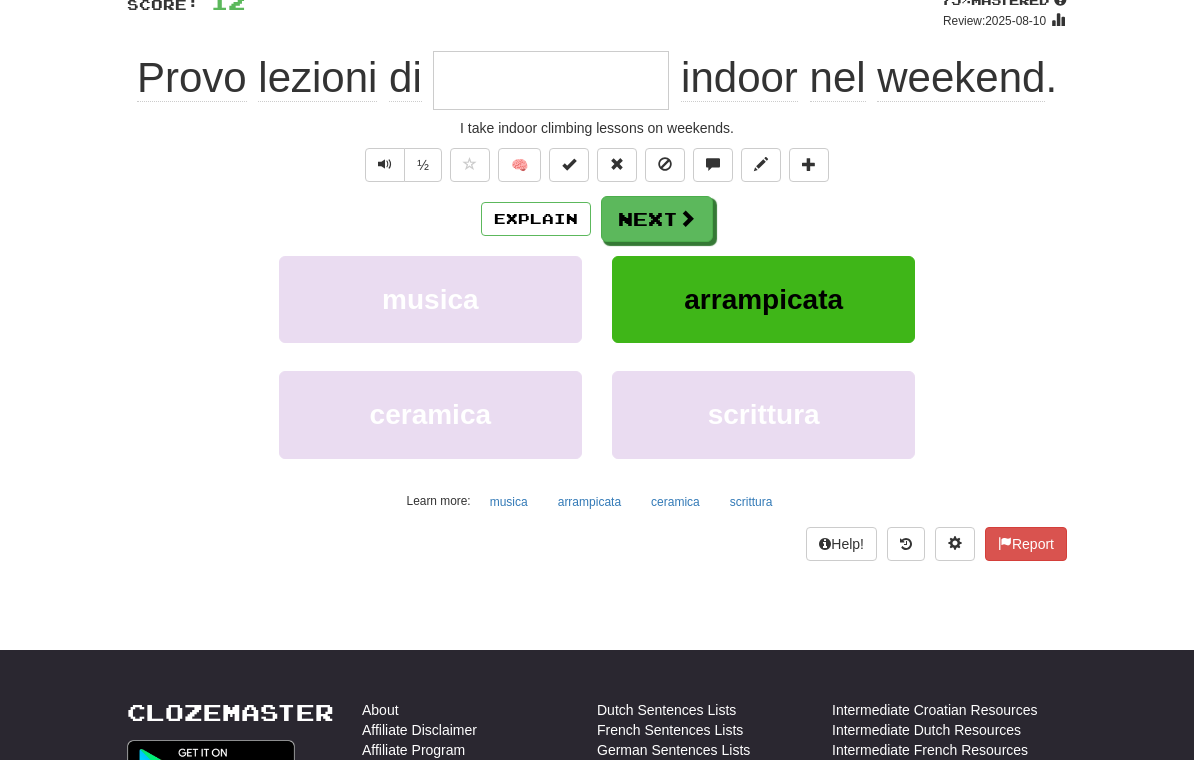 scroll, scrollTop: 159, scrollLeft: 0, axis: vertical 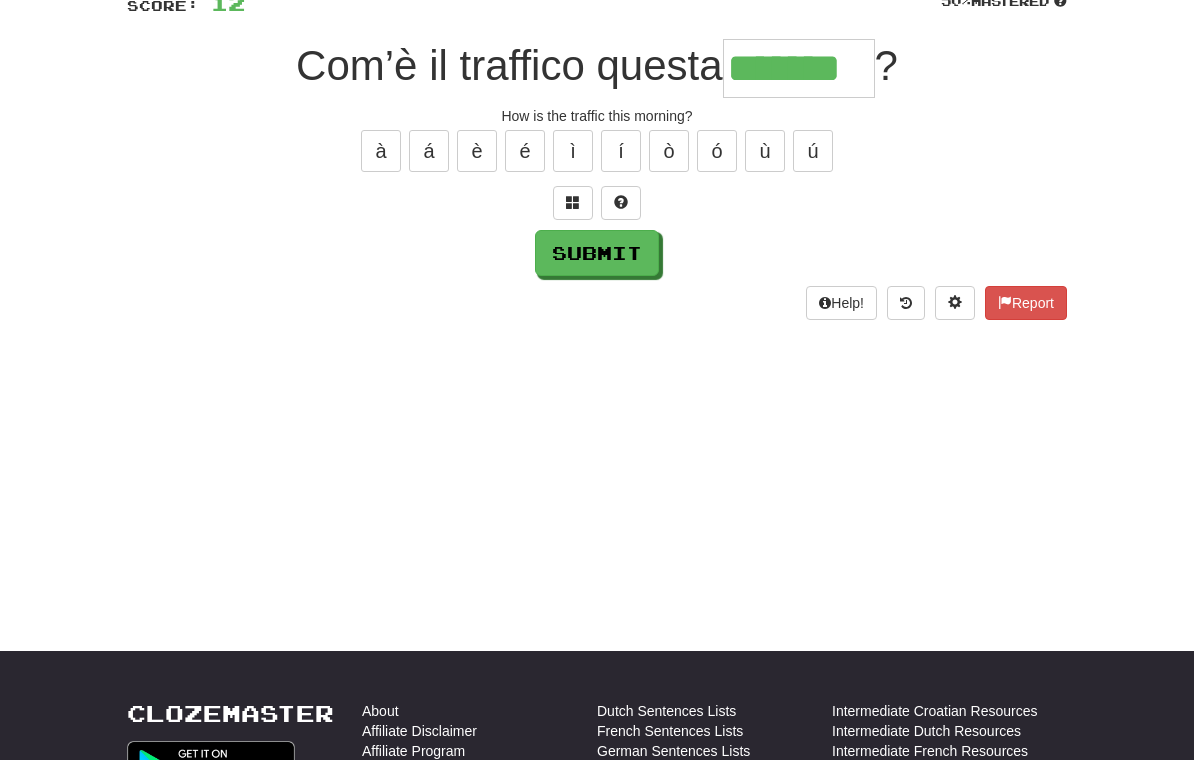 type on "*******" 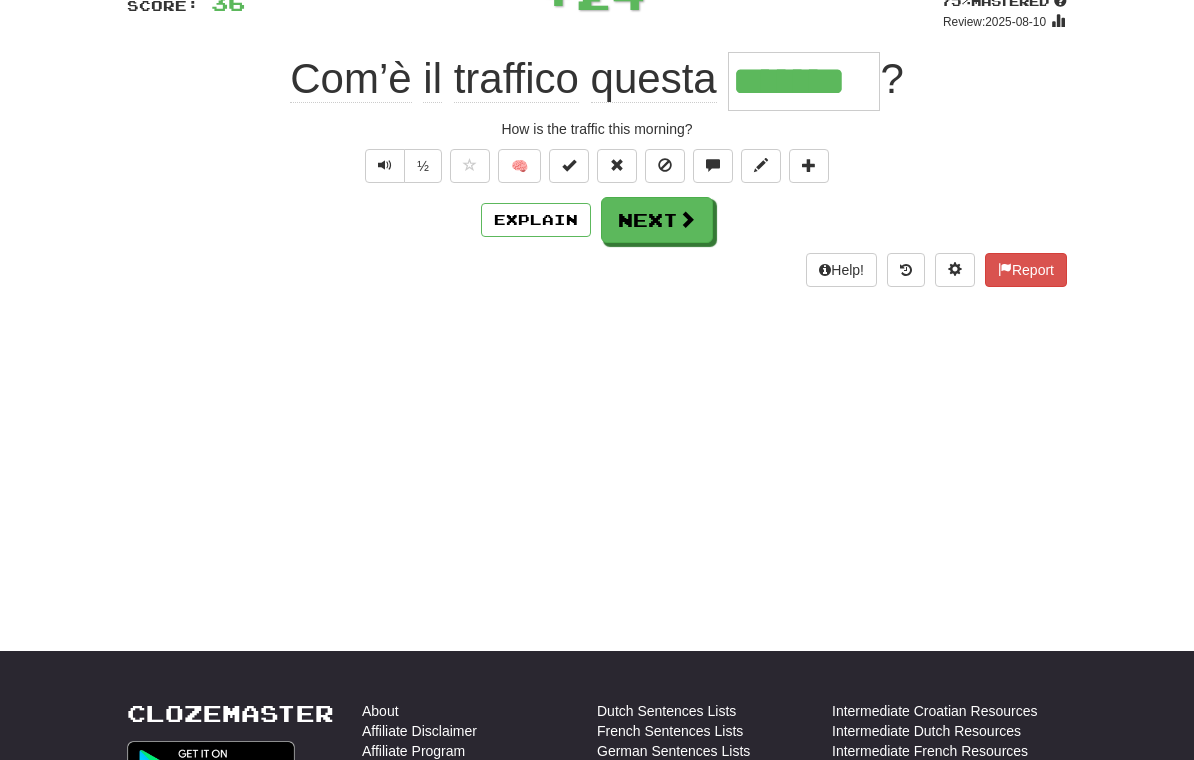 scroll, scrollTop: 160, scrollLeft: 0, axis: vertical 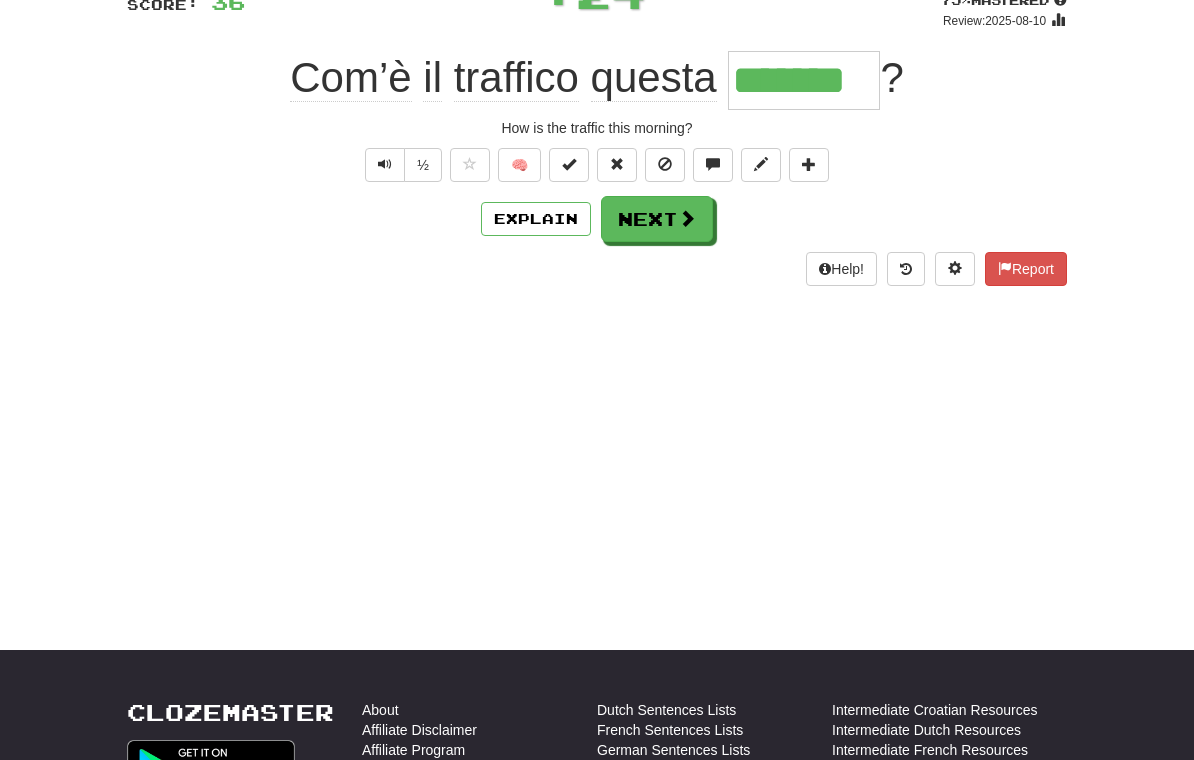 click on "Next" at bounding box center (657, 219) 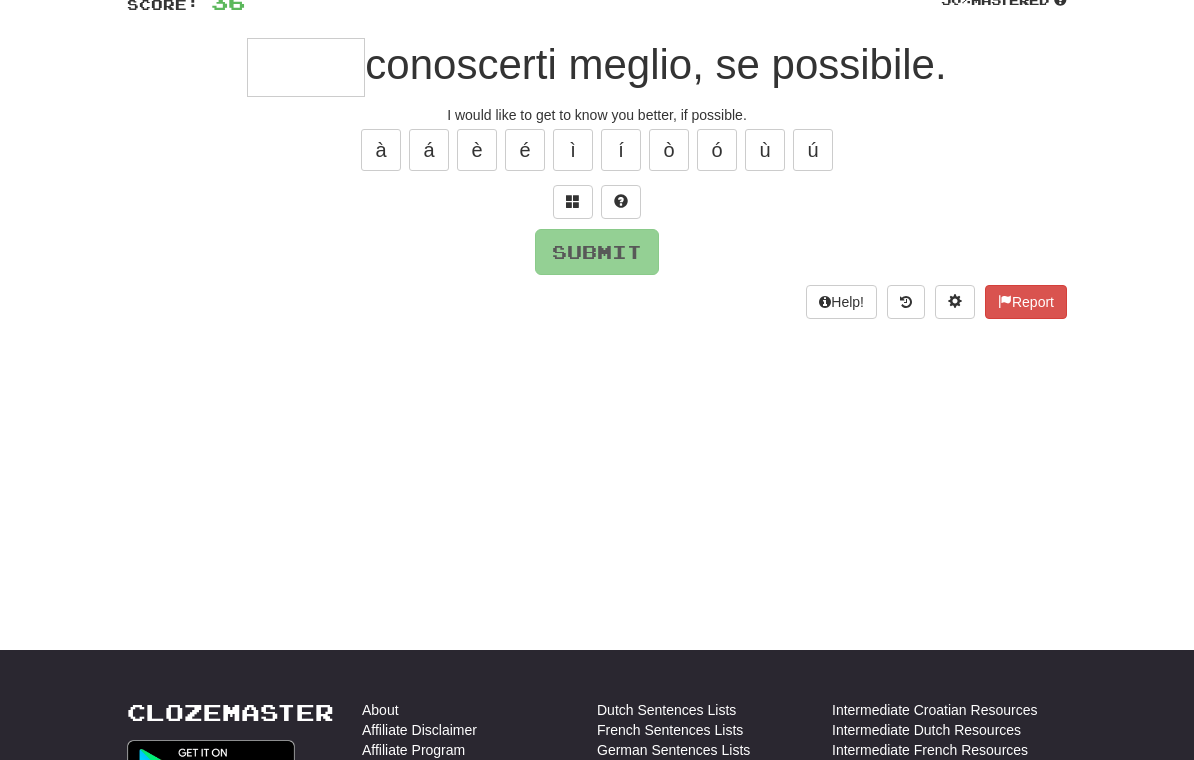 scroll, scrollTop: 159, scrollLeft: 0, axis: vertical 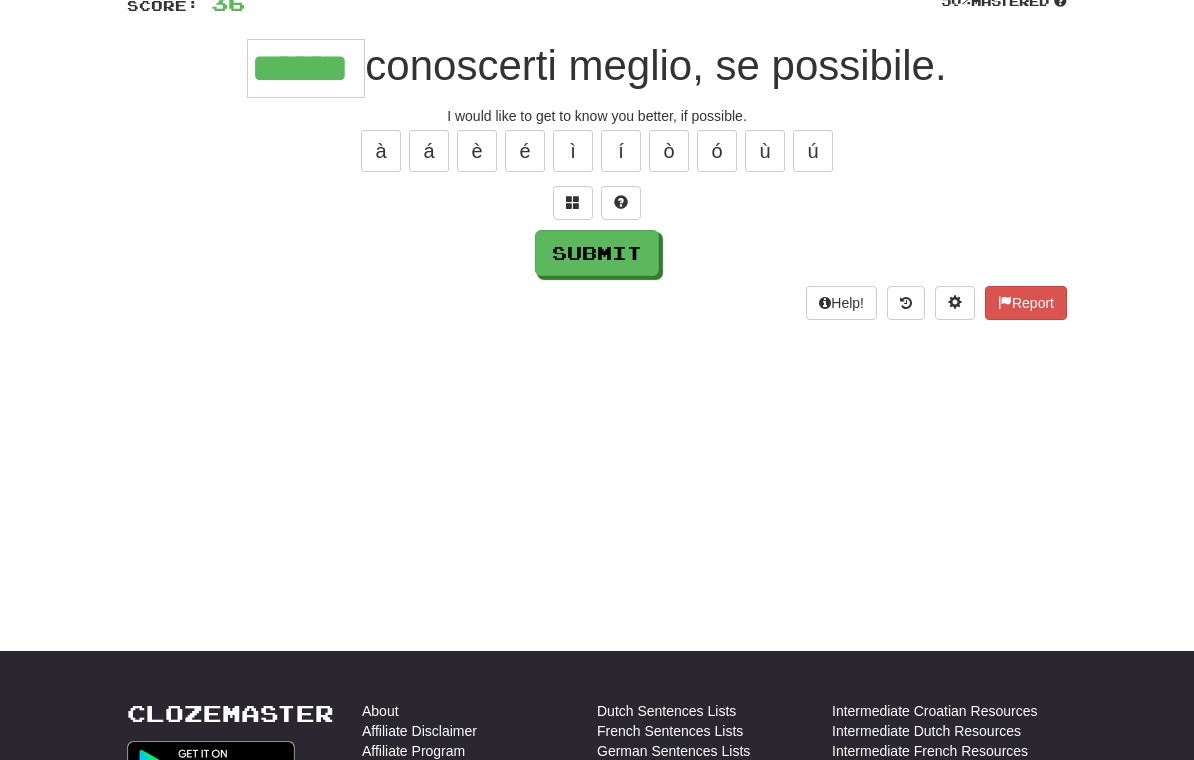 click on "Submit" at bounding box center [597, 253] 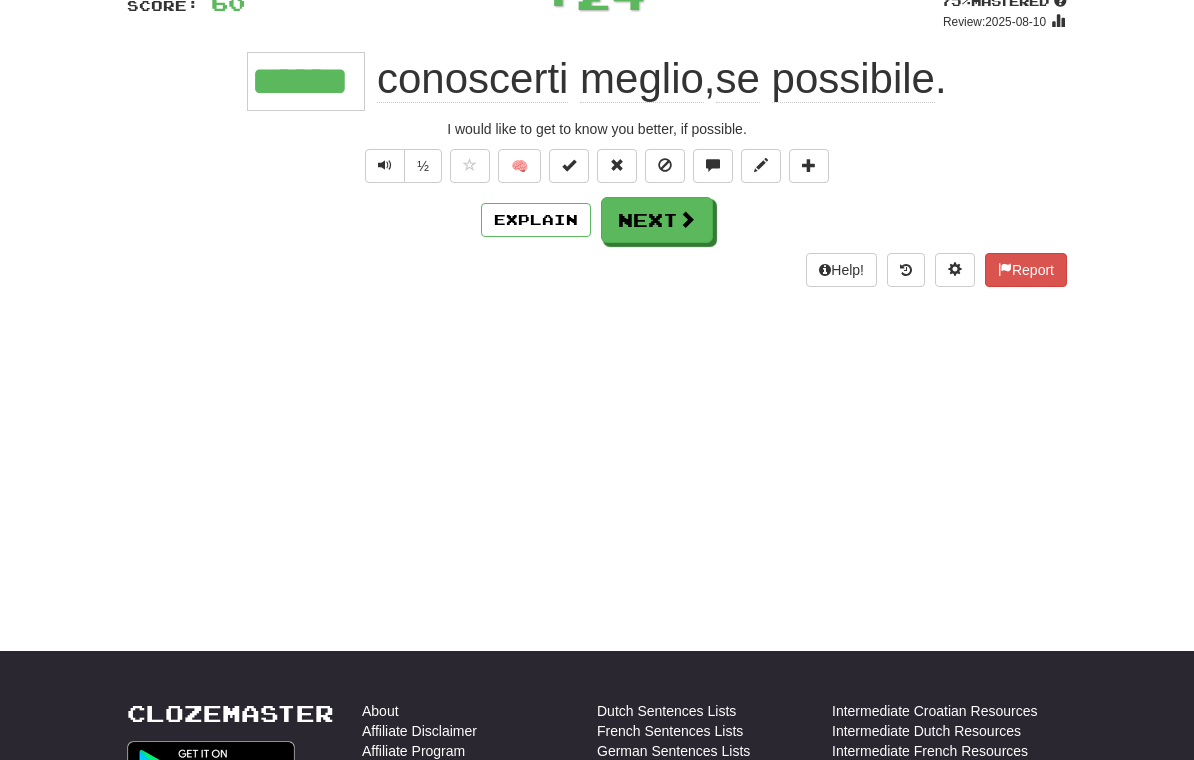 scroll, scrollTop: 160, scrollLeft: 0, axis: vertical 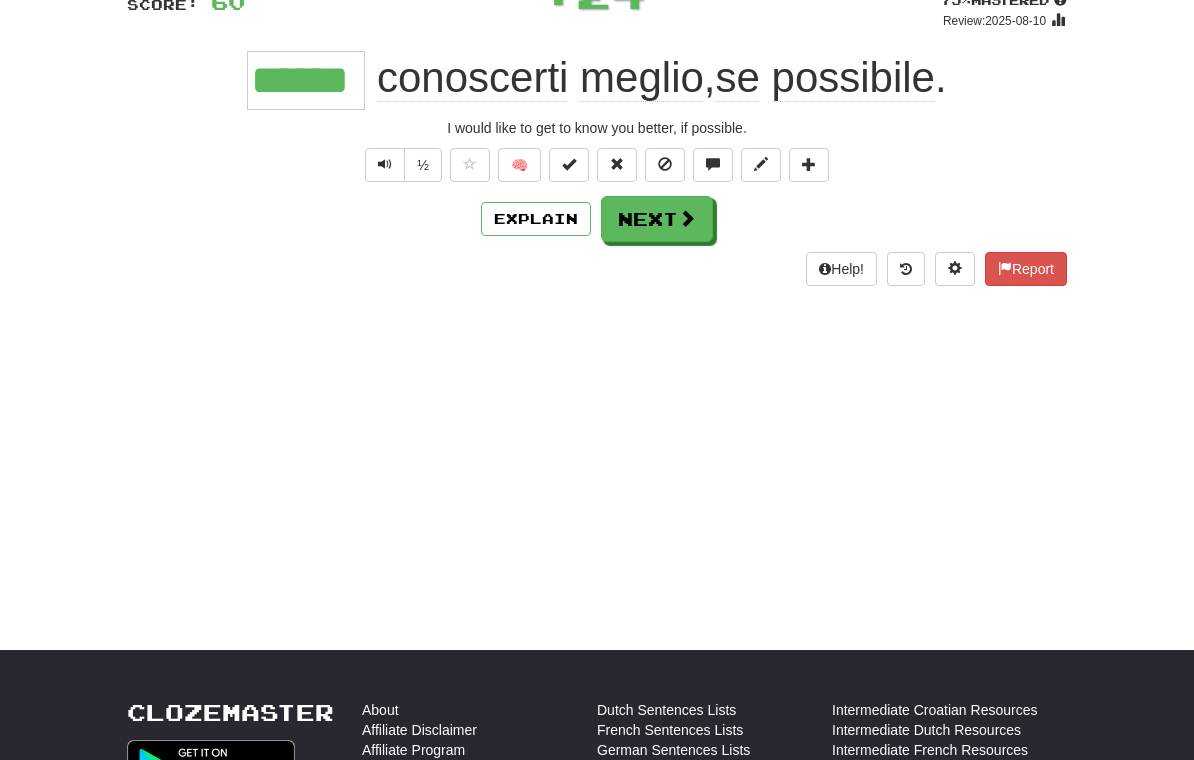 click on "Next" at bounding box center (657, 219) 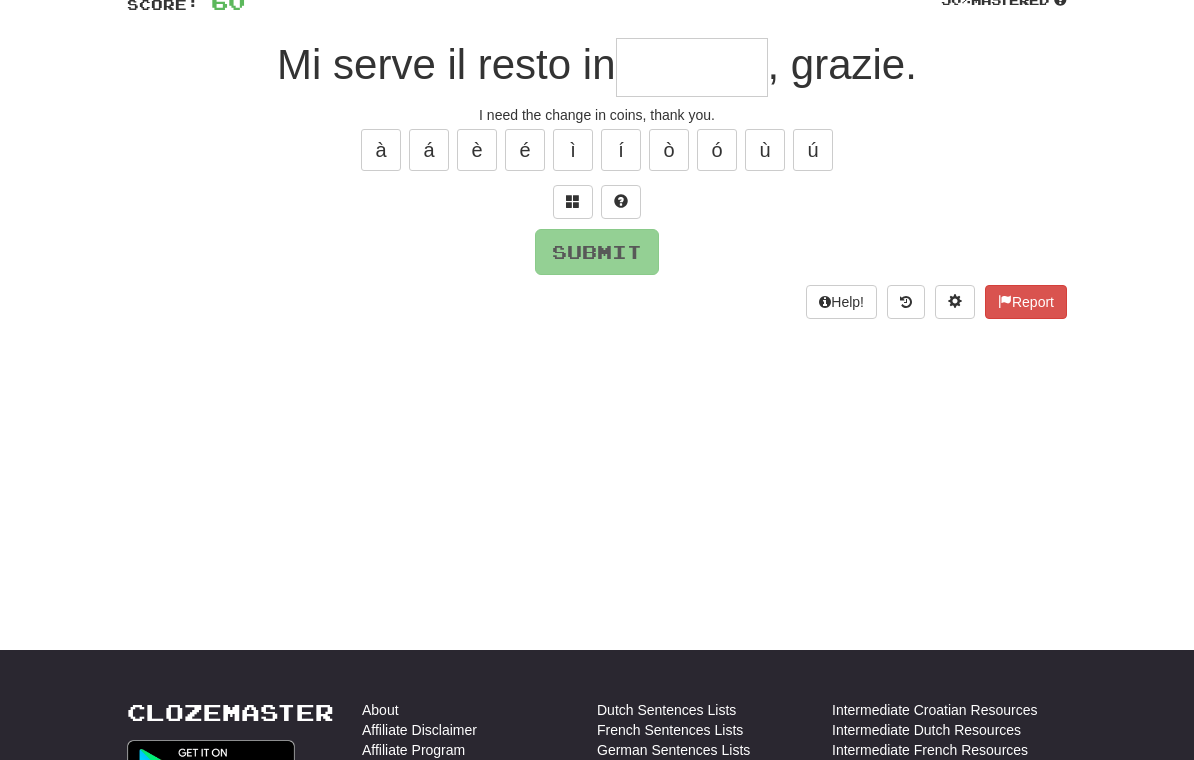 scroll, scrollTop: 159, scrollLeft: 0, axis: vertical 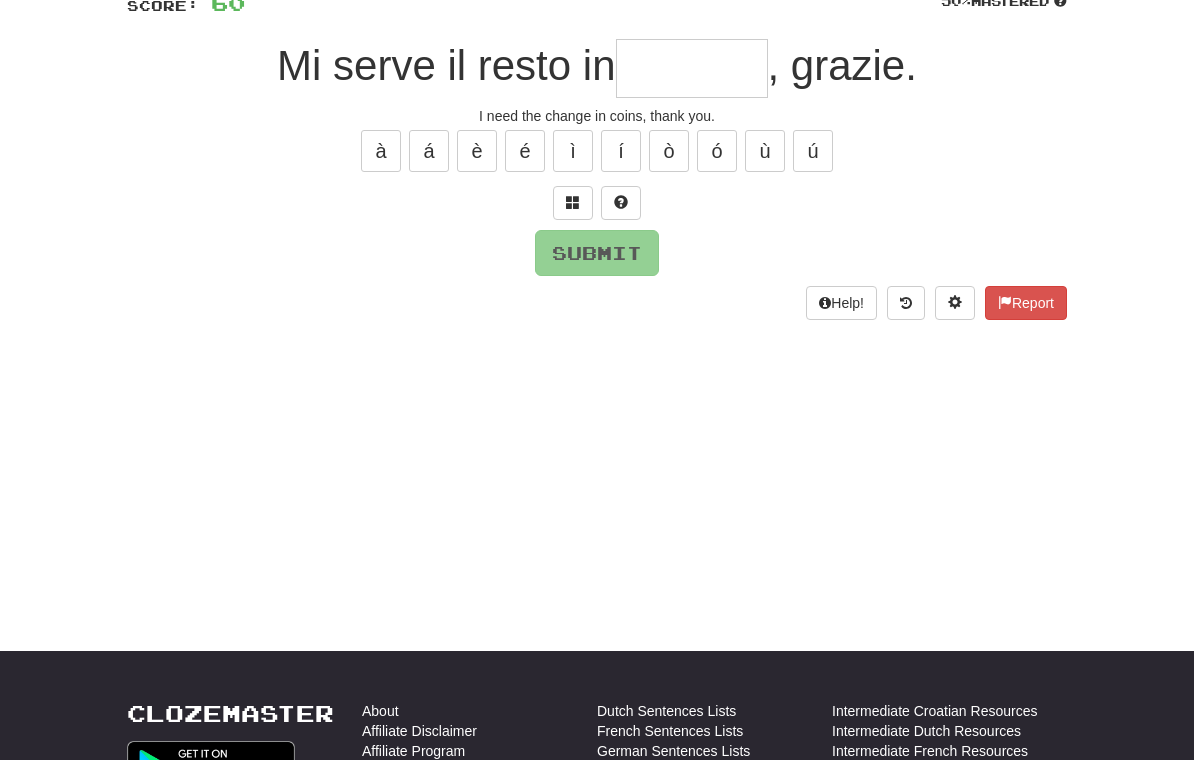 type on "*" 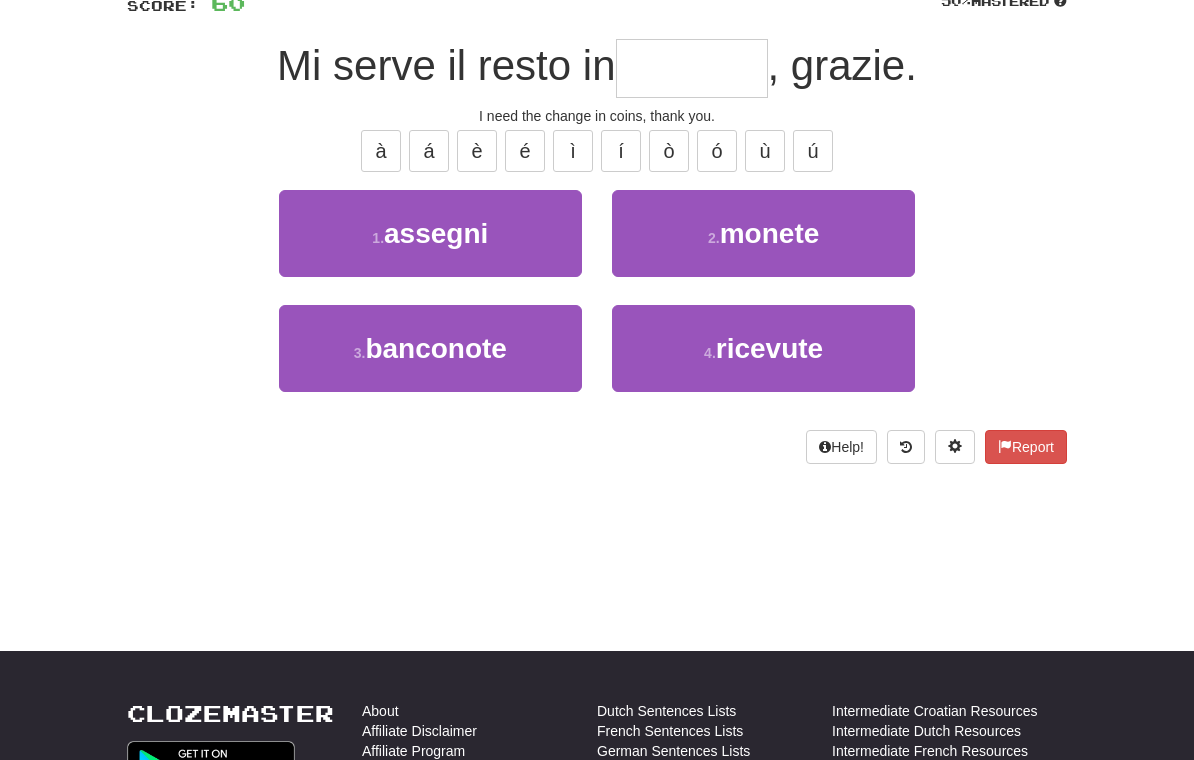click on "2 .  monete" at bounding box center (763, 233) 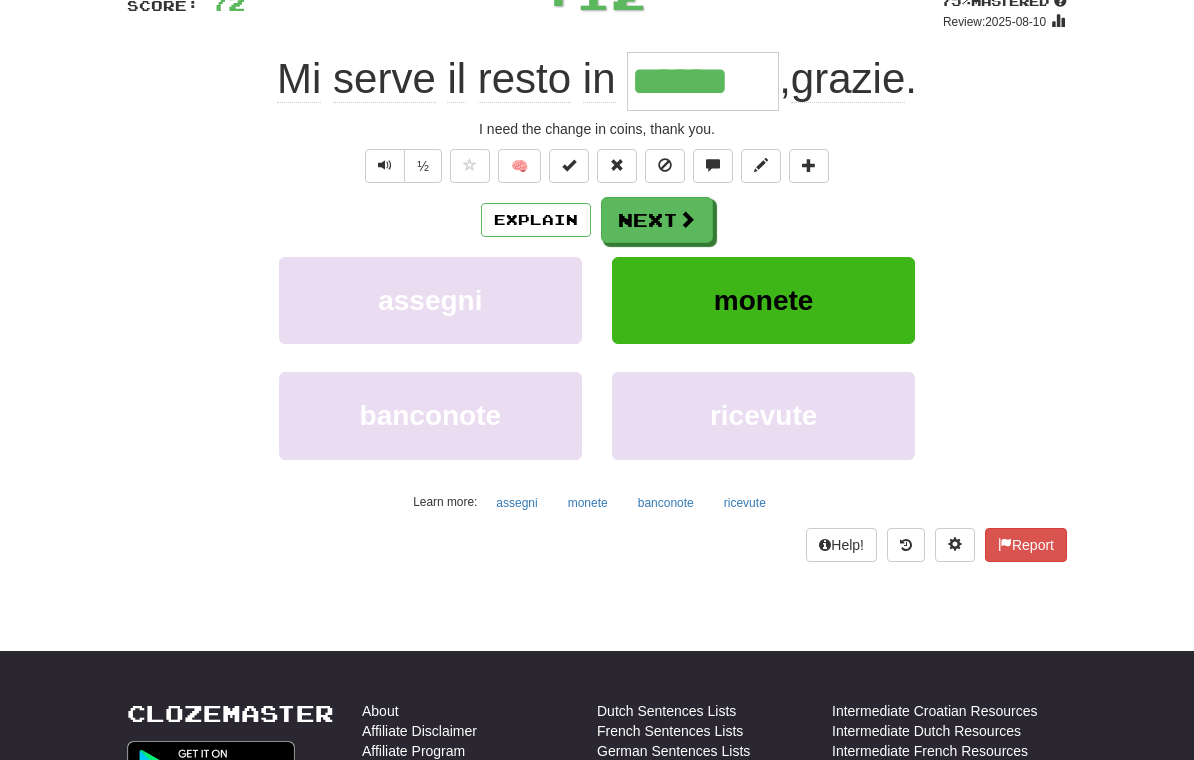 scroll, scrollTop: 160, scrollLeft: 0, axis: vertical 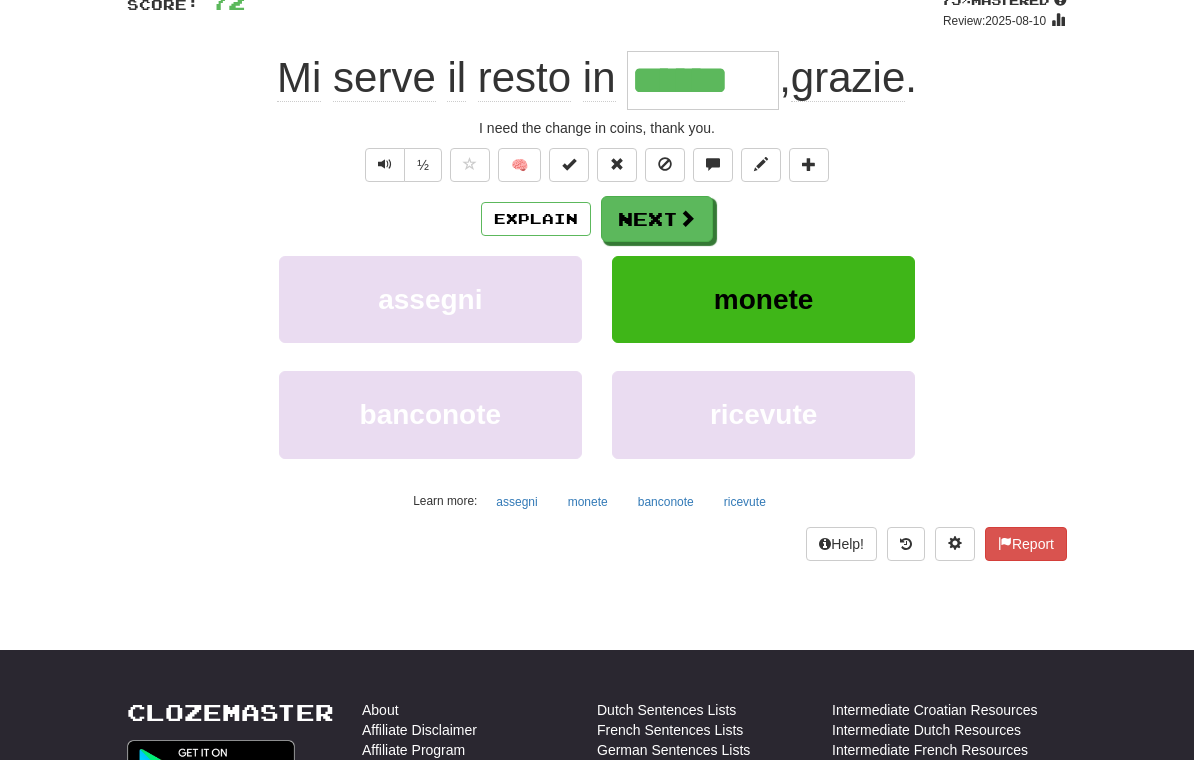 click at bounding box center (687, 218) 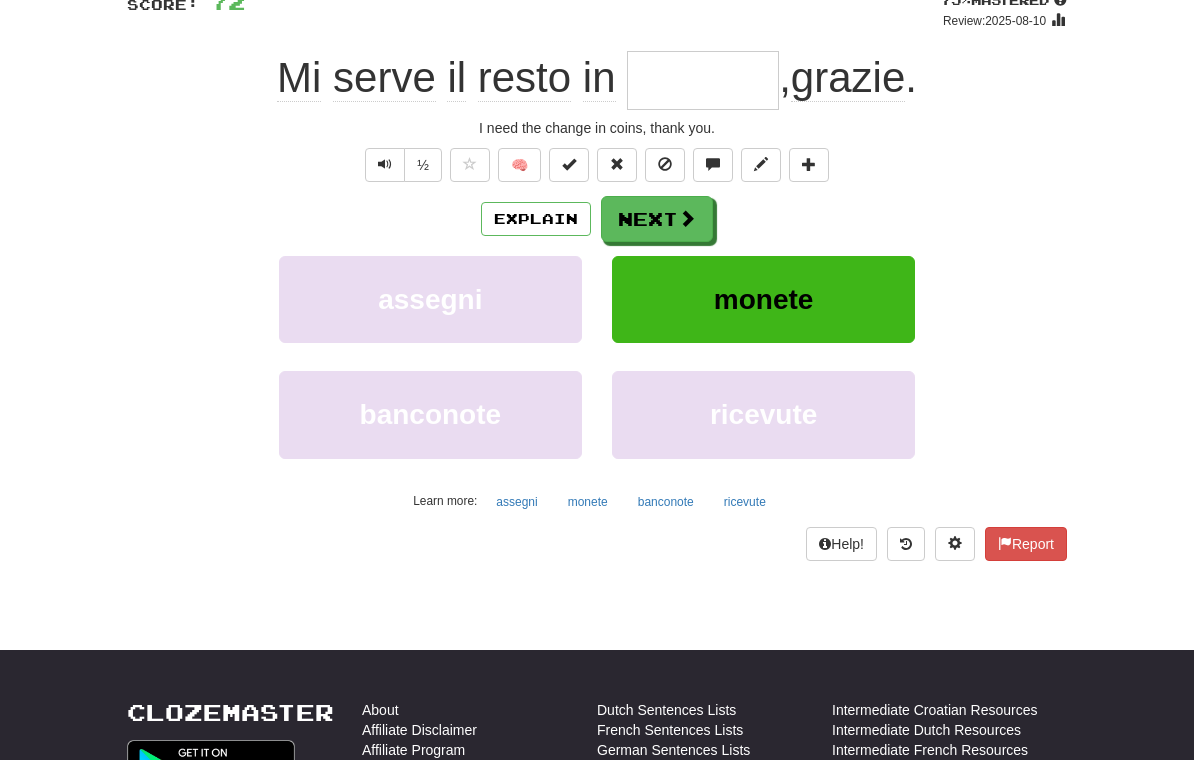 scroll, scrollTop: 159, scrollLeft: 0, axis: vertical 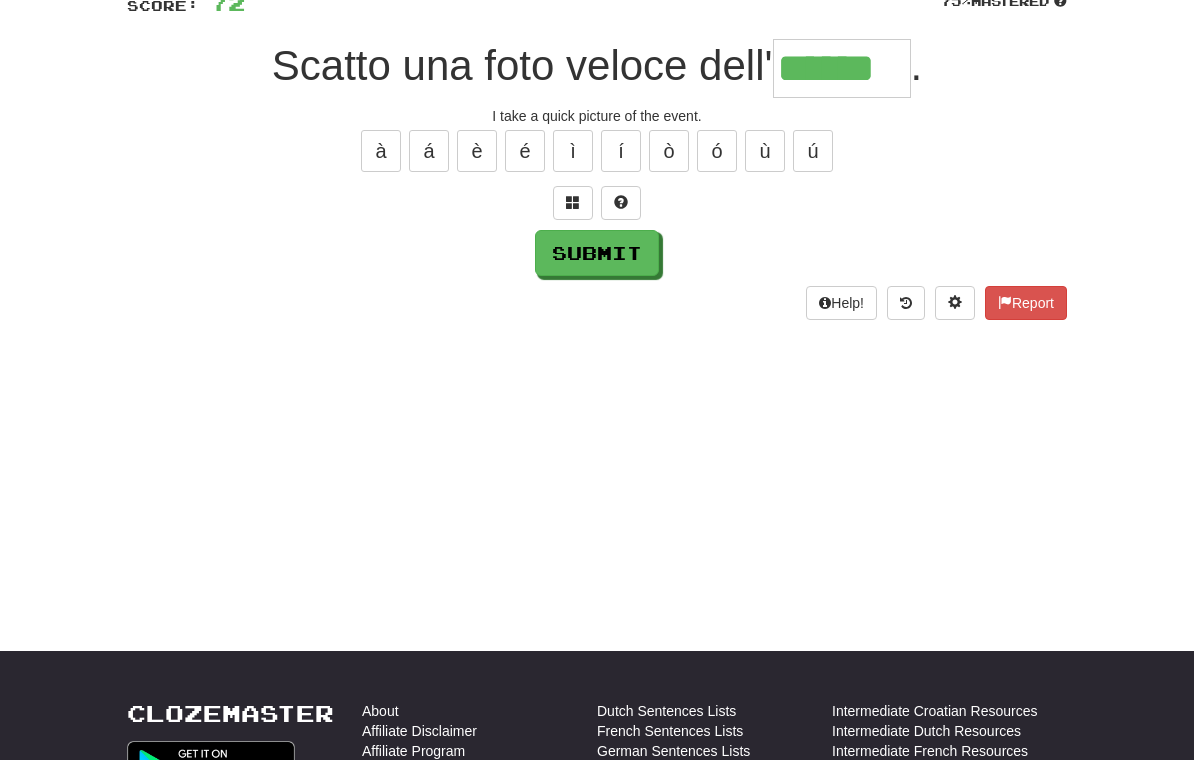 type on "******" 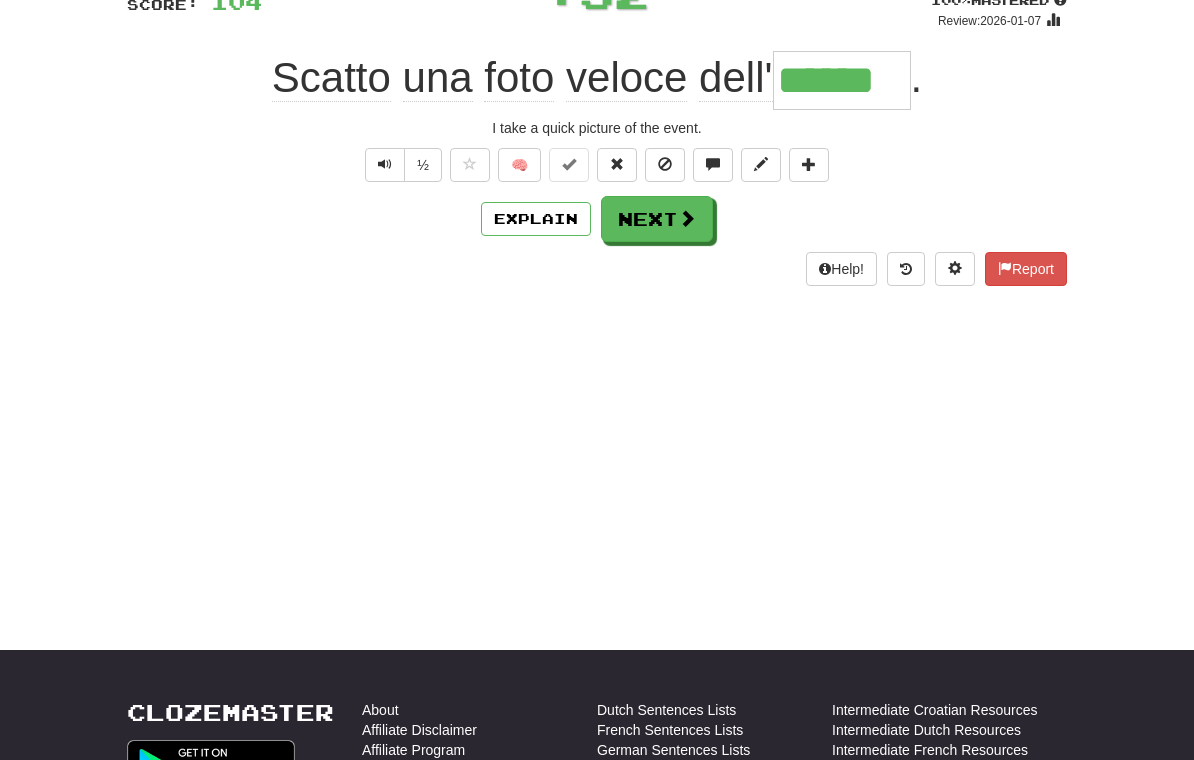 click on "Next" at bounding box center (657, 219) 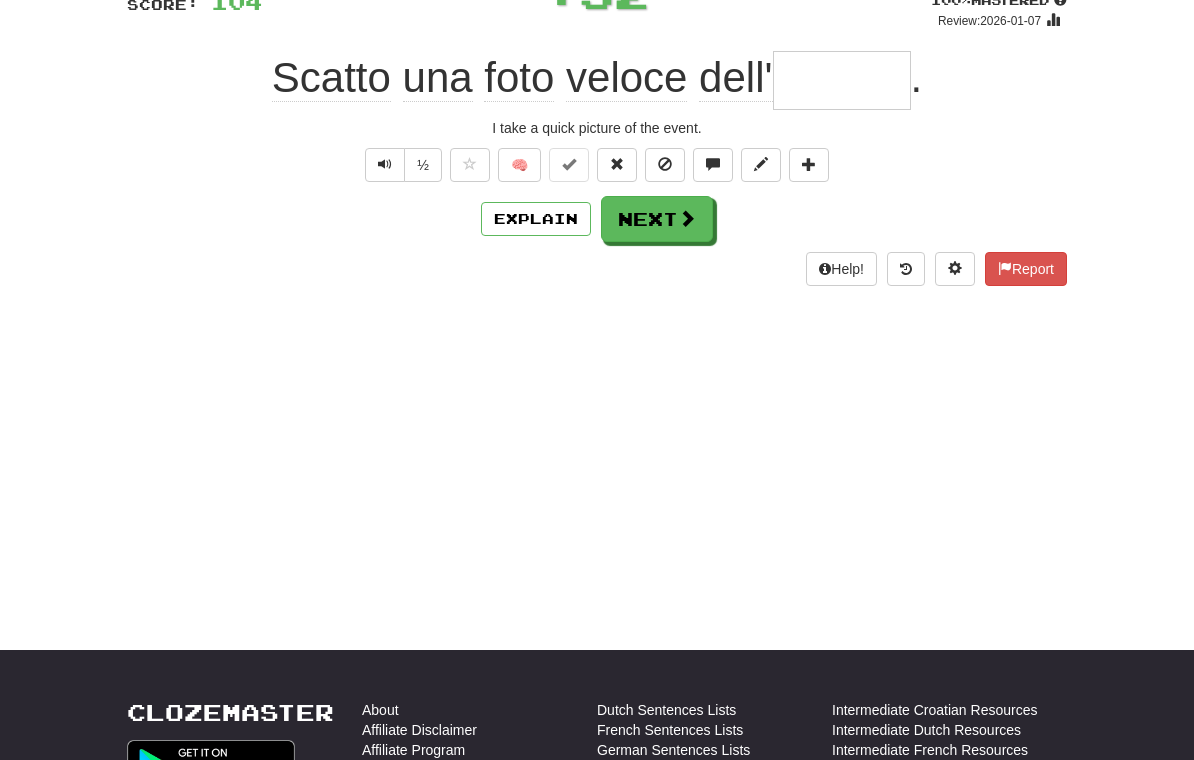 scroll, scrollTop: 159, scrollLeft: 0, axis: vertical 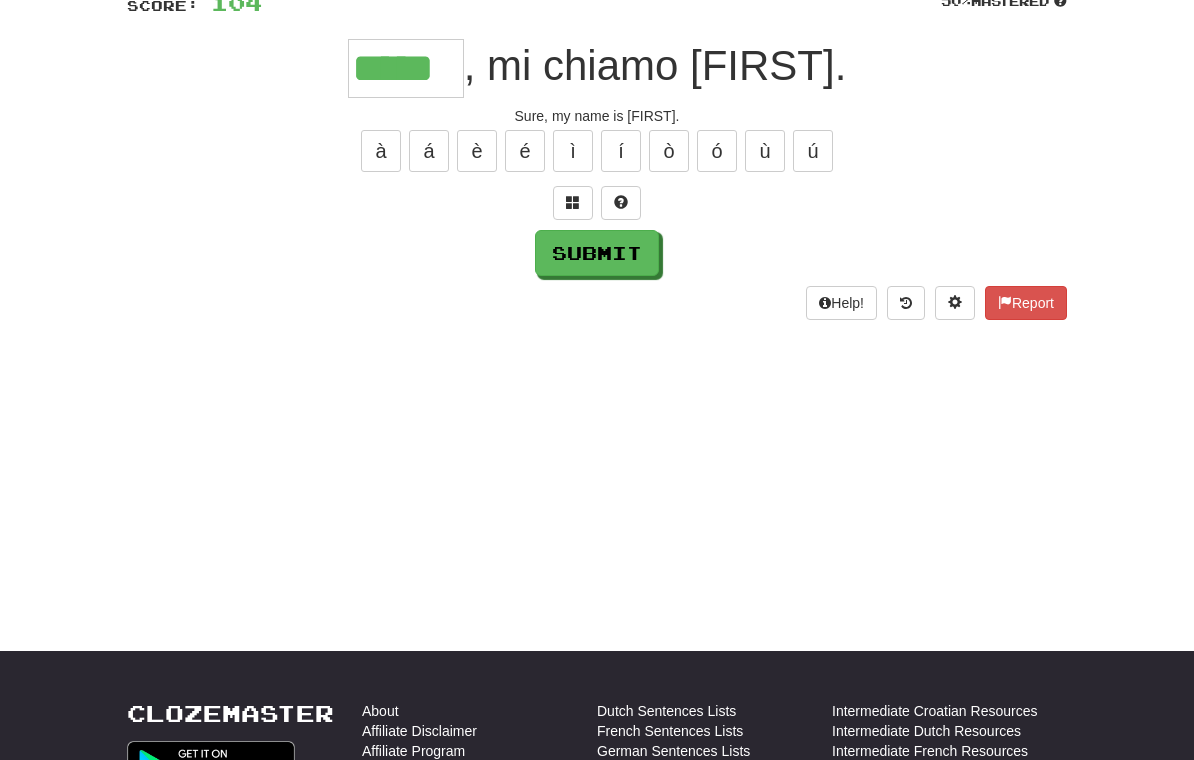 click on "Submit" at bounding box center (597, 253) 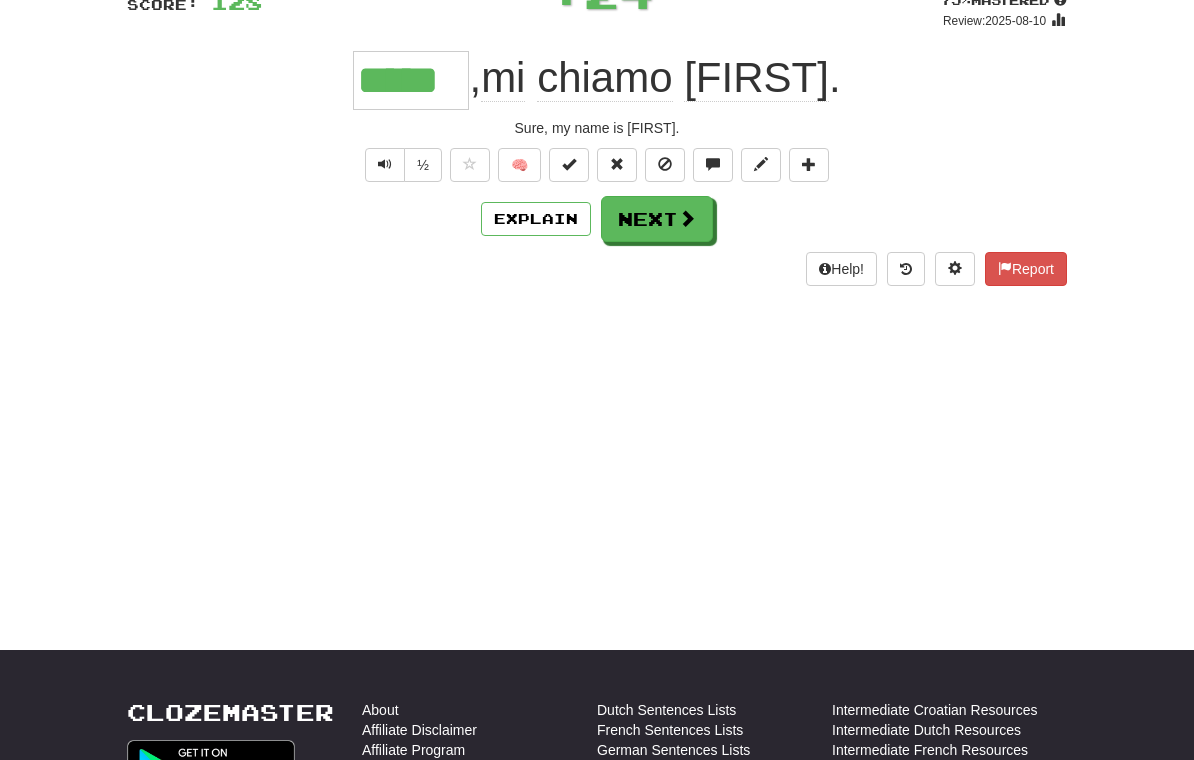 click on "Next" at bounding box center (657, 219) 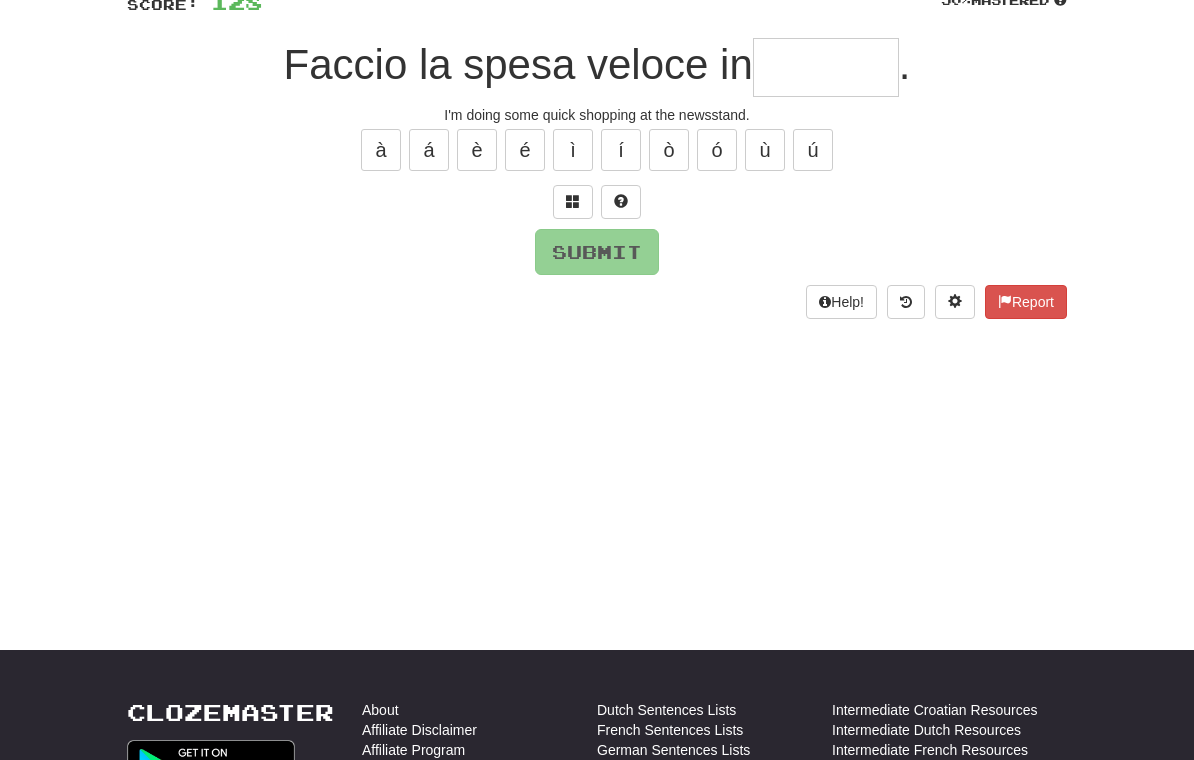 scroll, scrollTop: 159, scrollLeft: 0, axis: vertical 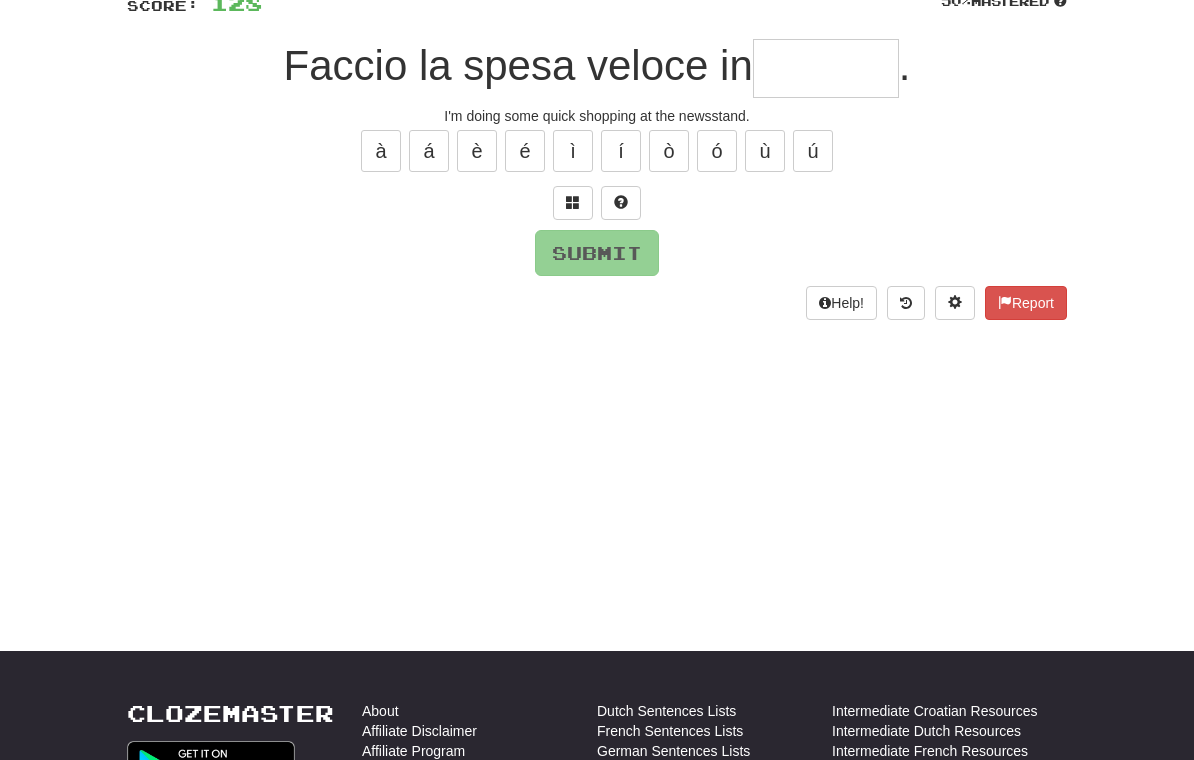 click at bounding box center [573, 202] 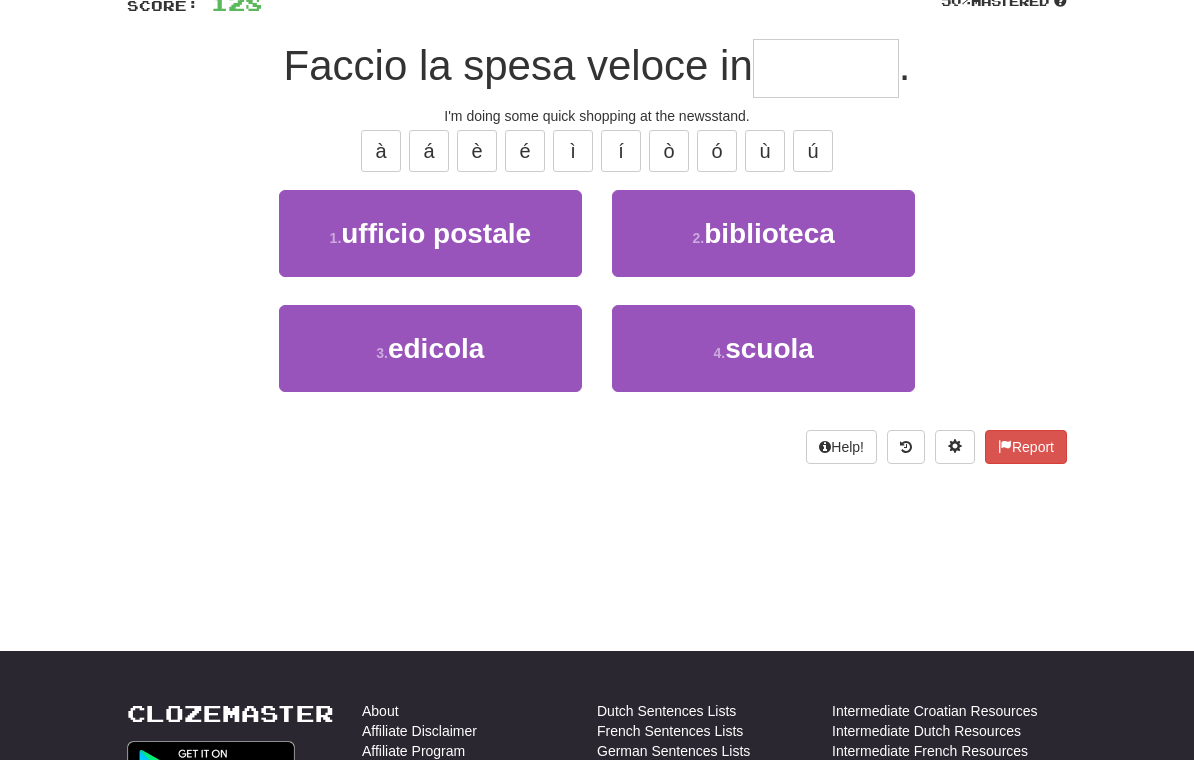 click on "3 .  edicola" at bounding box center [430, 348] 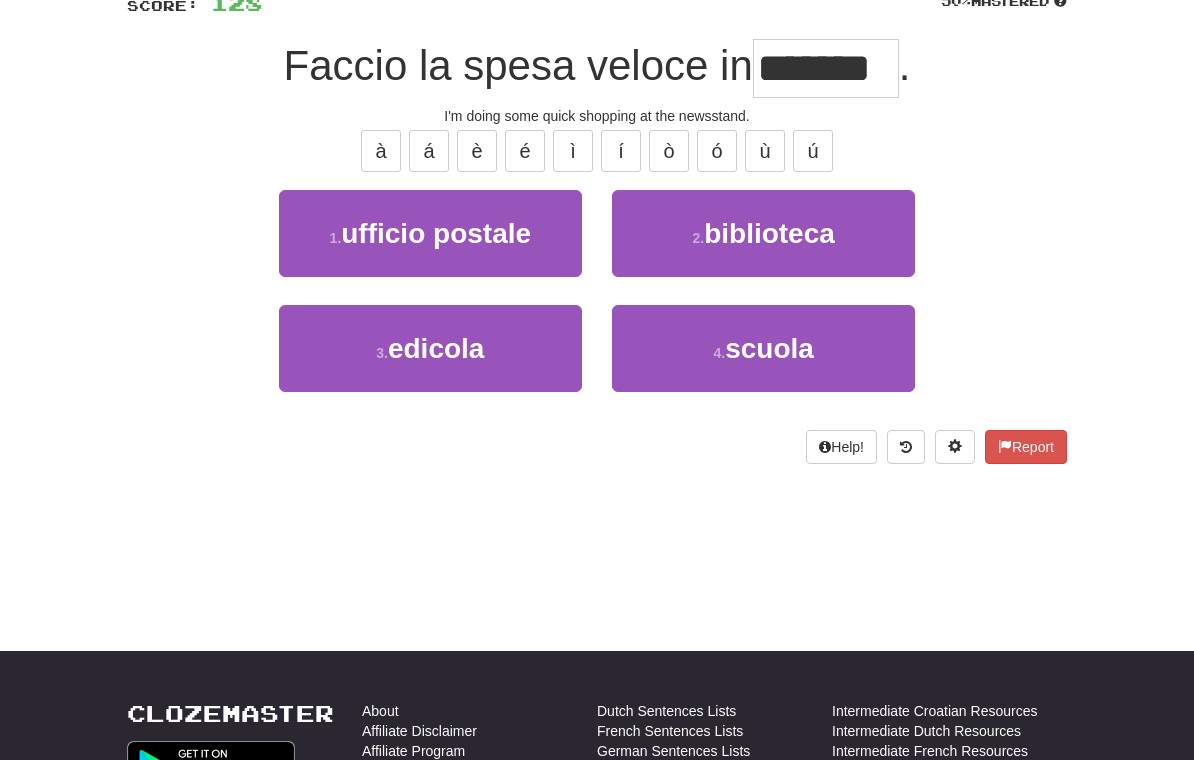 scroll, scrollTop: 160, scrollLeft: 0, axis: vertical 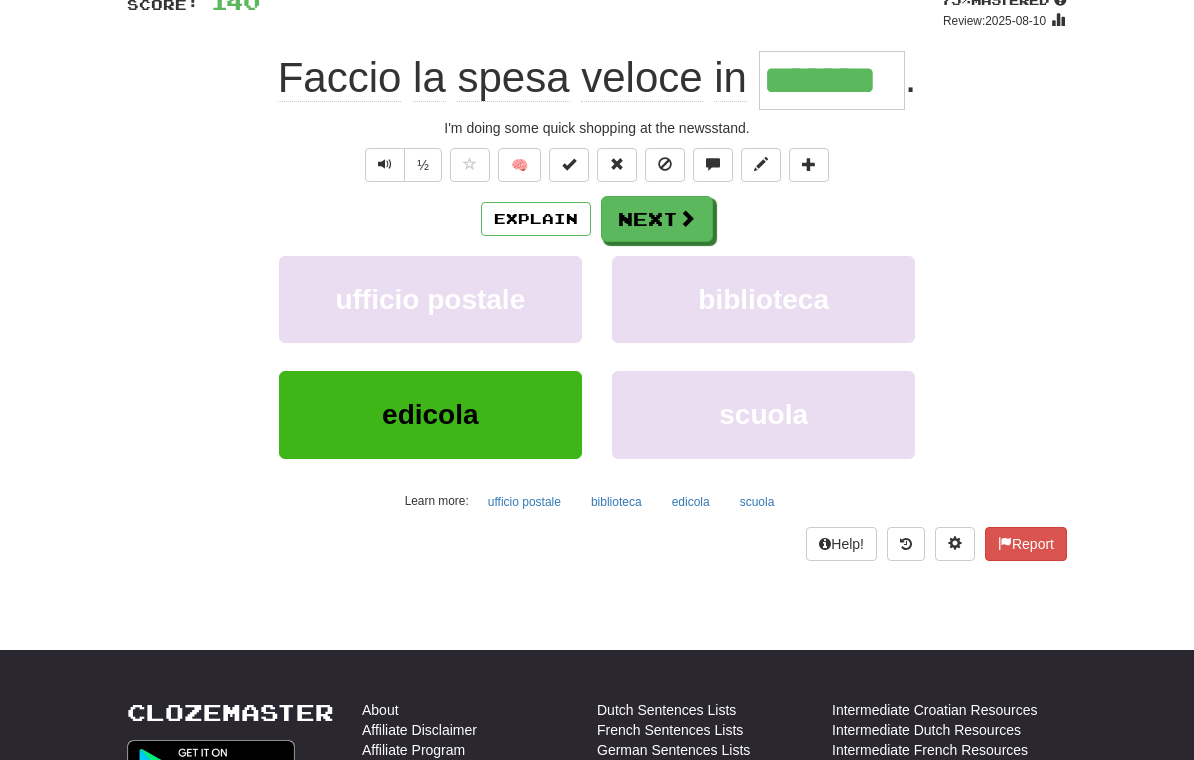 click on "Explain" at bounding box center (536, 219) 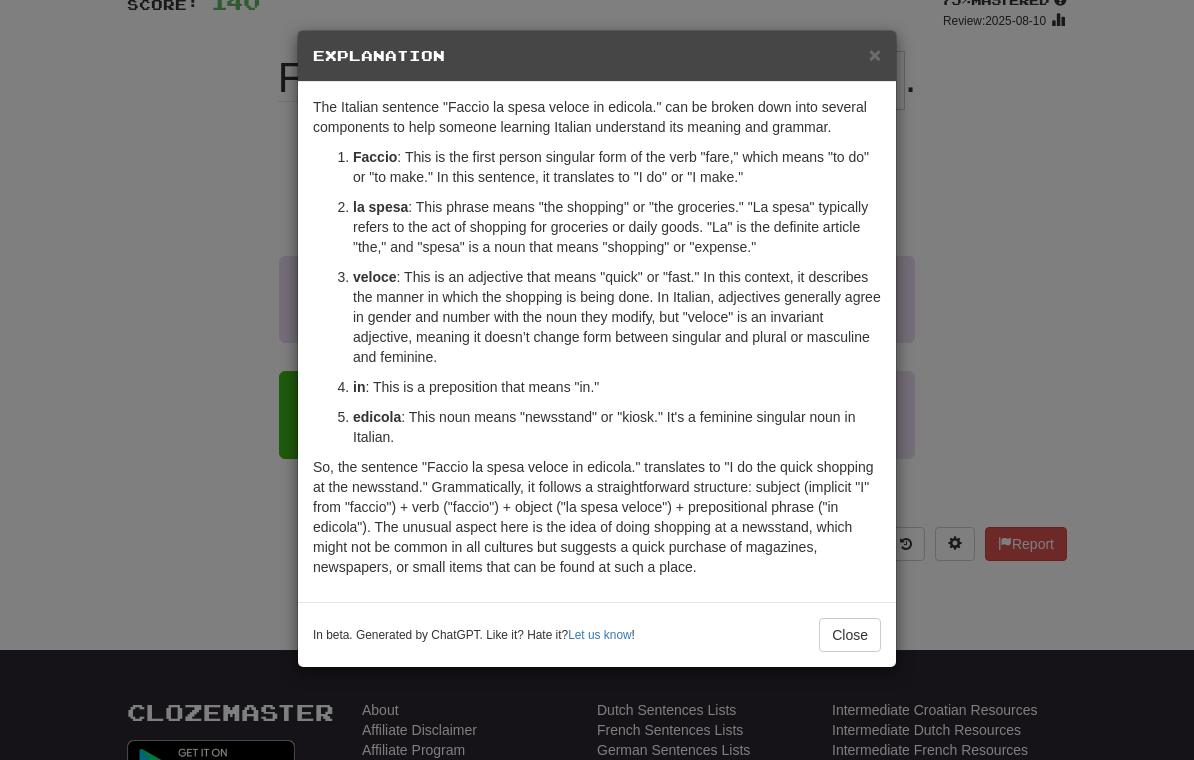 click on "× Explanation The Italian sentence "Faccio la spesa veloce in edicola." can be broken down into several components to help someone learning Italian understand its meaning and grammar.
Faccio : This is the first person singular form of the verb "fare," which means "to do" or "to make." In this sentence, it translates to "I do" or "I make."
la spesa : This phrase means "the shopping" or "the groceries." "La spesa" typically refers to the act of shopping for groceries or daily goods. "La" is the definite article "the," and "spesa" is a noun that means "shopping" or "expense."
veloce : This is an adjective that means "quick" or "fast." In this context, it describes the manner in which the shopping is being done. In Italian, adjectives generally agree in gender and number with the noun they modify, but "veloce" is an invariant adjective, meaning it doesn’t change form between singular and plural or masculine and feminine.
in : This is a preposition that means "in."
edicola
!" at bounding box center [597, 380] 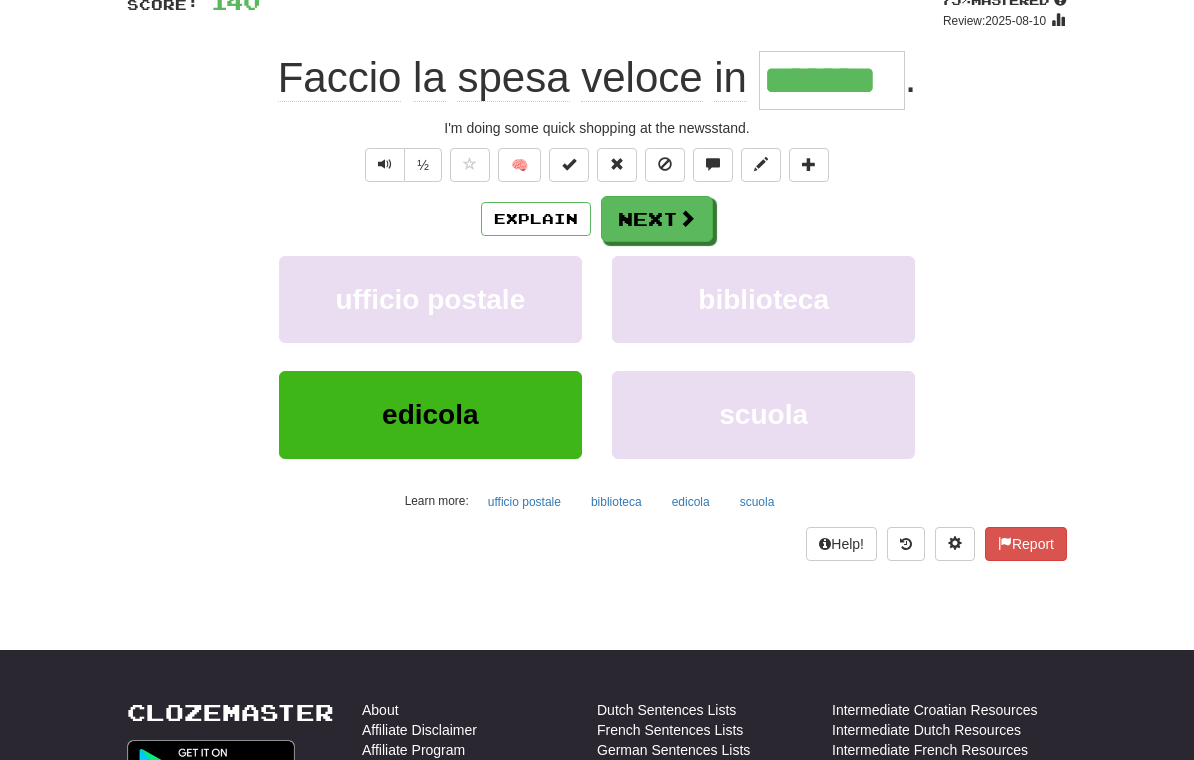 click on "Next" at bounding box center (657, 219) 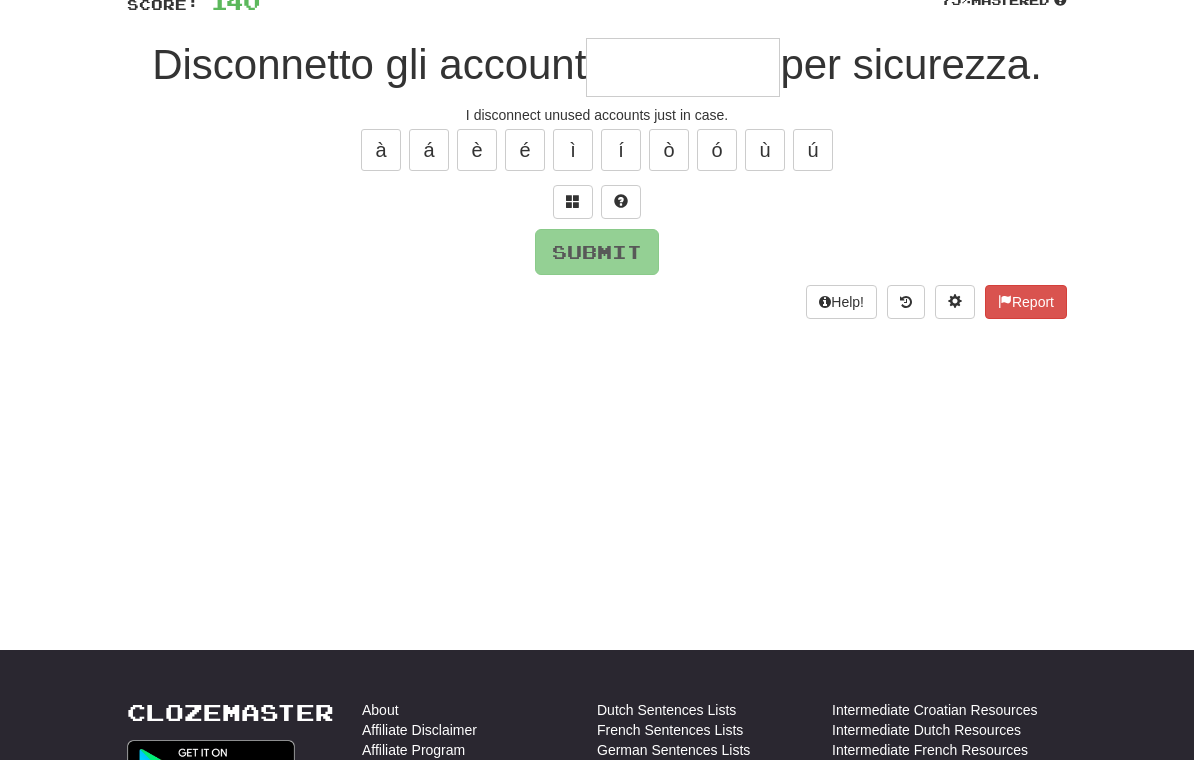 scroll, scrollTop: 159, scrollLeft: 0, axis: vertical 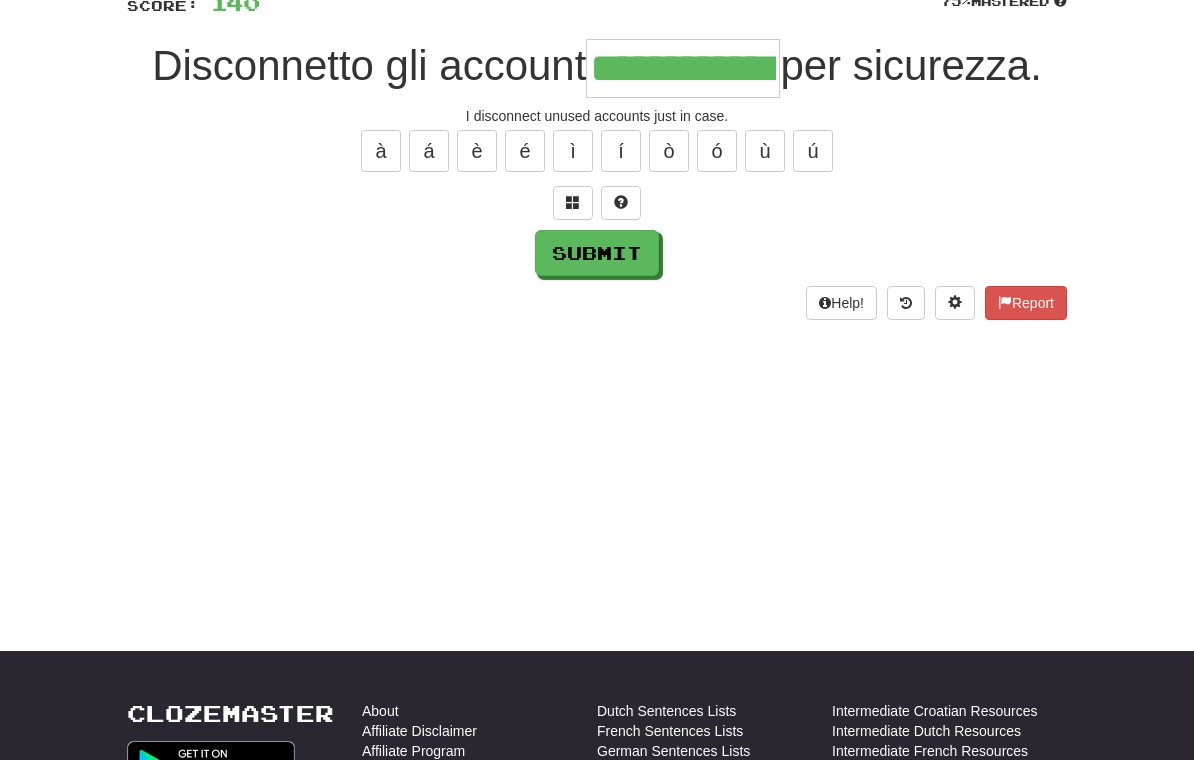 type on "**********" 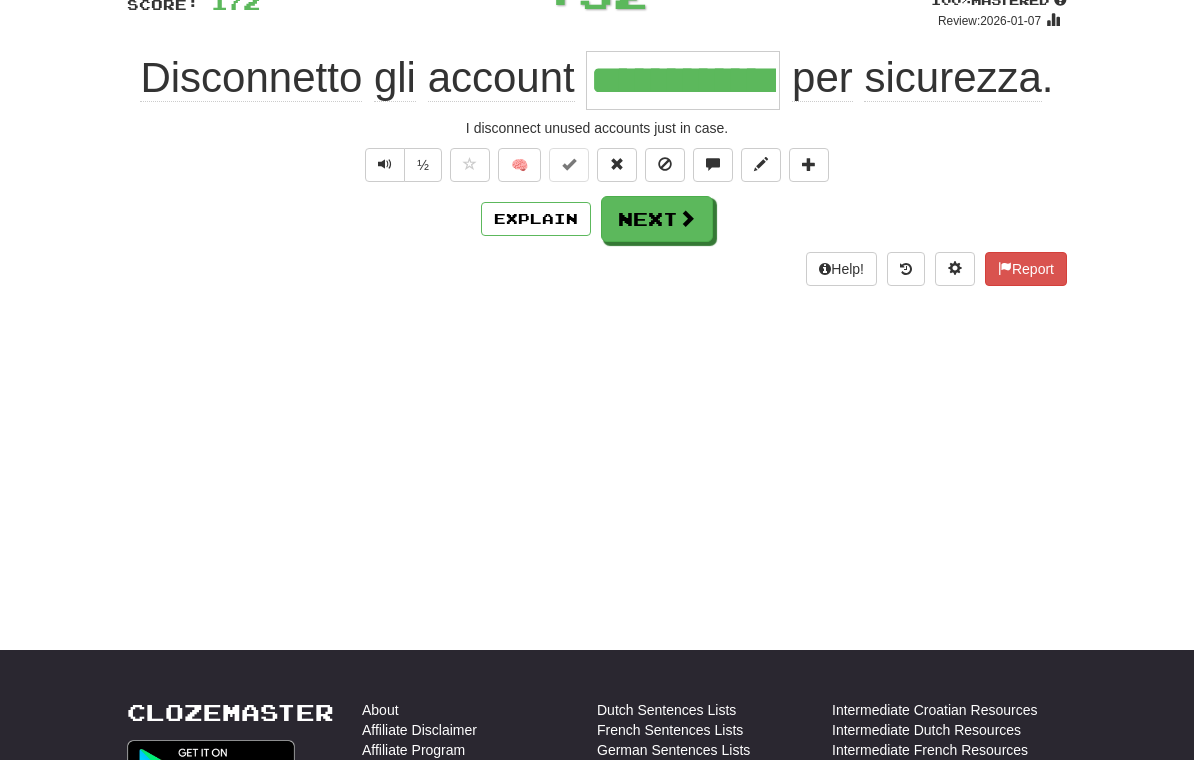 click on "Next" at bounding box center (657, 219) 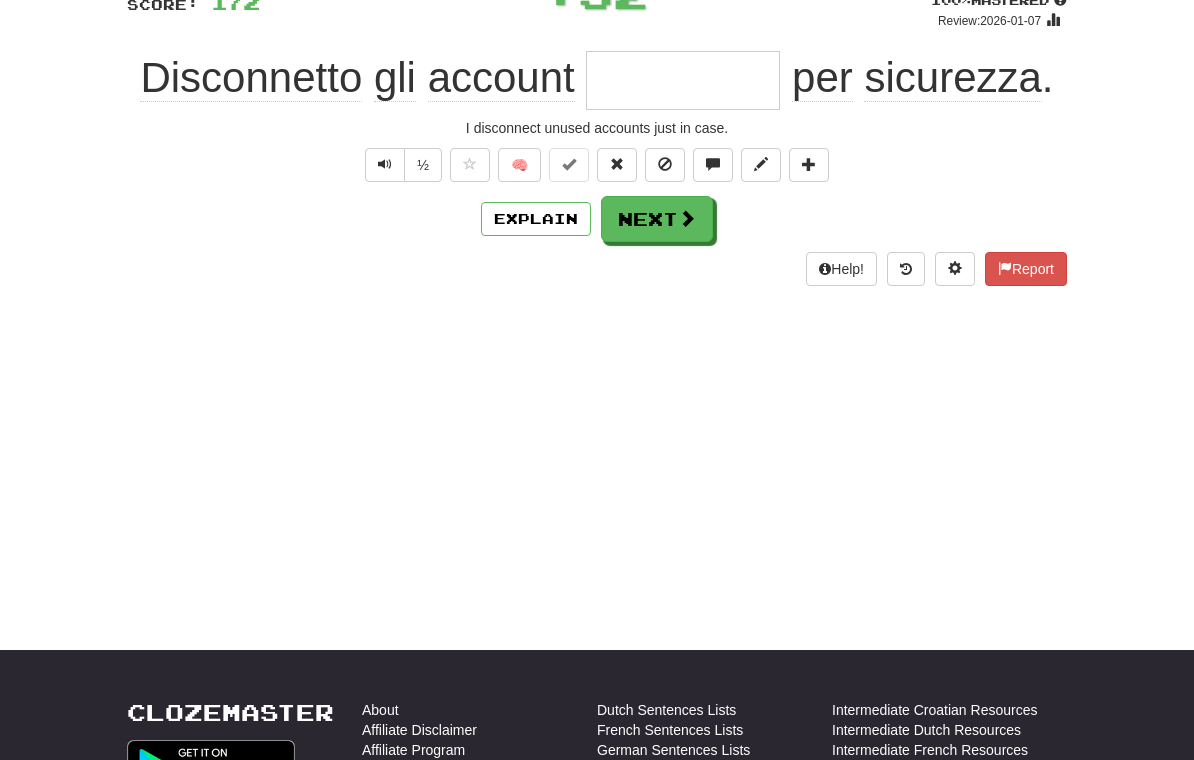 scroll, scrollTop: 159, scrollLeft: 0, axis: vertical 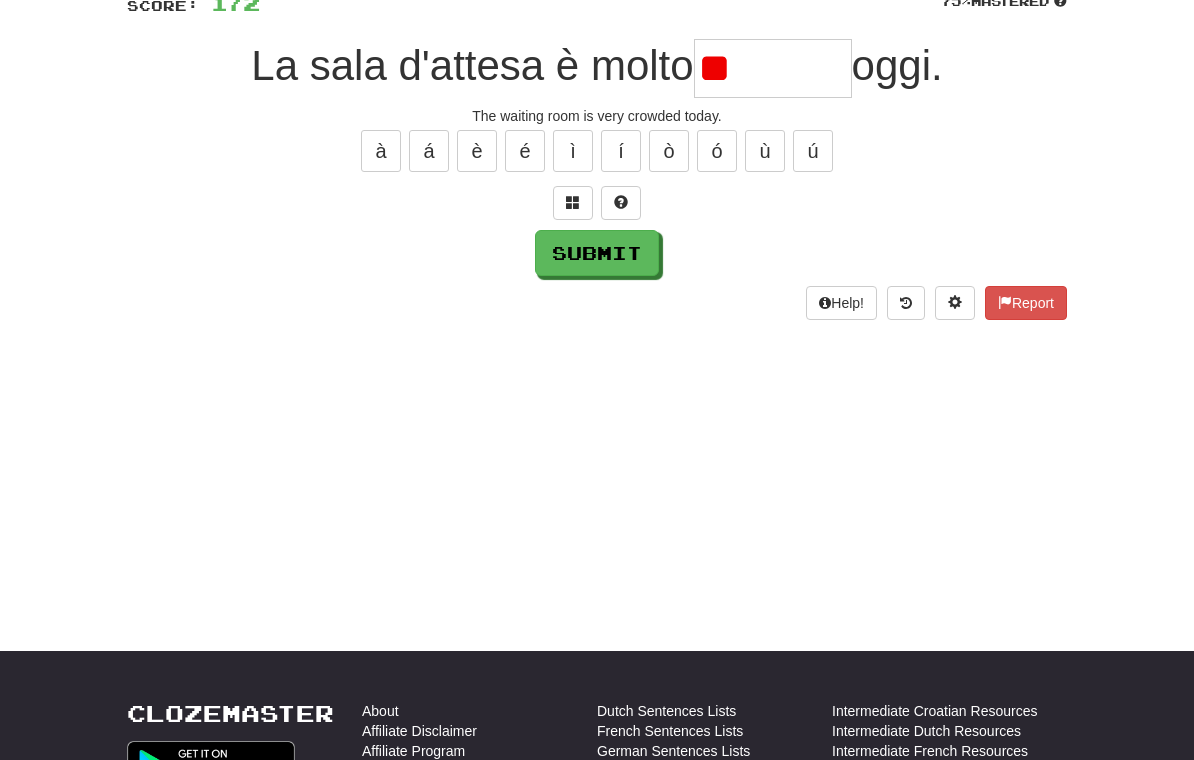 type on "*" 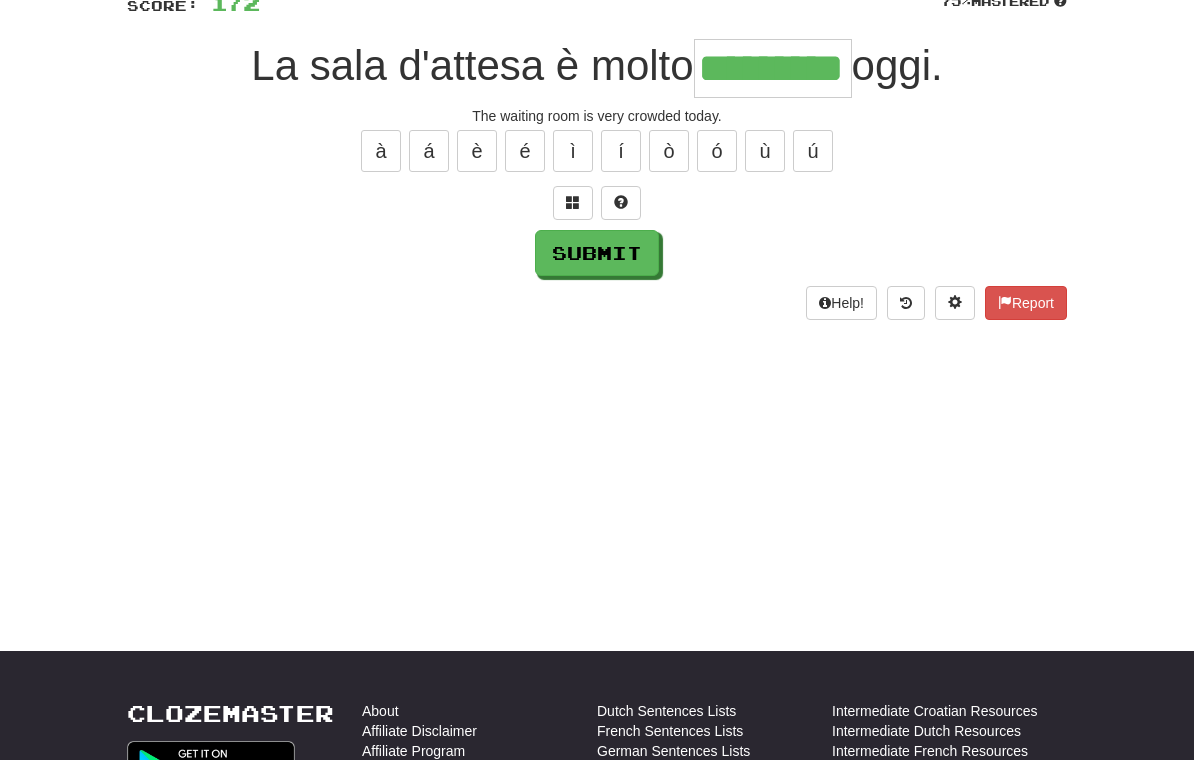 type on "*********" 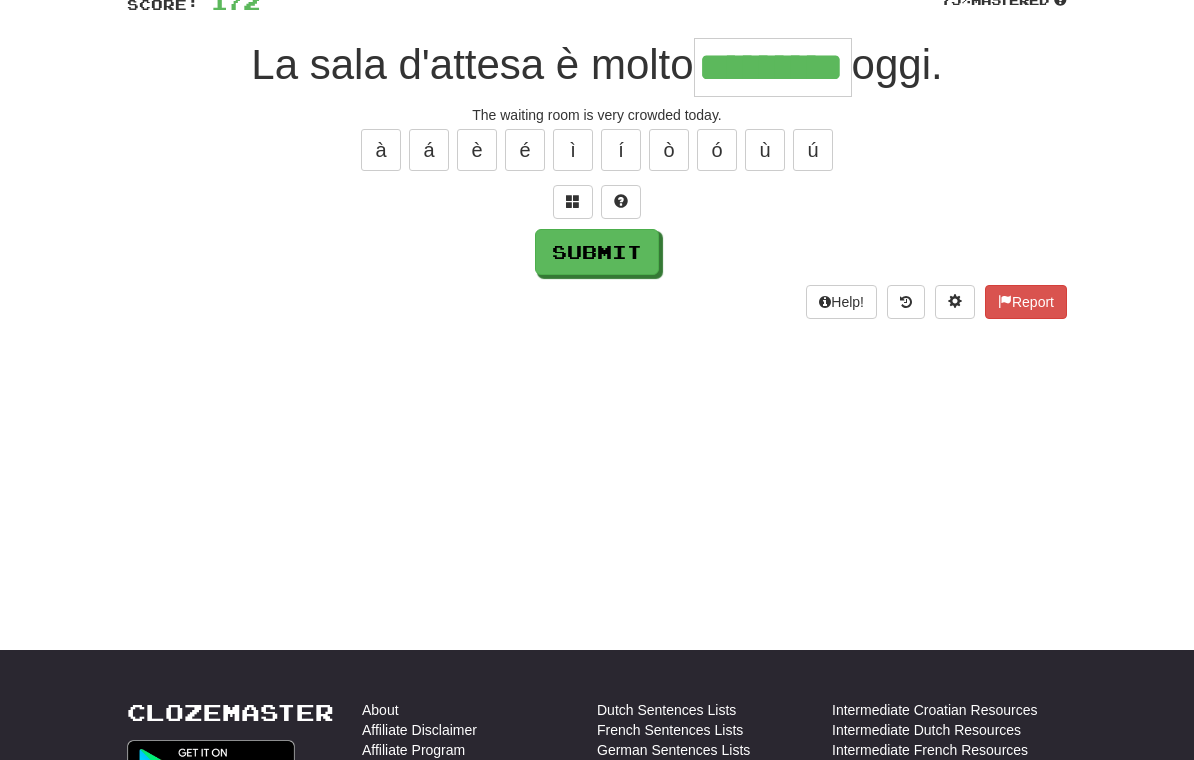 click on "Submit" at bounding box center (597, 252) 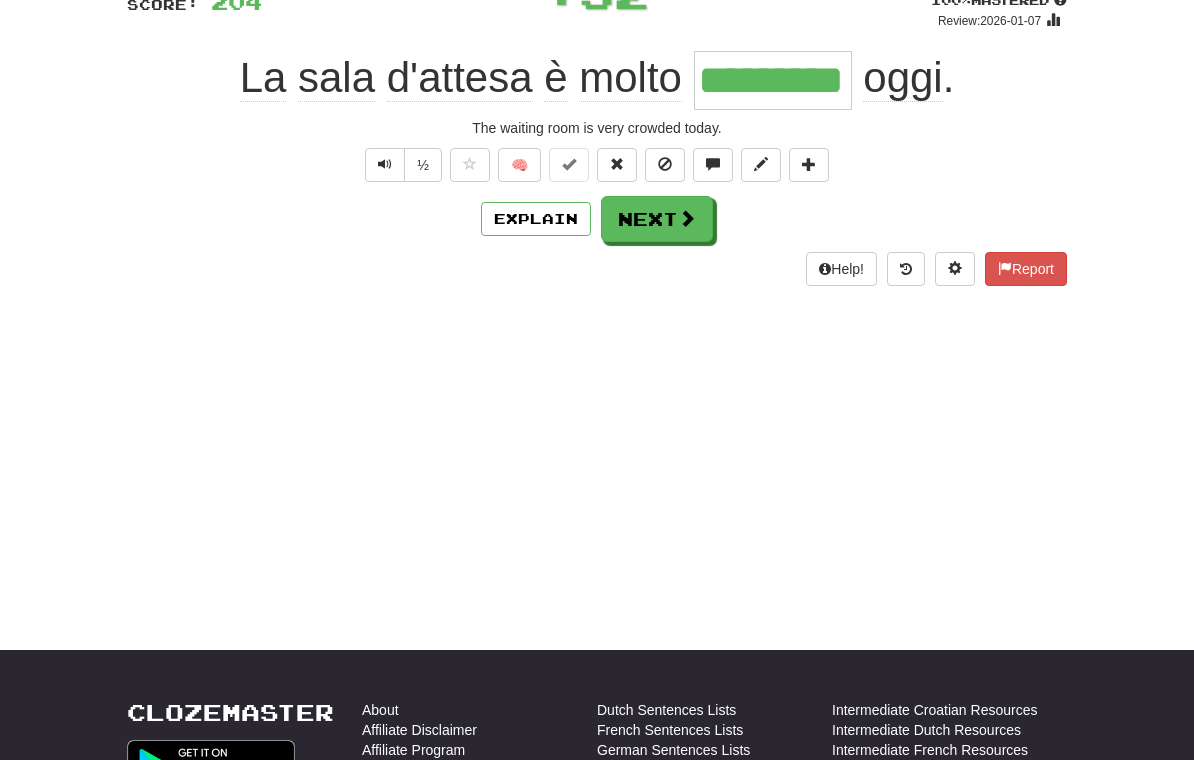 click on "Next" at bounding box center (657, 219) 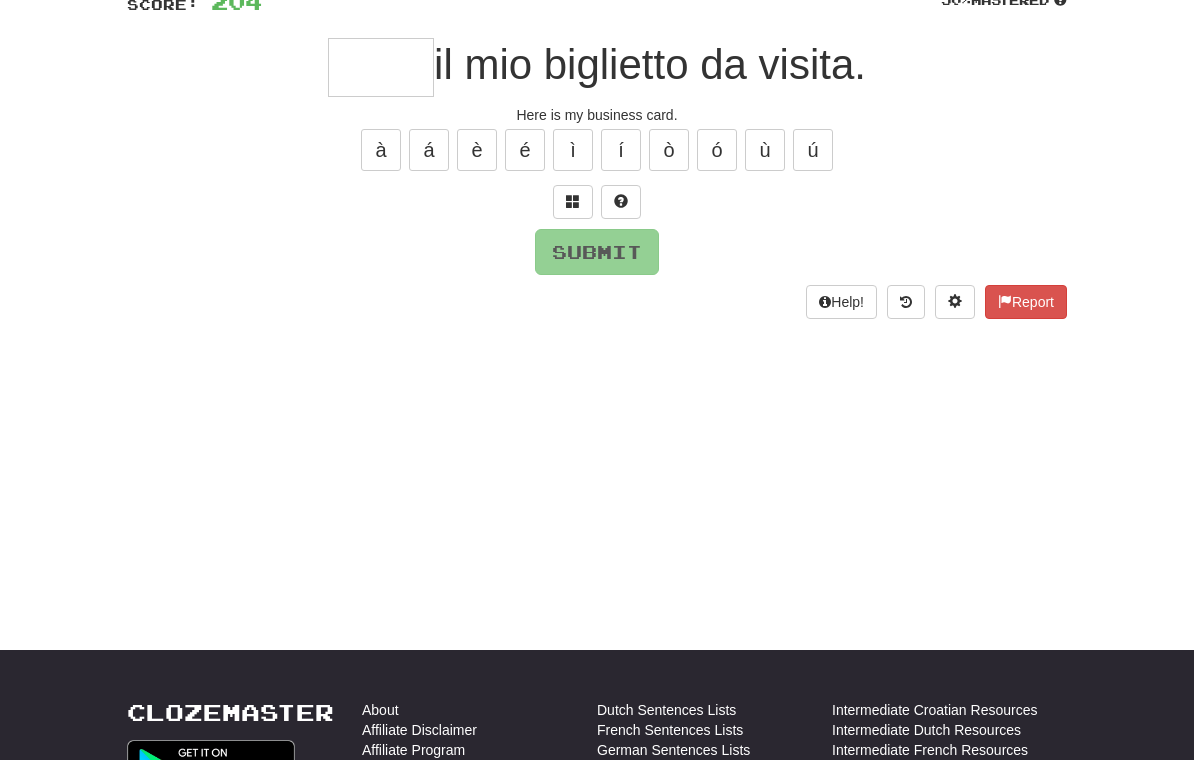 scroll, scrollTop: 159, scrollLeft: 0, axis: vertical 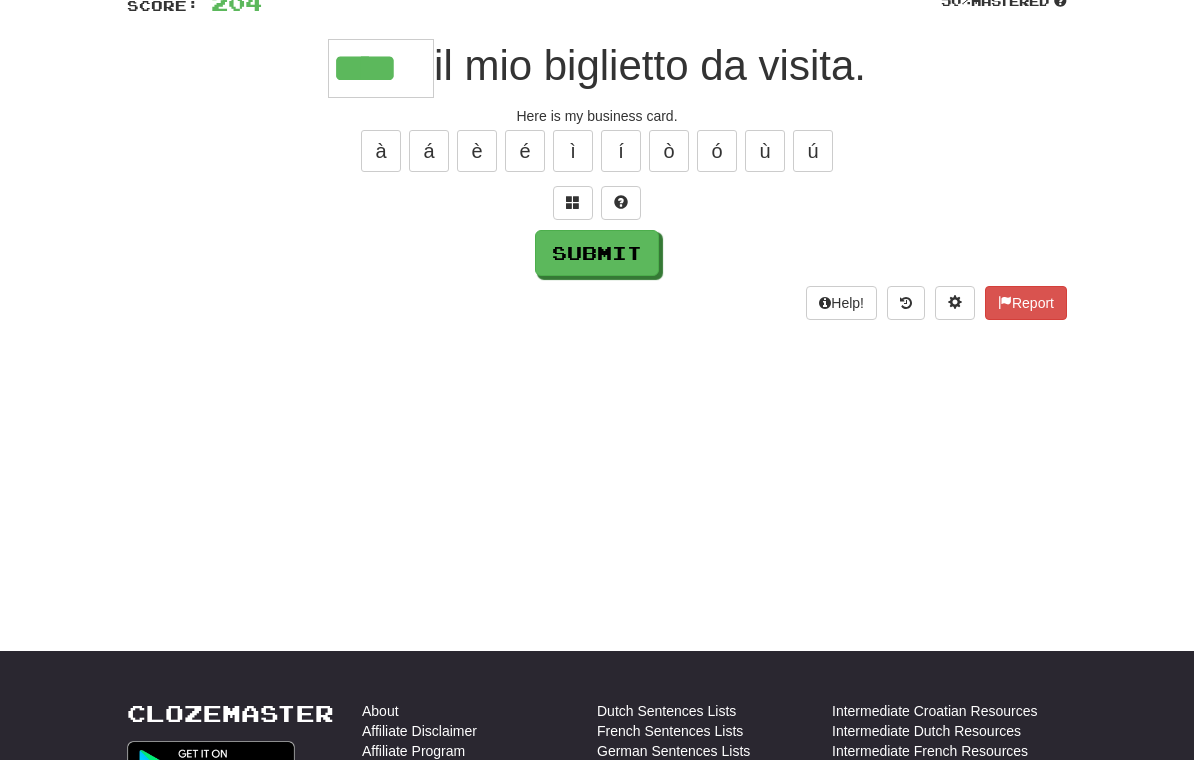 click on "Submit" at bounding box center [597, 253] 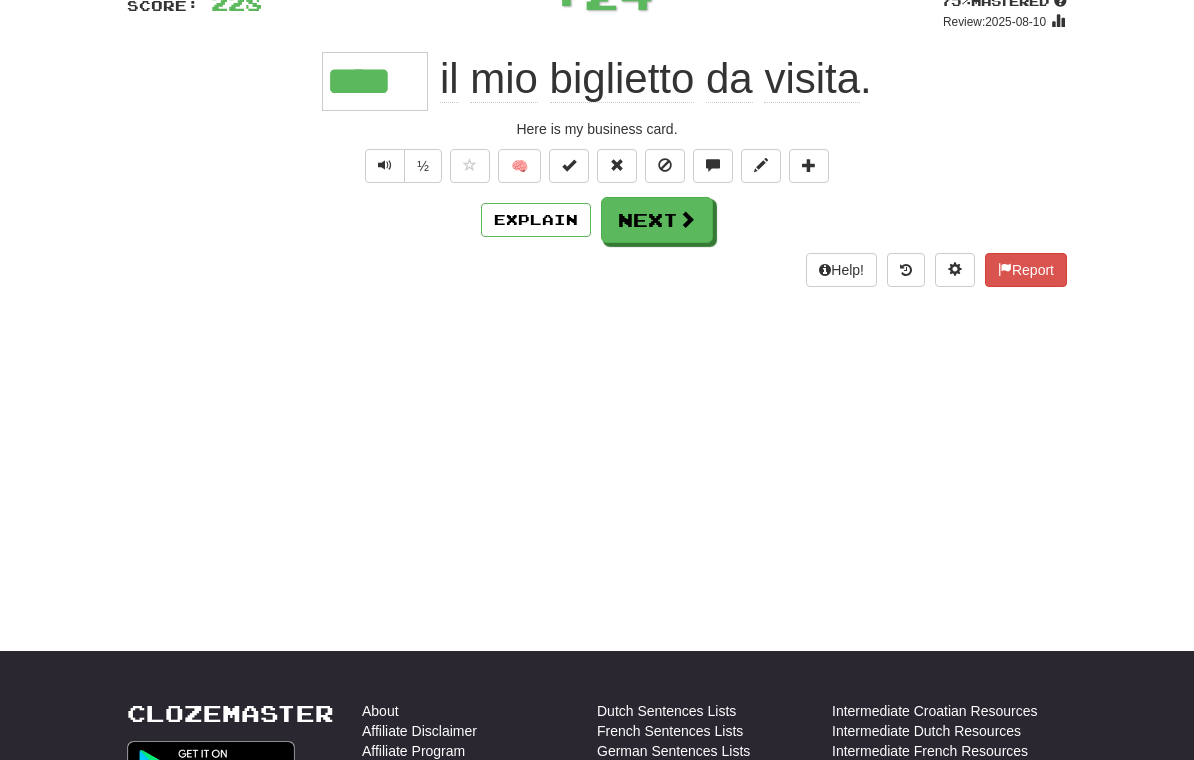 scroll, scrollTop: 160, scrollLeft: 0, axis: vertical 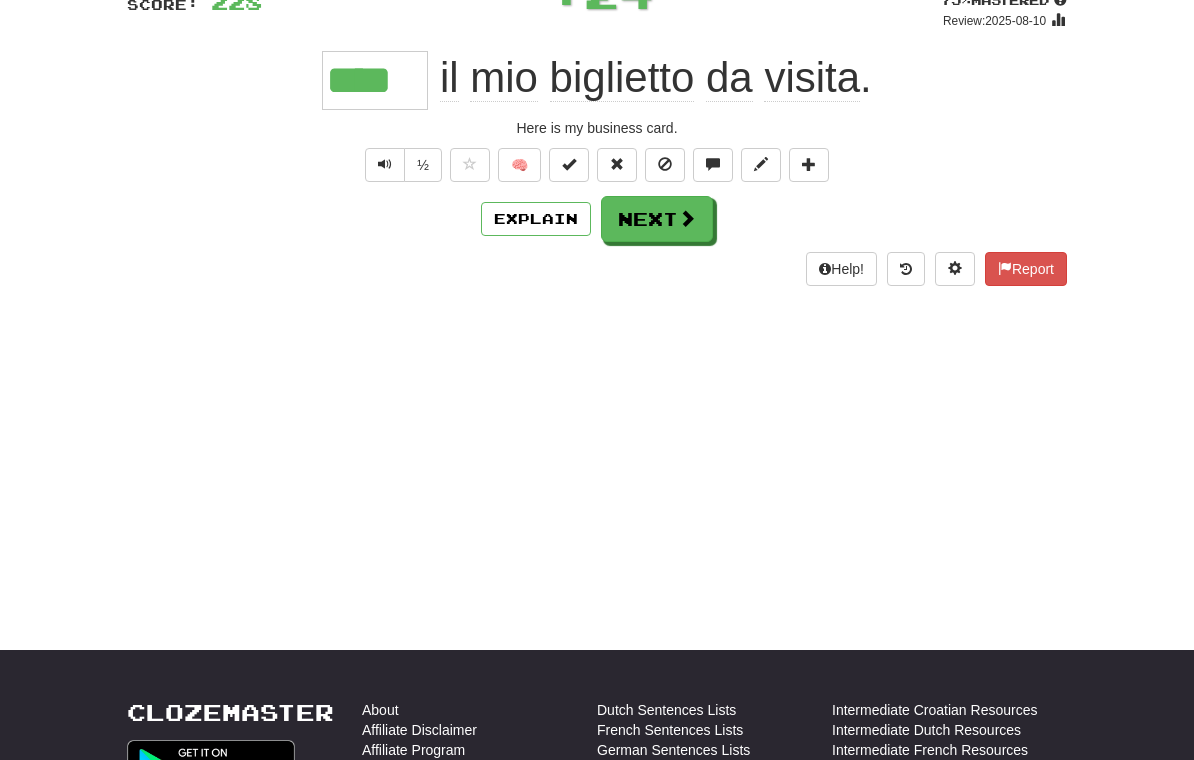 click on "Next" at bounding box center [657, 219] 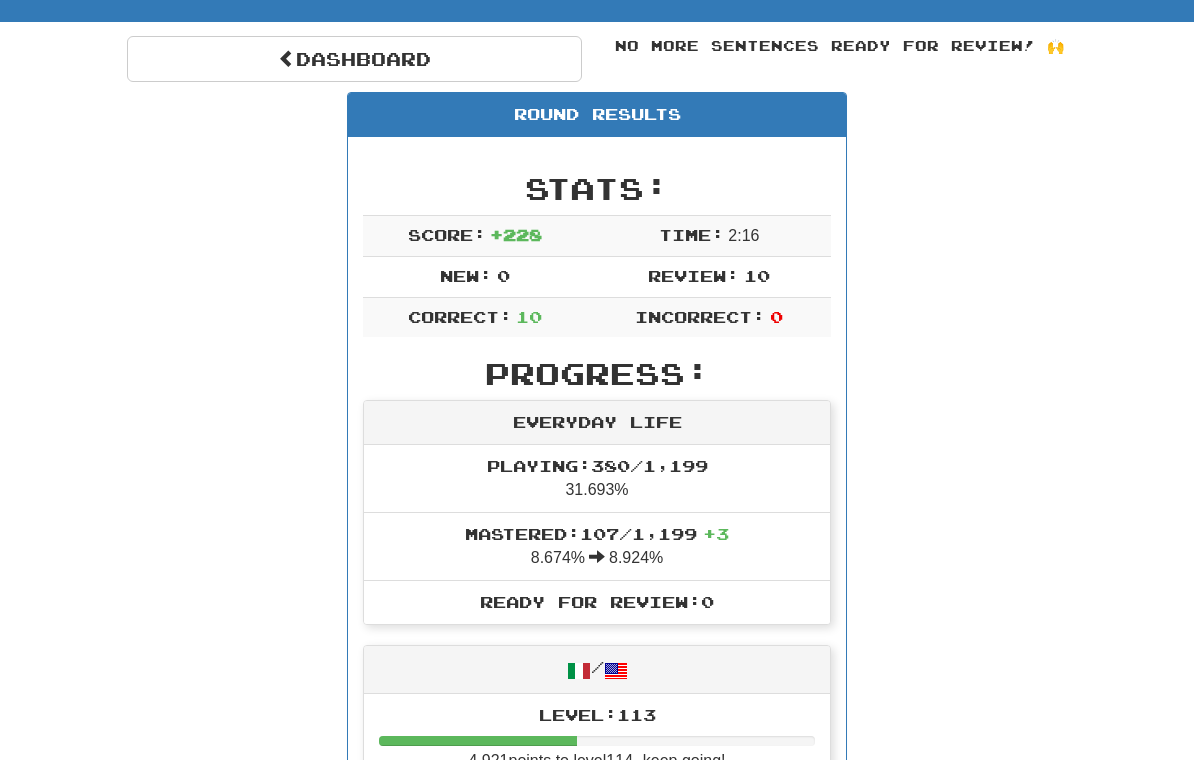 click on "Dashboard" at bounding box center [354, 59] 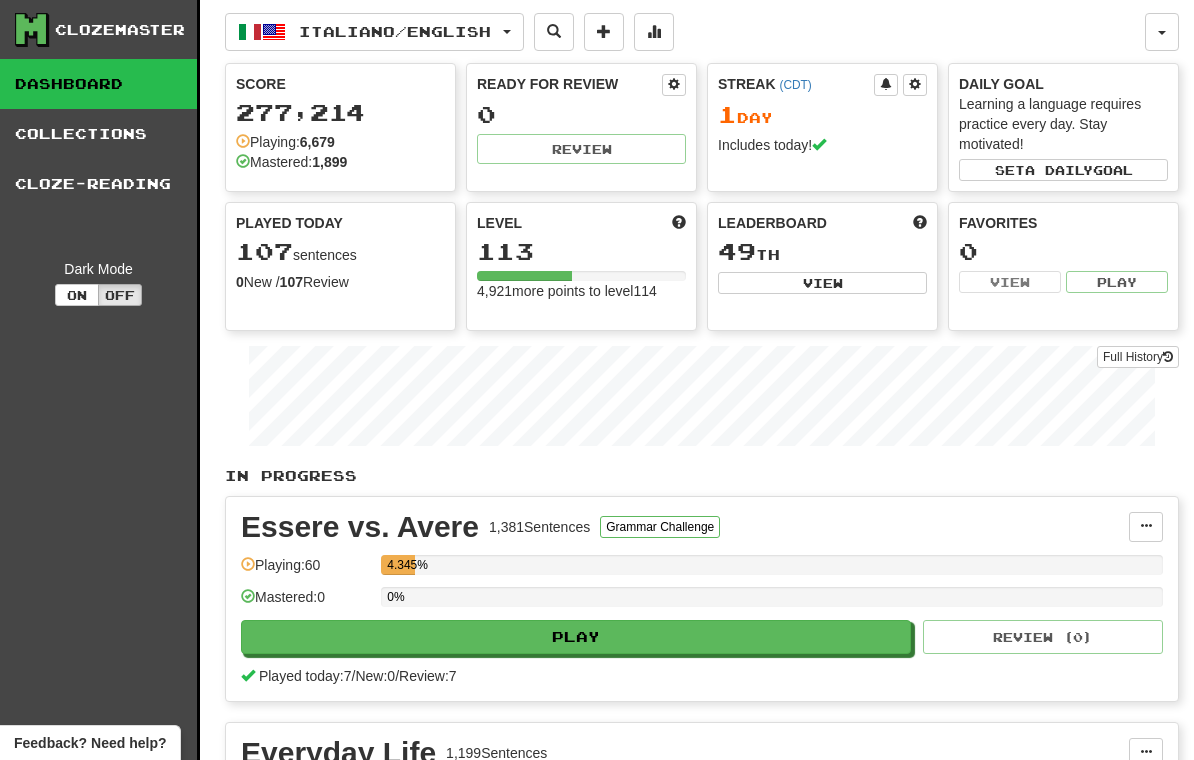 scroll, scrollTop: 0, scrollLeft: 0, axis: both 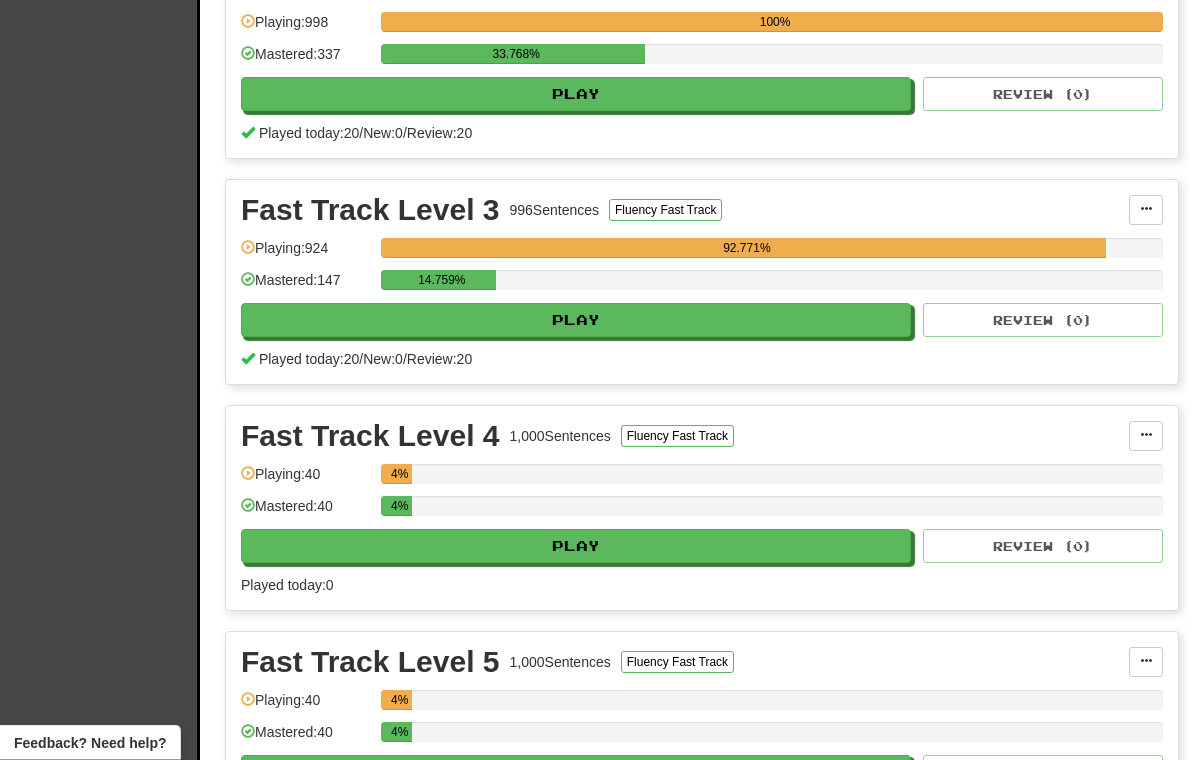 click on "Play" at bounding box center [576, 321] 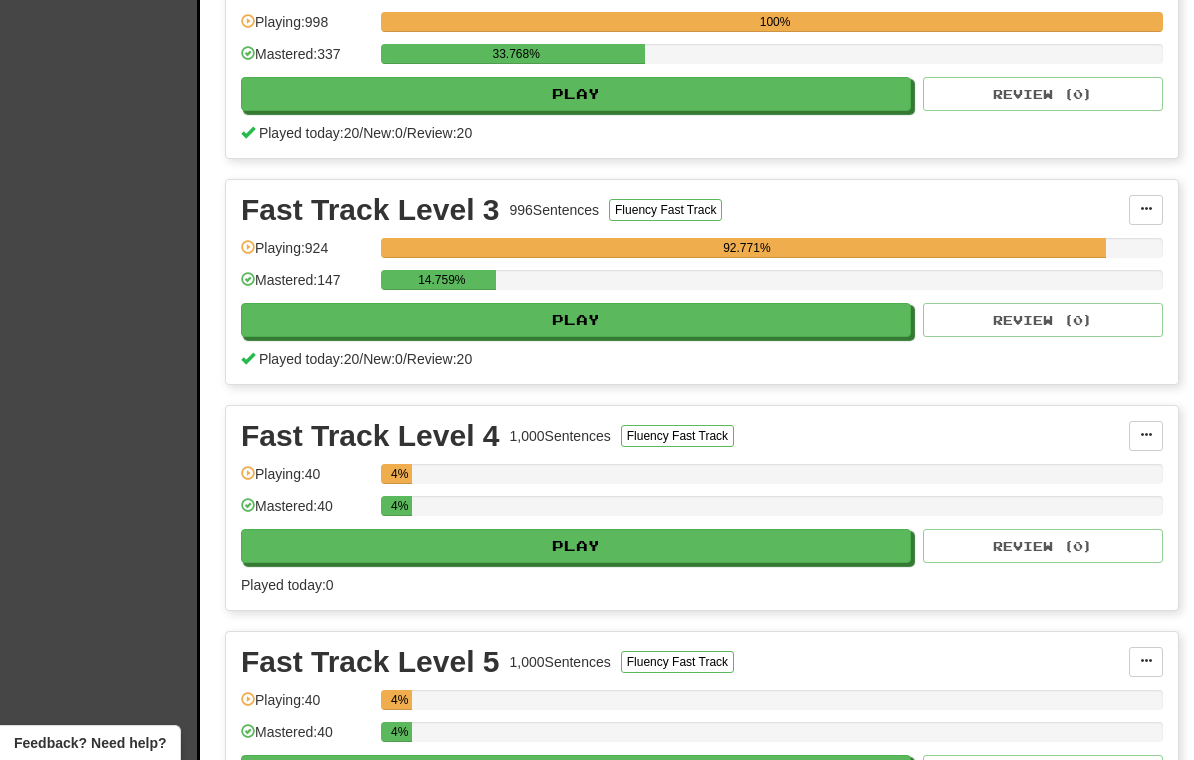 select on "**" 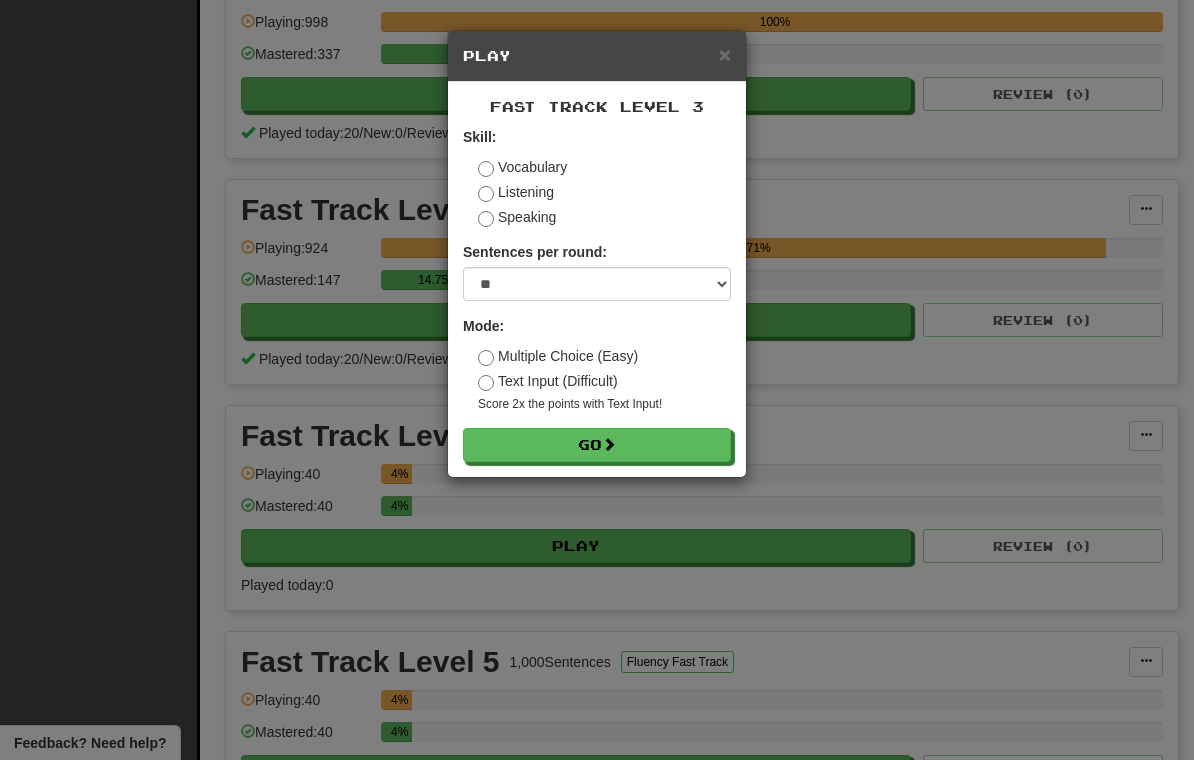 click on "Go" at bounding box center (597, 445) 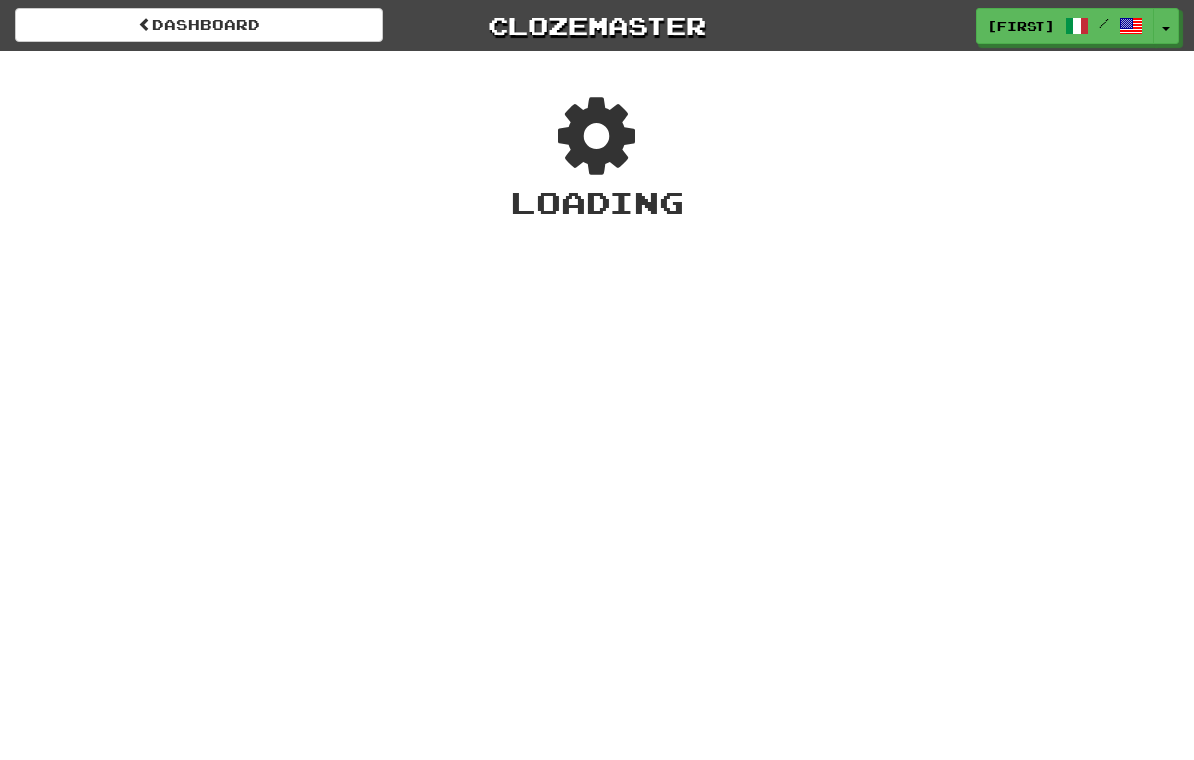 scroll, scrollTop: 0, scrollLeft: 0, axis: both 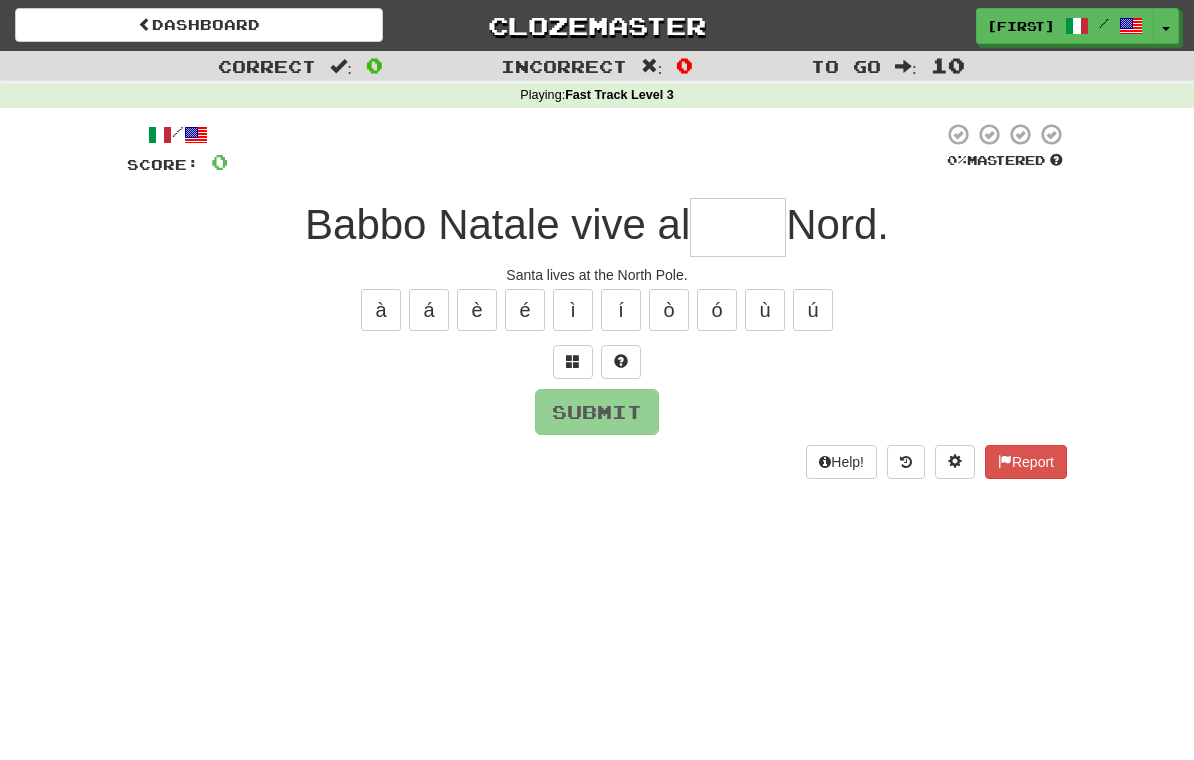 click at bounding box center (738, 227) 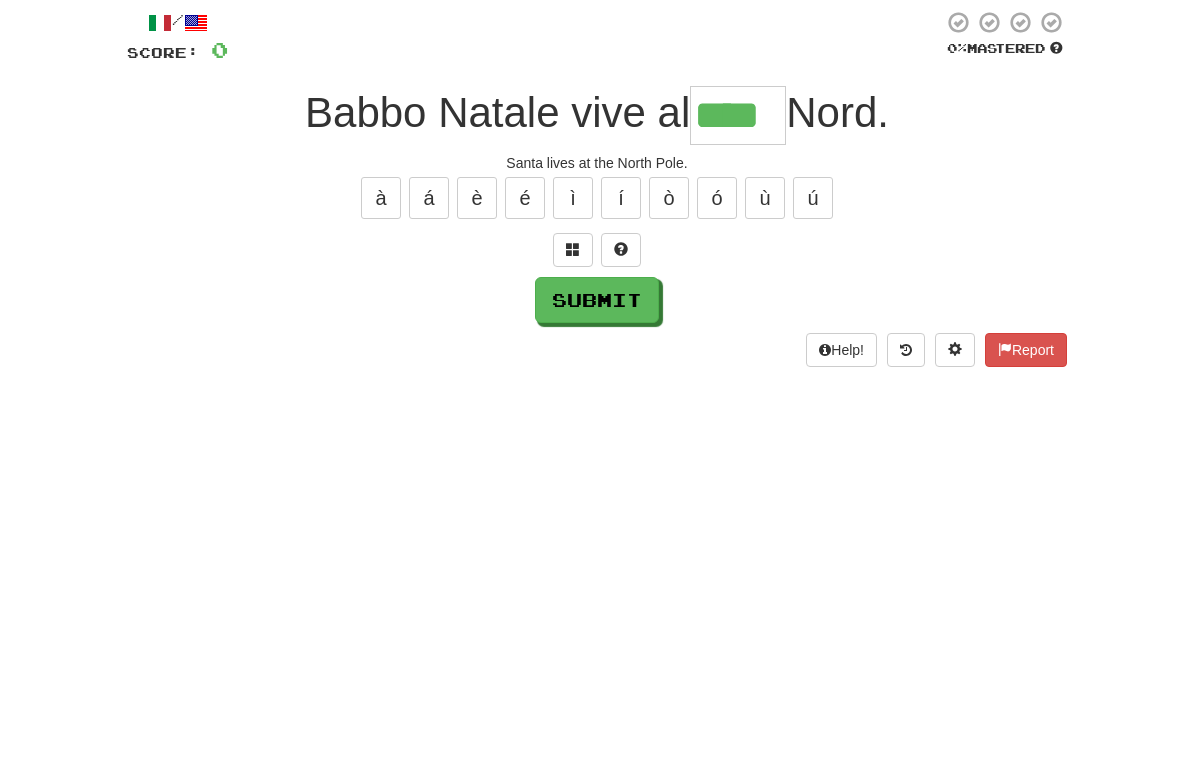click on "Submit" at bounding box center (597, 412) 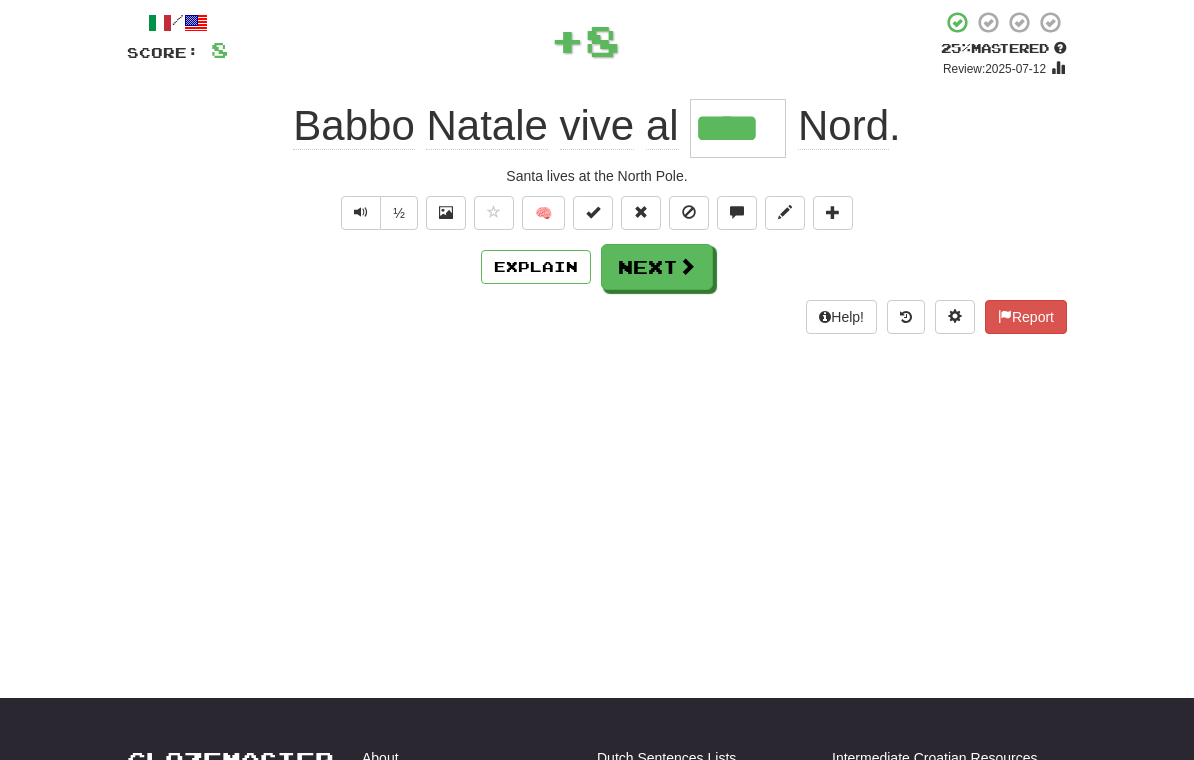click on "Next" at bounding box center [657, 267] 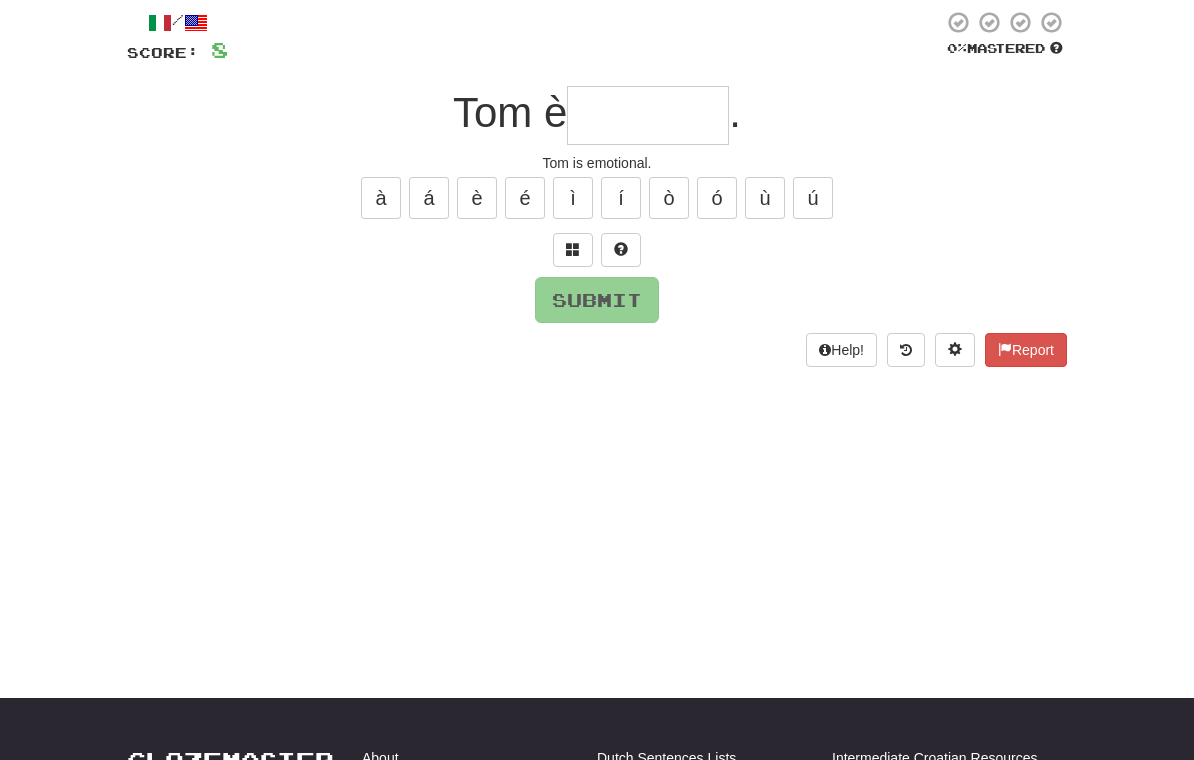 scroll, scrollTop: 111, scrollLeft: 0, axis: vertical 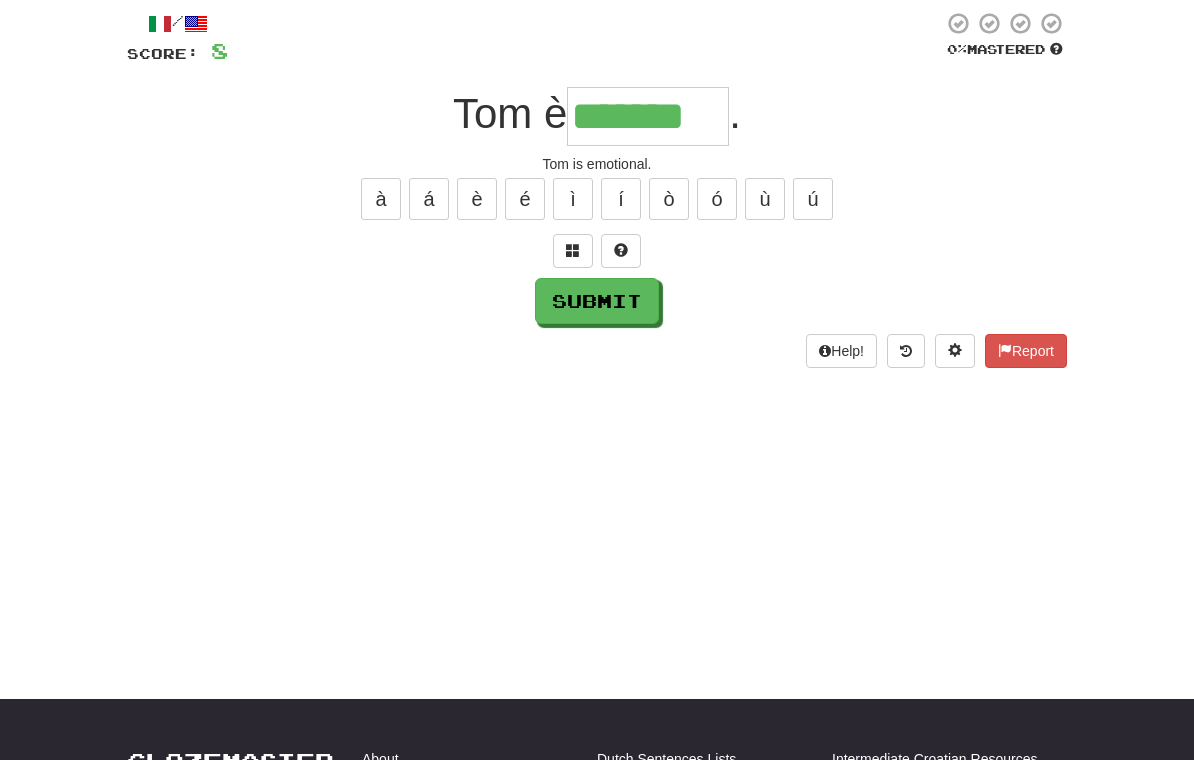 type on "*******" 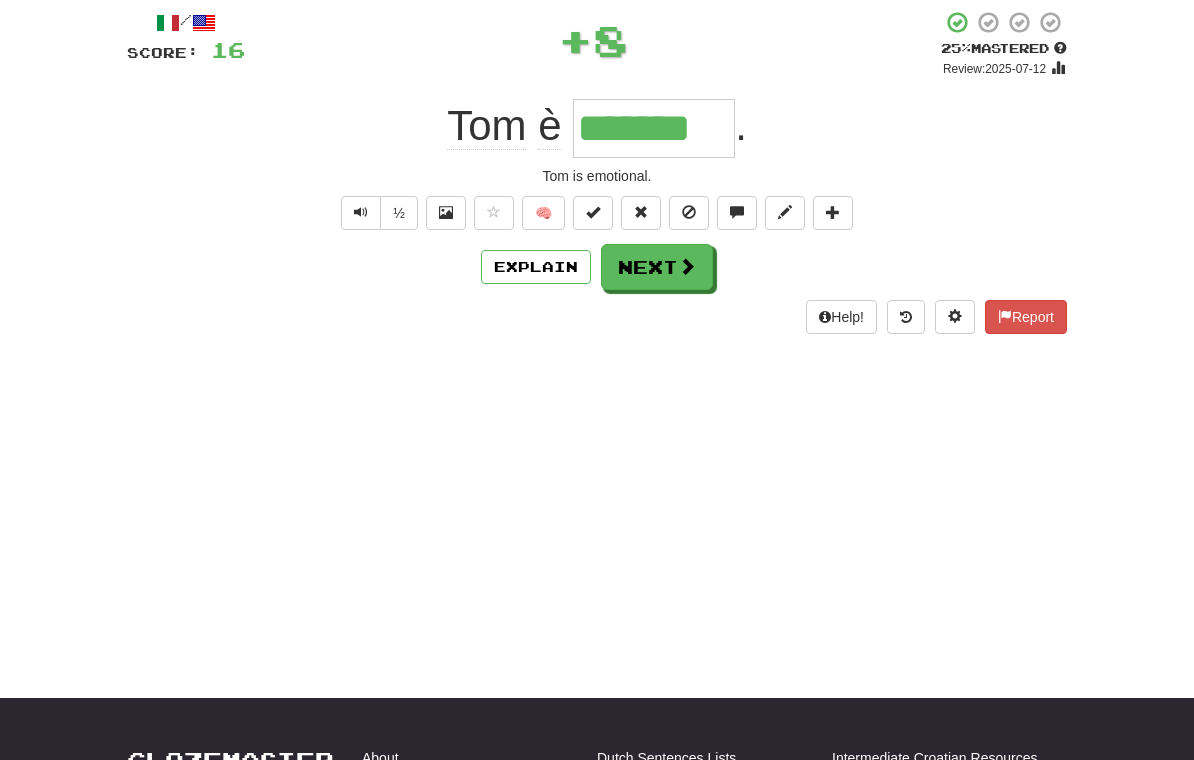 click on "Next" at bounding box center [657, 267] 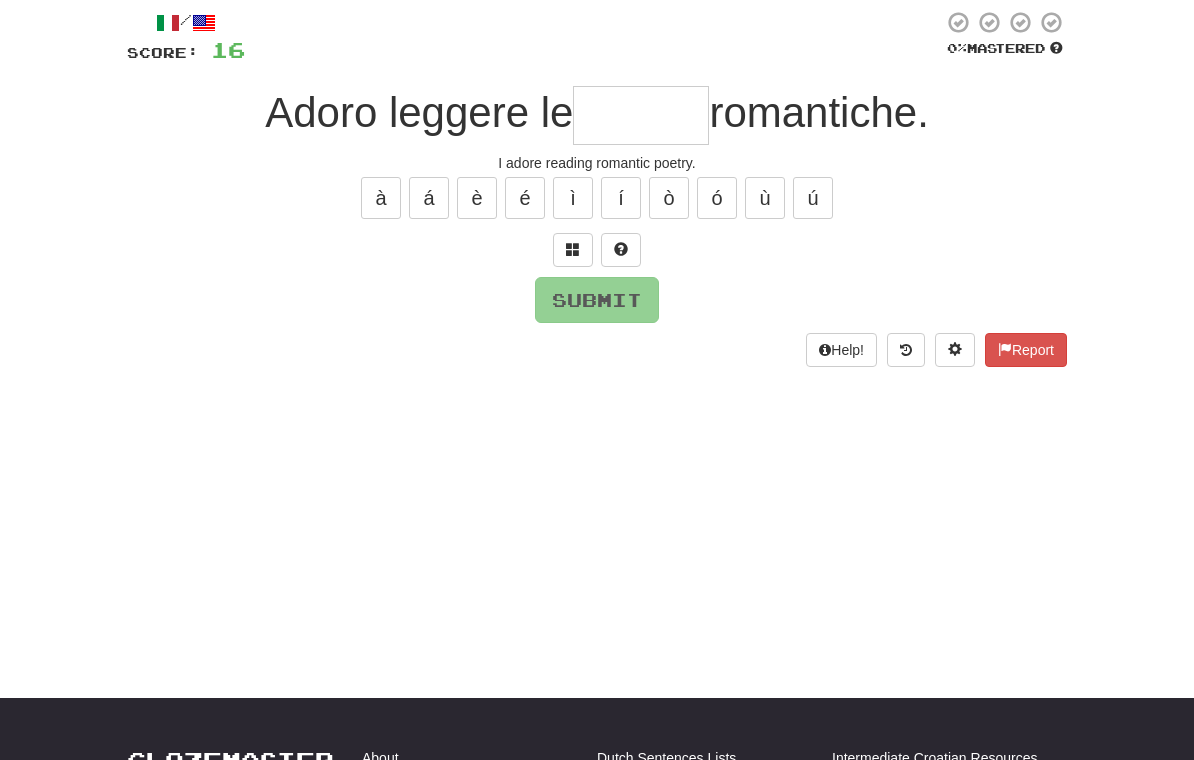 scroll, scrollTop: 111, scrollLeft: 0, axis: vertical 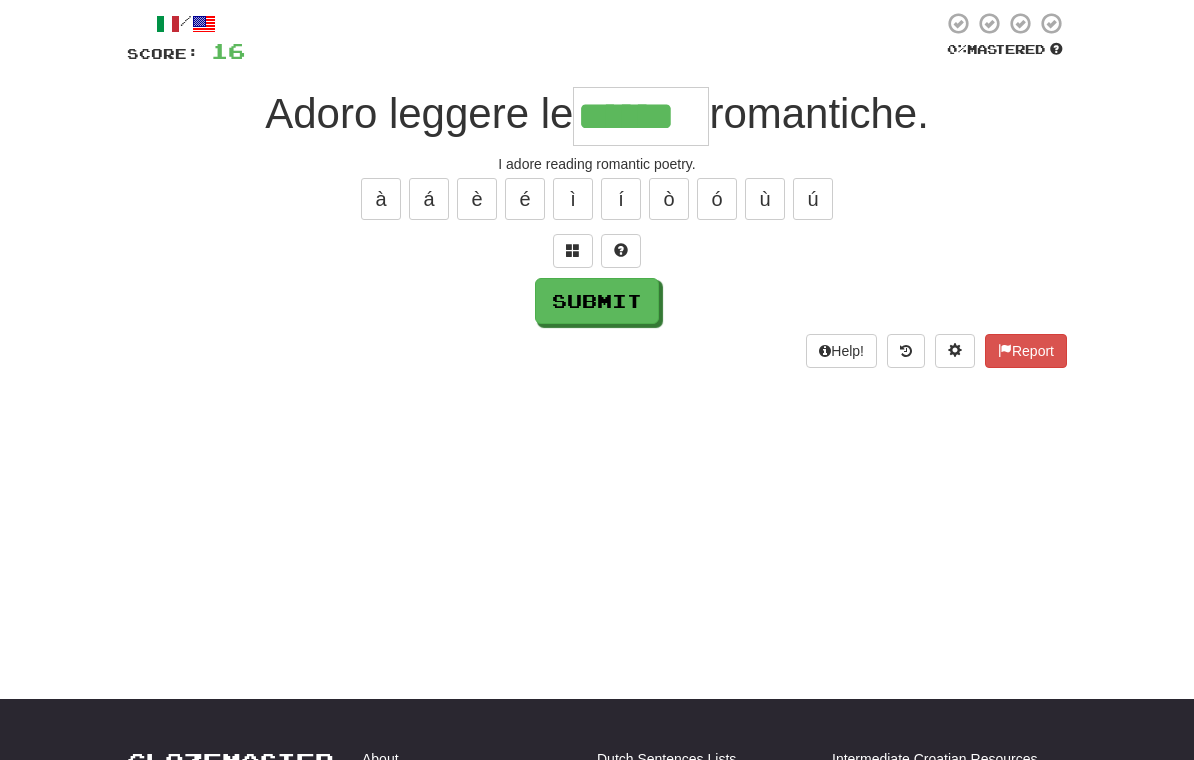 type on "******" 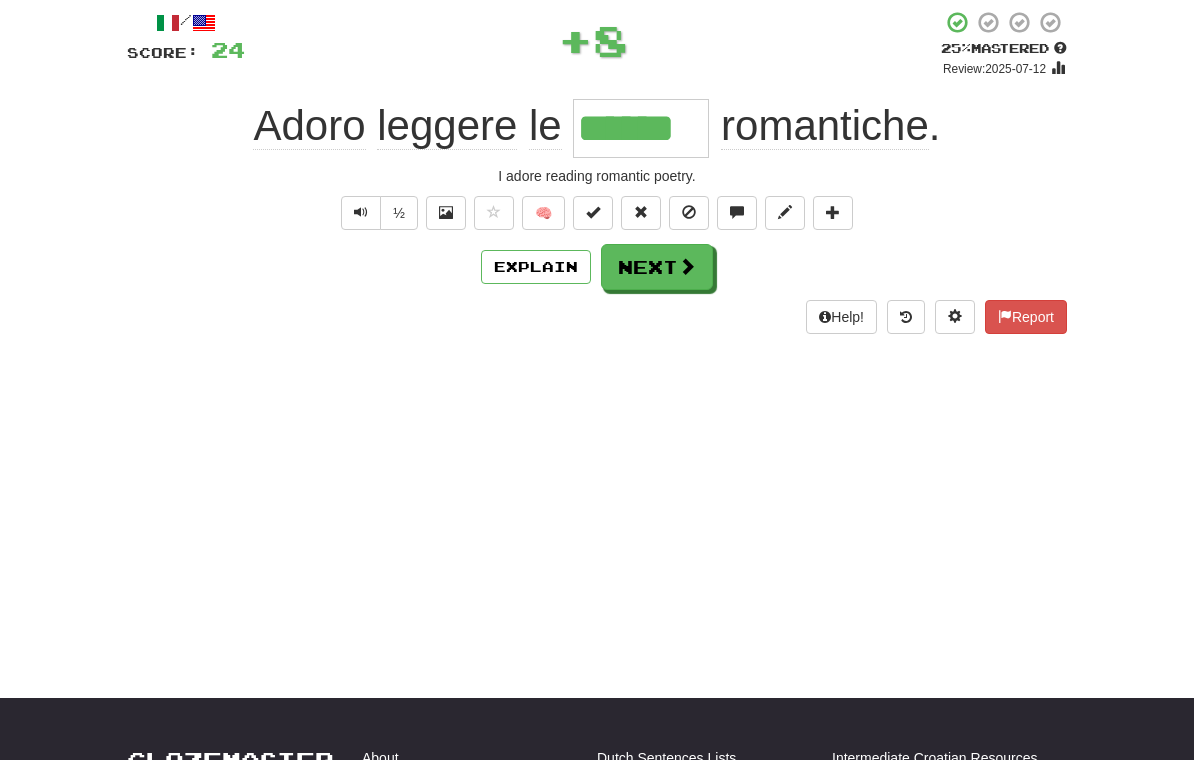 click on "Next" at bounding box center [657, 267] 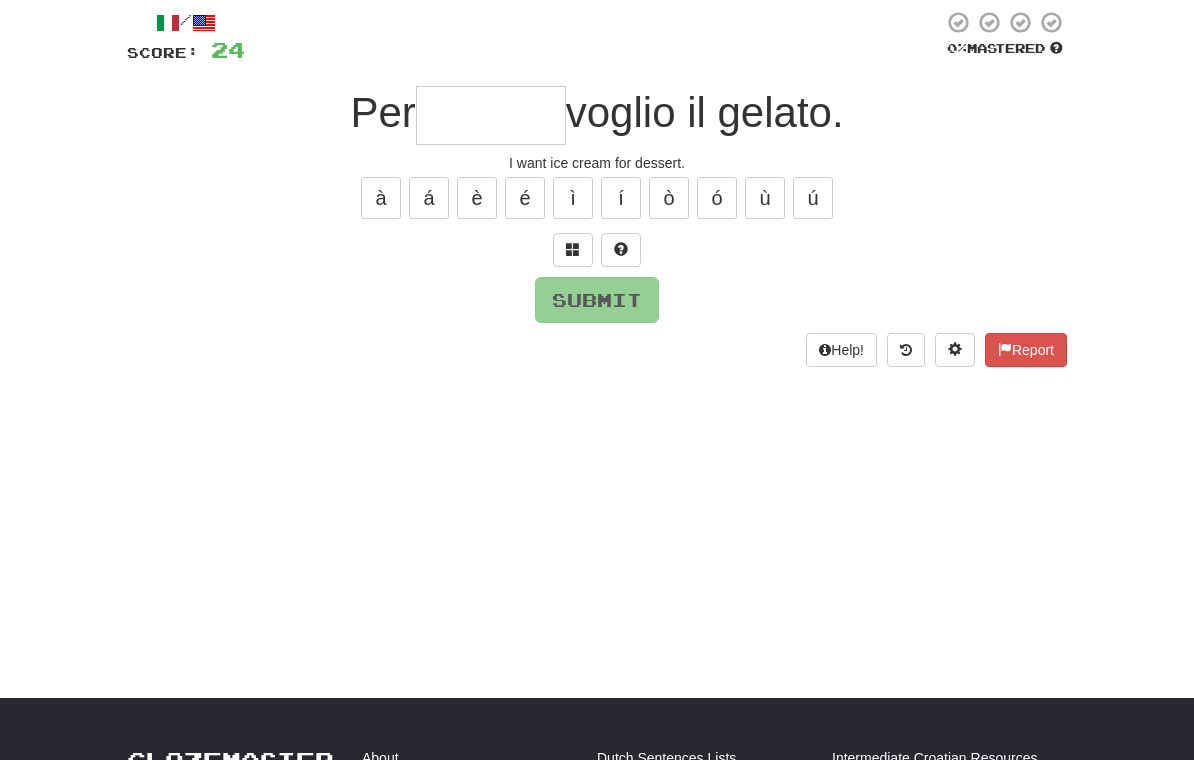 scroll, scrollTop: 111, scrollLeft: 0, axis: vertical 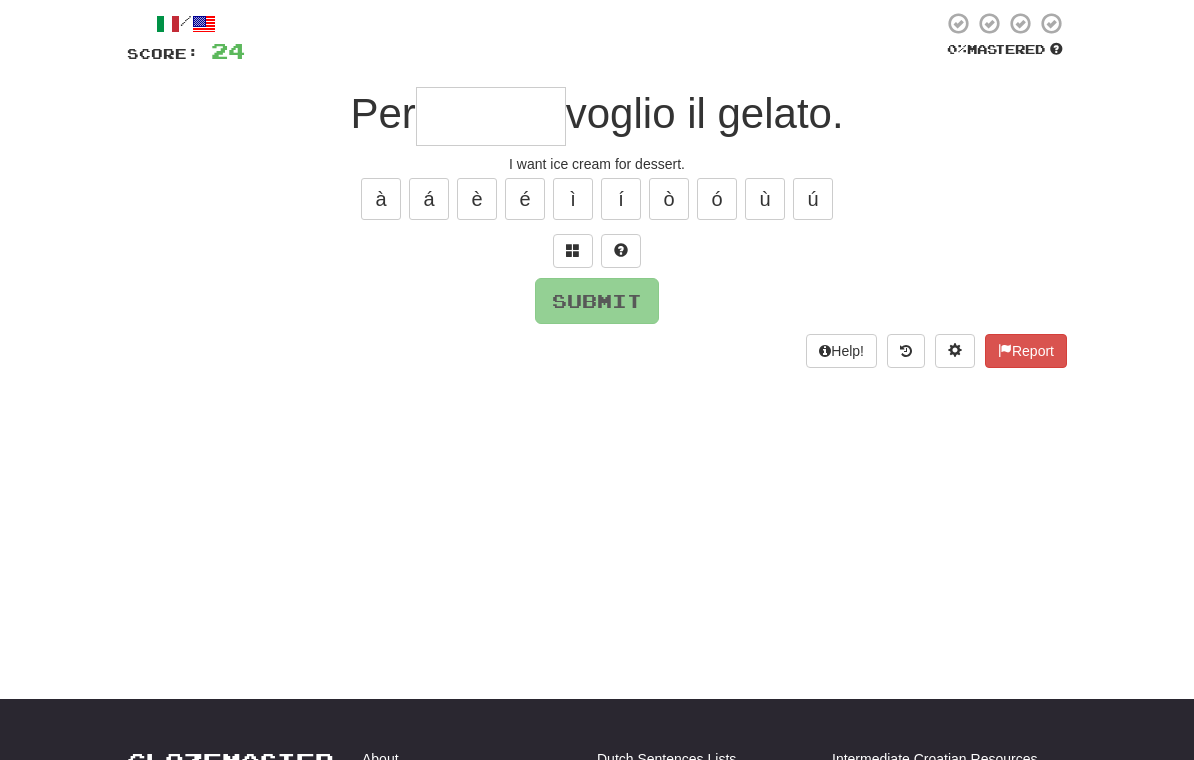 click at bounding box center (573, 251) 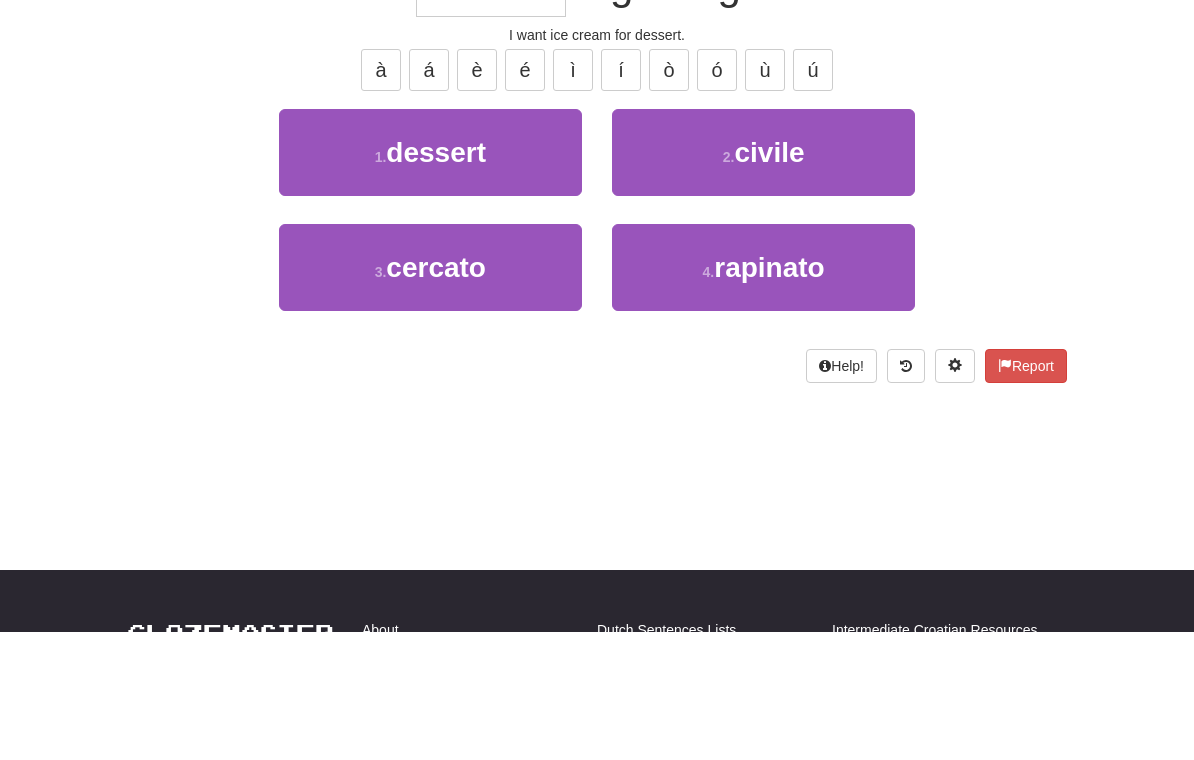 click on "1 .  dessert" at bounding box center [430, 281] 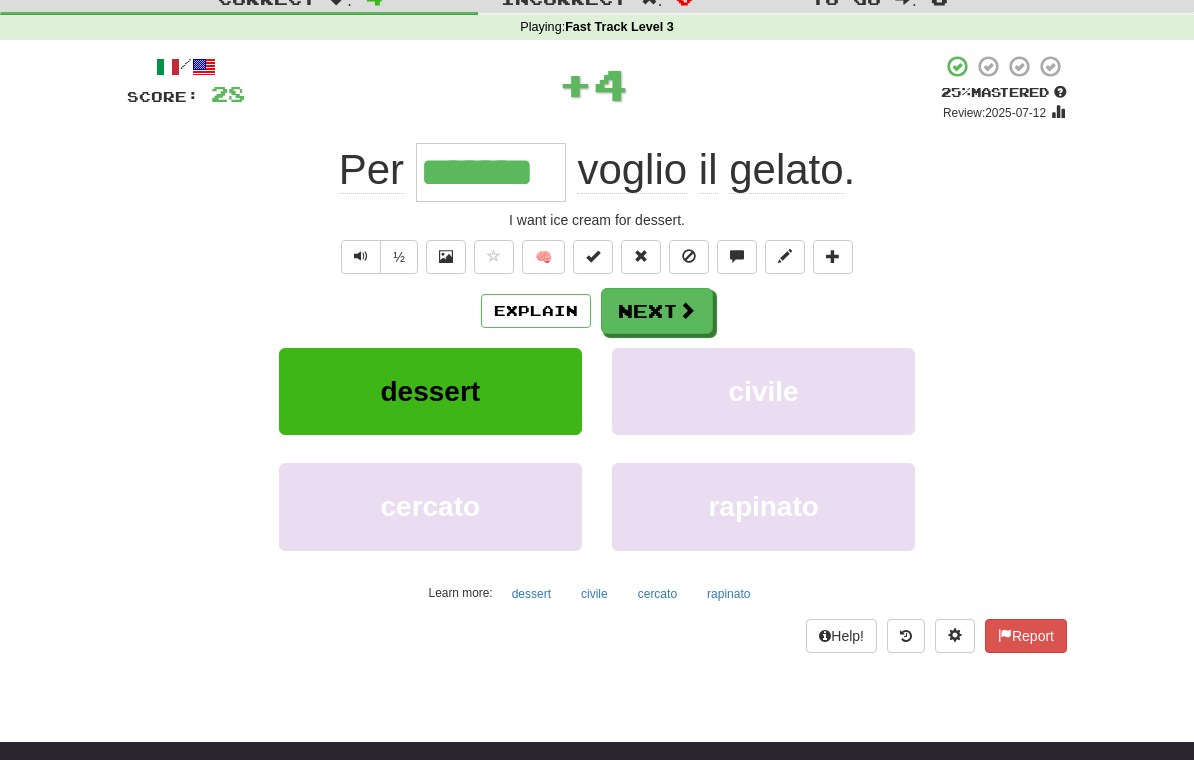scroll, scrollTop: 67, scrollLeft: 0, axis: vertical 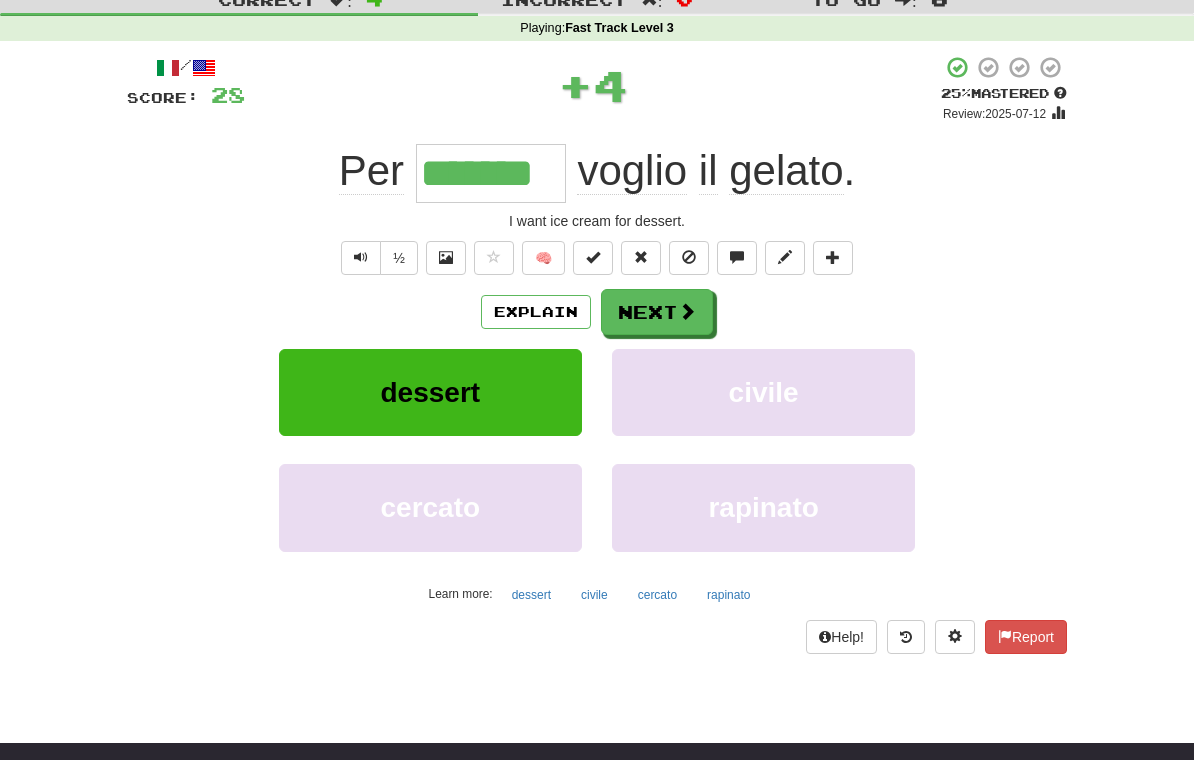 click on "Next" at bounding box center (657, 312) 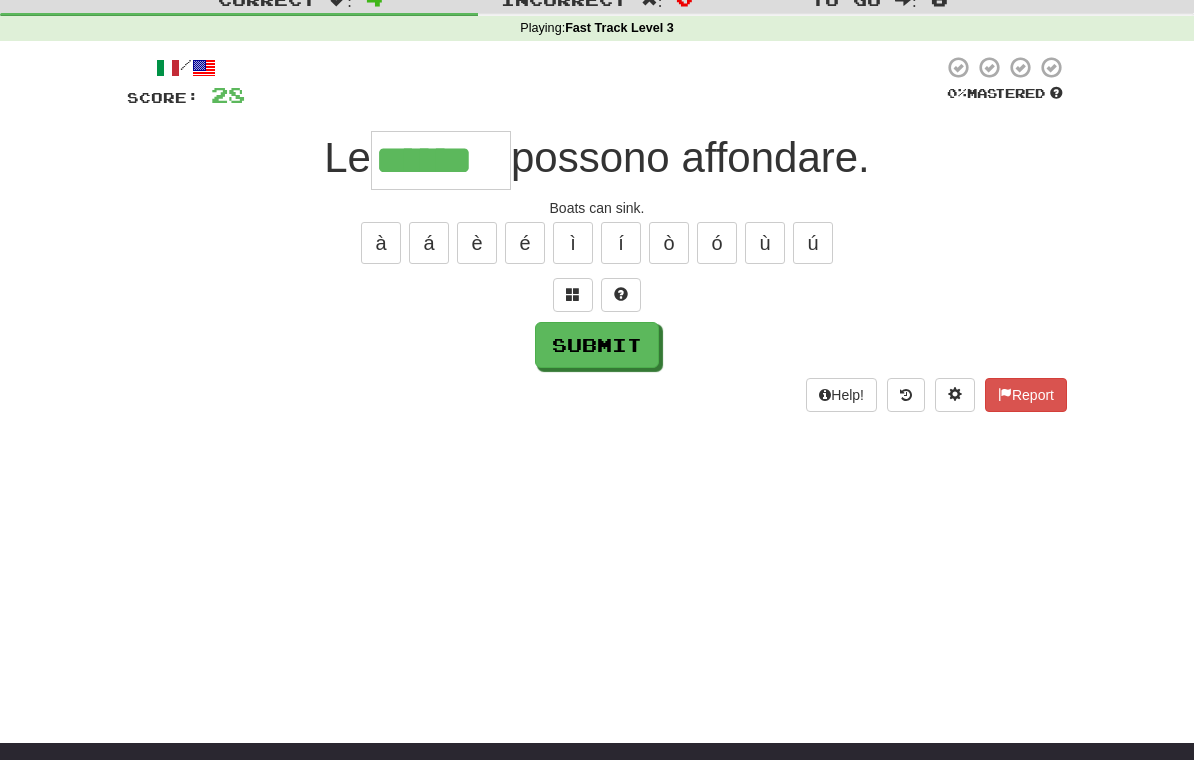 type on "******" 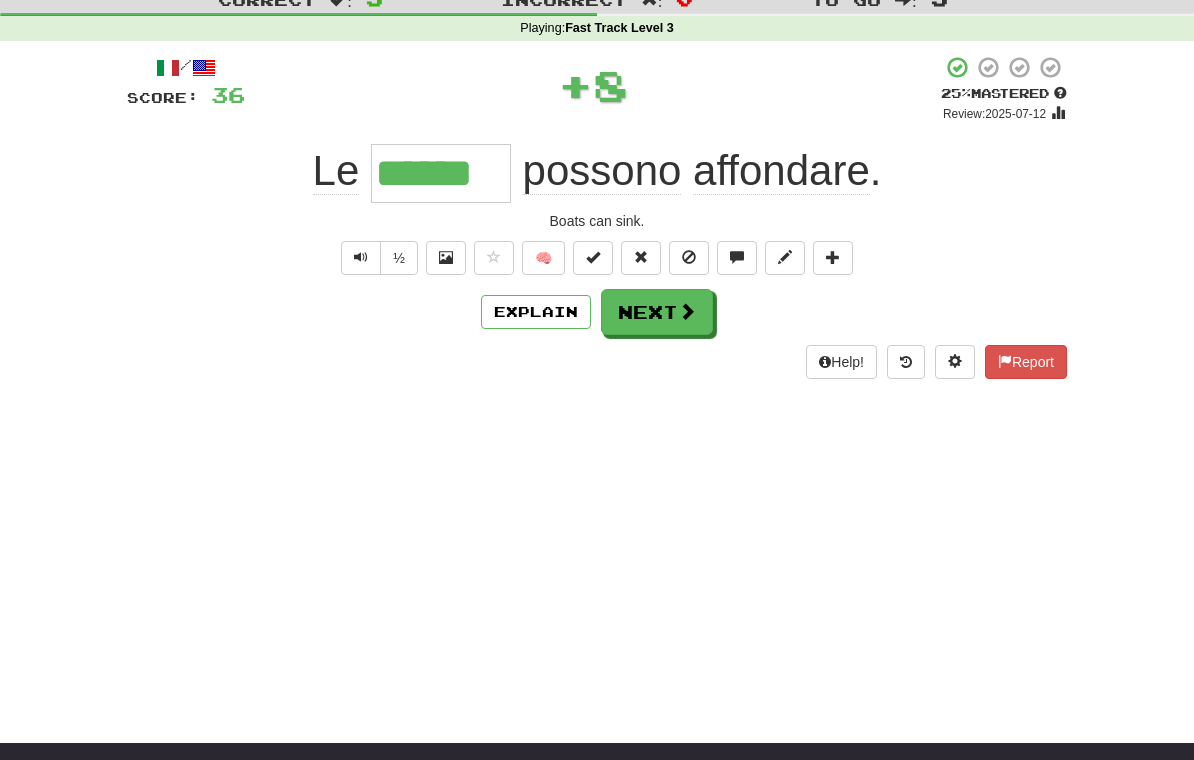 scroll, scrollTop: 68, scrollLeft: 0, axis: vertical 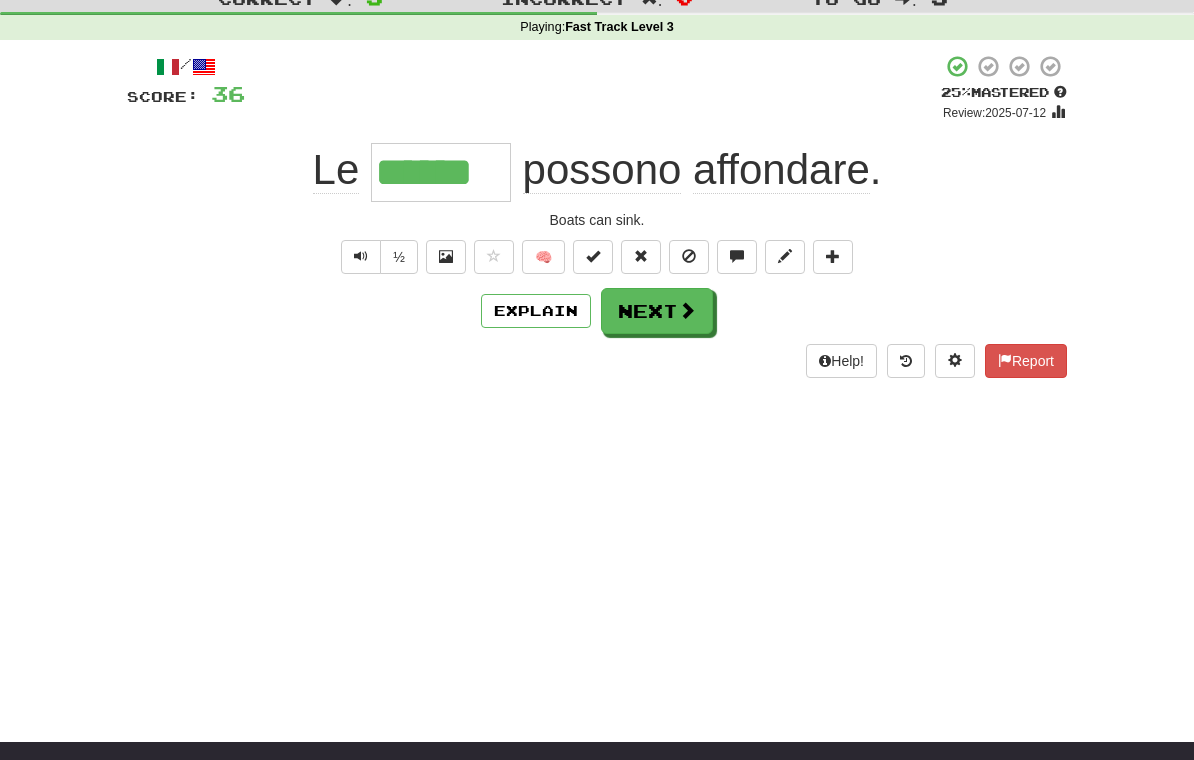 click on "Next" at bounding box center (657, 311) 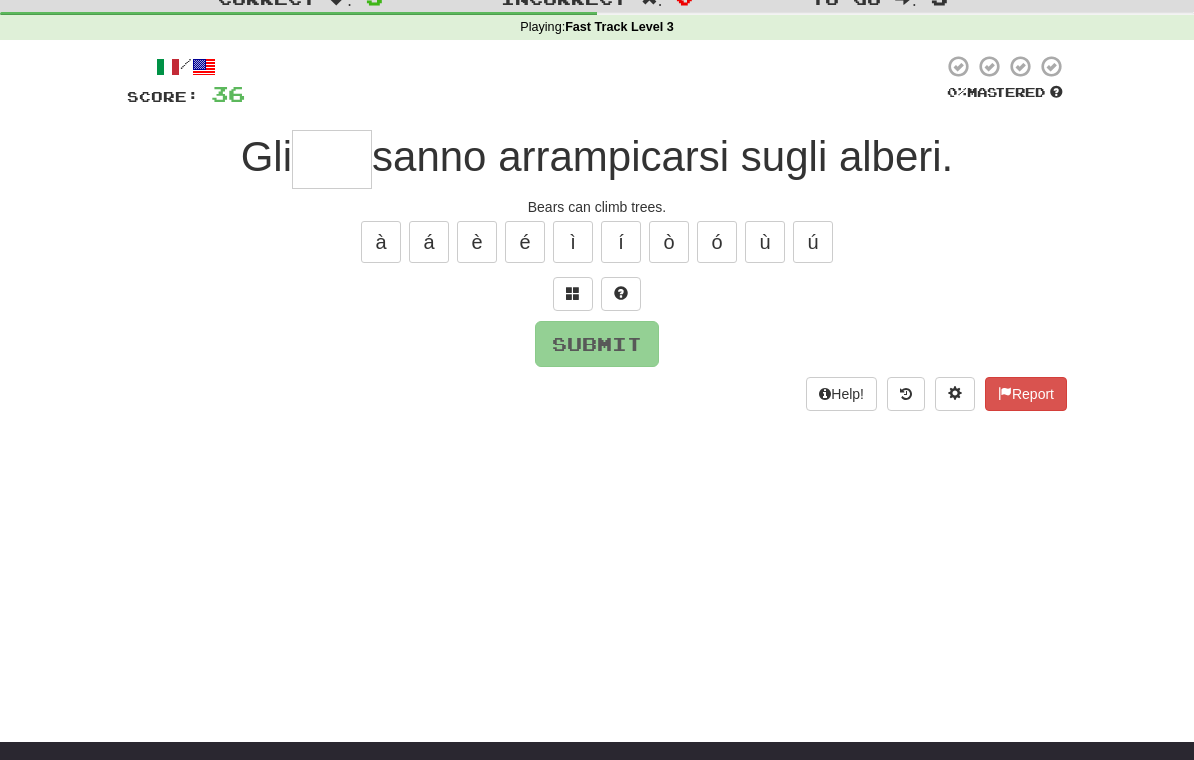 scroll, scrollTop: 67, scrollLeft: 0, axis: vertical 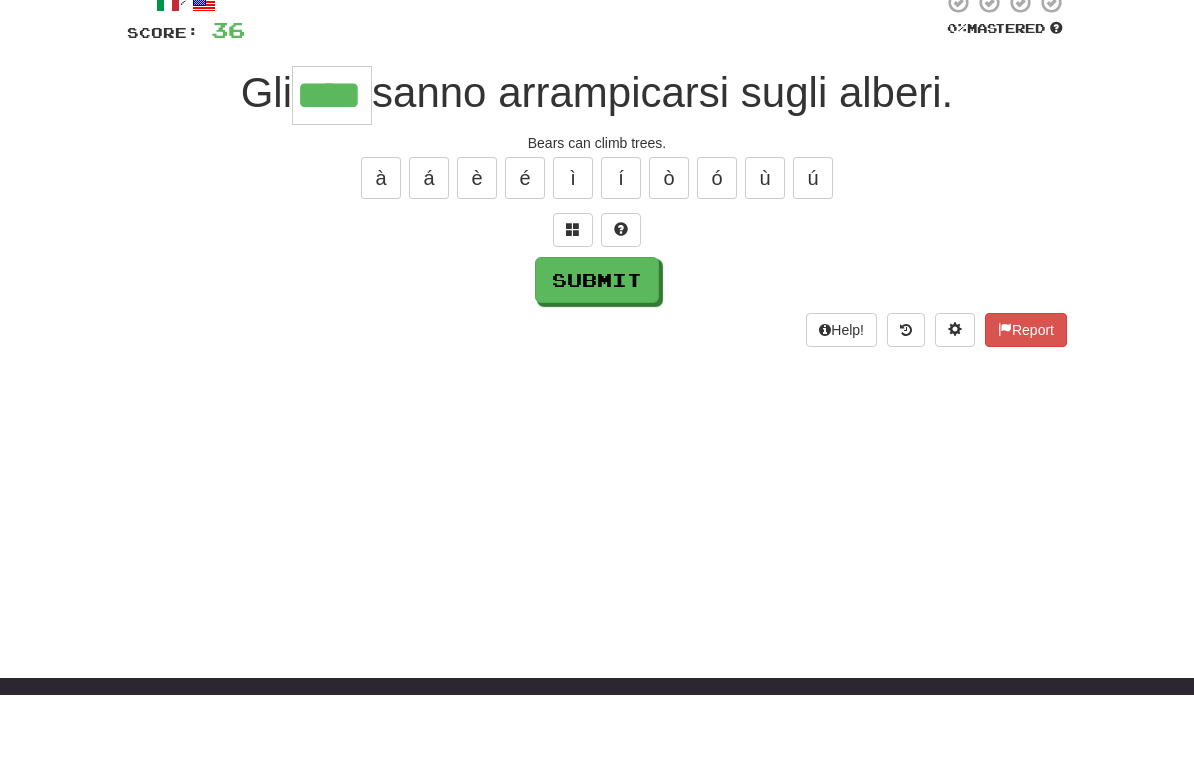 type on "****" 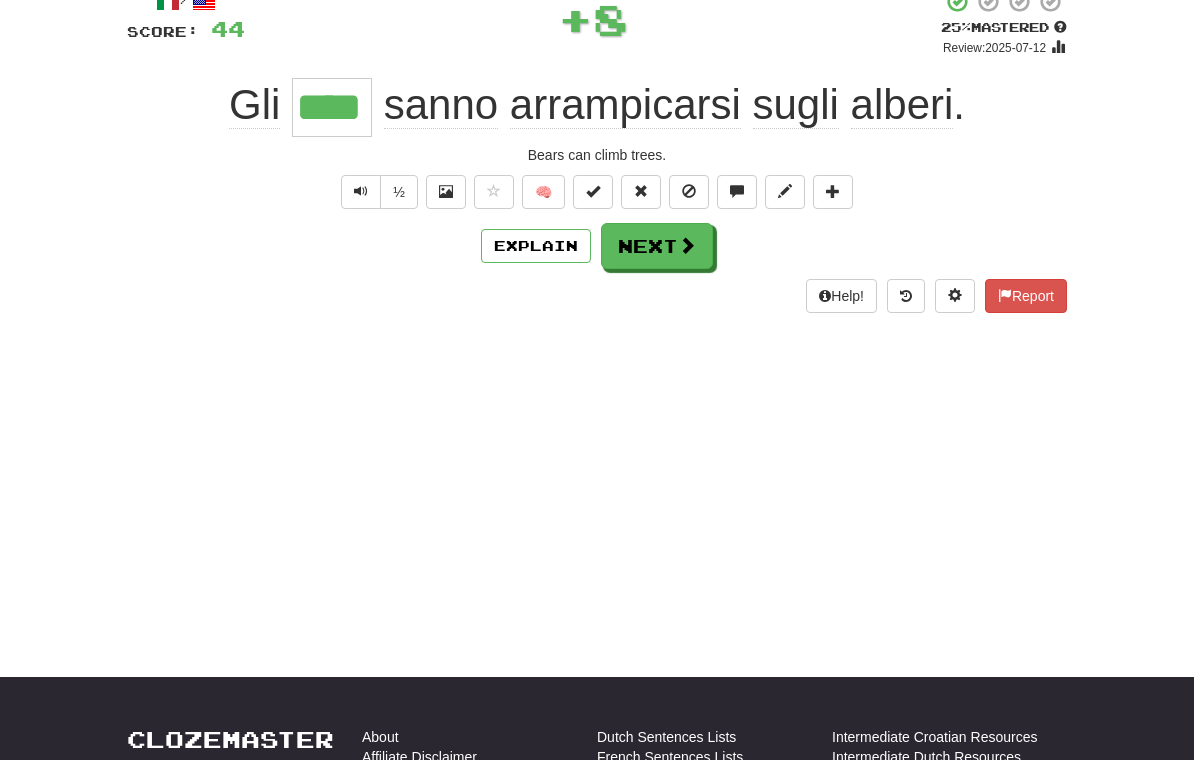 click on "Next" at bounding box center (657, 246) 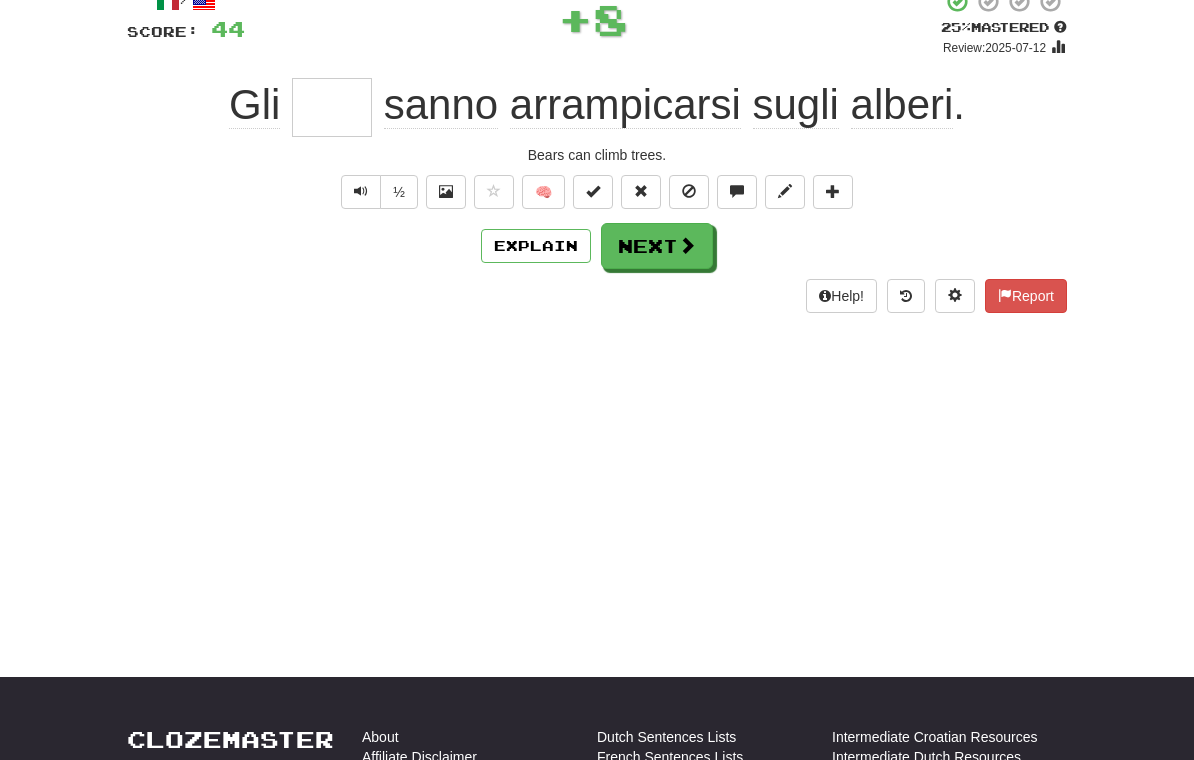 scroll, scrollTop: 132, scrollLeft: 0, axis: vertical 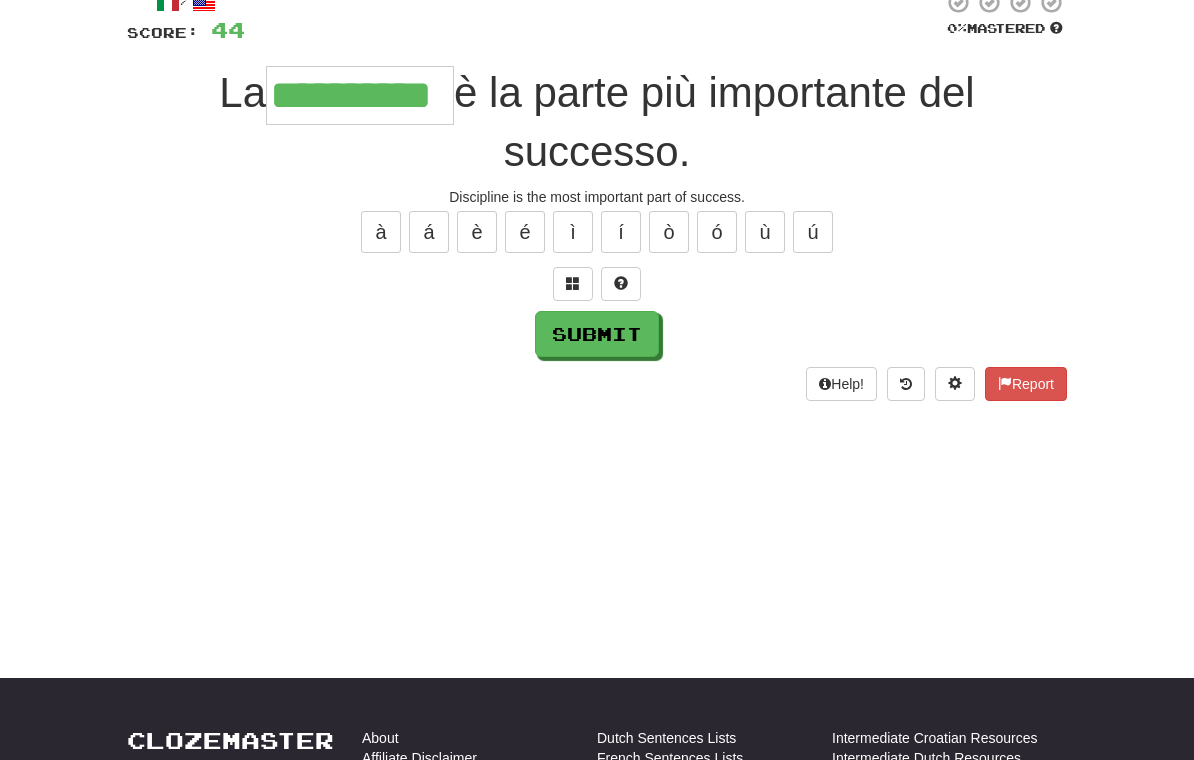 type on "**********" 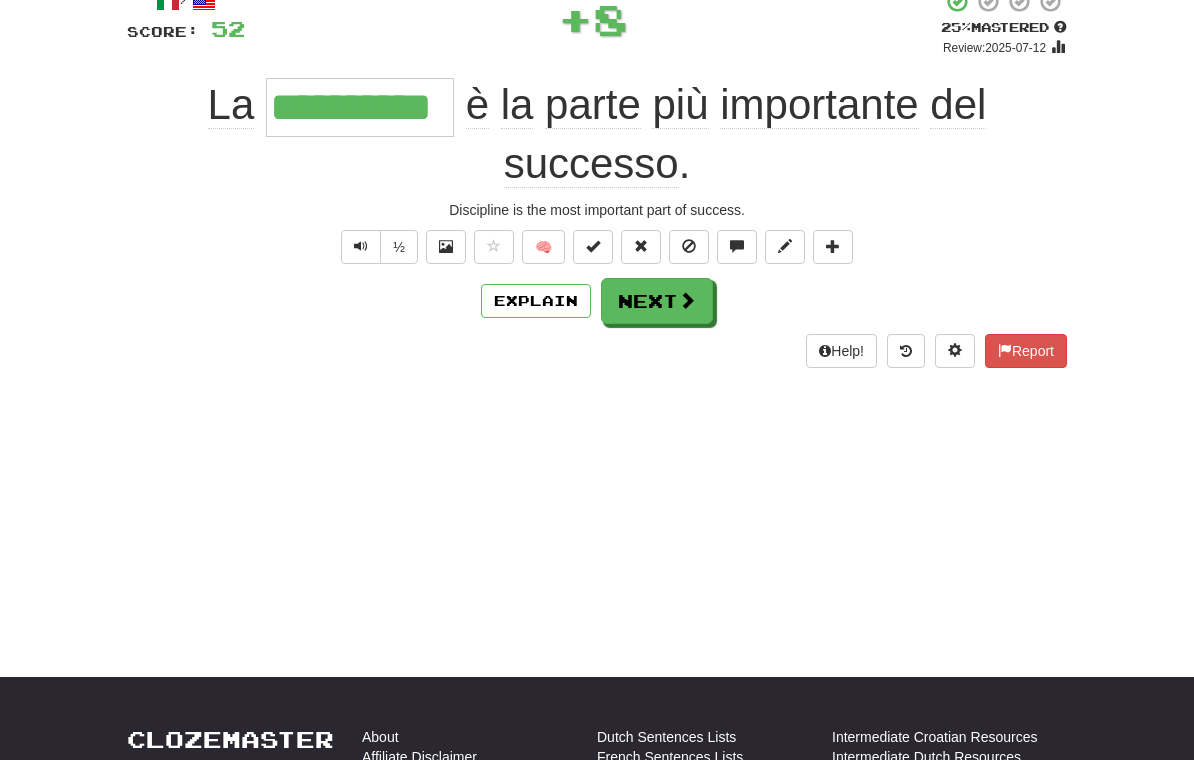 click on "Next" at bounding box center (657, 301) 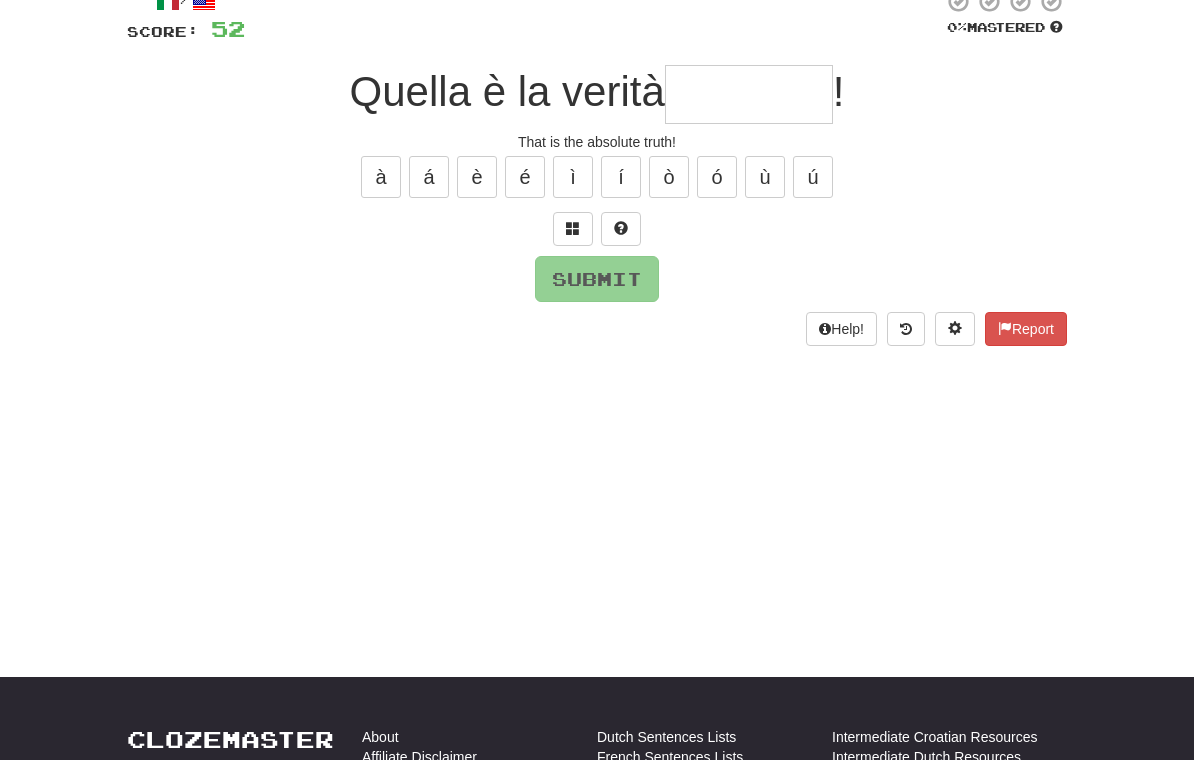 scroll, scrollTop: 132, scrollLeft: 0, axis: vertical 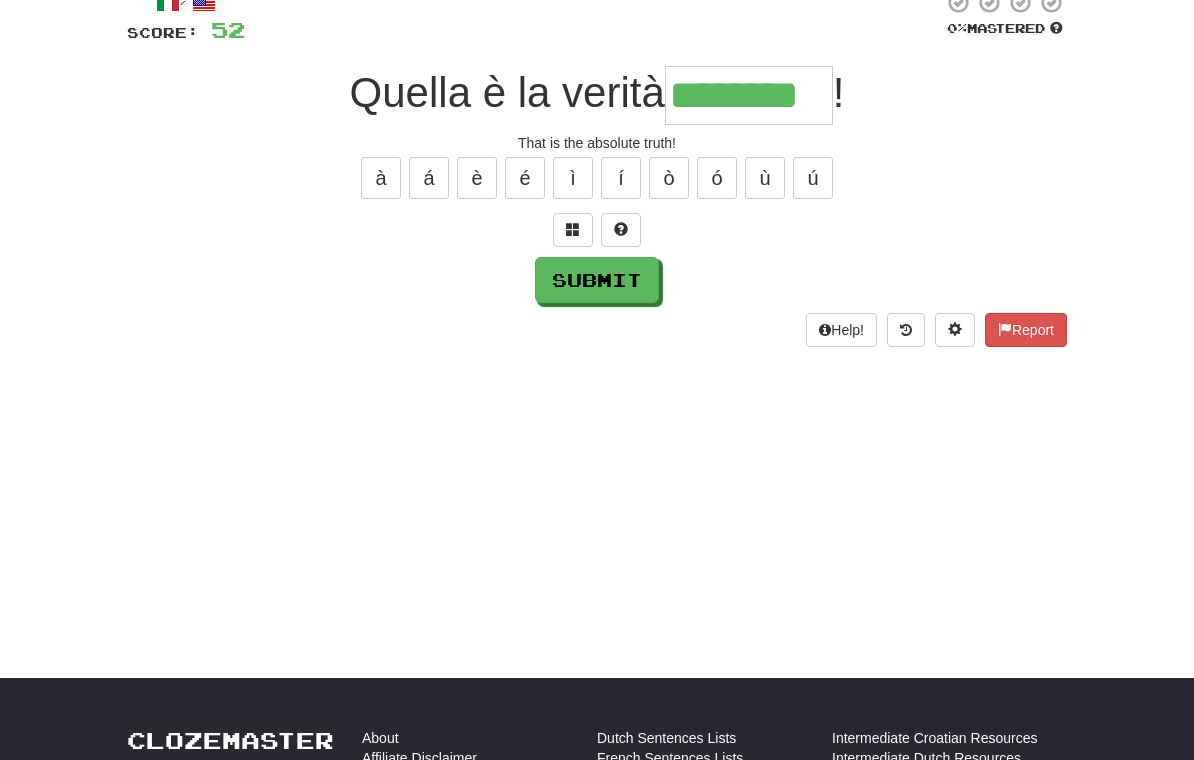 type on "********" 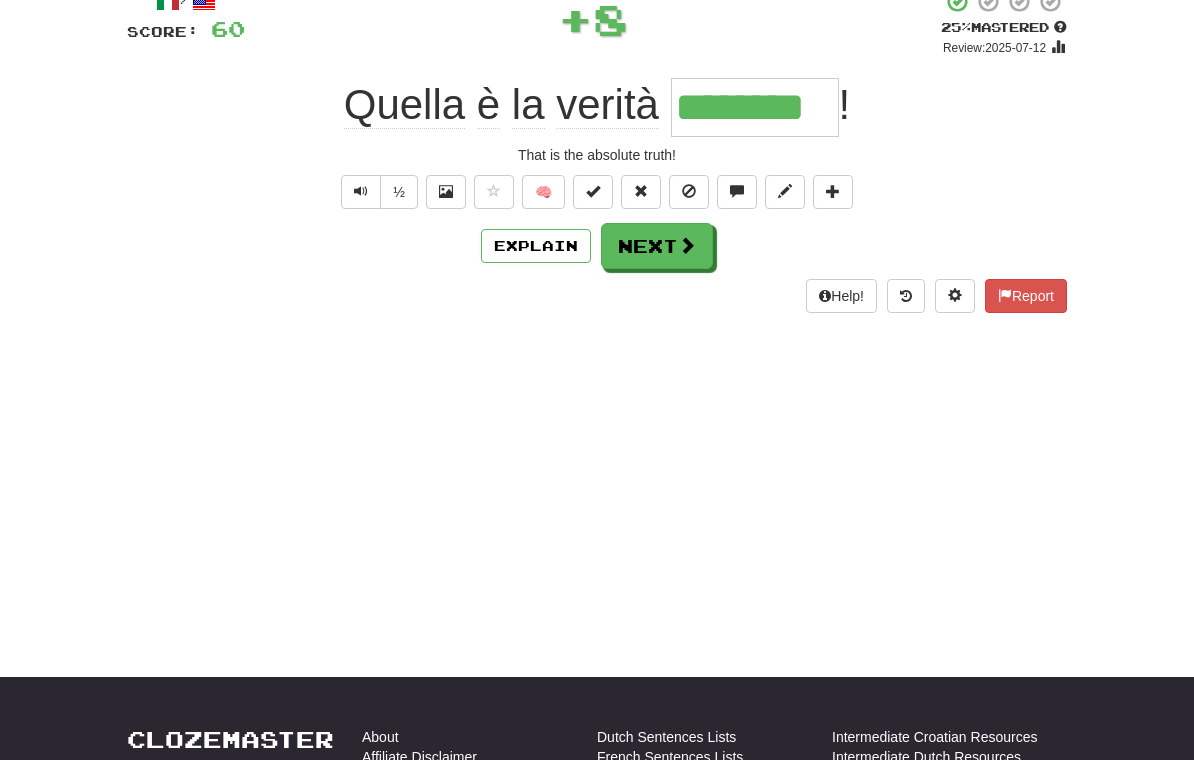 click on "Next" at bounding box center (657, 246) 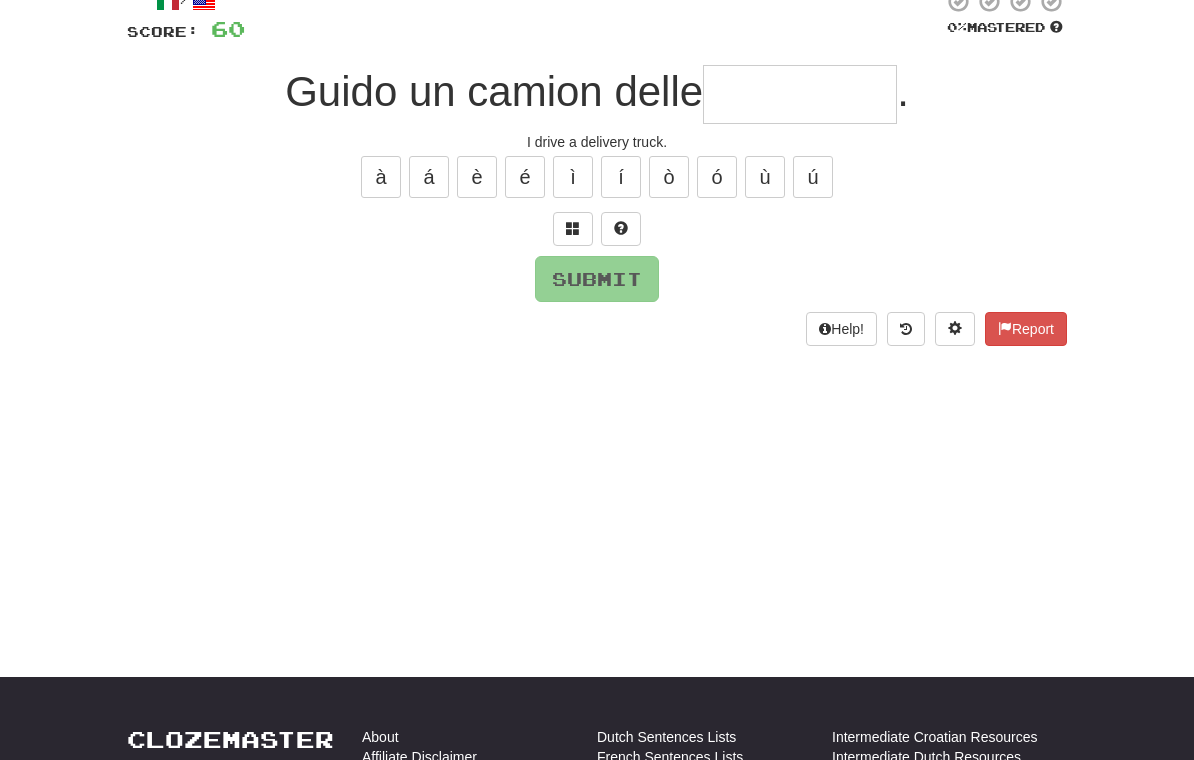 scroll, scrollTop: 132, scrollLeft: 0, axis: vertical 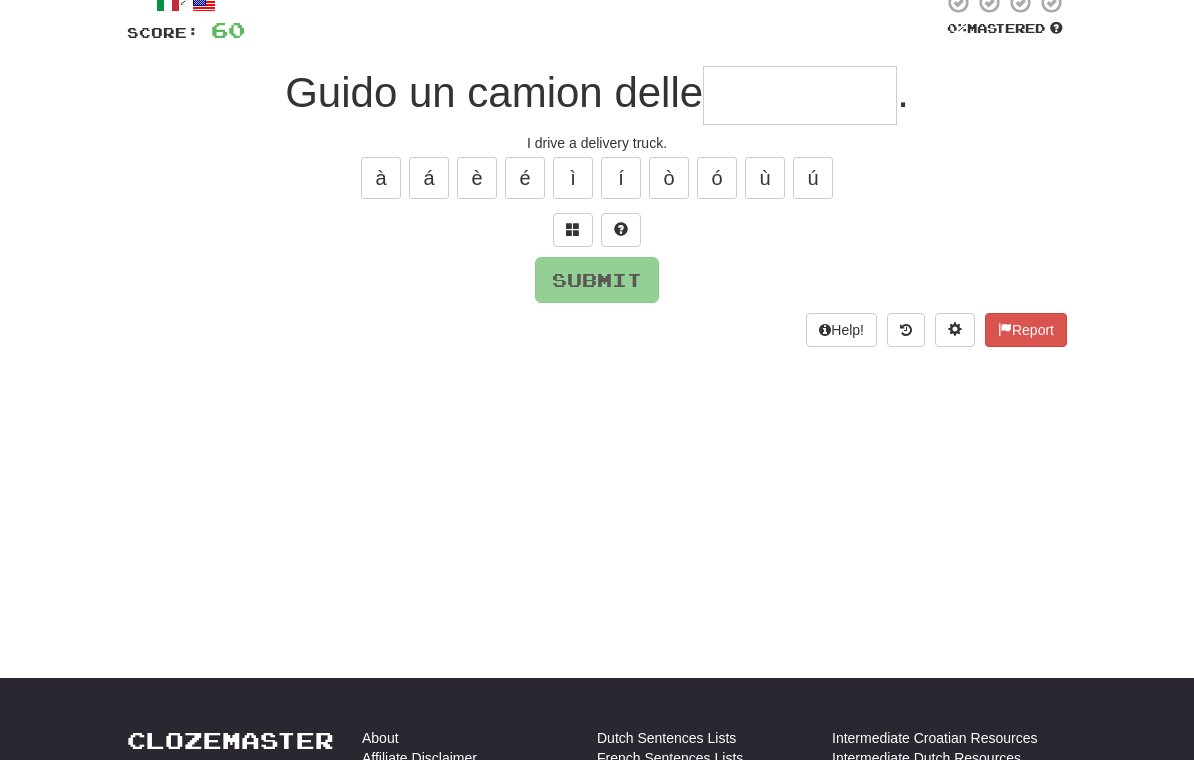 click at bounding box center (573, 230) 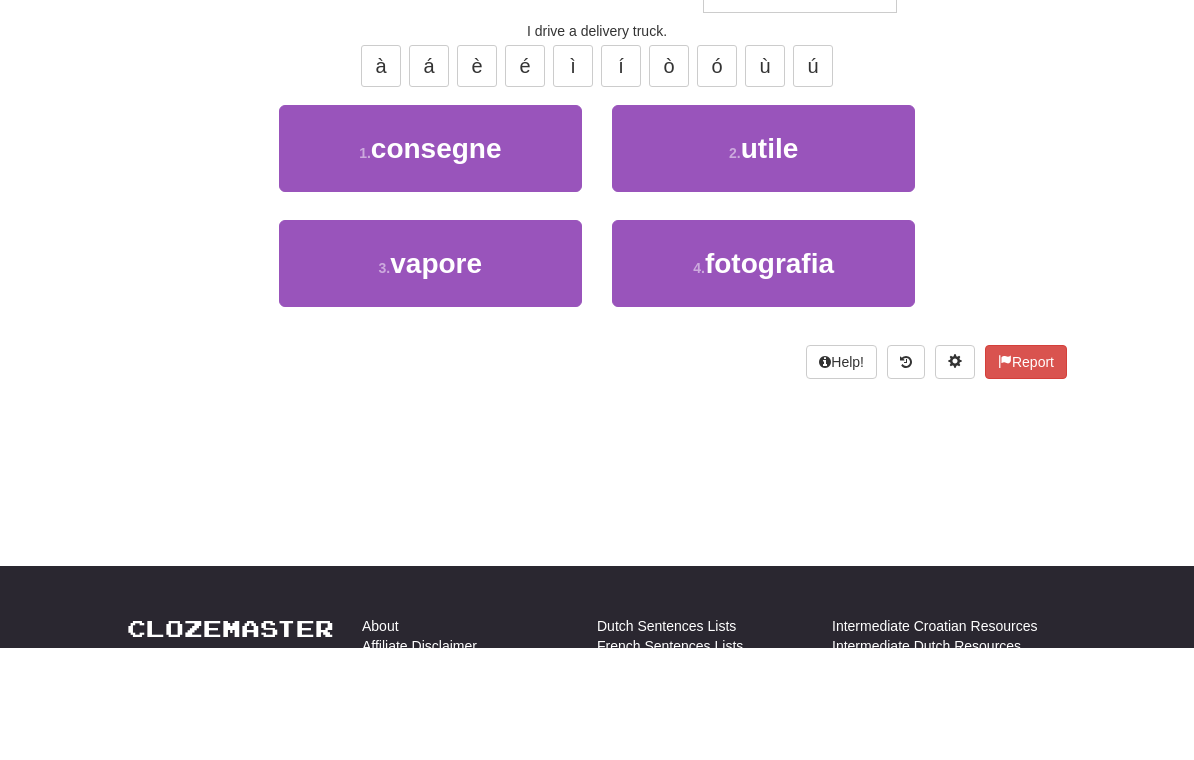 click on "1 .  consegne" at bounding box center (430, 260) 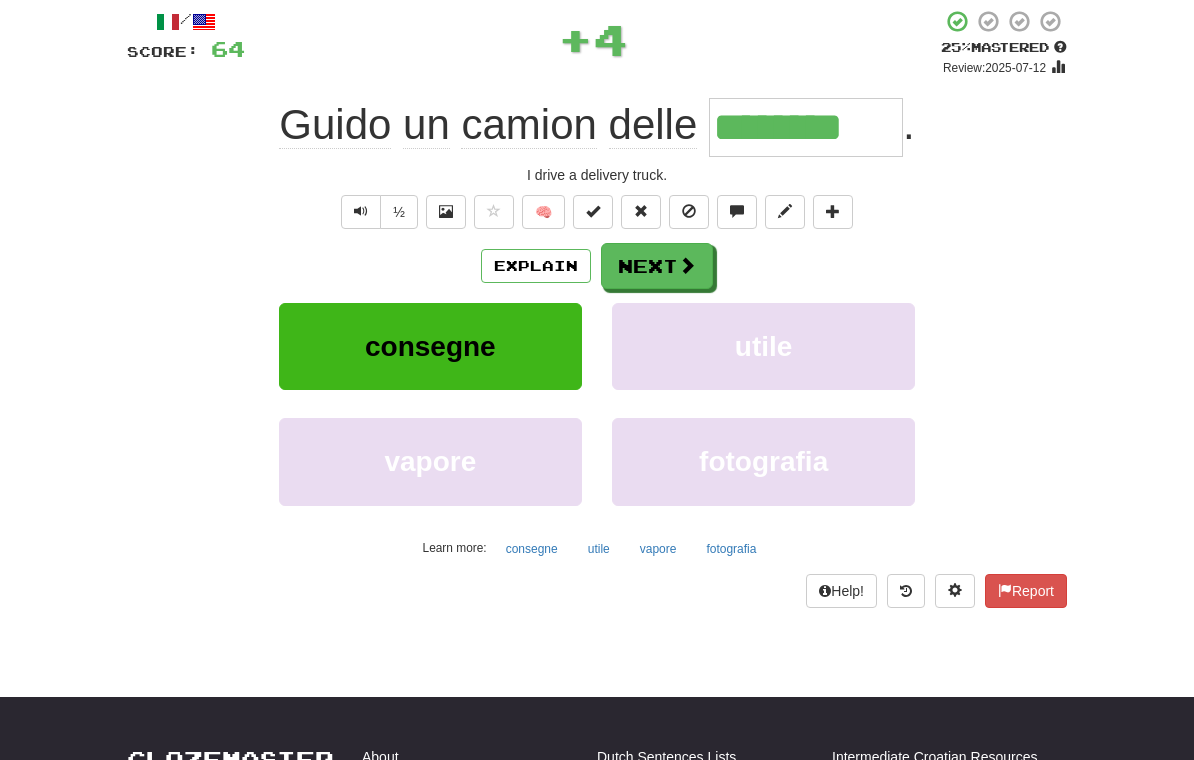 scroll, scrollTop: 113, scrollLeft: 0, axis: vertical 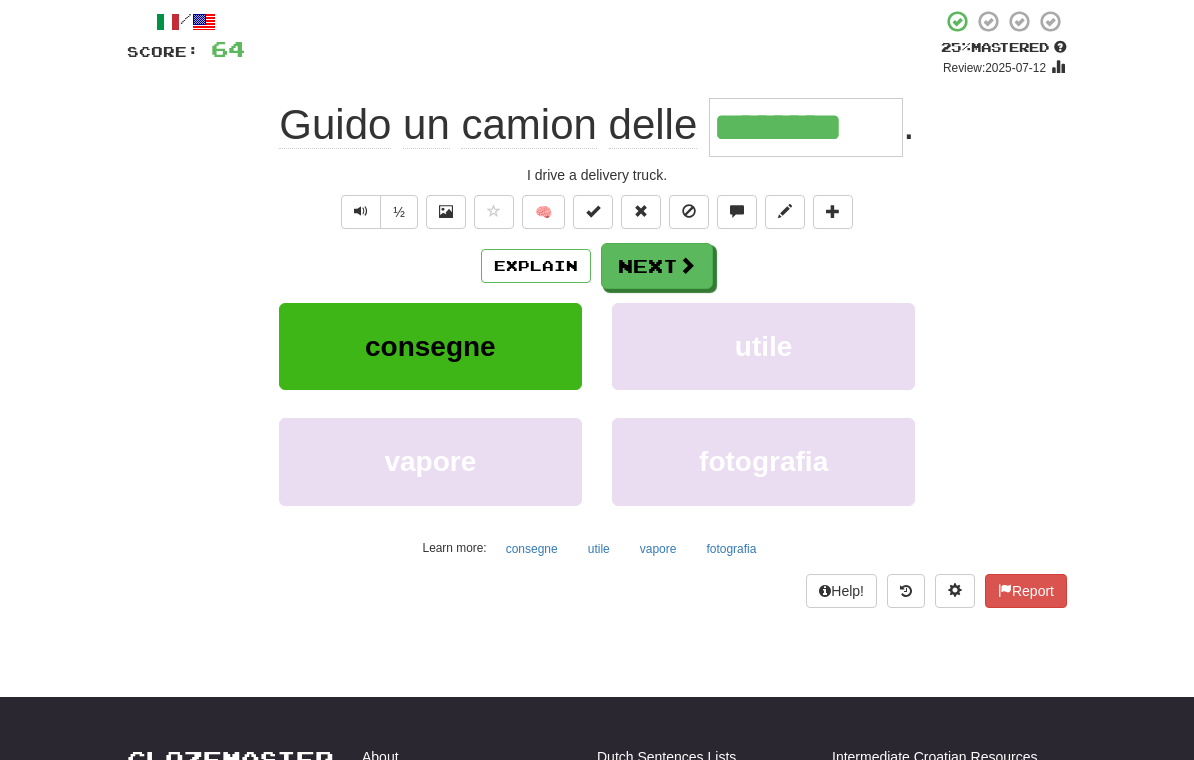 click on "Next" at bounding box center (657, 266) 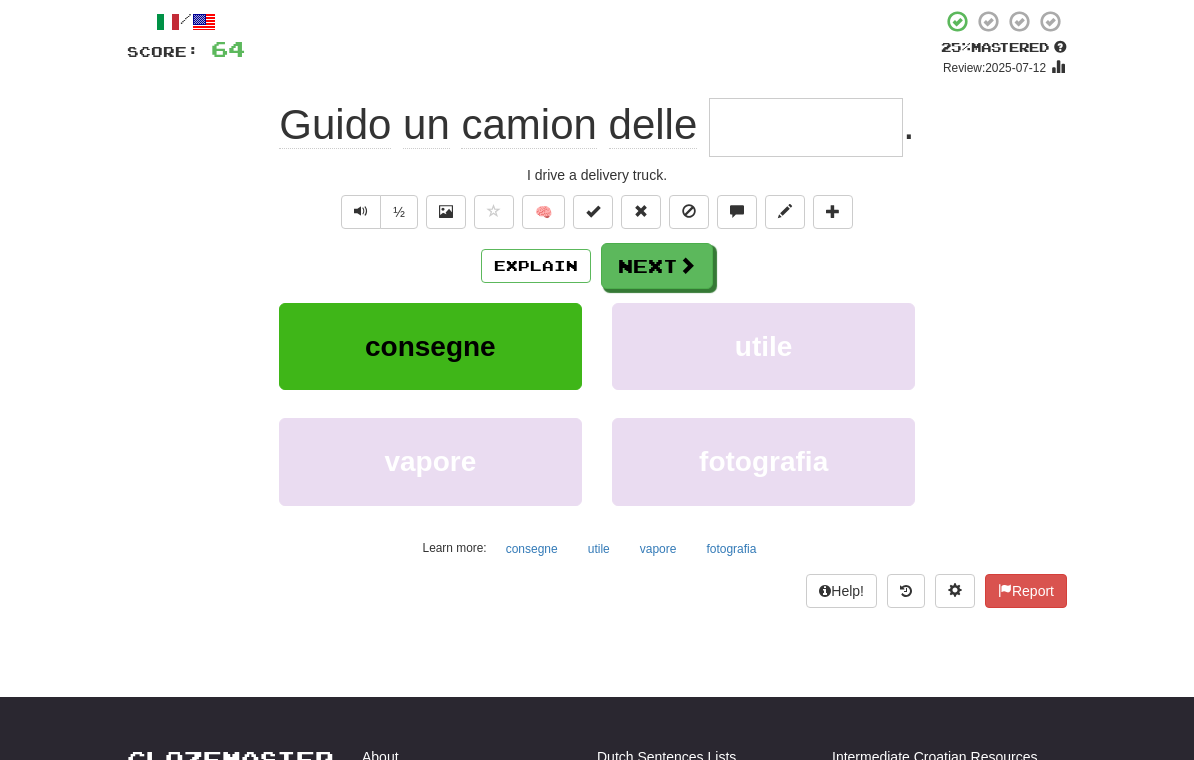 scroll, scrollTop: 112, scrollLeft: 0, axis: vertical 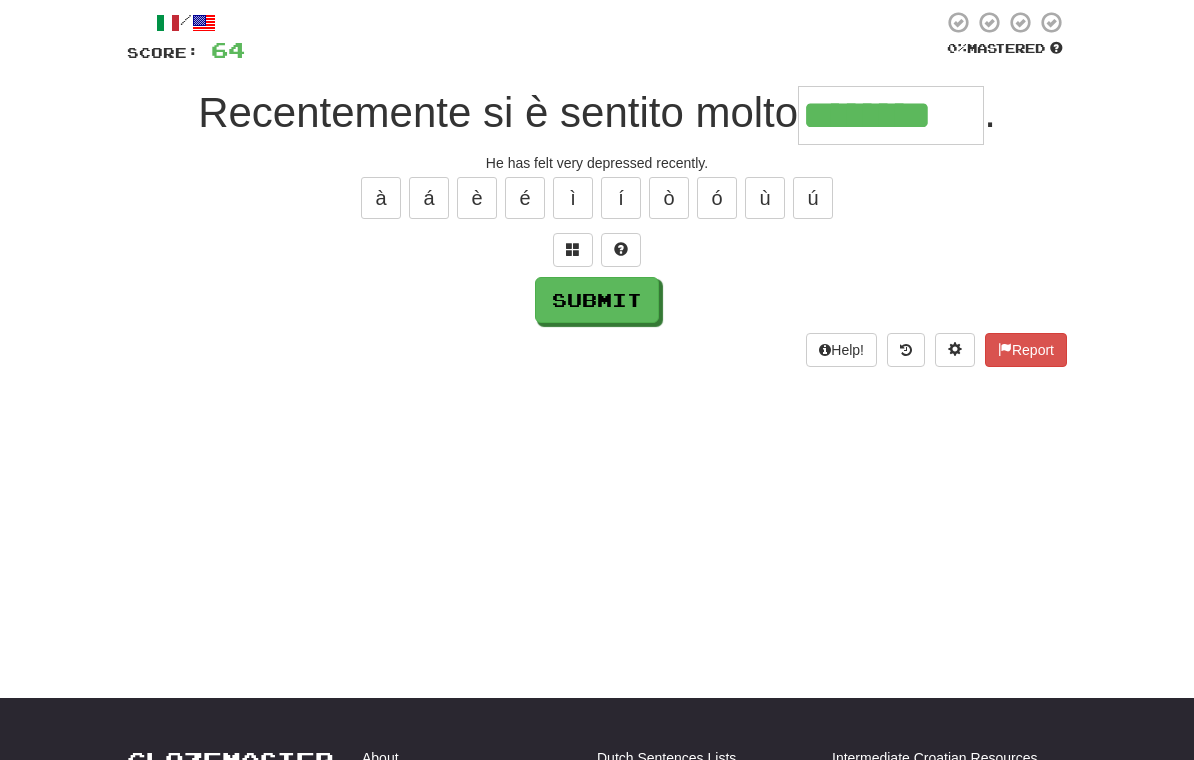 type on "********" 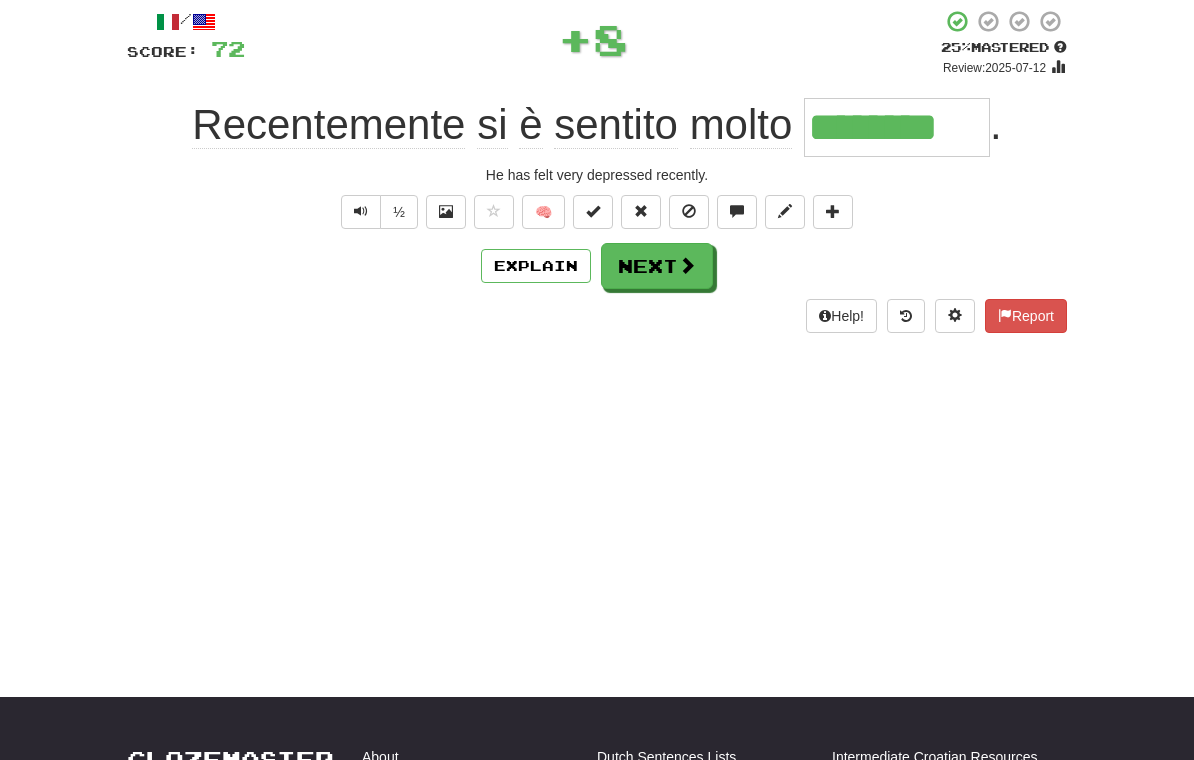 click on "Next" at bounding box center [657, 266] 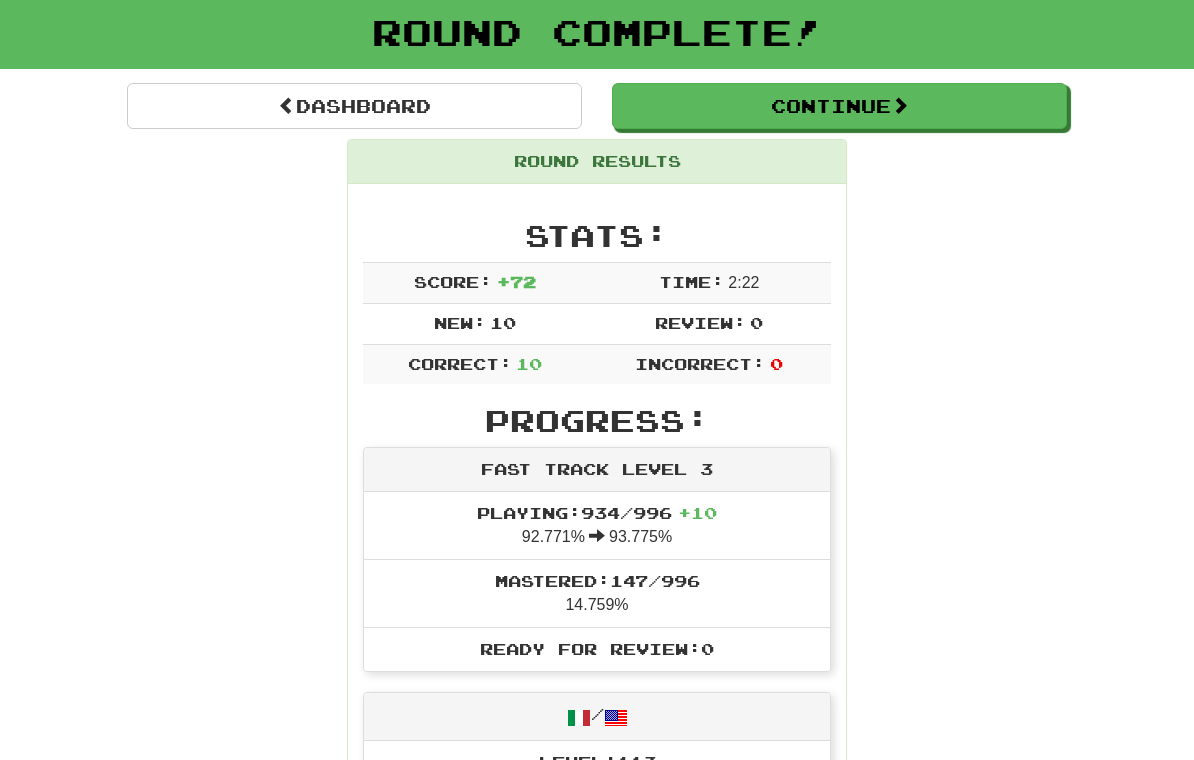 click on "Continue" at bounding box center (839, 106) 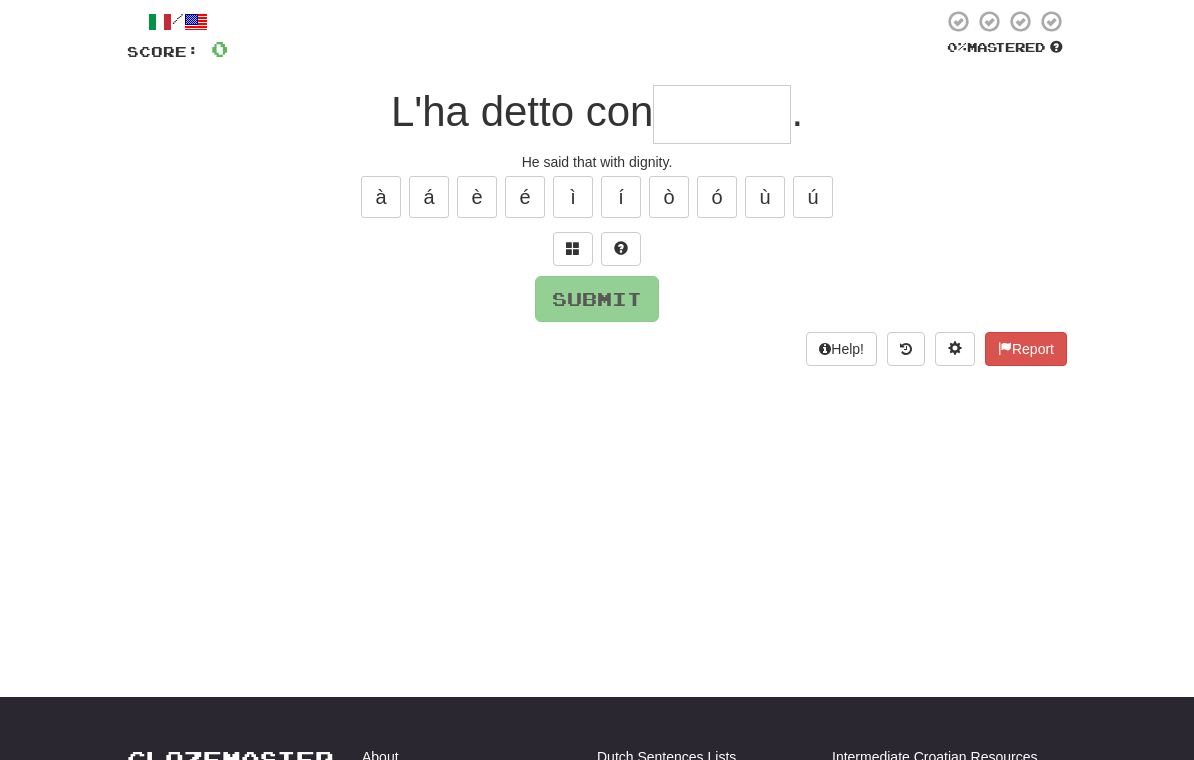 click at bounding box center (722, 114) 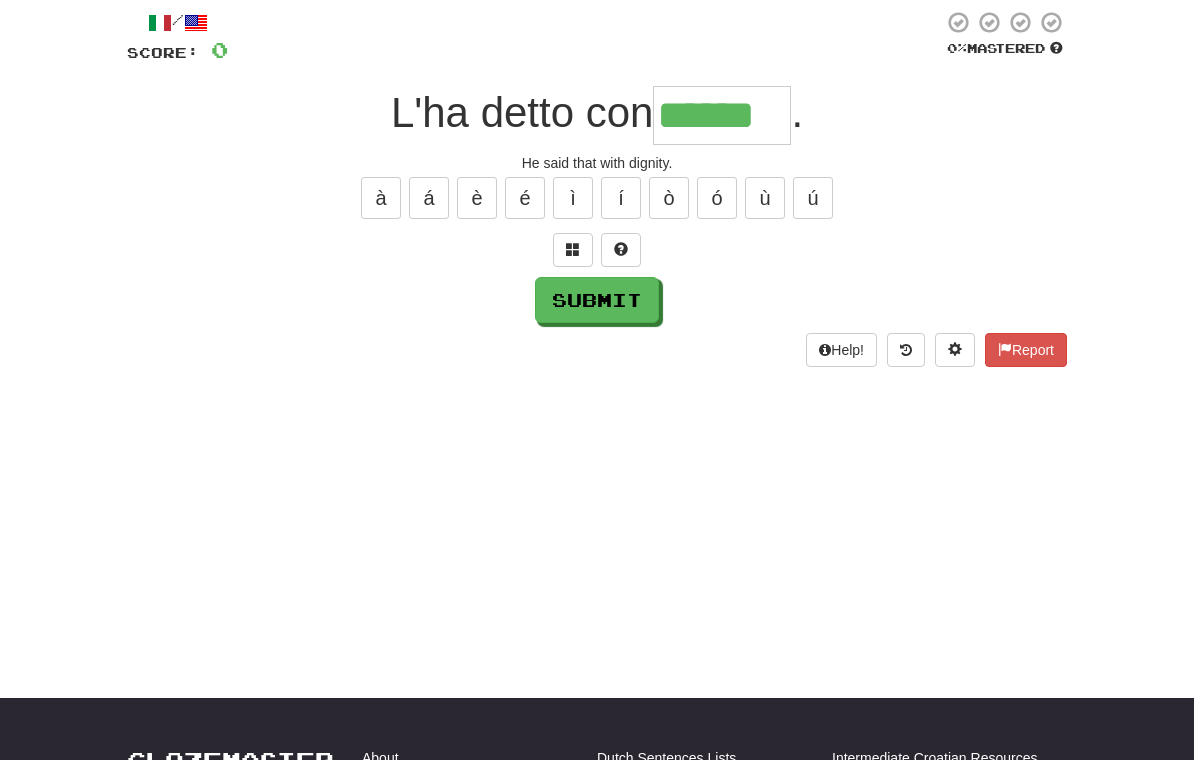 click on "à" at bounding box center (381, 198) 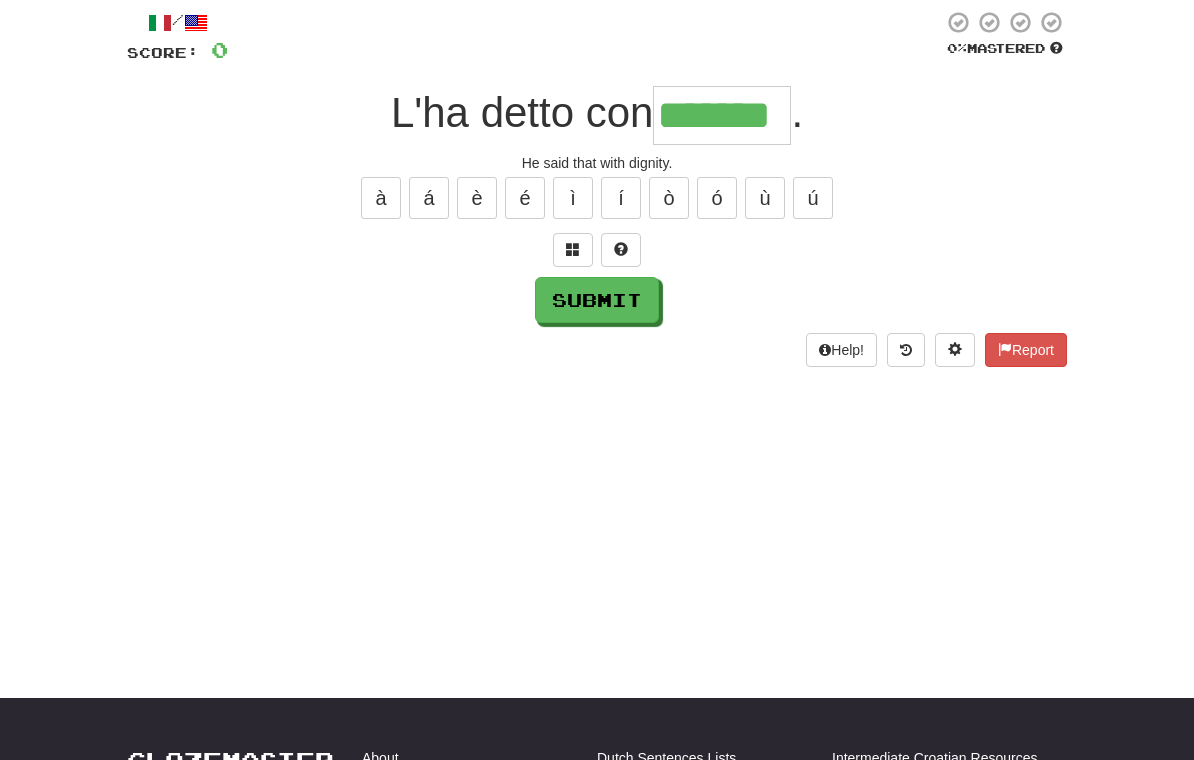 click on "Submit" at bounding box center (597, 300) 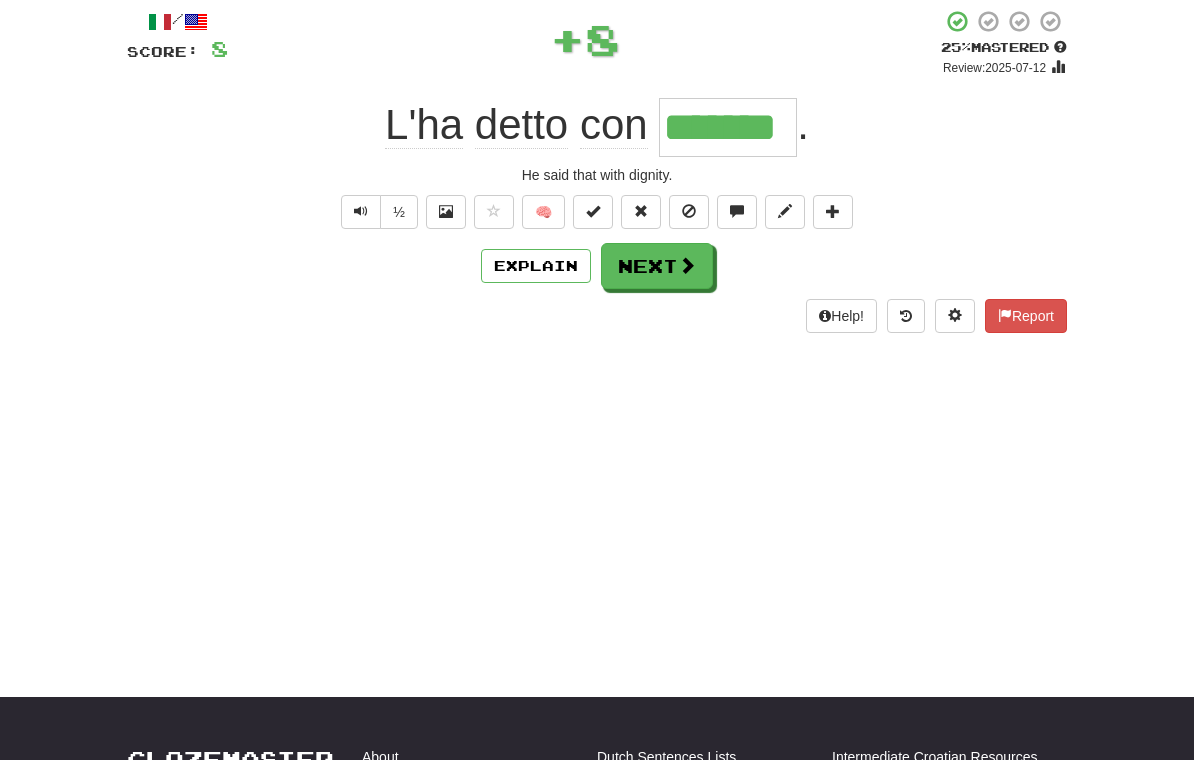 click at bounding box center (687, 265) 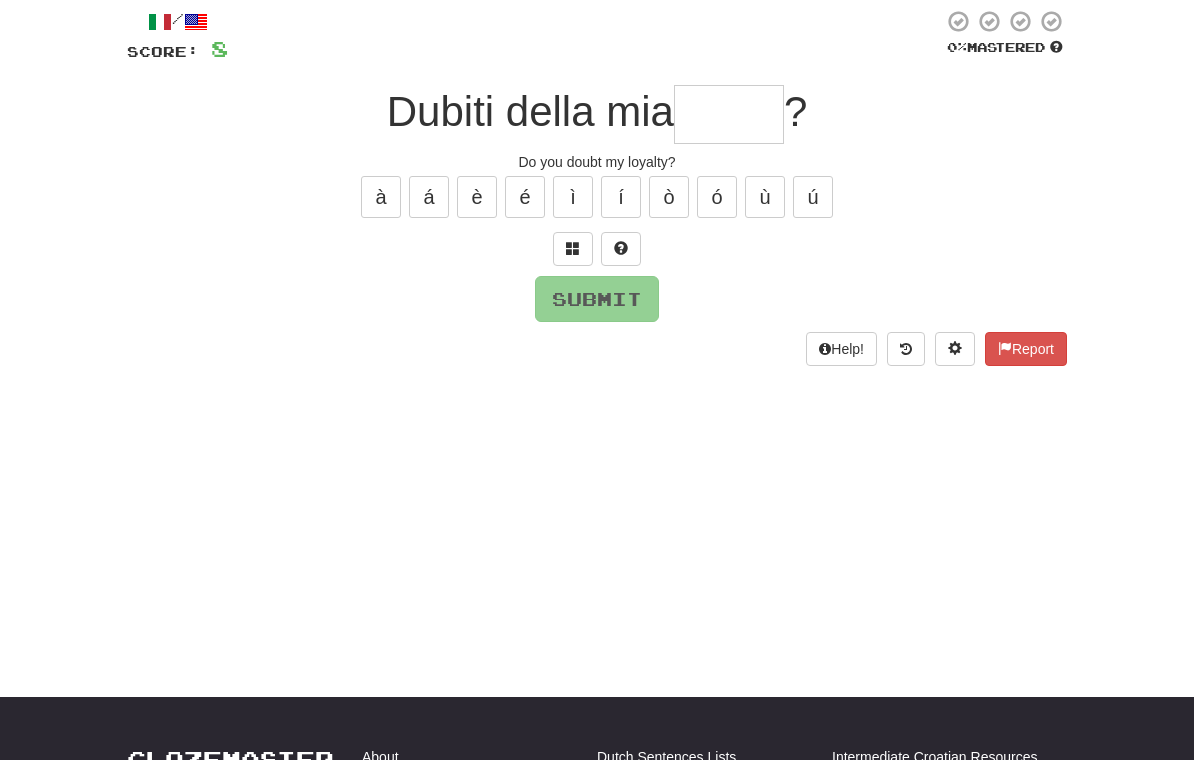 scroll, scrollTop: 112, scrollLeft: 0, axis: vertical 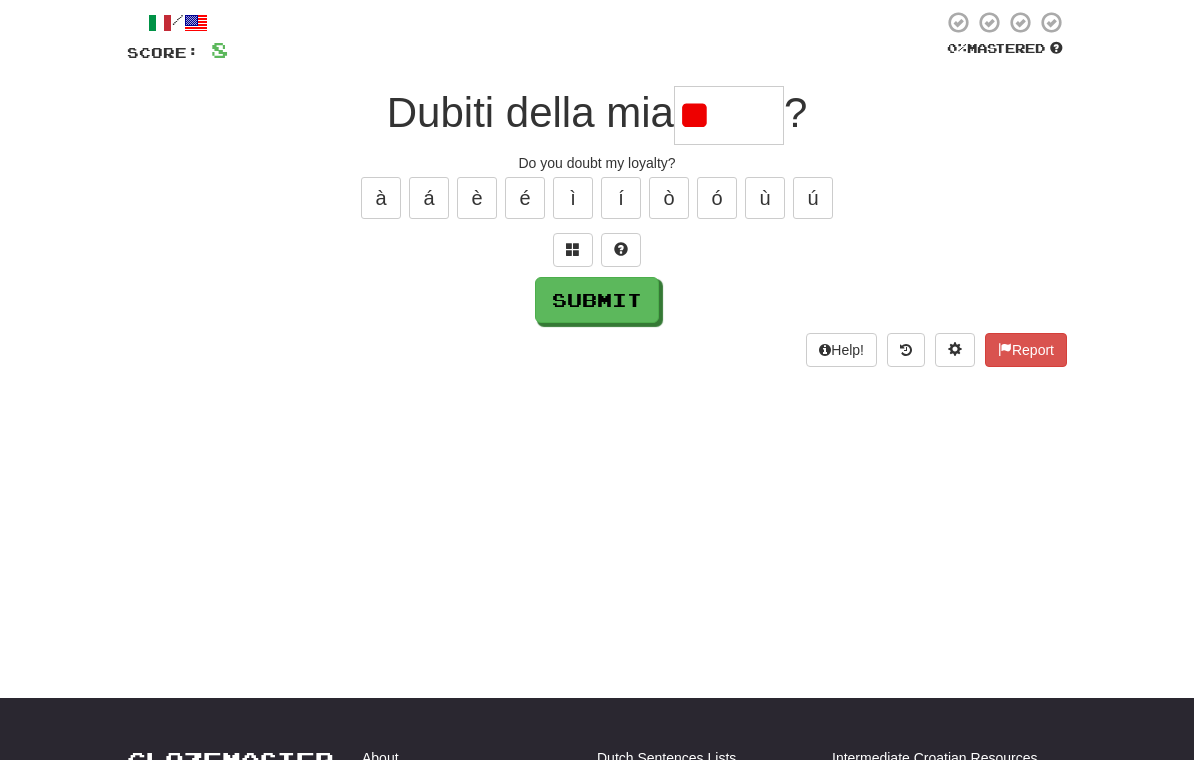 type on "*" 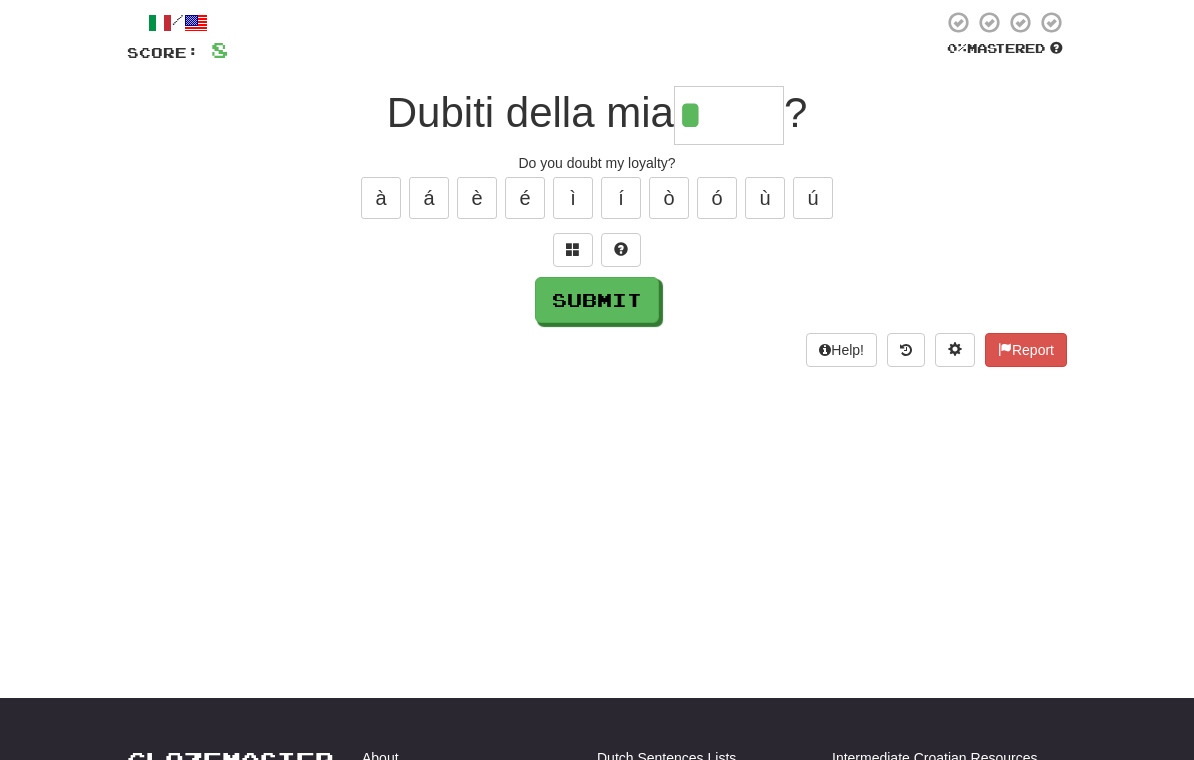 click on "/  Score:   8 0 %  Mastered Dubiti della mia  * ? Do you doubt my loyalty? à á è é ì í ò ó ù ú Submit  Help!  Report" at bounding box center (597, 188) 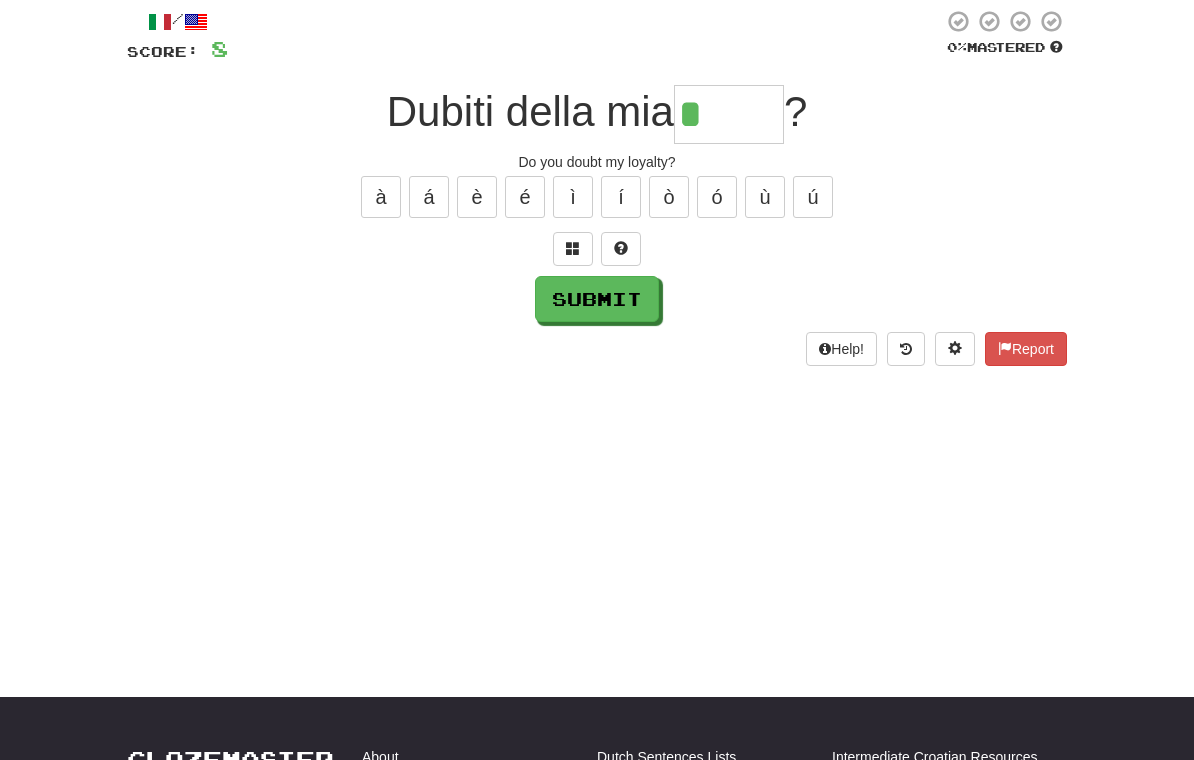 scroll, scrollTop: 113, scrollLeft: 0, axis: vertical 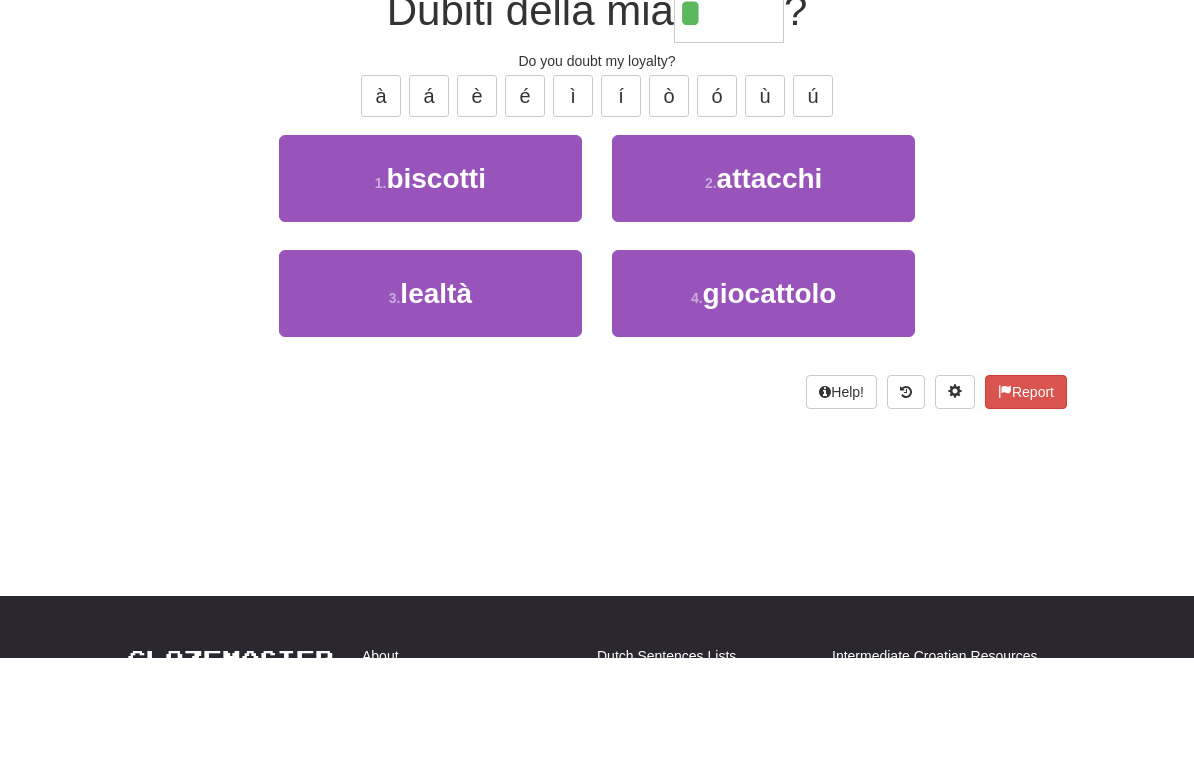 click on "3 .  lealtà" at bounding box center (430, 395) 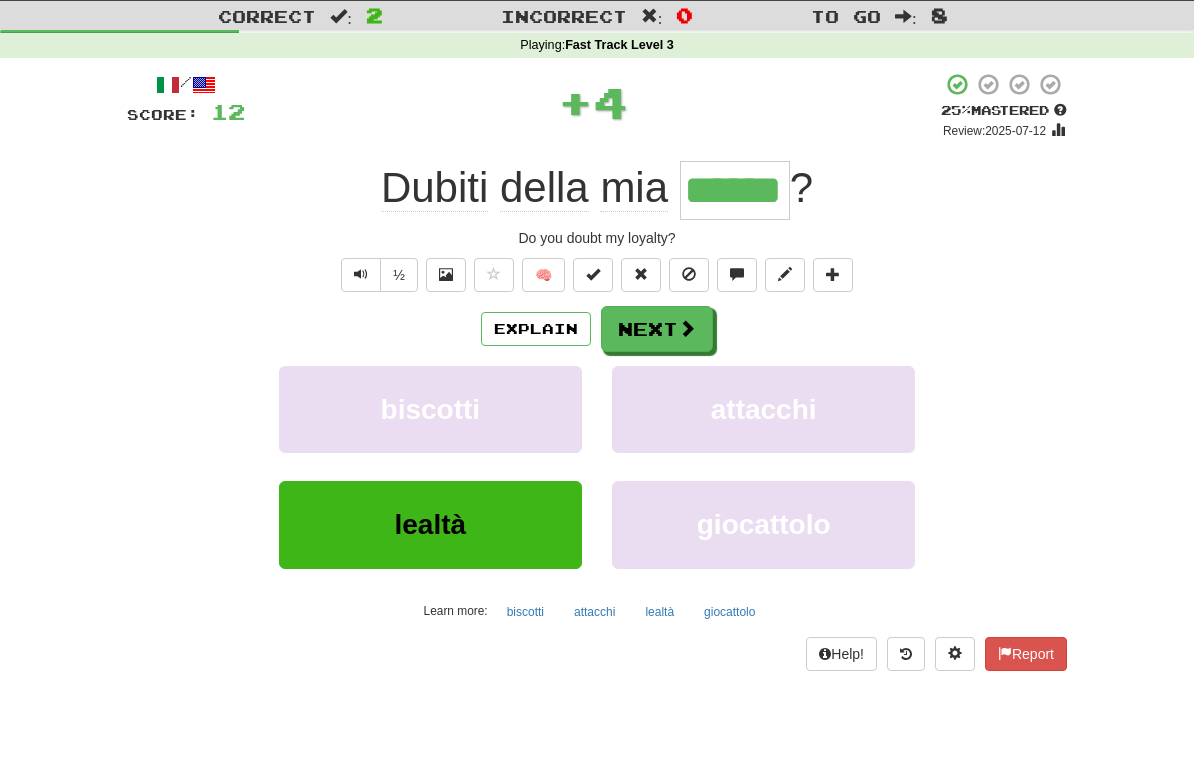 scroll, scrollTop: 43, scrollLeft: 0, axis: vertical 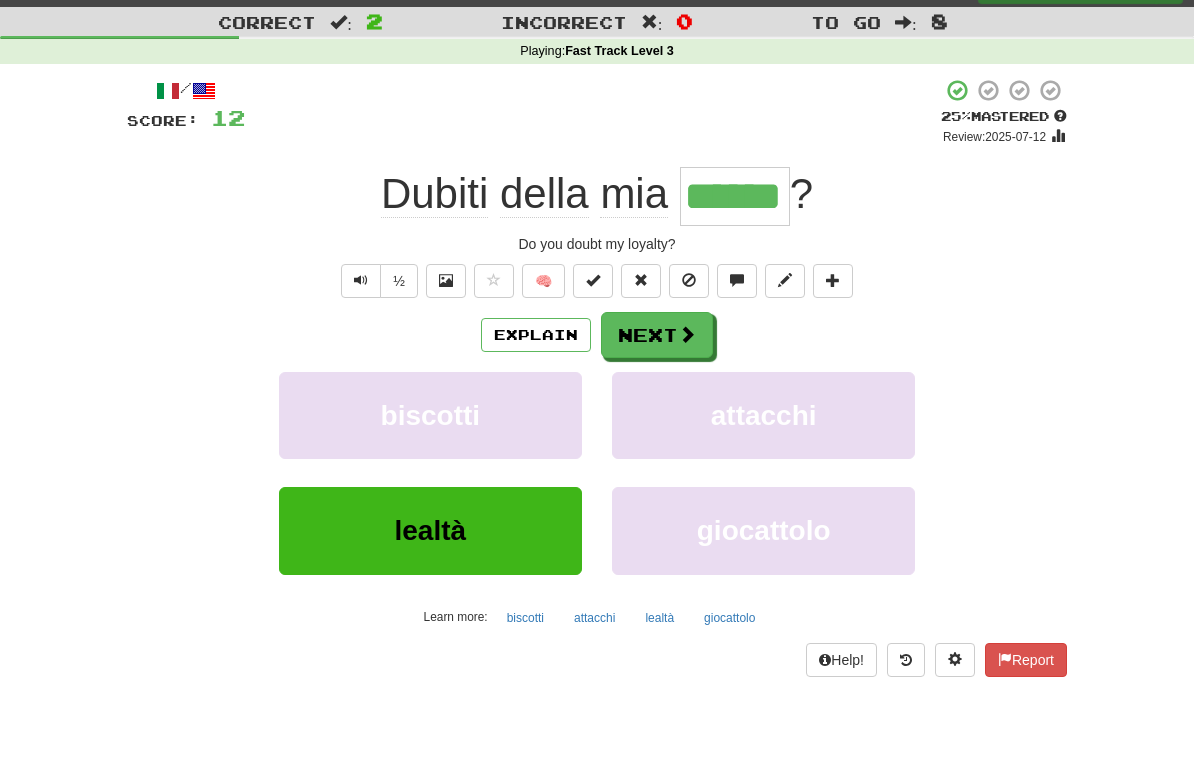 click on "Next" at bounding box center (657, 335) 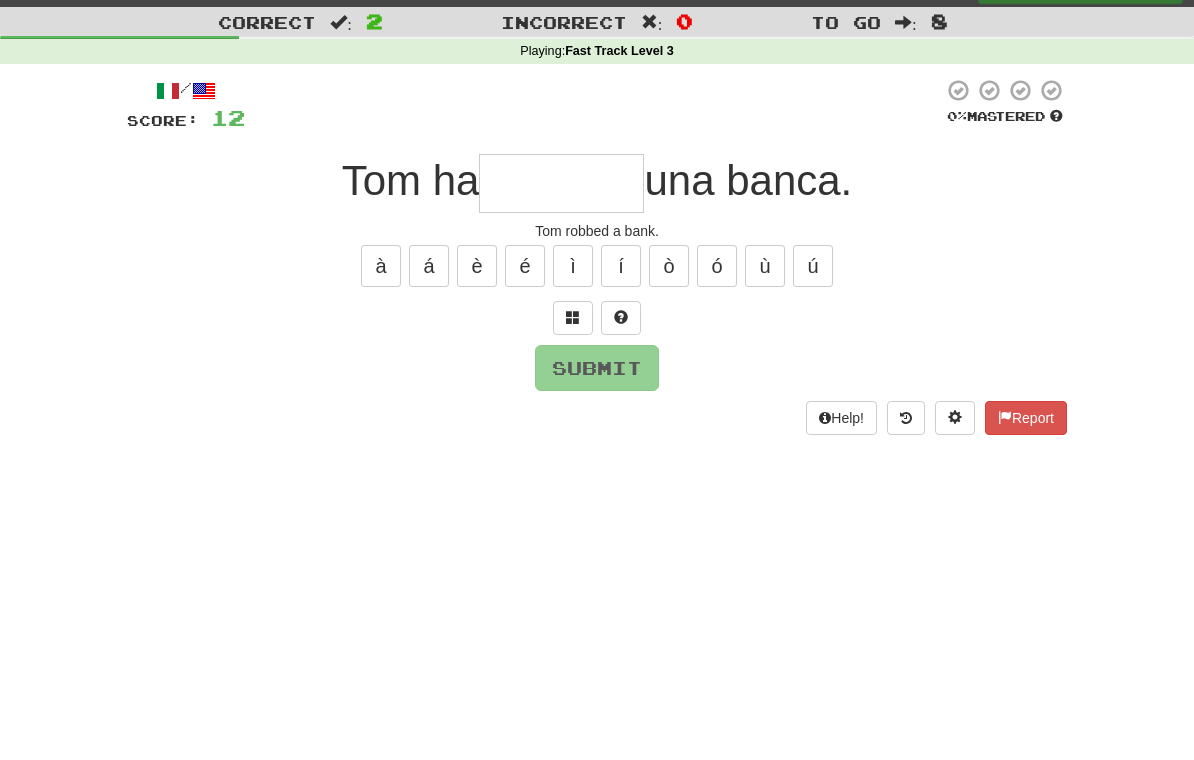 scroll, scrollTop: 43, scrollLeft: 0, axis: vertical 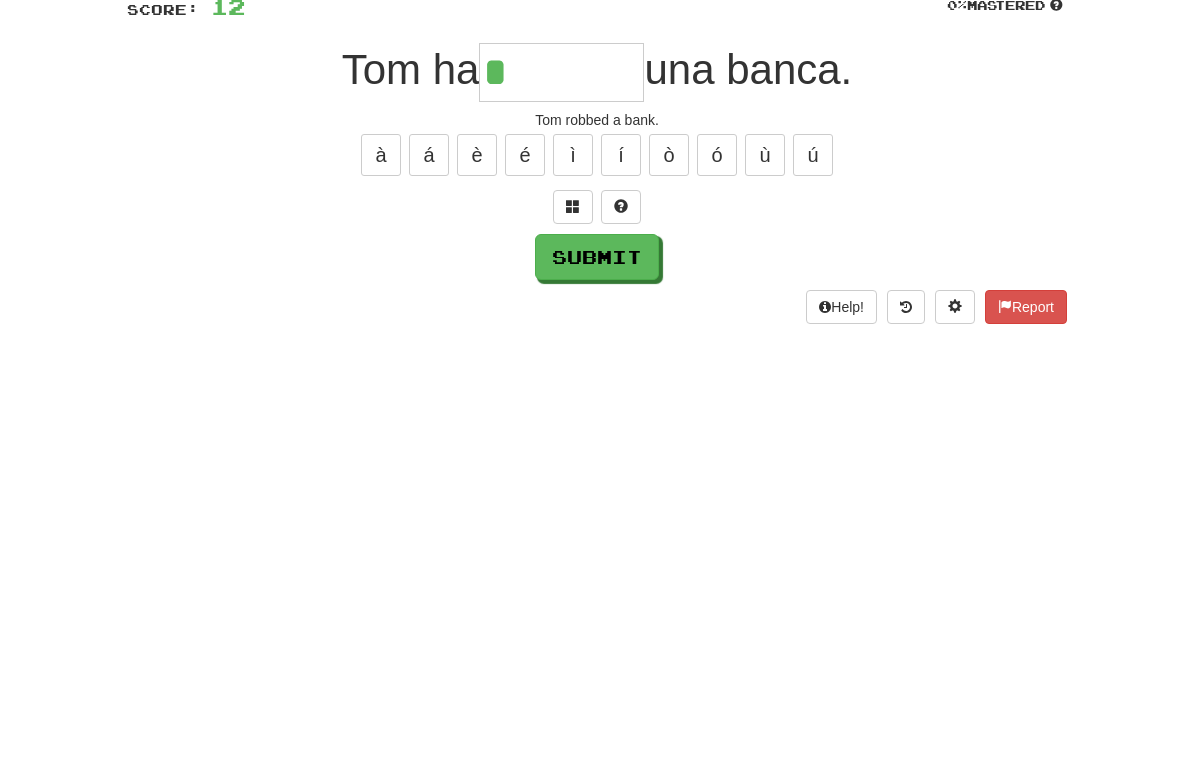 click at bounding box center [573, 318] 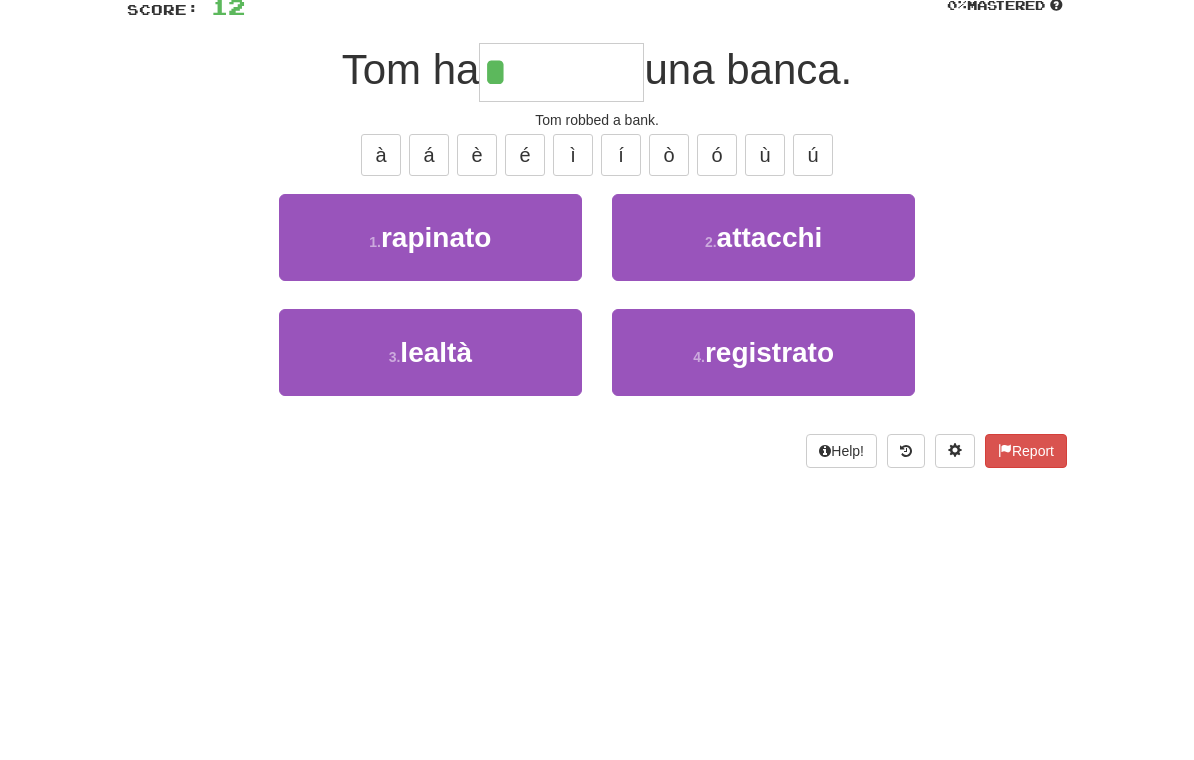 click on "1 .  rapinato" at bounding box center [430, 349] 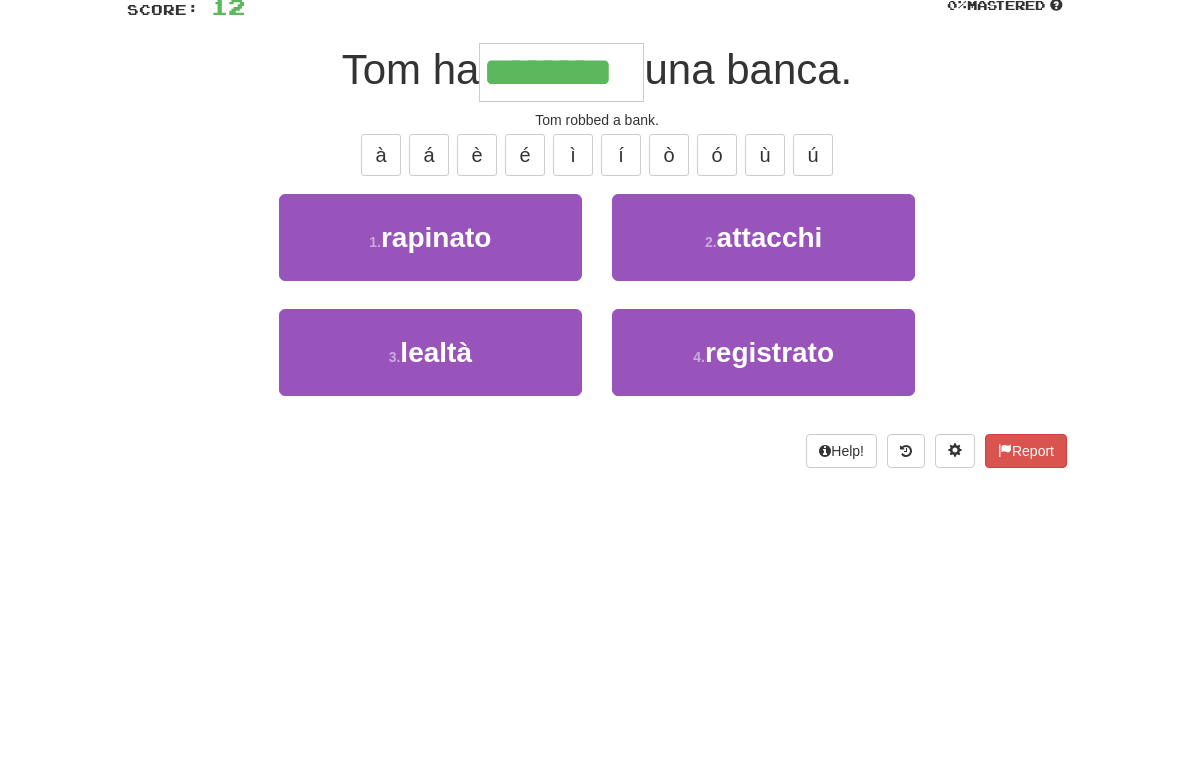 scroll, scrollTop: 156, scrollLeft: 0, axis: vertical 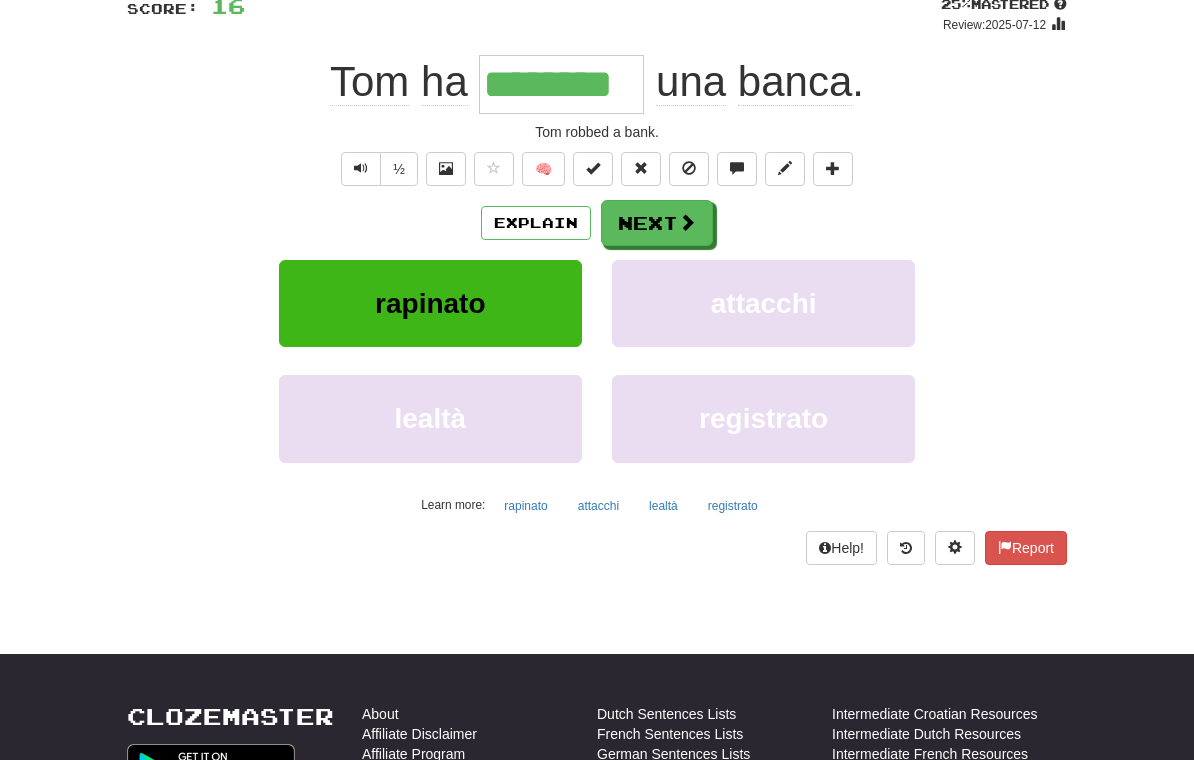 click at bounding box center (687, 222) 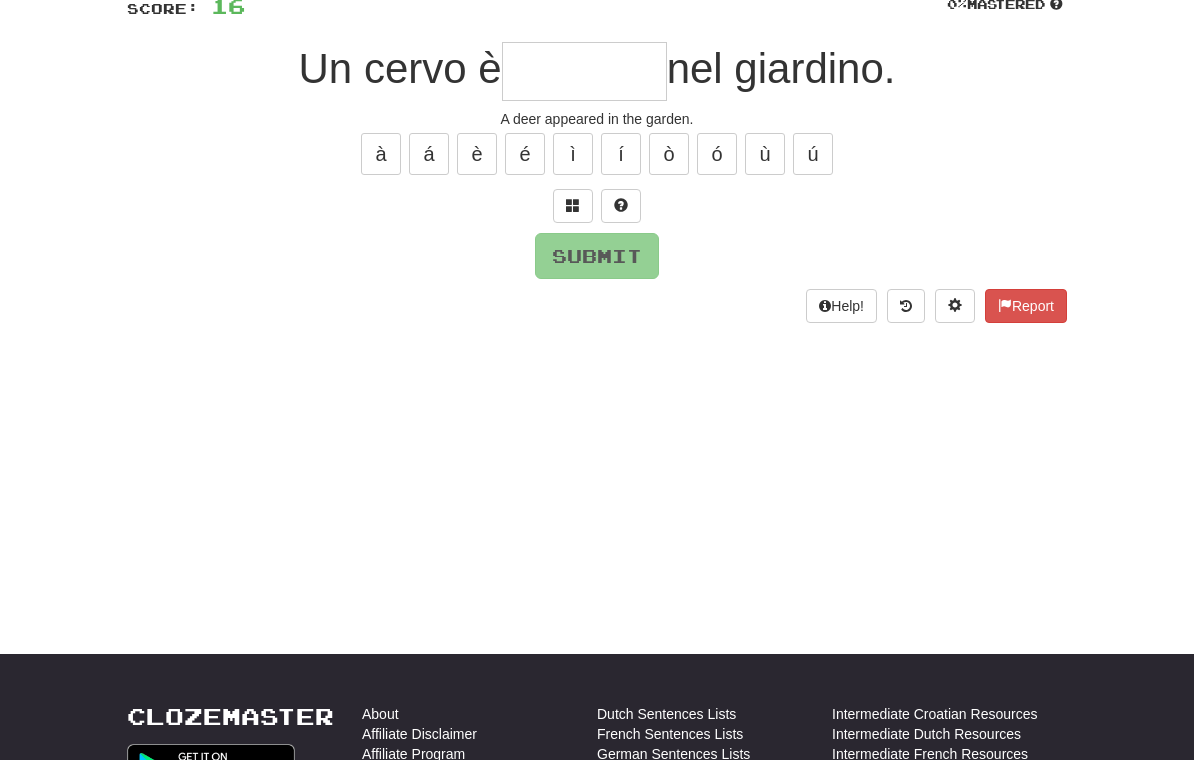scroll, scrollTop: 155, scrollLeft: 0, axis: vertical 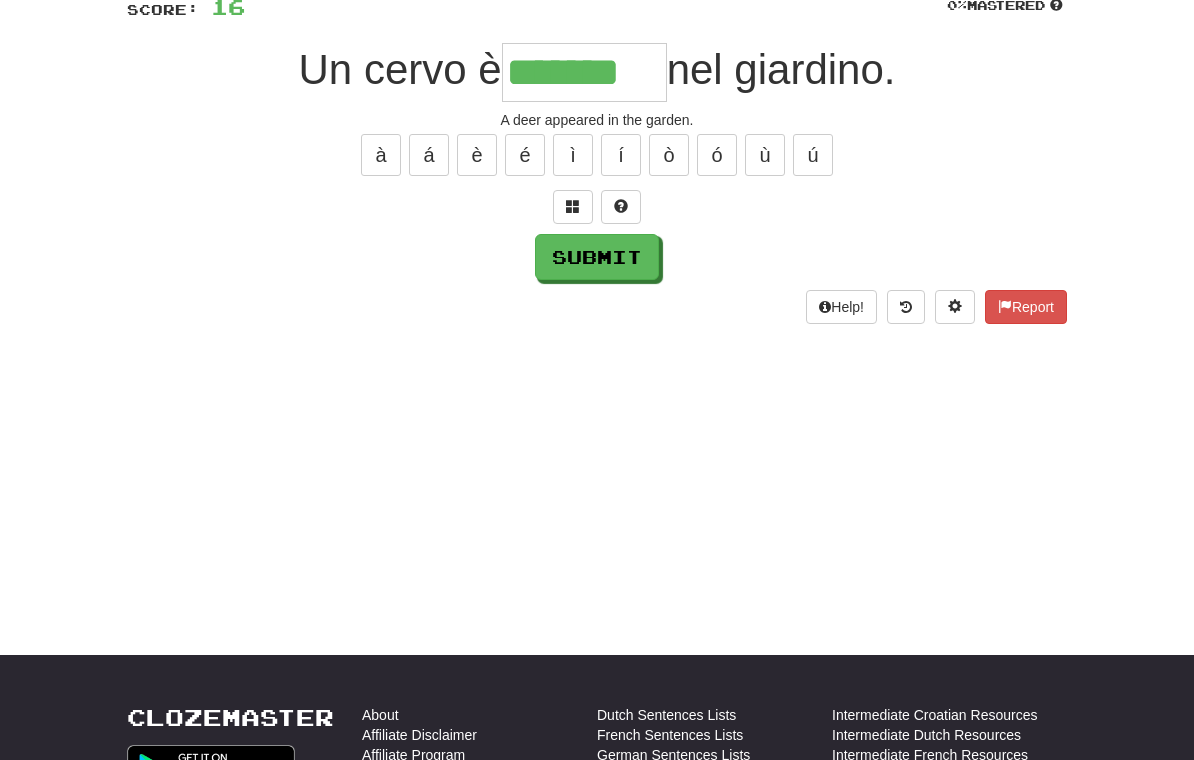 type on "*******" 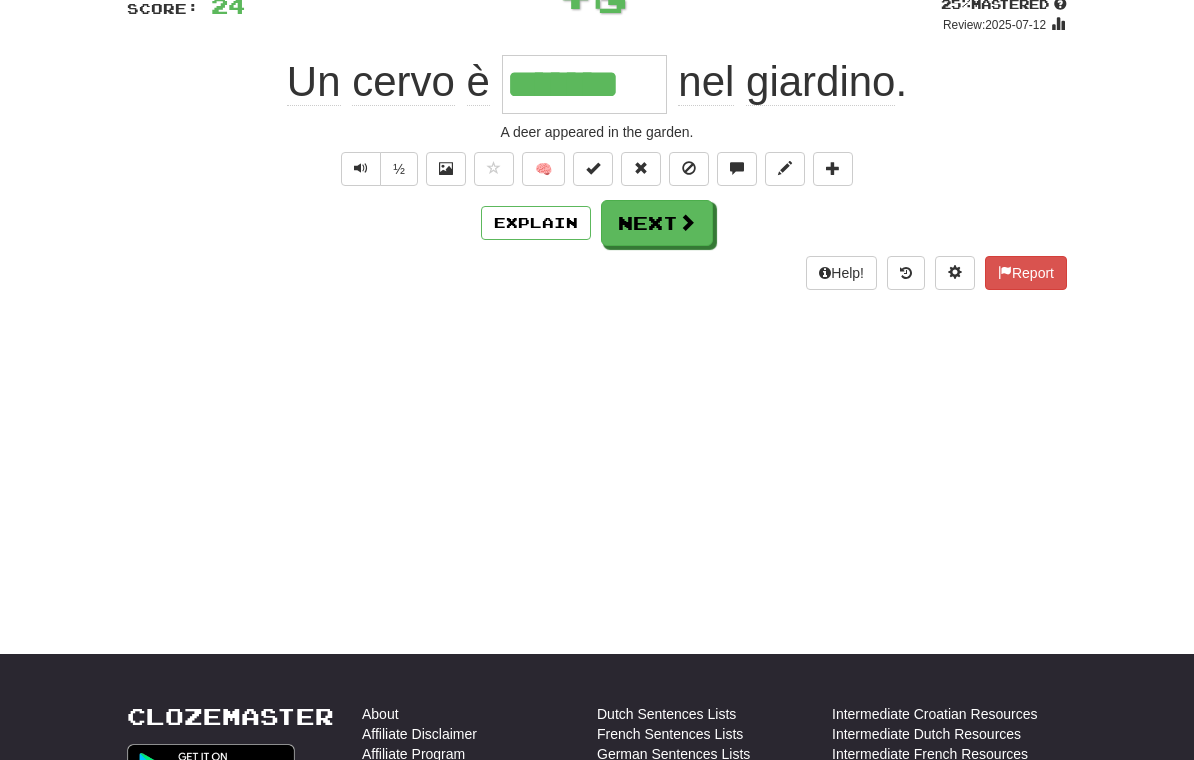 click on "Next" at bounding box center (657, 223) 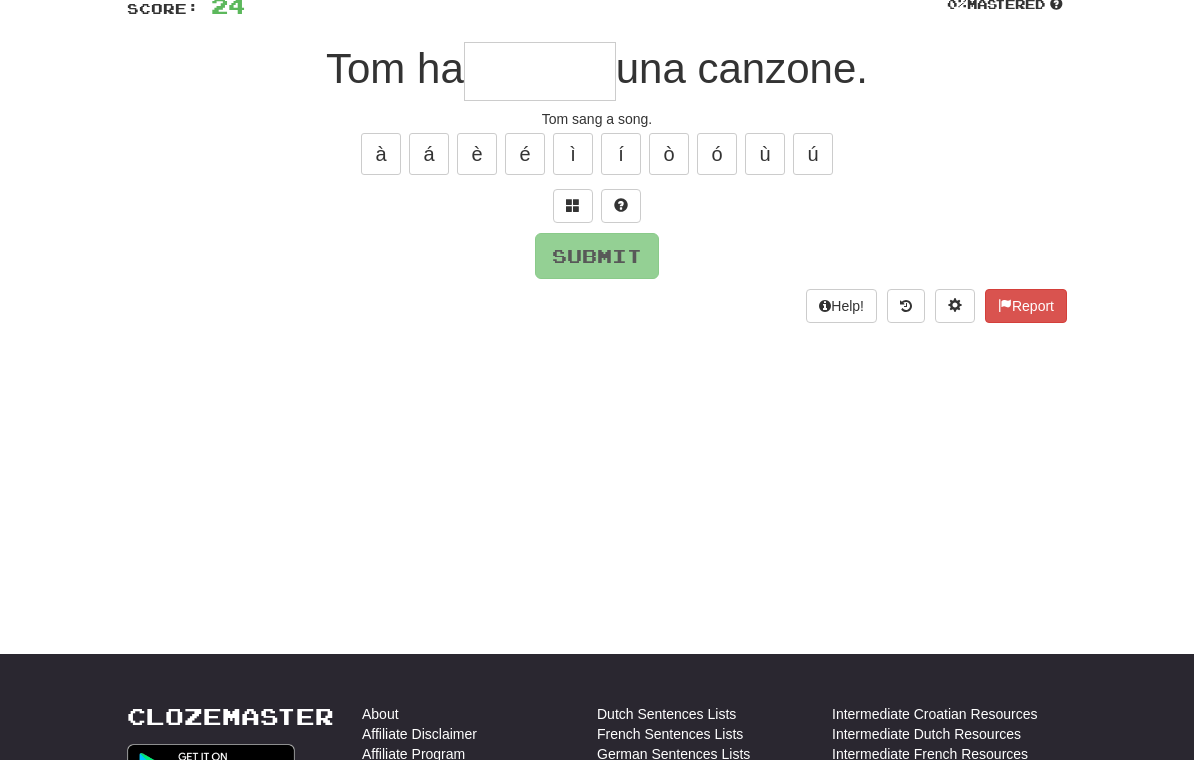 scroll, scrollTop: 155, scrollLeft: 0, axis: vertical 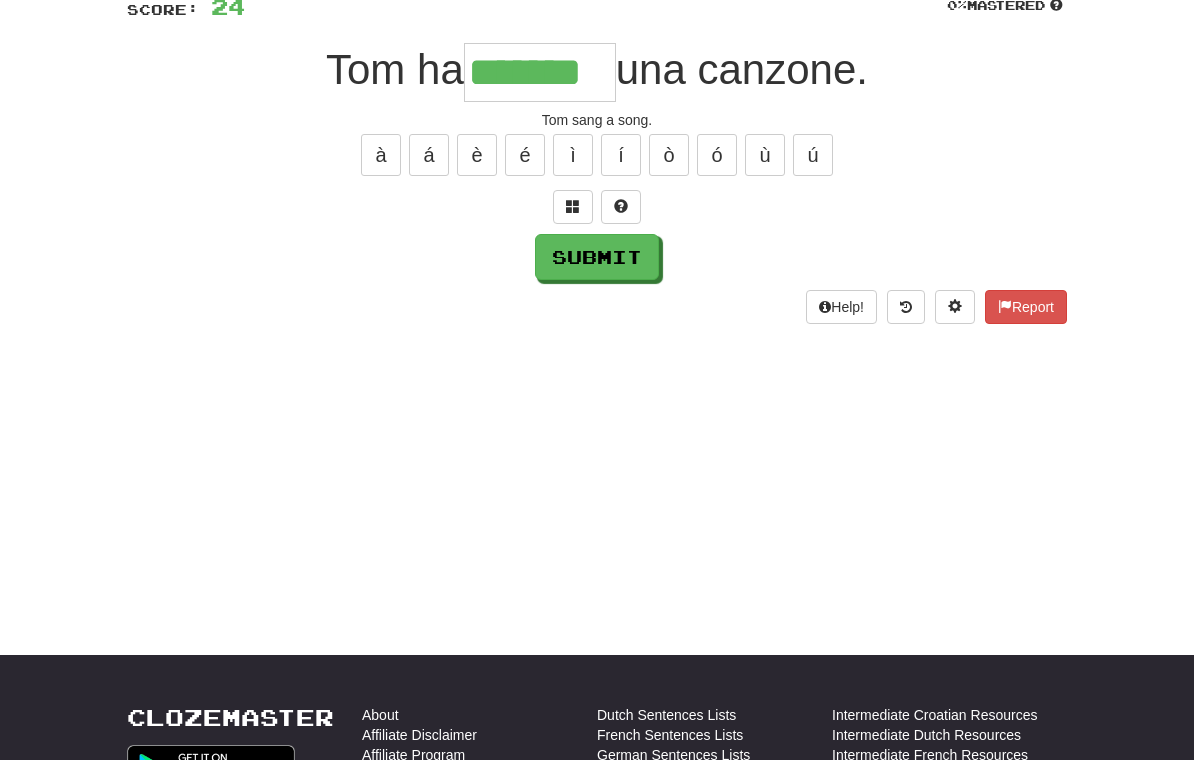 type on "*******" 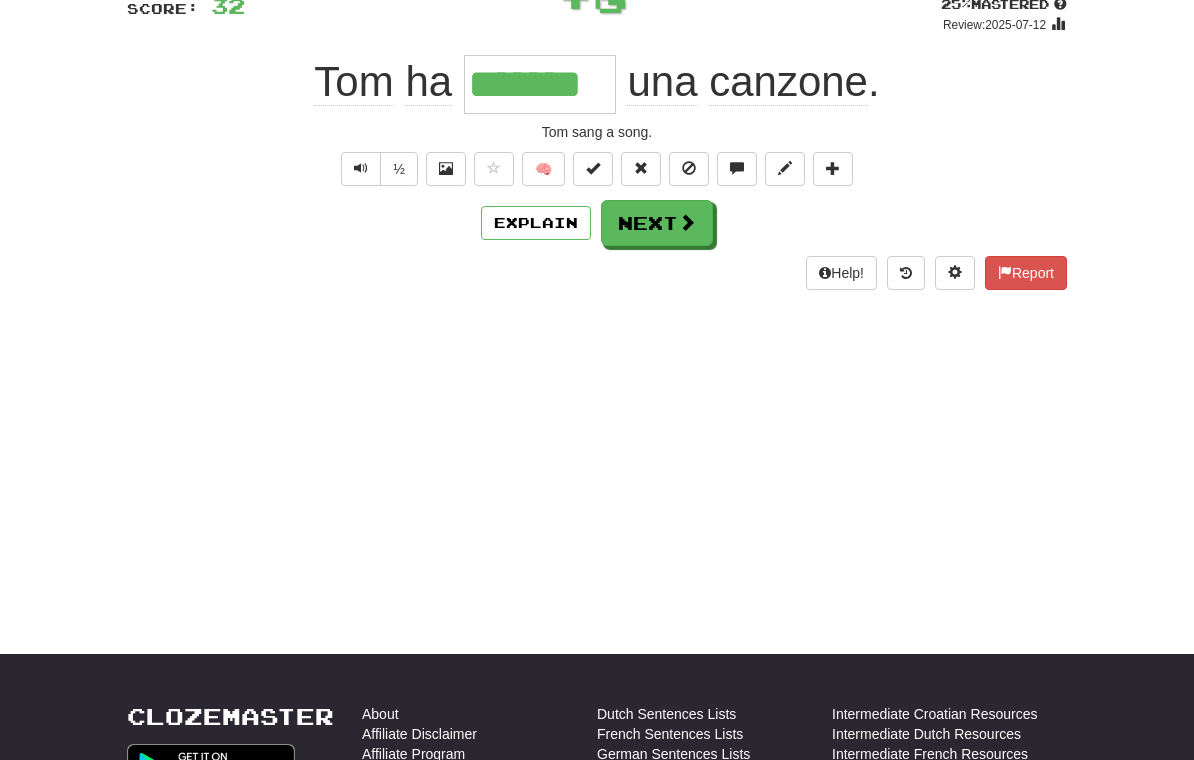 click on "Next" at bounding box center (657, 223) 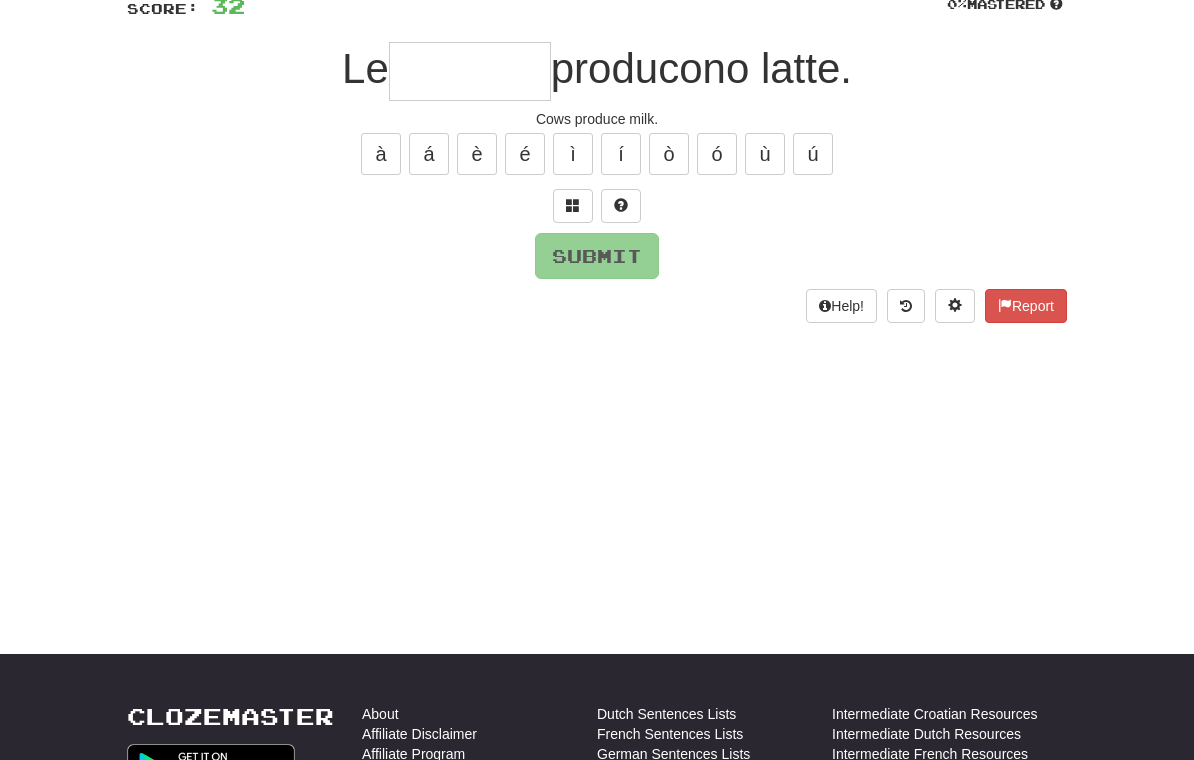 scroll, scrollTop: 155, scrollLeft: 0, axis: vertical 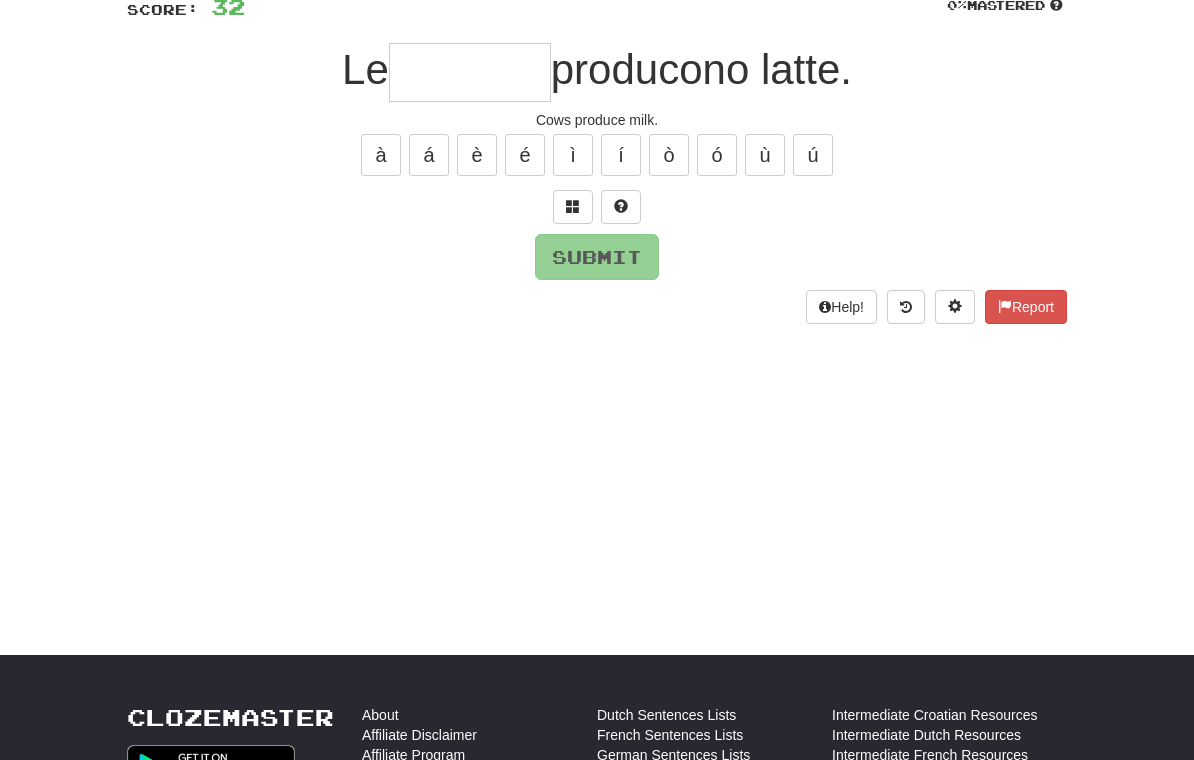 type on "*" 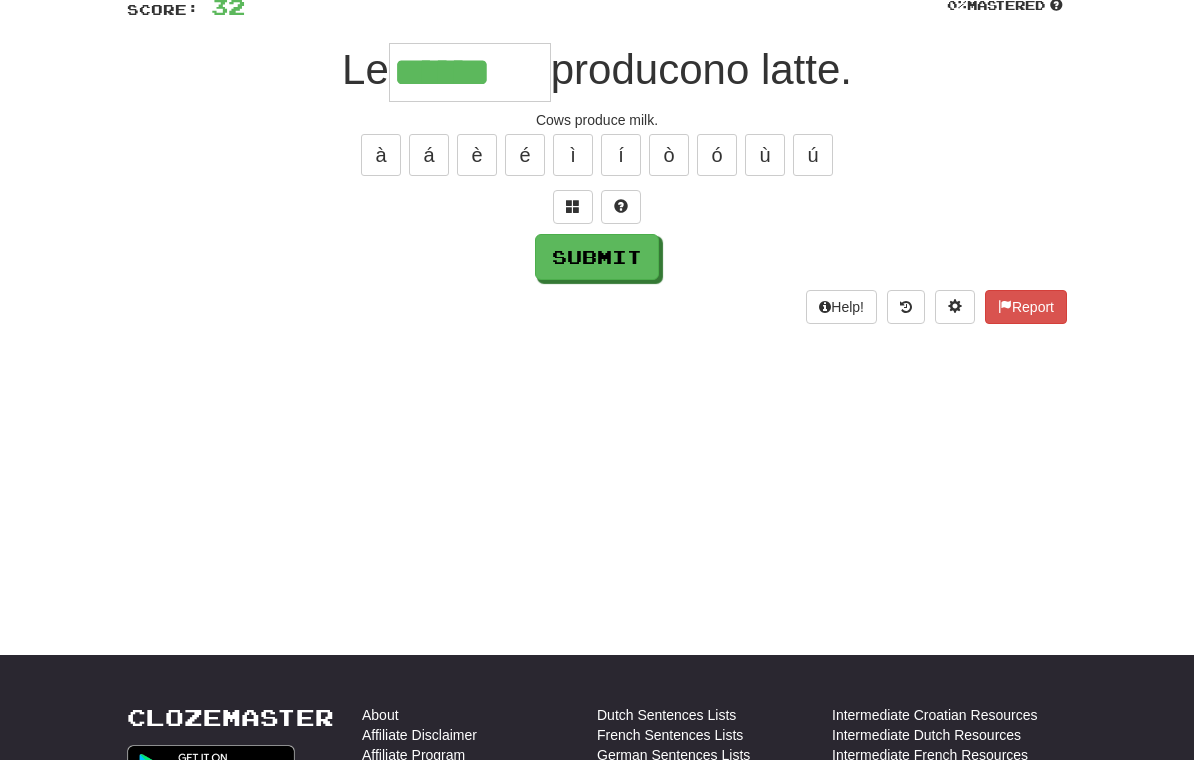 type on "******" 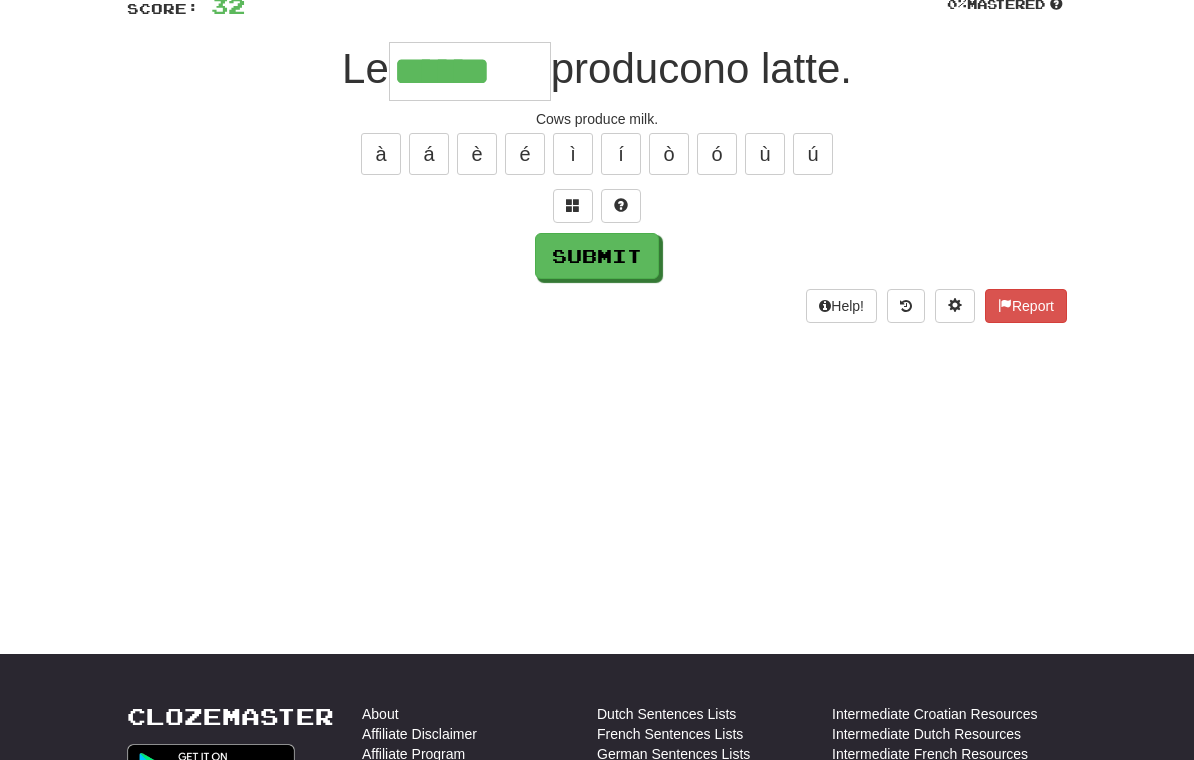 click on "Submit" at bounding box center (597, 256) 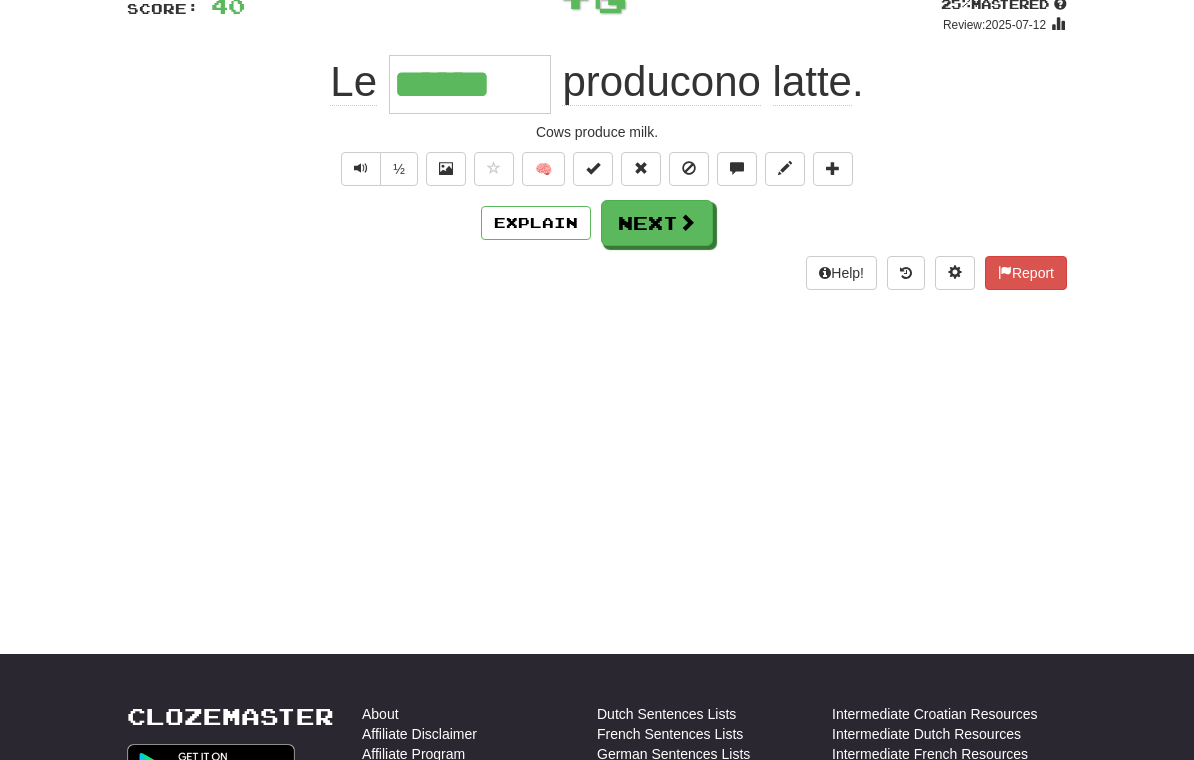 click on "Next" at bounding box center (657, 223) 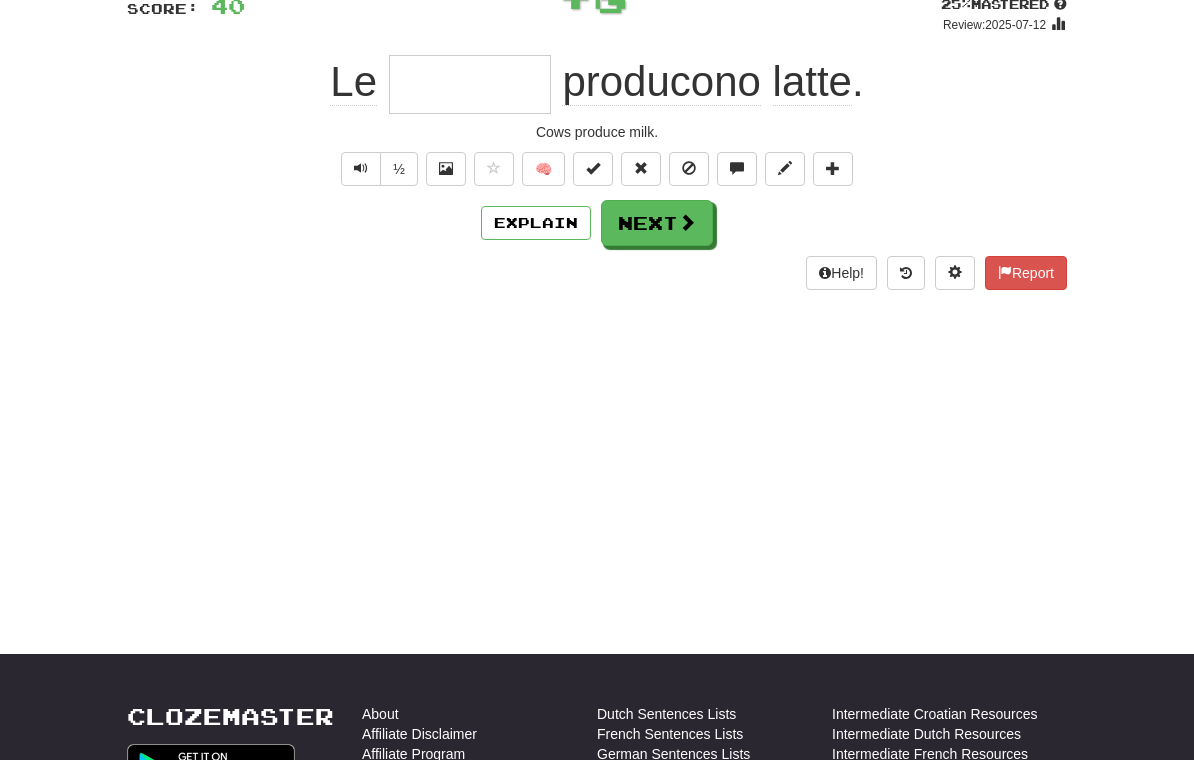 scroll, scrollTop: 155, scrollLeft: 0, axis: vertical 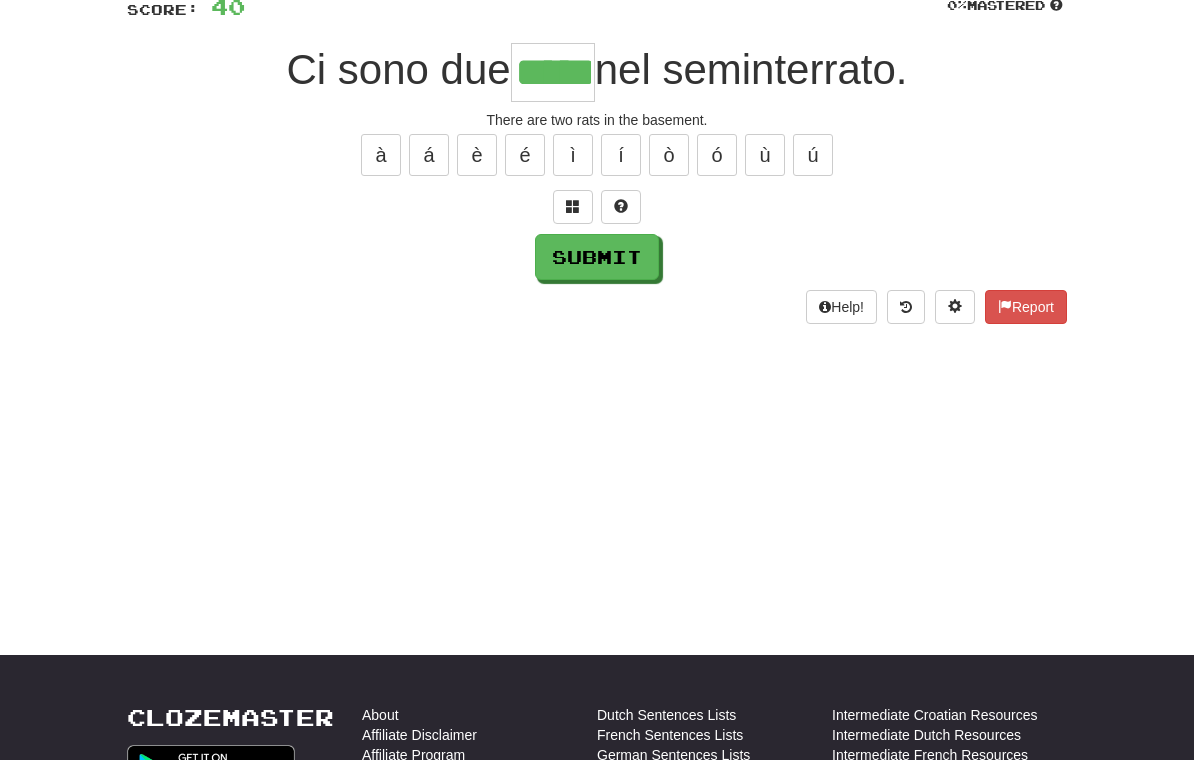 type on "*****" 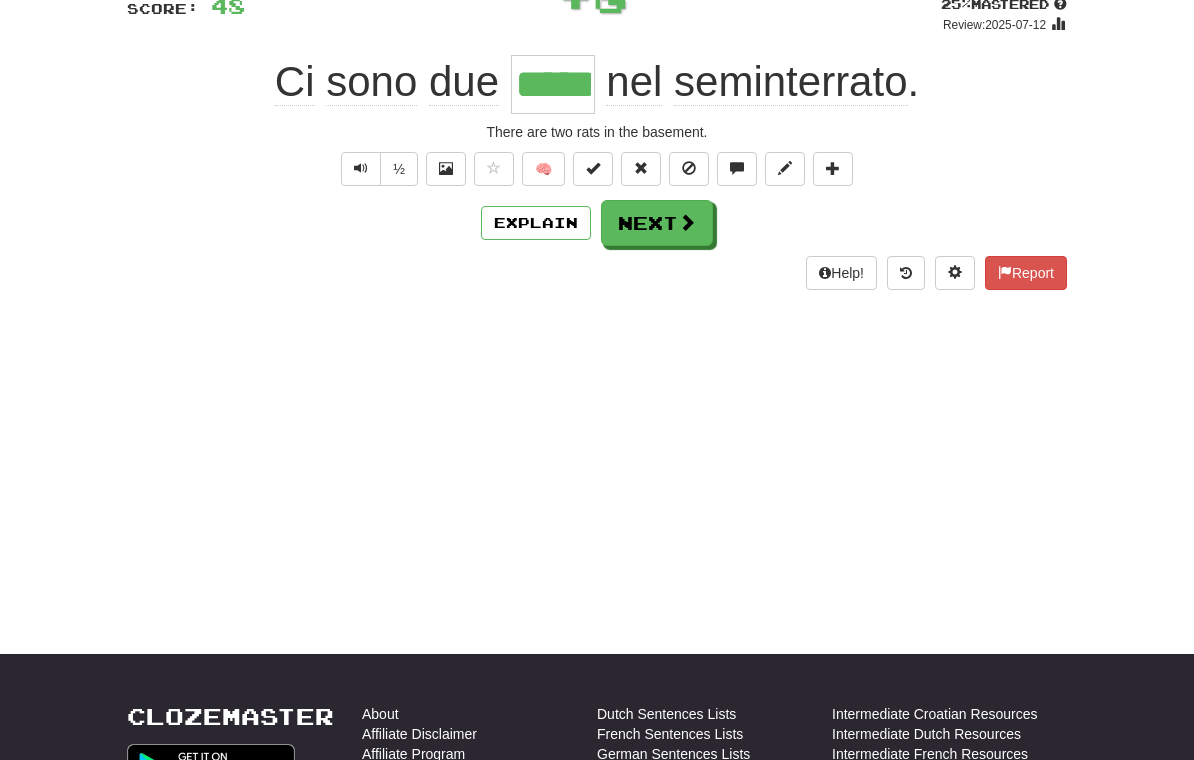 click on "Next" at bounding box center (657, 223) 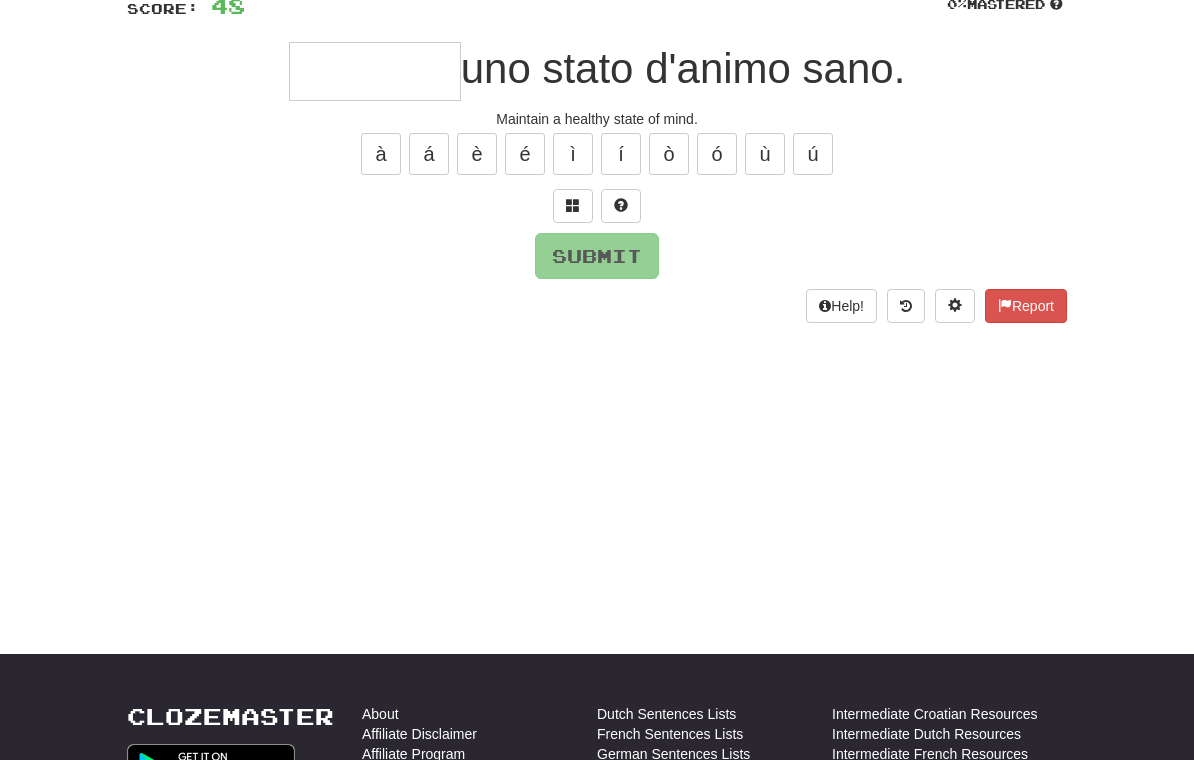 scroll, scrollTop: 155, scrollLeft: 0, axis: vertical 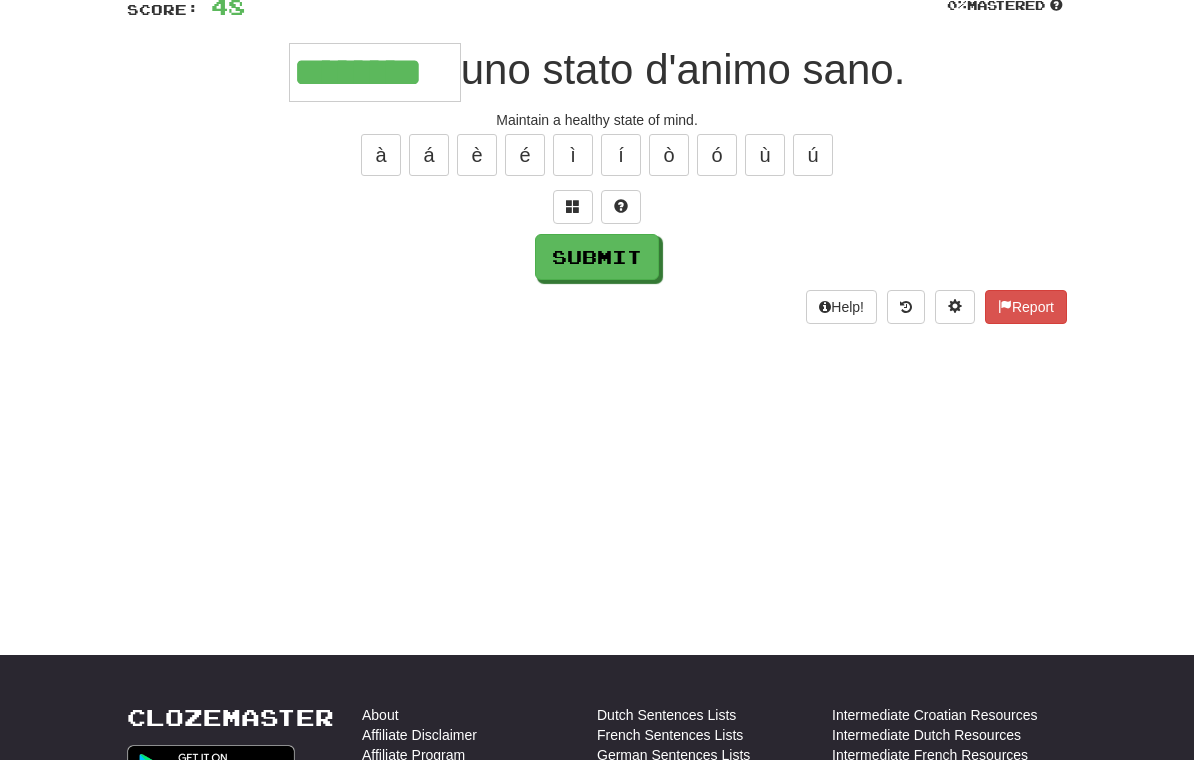 click on "Submit" at bounding box center [597, 257] 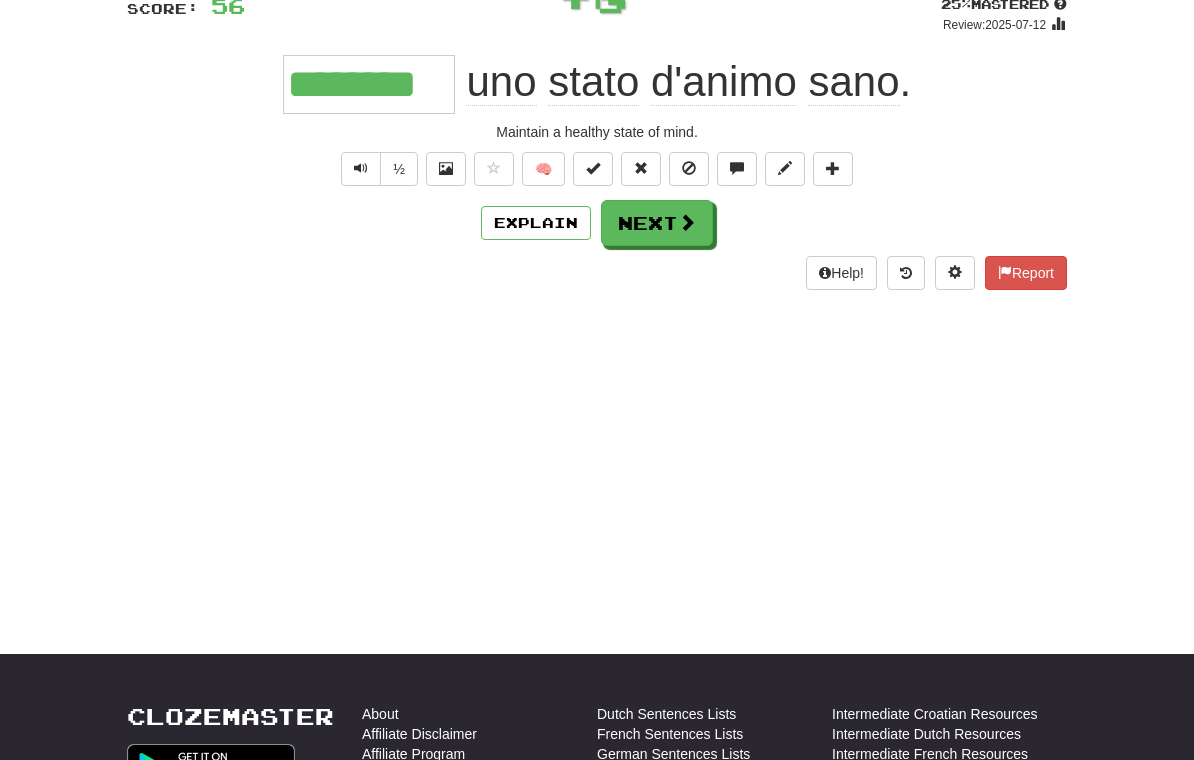 click on "Next" at bounding box center [657, 223] 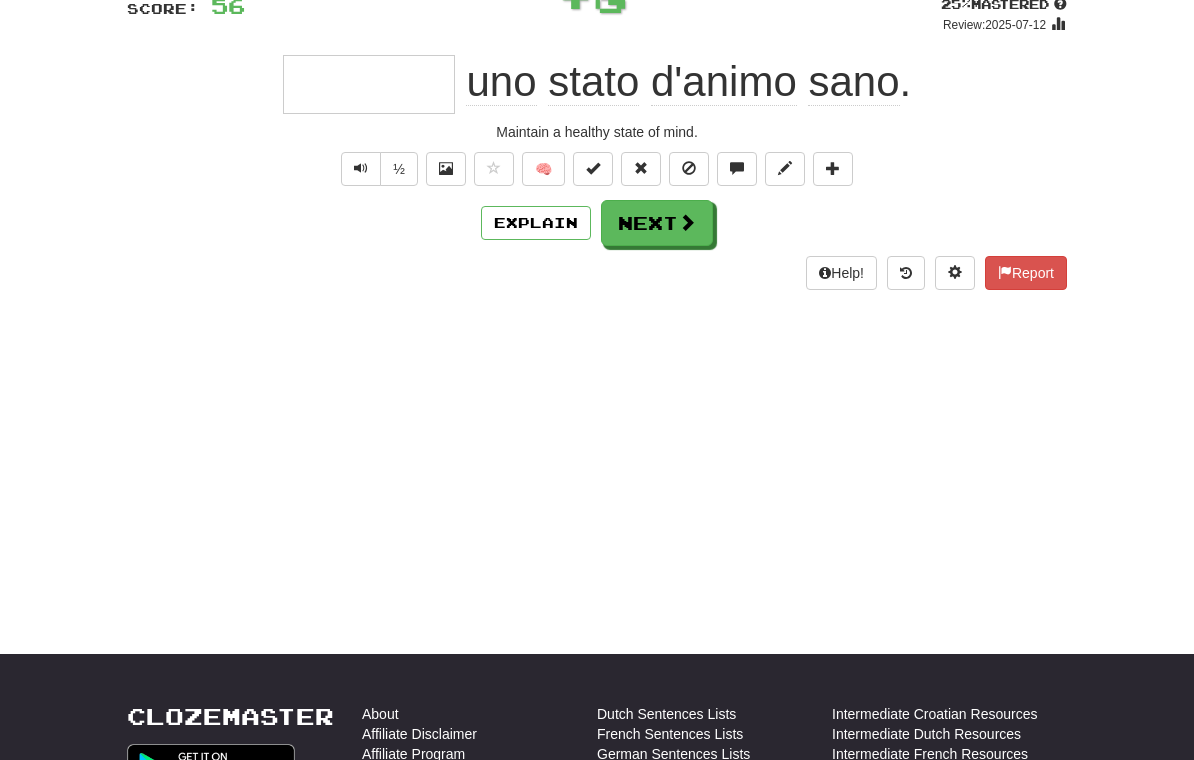 scroll, scrollTop: 155, scrollLeft: 0, axis: vertical 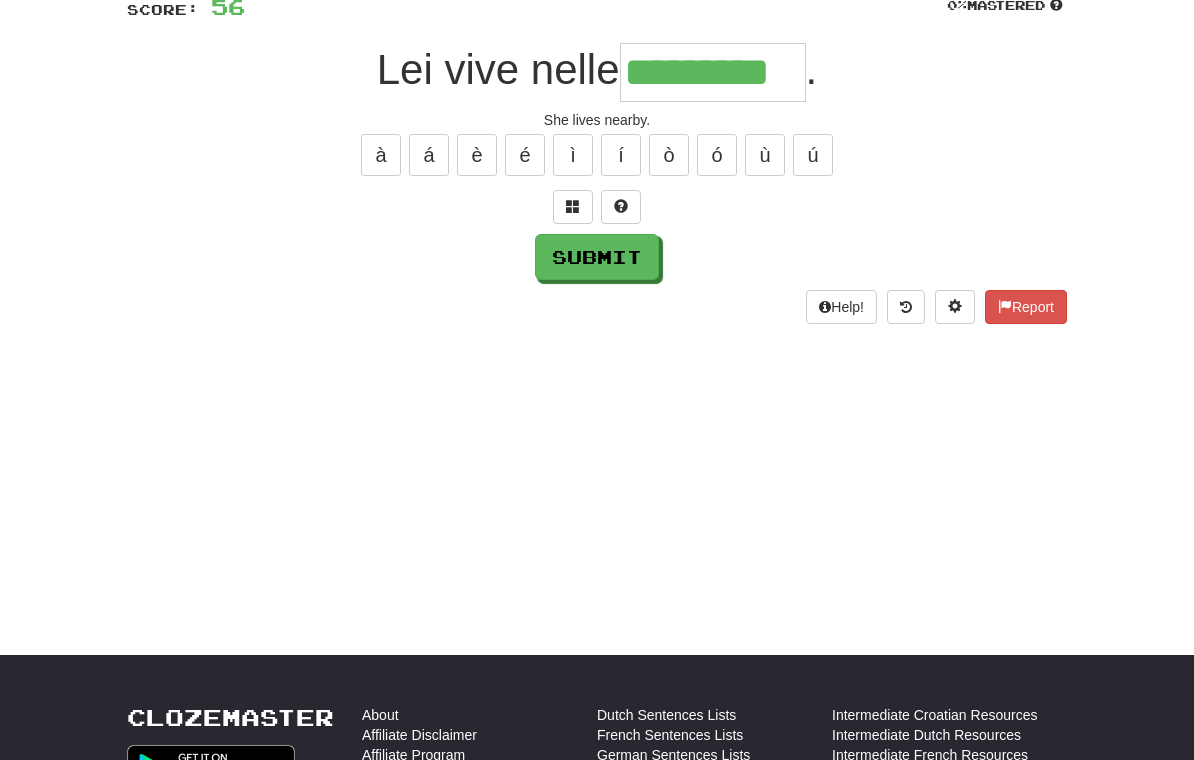type on "*********" 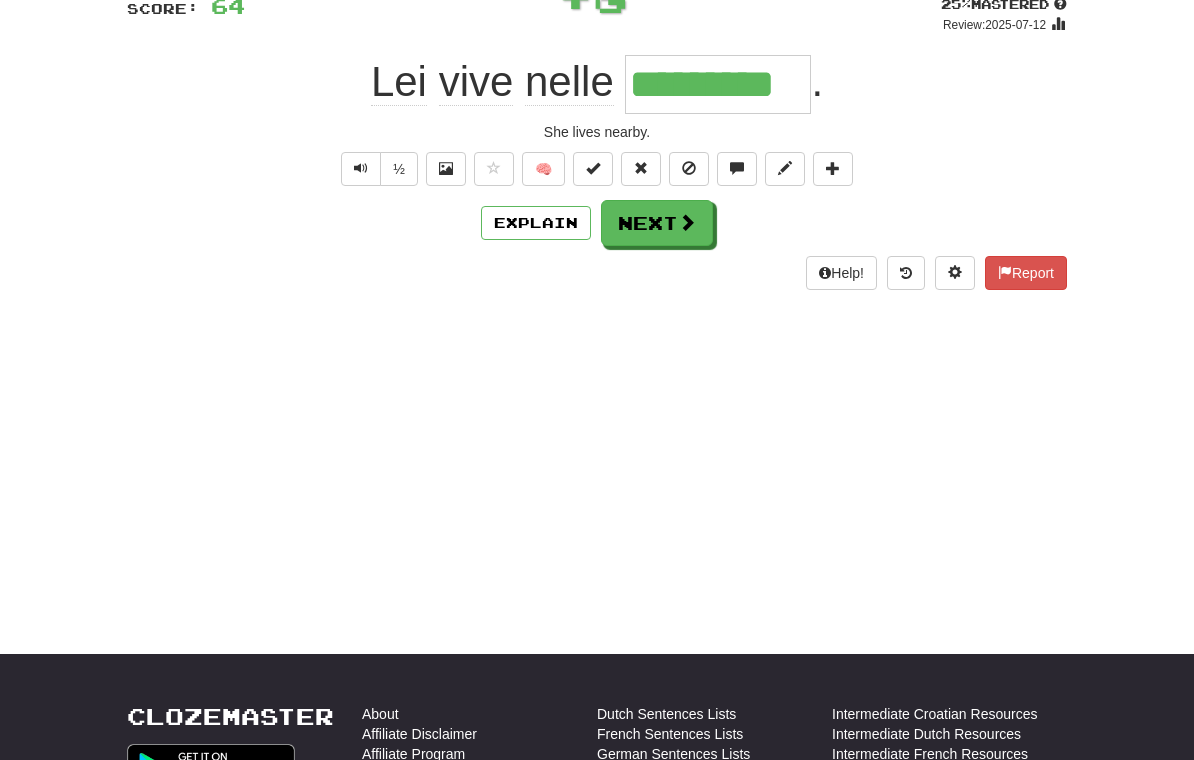 click on "Next" at bounding box center [657, 223] 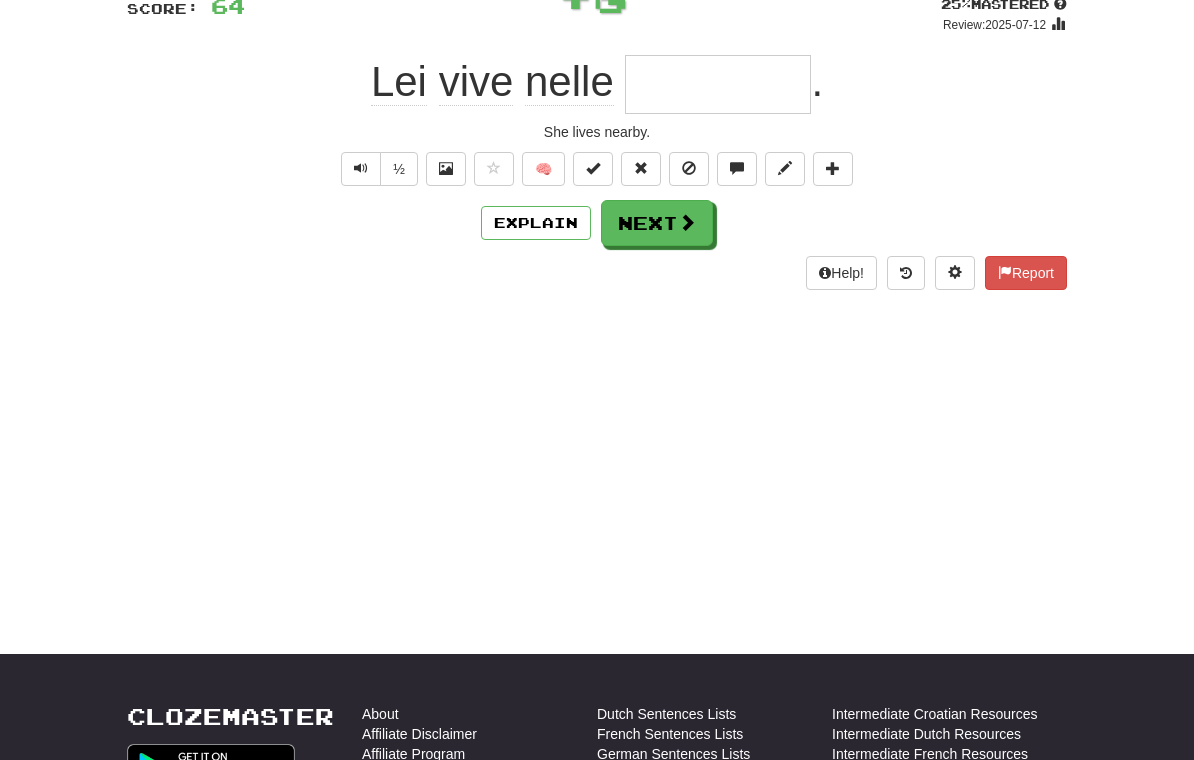 scroll, scrollTop: 155, scrollLeft: 0, axis: vertical 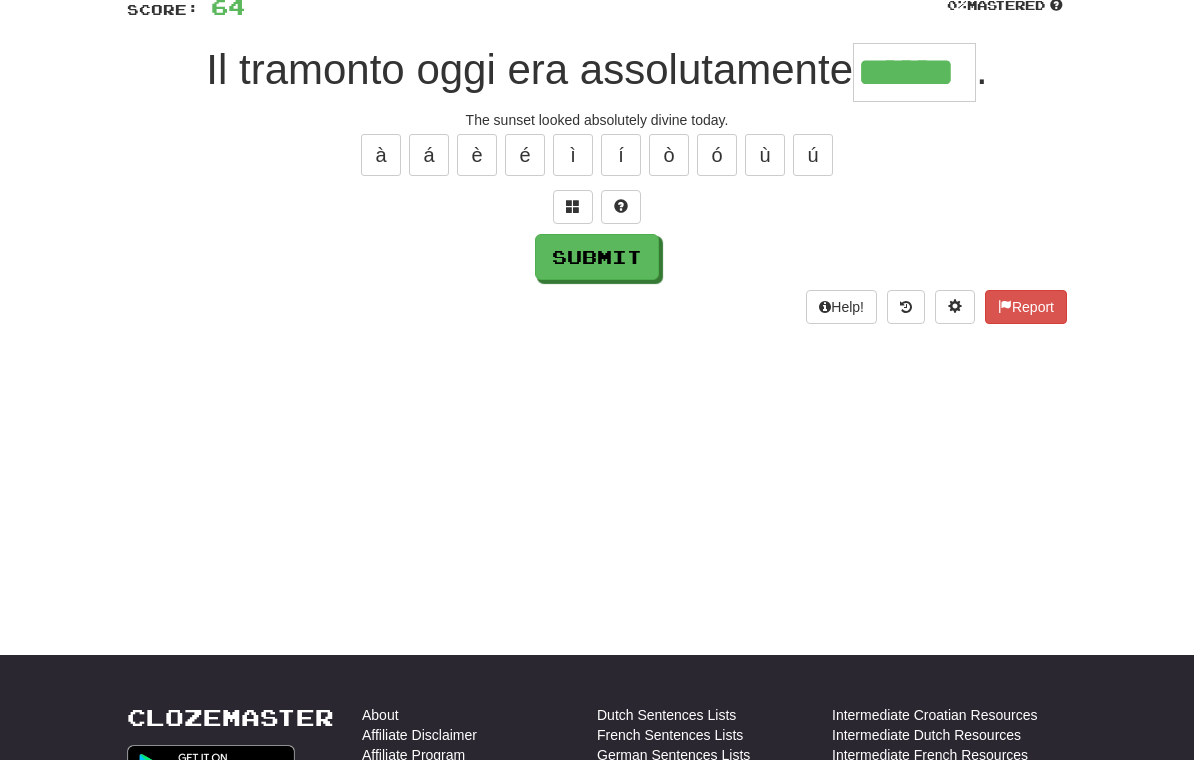 type on "******" 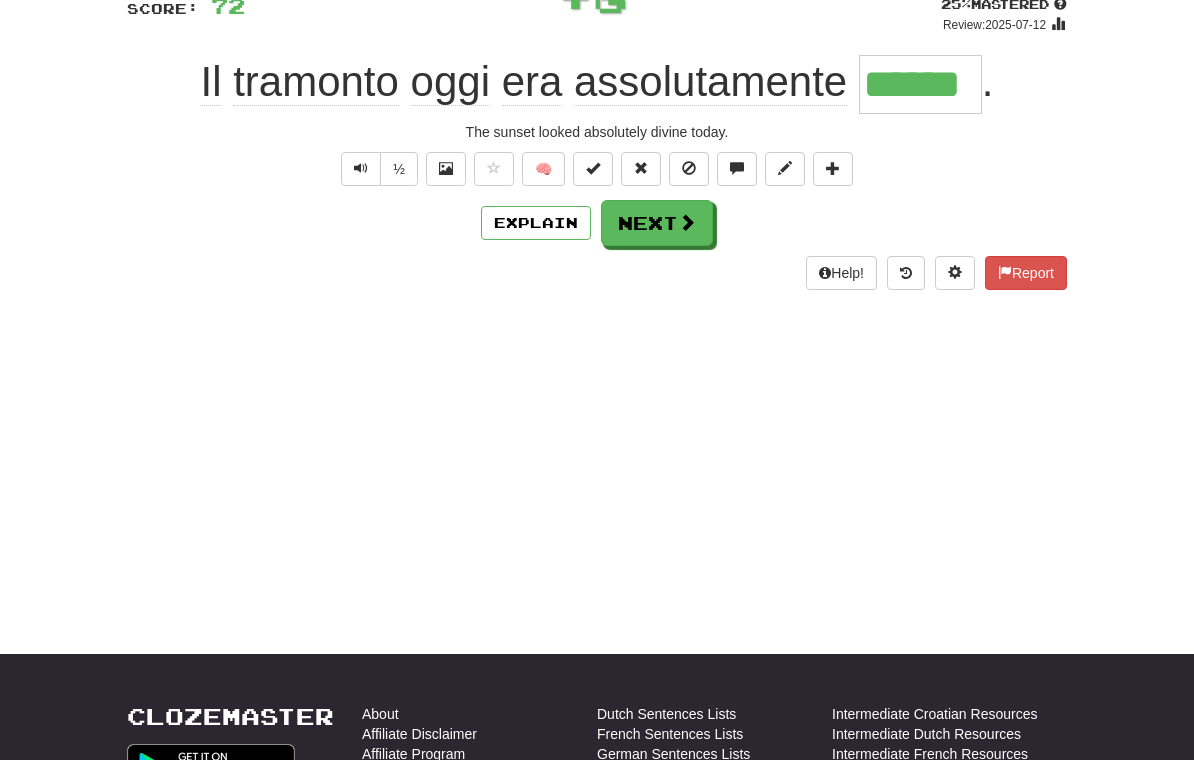 click on "Next" at bounding box center [657, 223] 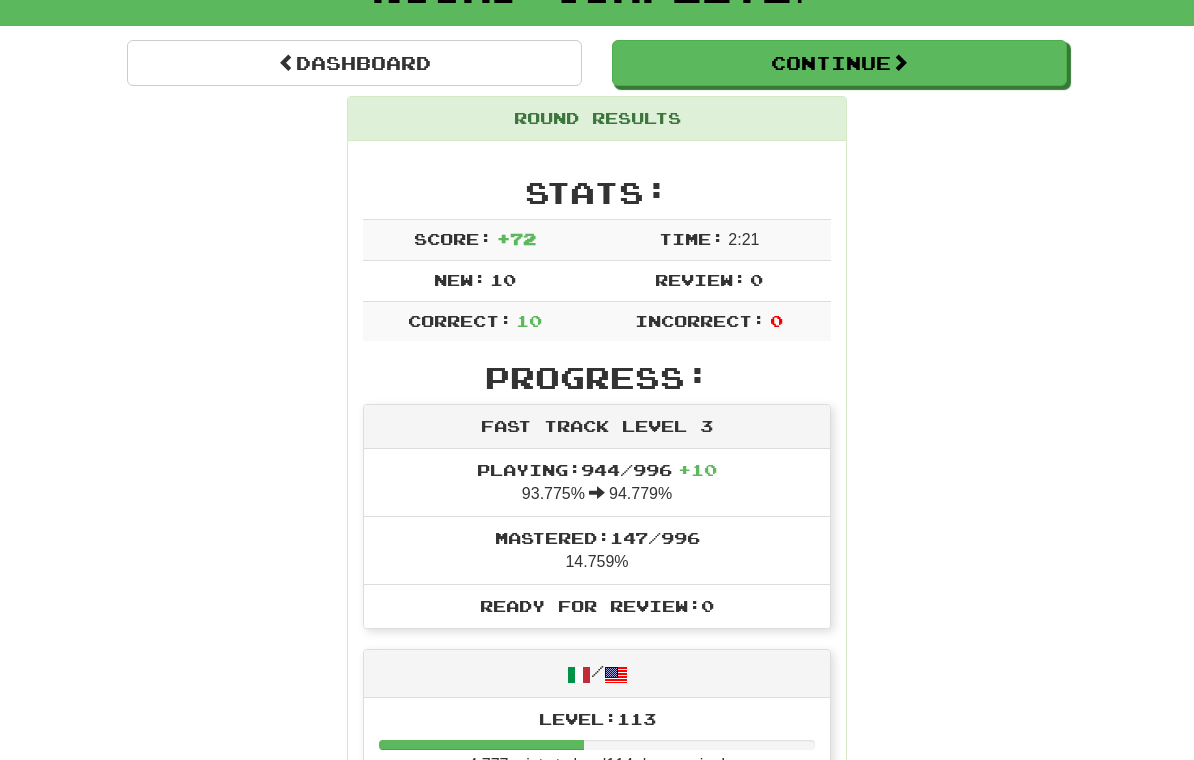 click on "Dashboard" at bounding box center [354, 63] 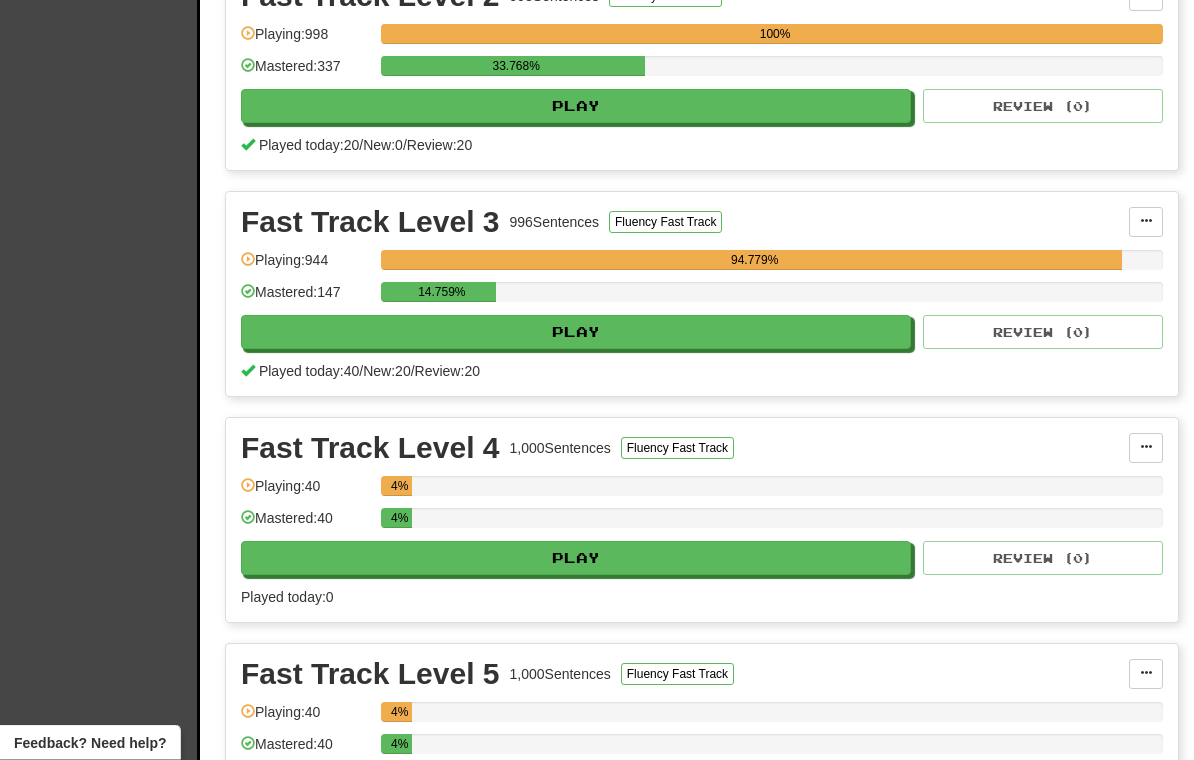 scroll, scrollTop: 1210, scrollLeft: 0, axis: vertical 